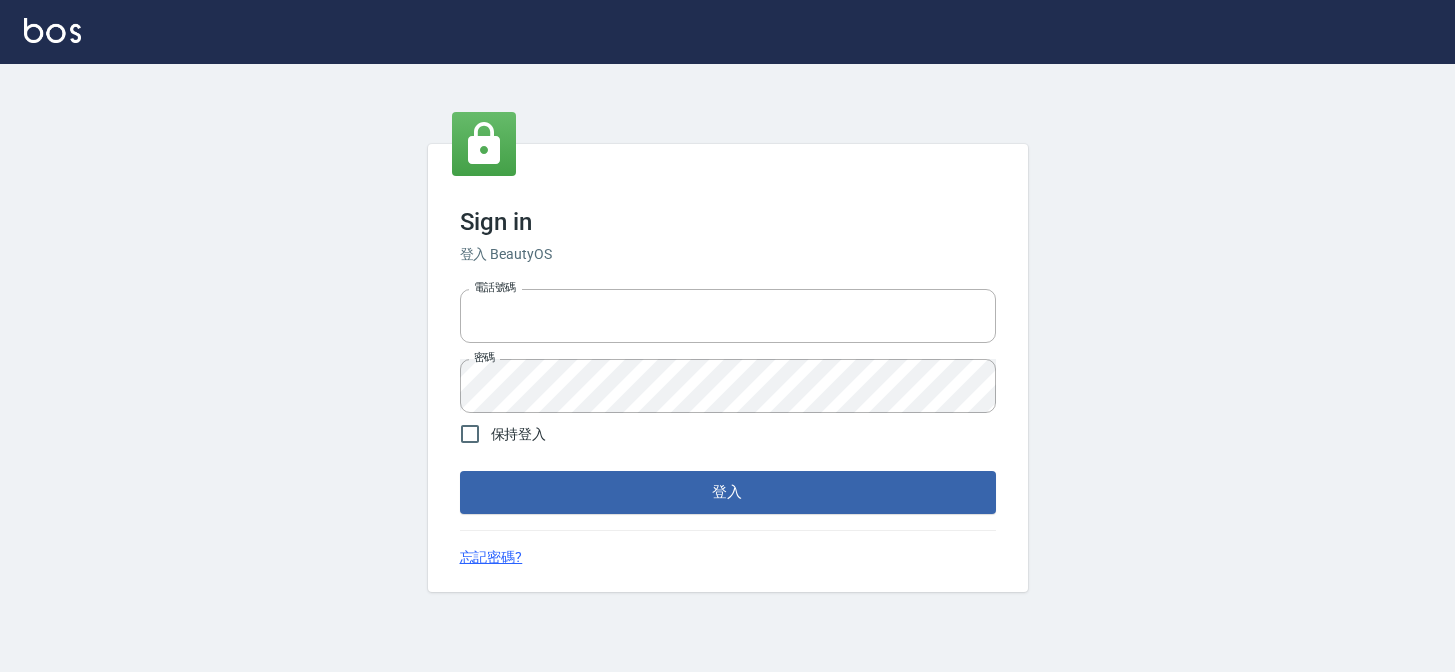 scroll, scrollTop: 0, scrollLeft: 0, axis: both 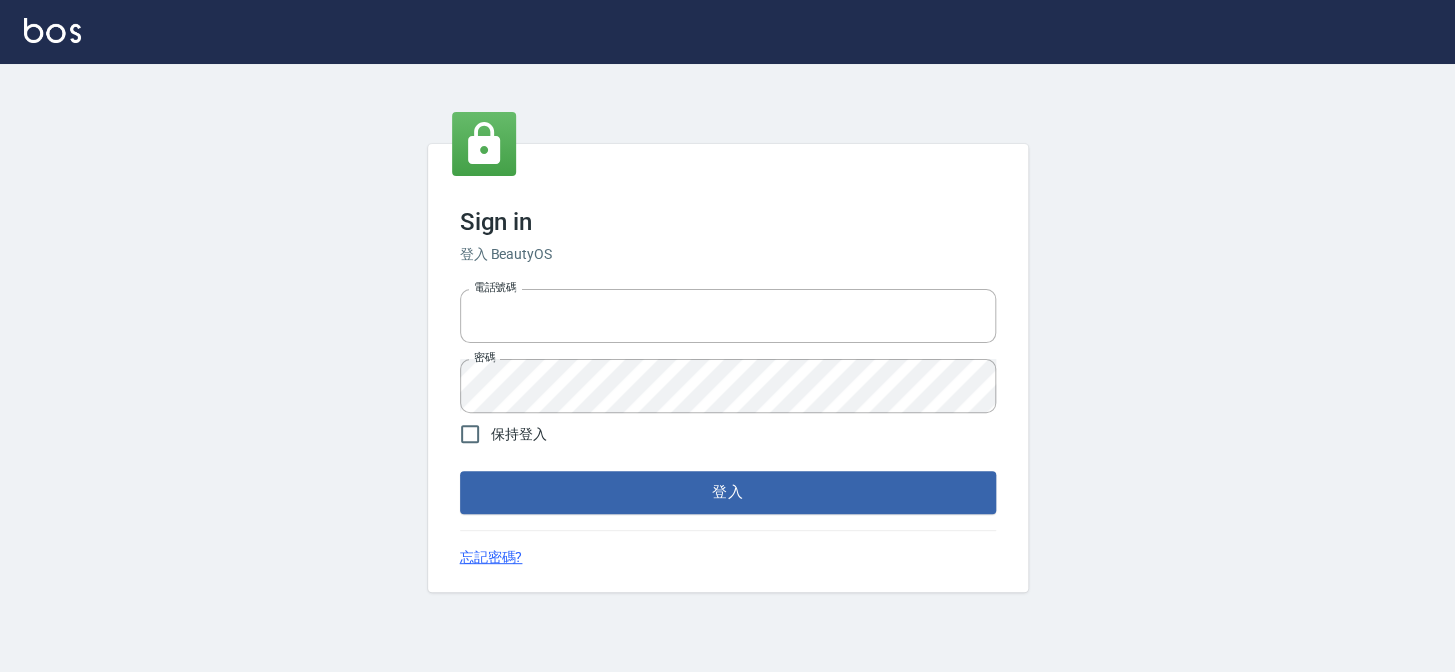 type on "27151227" 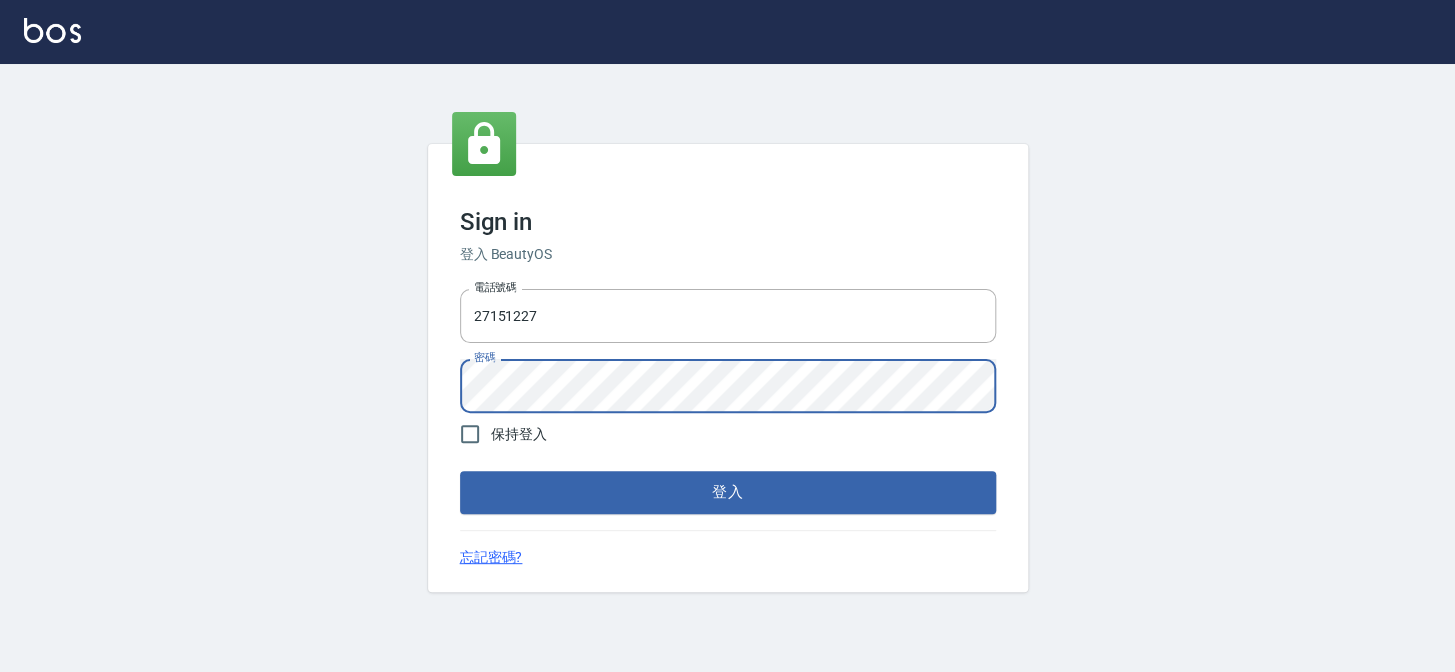 click on "登入" at bounding box center [728, 492] 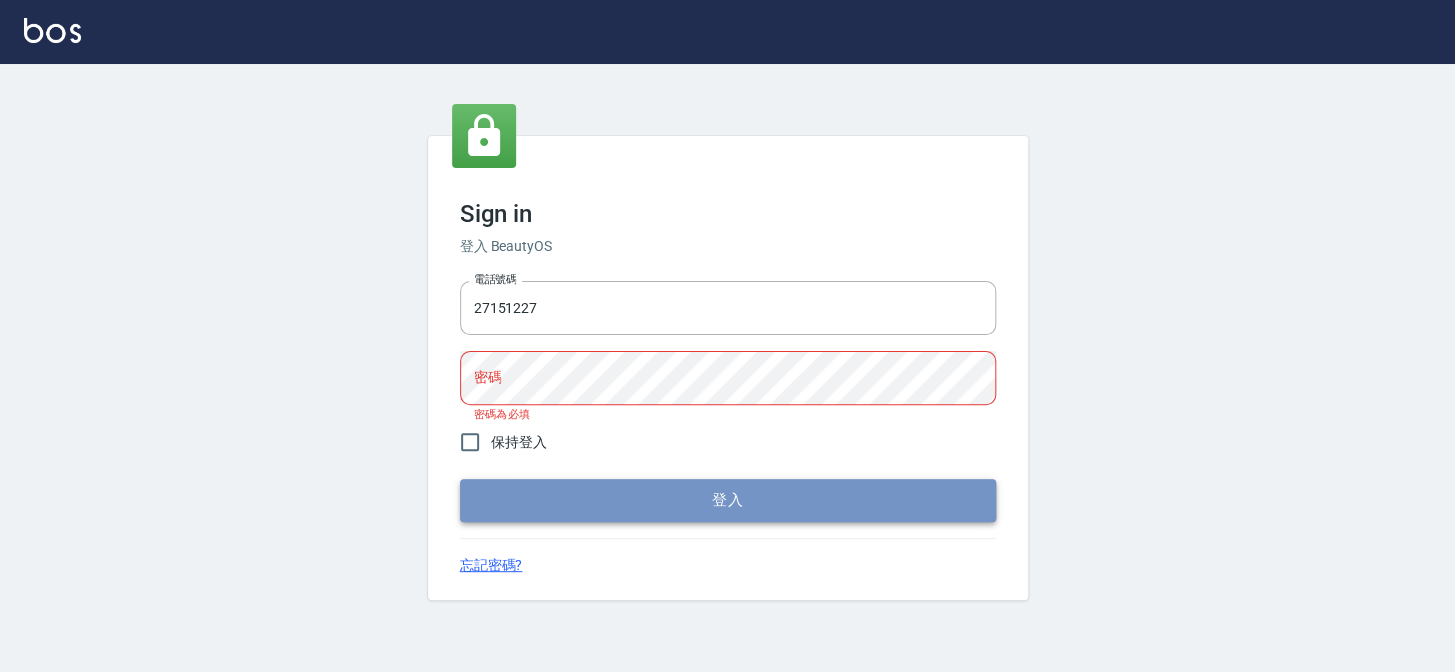 click on "登入" at bounding box center (728, 500) 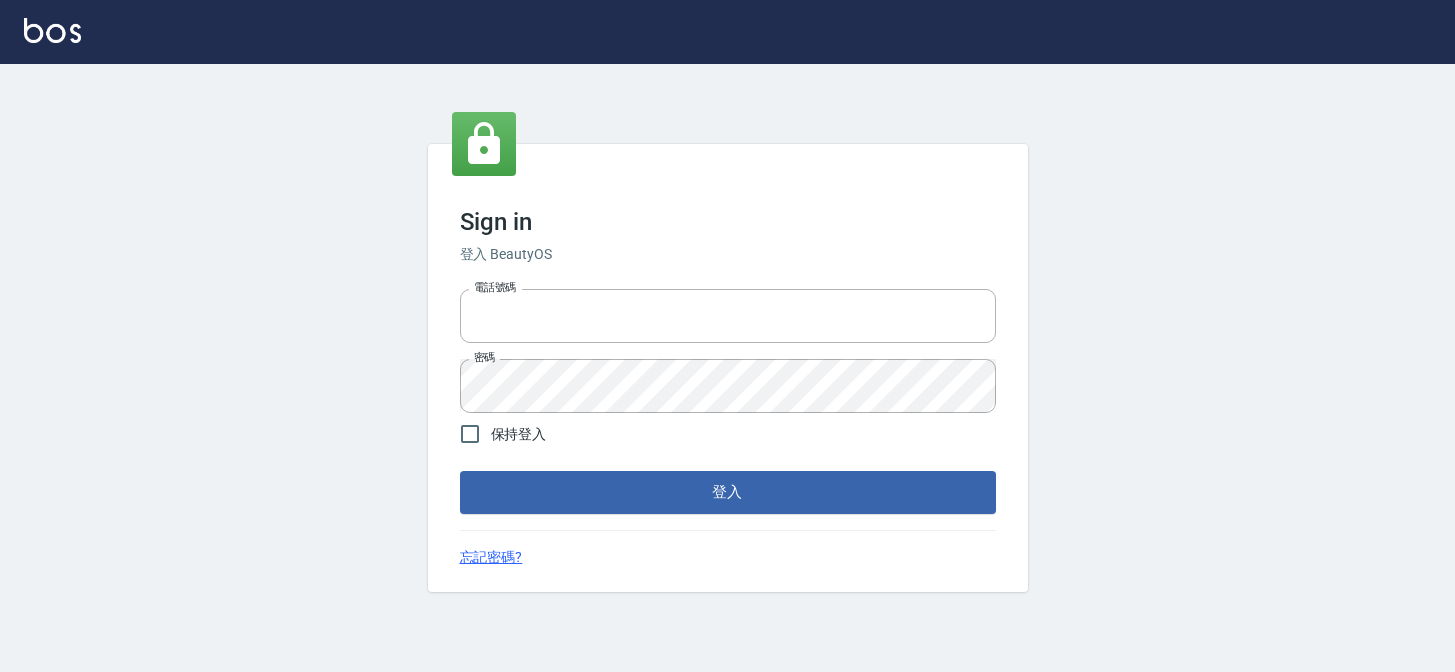 scroll, scrollTop: 0, scrollLeft: 0, axis: both 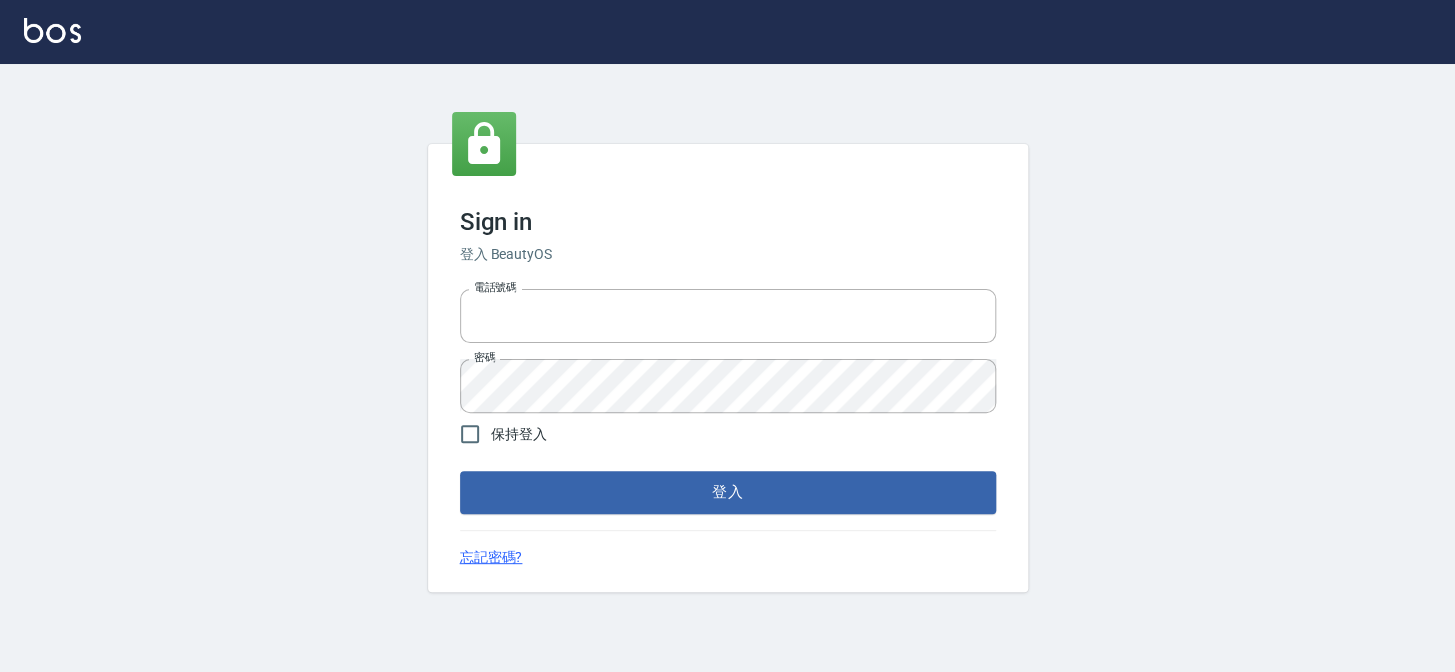 type on "27151227" 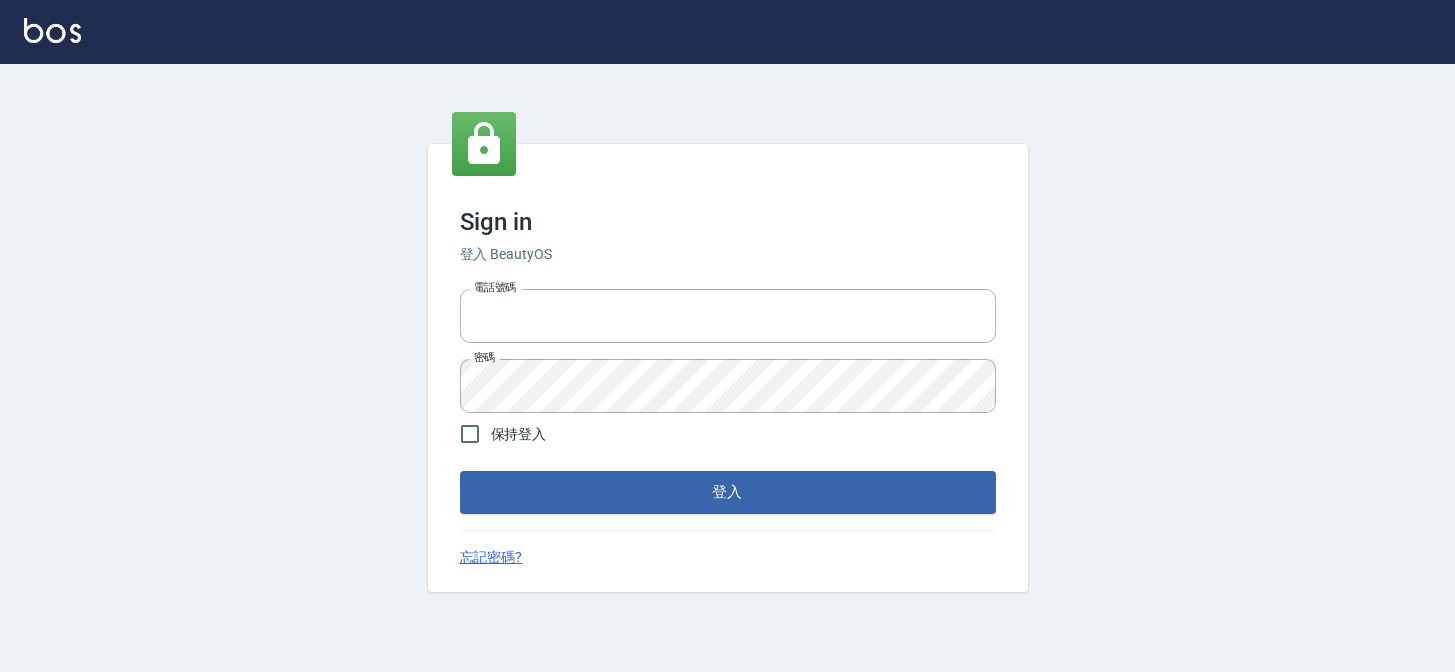 scroll, scrollTop: 0, scrollLeft: 0, axis: both 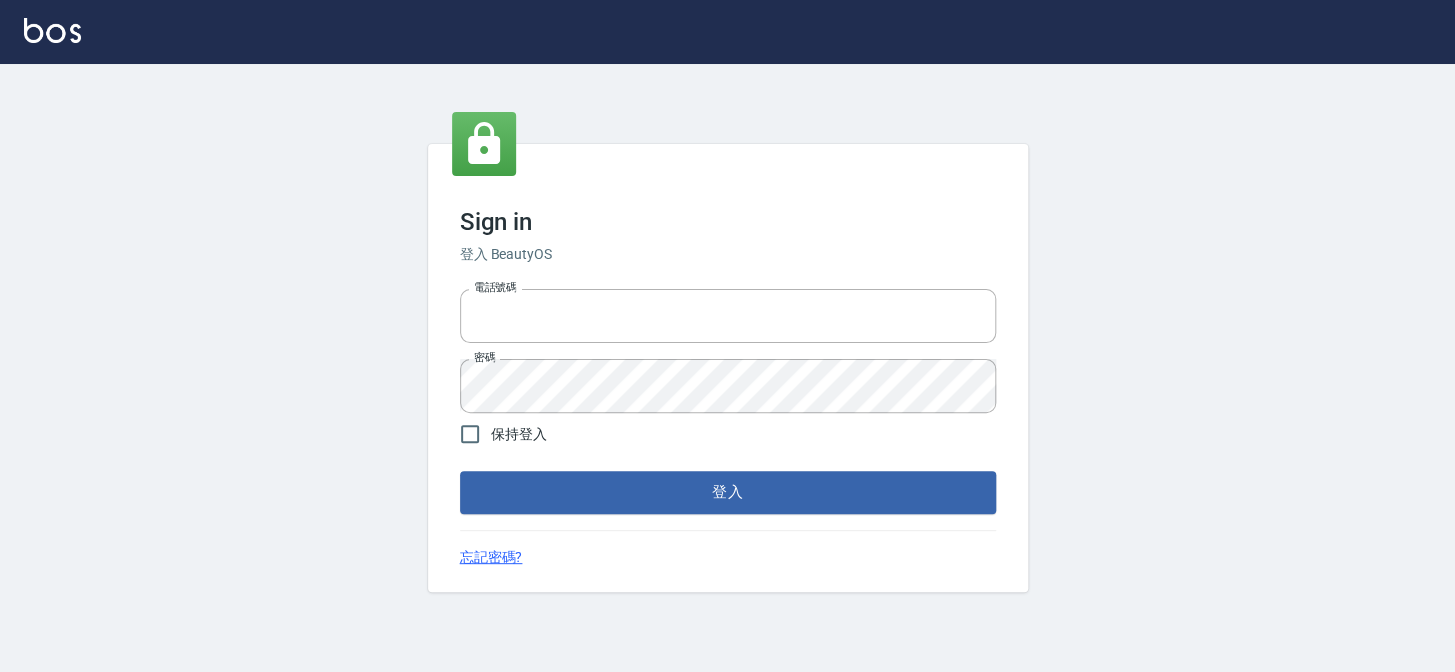 type on "27151227" 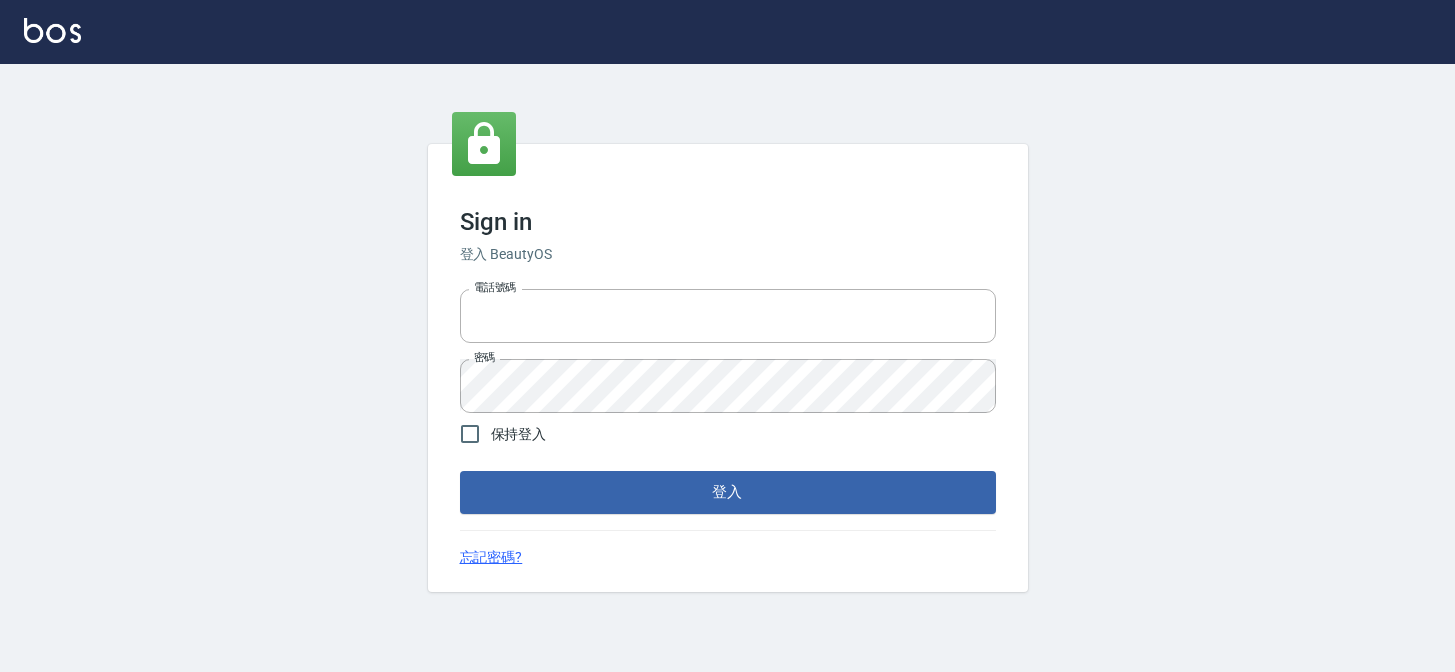 scroll, scrollTop: 0, scrollLeft: 0, axis: both 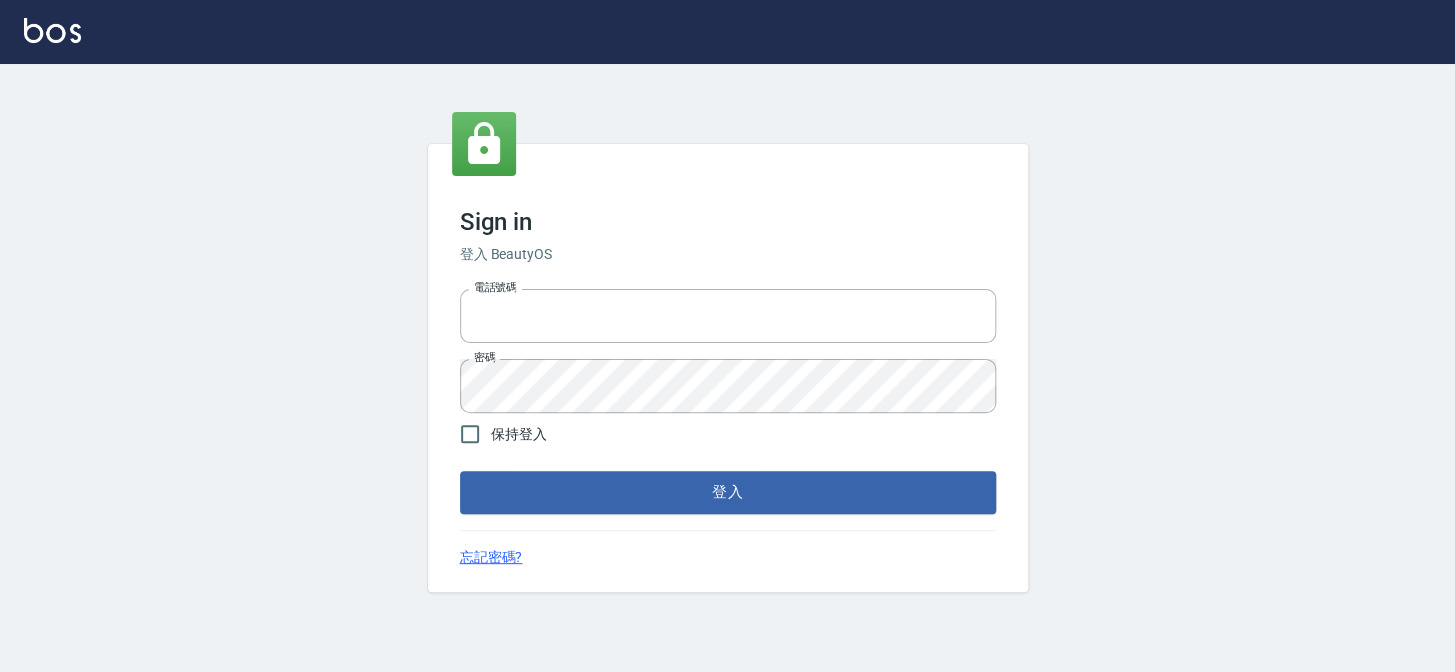 type on "27151227" 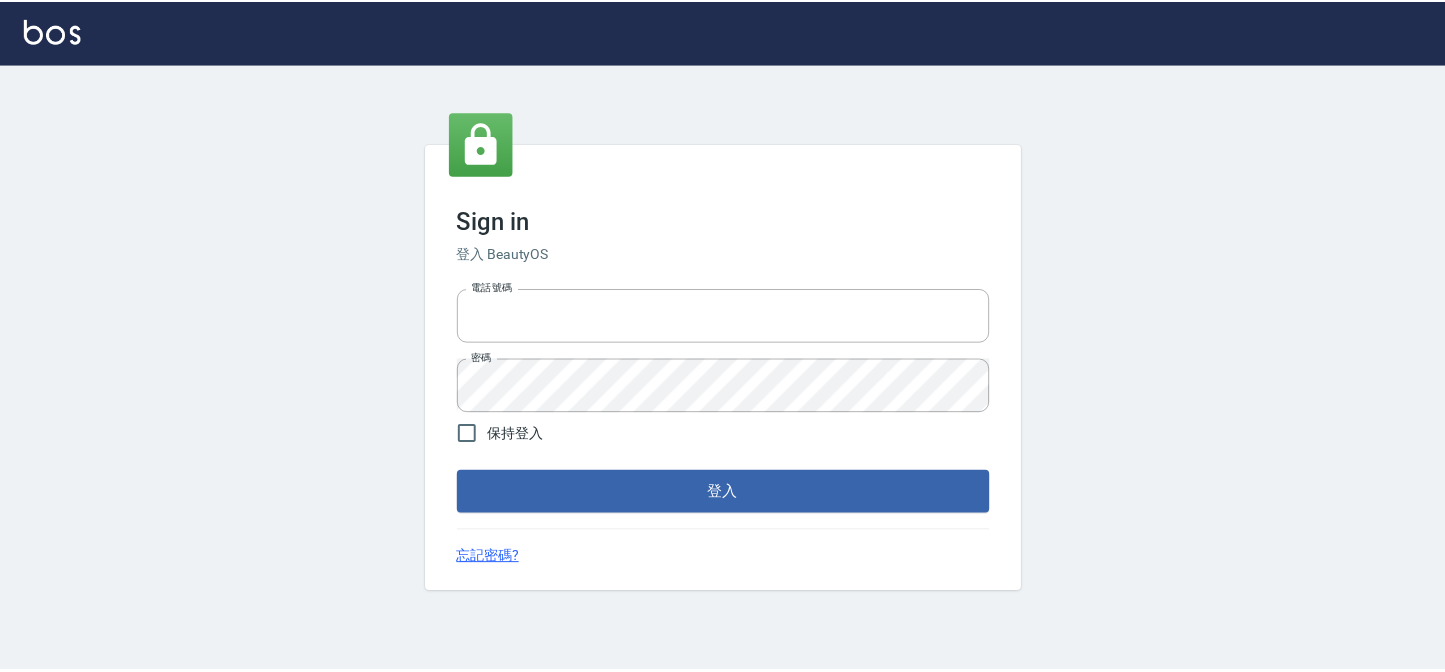 scroll, scrollTop: 0, scrollLeft: 0, axis: both 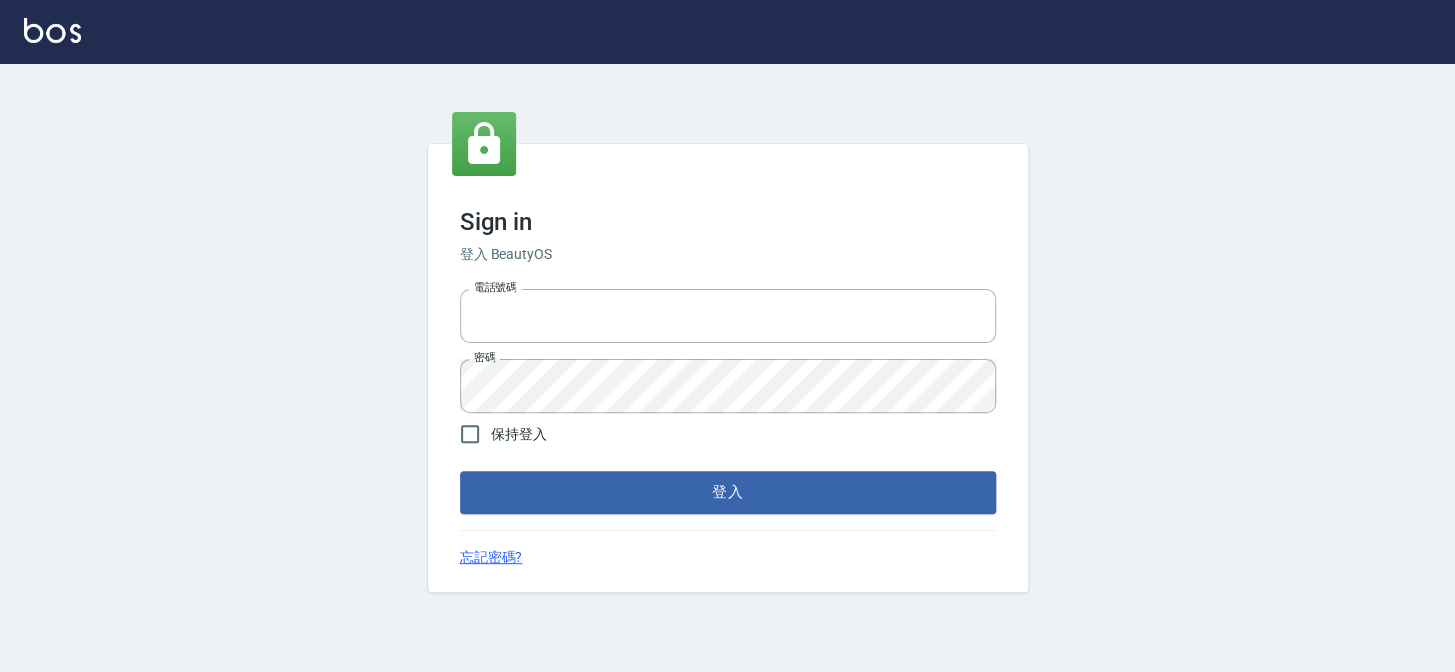 type on "27151227" 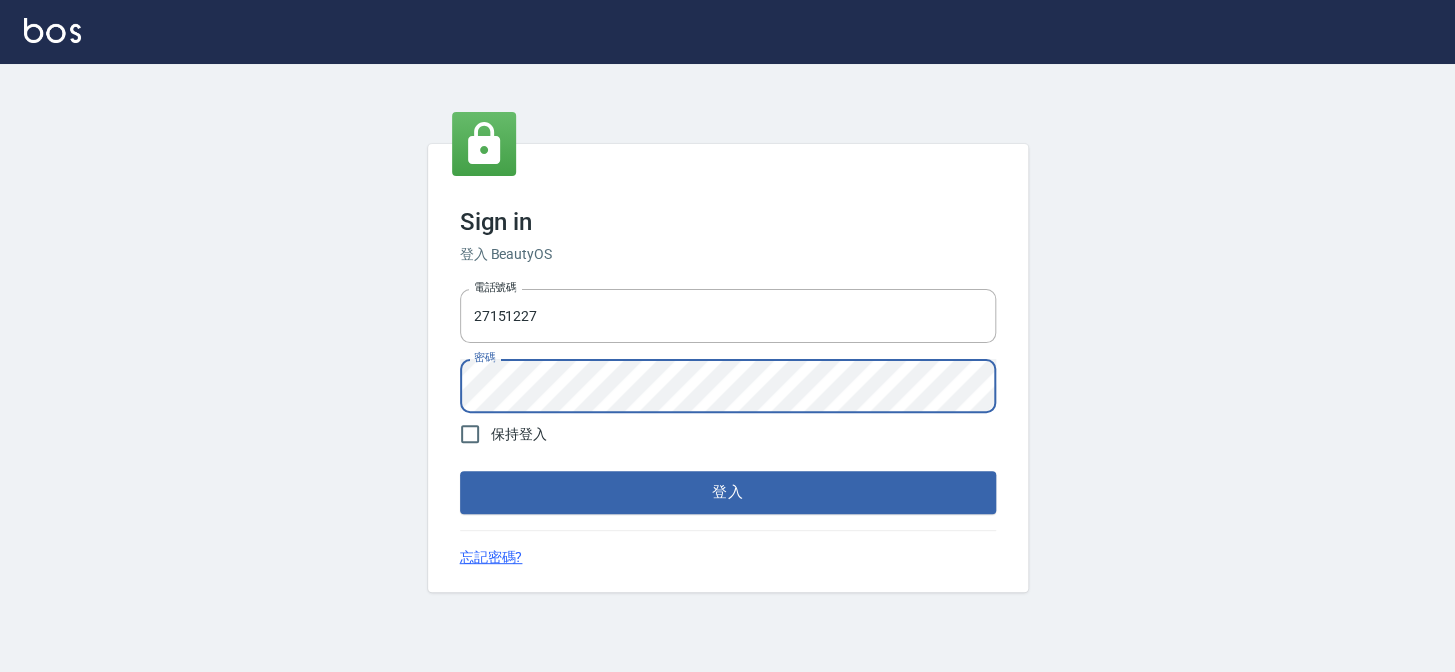 click on "Sign in 登入 BeautyOS 電話號碼 27151227 電話號碼 密碼 密碼 保持登入 登入 忘記密碼?" at bounding box center (727, 368) 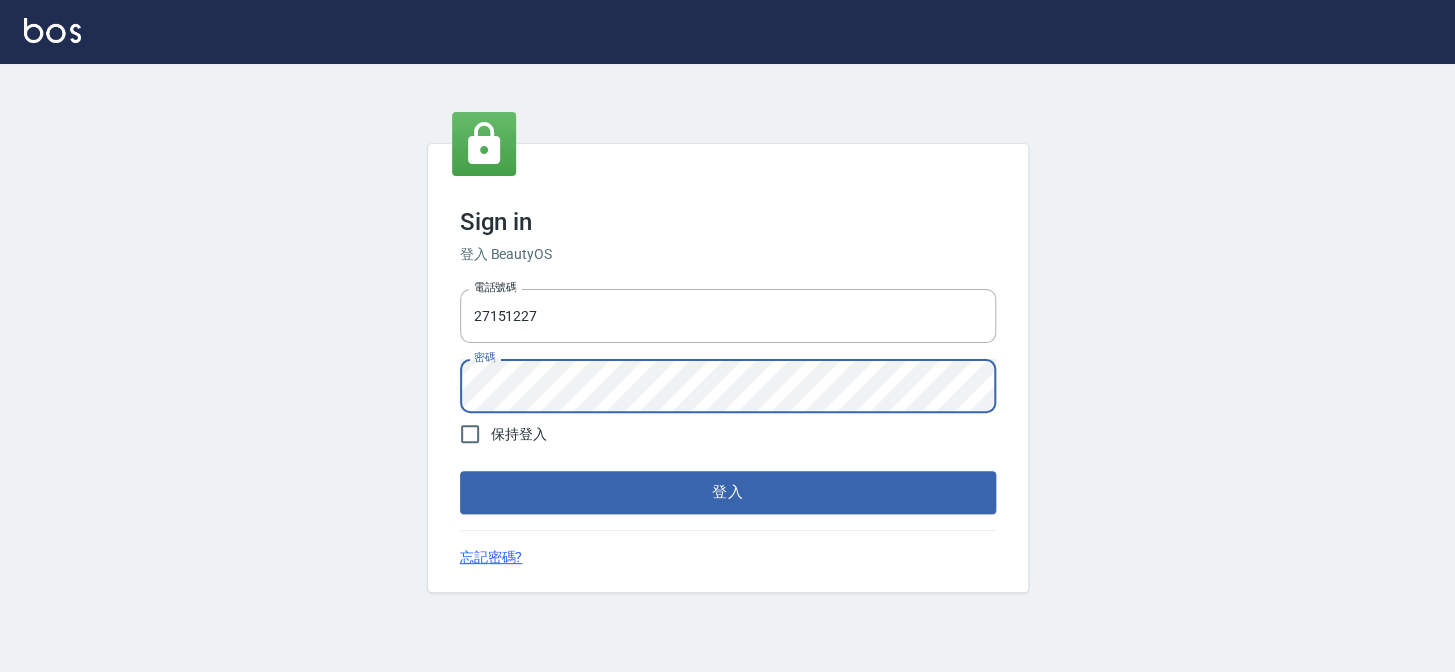 click on "Sign in 登入 BeautyOS 電話號碼 27151227 電話號碼 密碼 密碼 保持登入 登入 忘記密碼?" at bounding box center [727, 368] 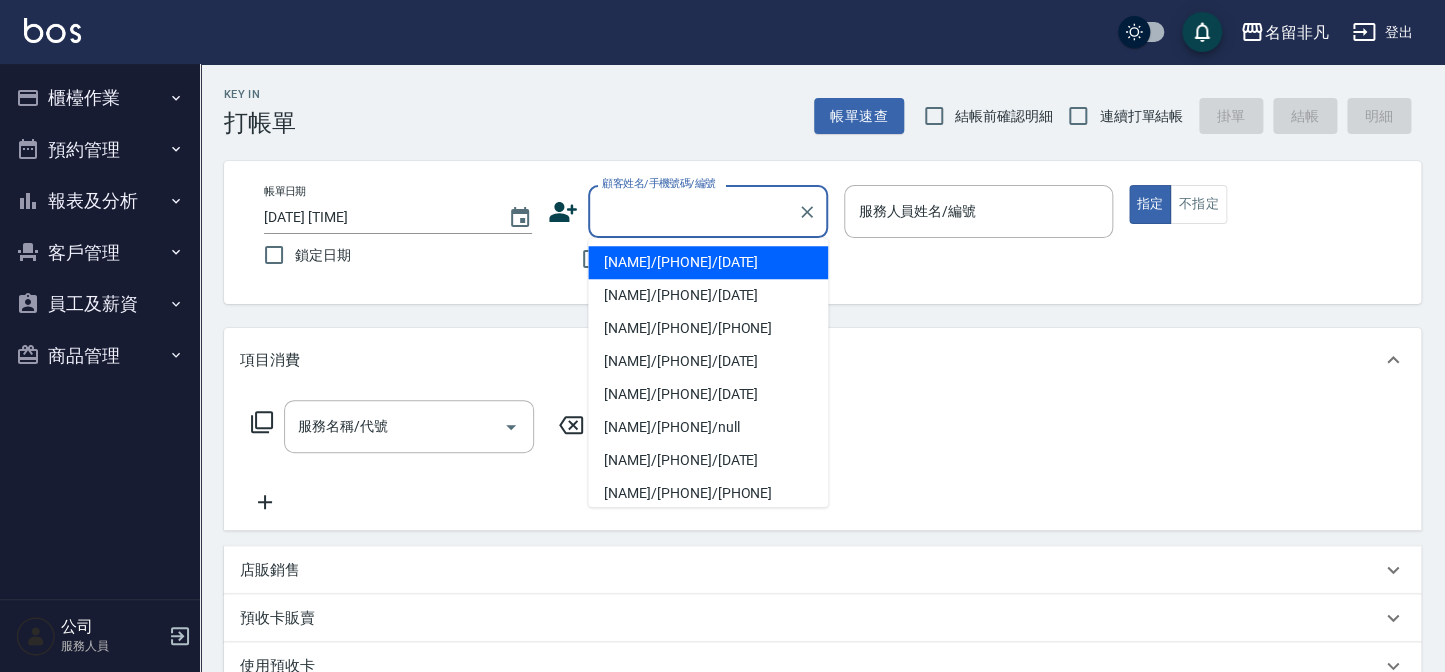 click on "顧客姓名/手機號碼/編號" at bounding box center [693, 211] 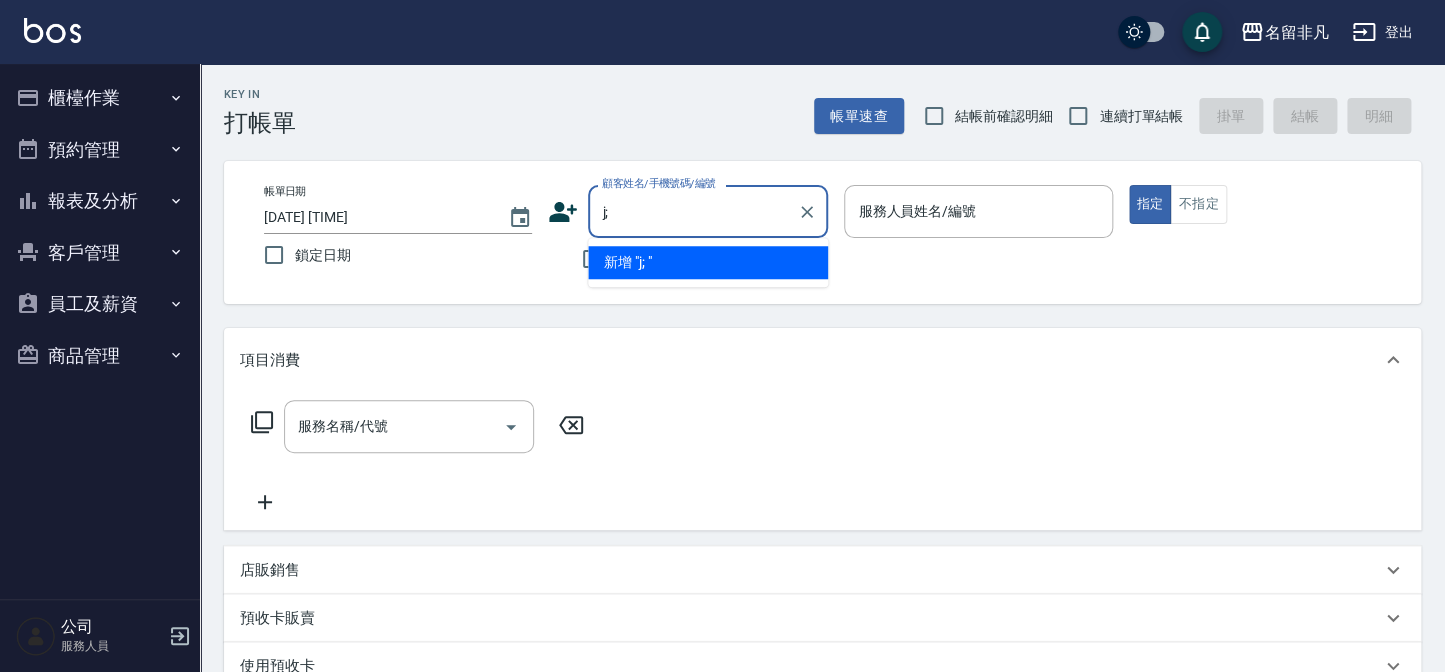 type on "j" 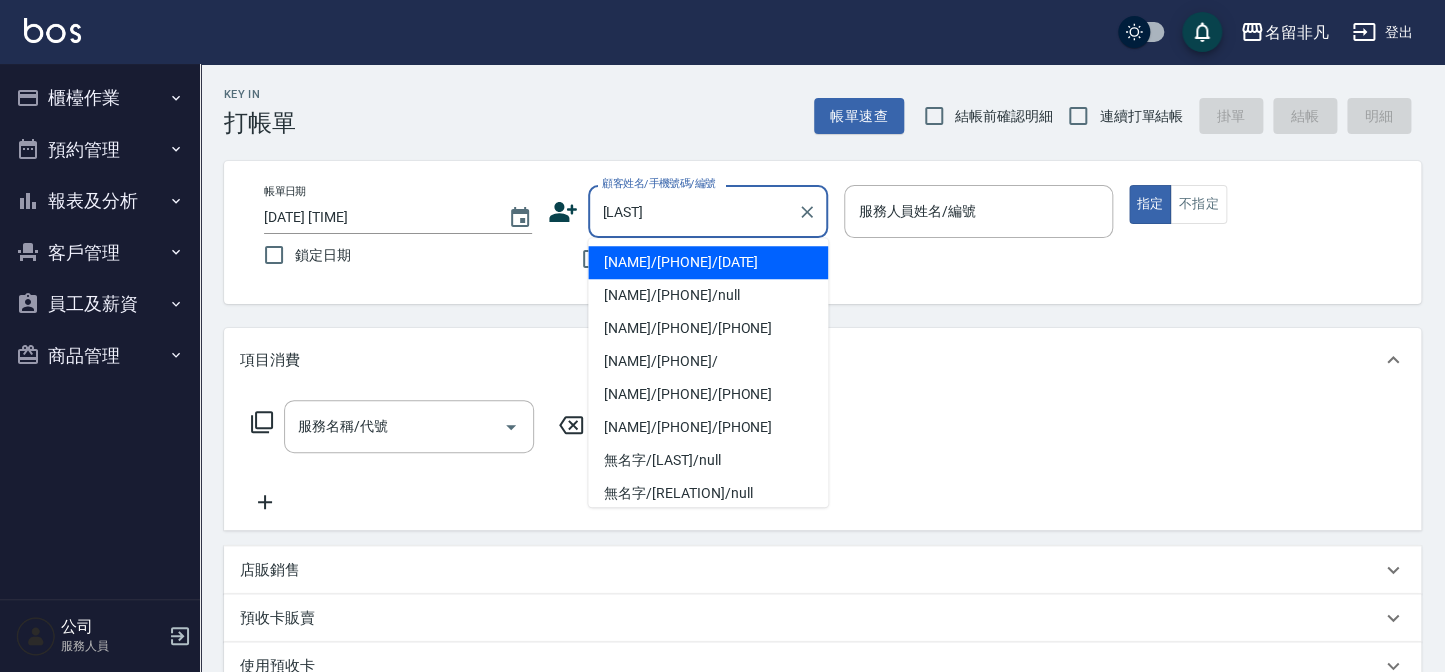 click on "汪開怡/0936038738/05138" at bounding box center [708, 262] 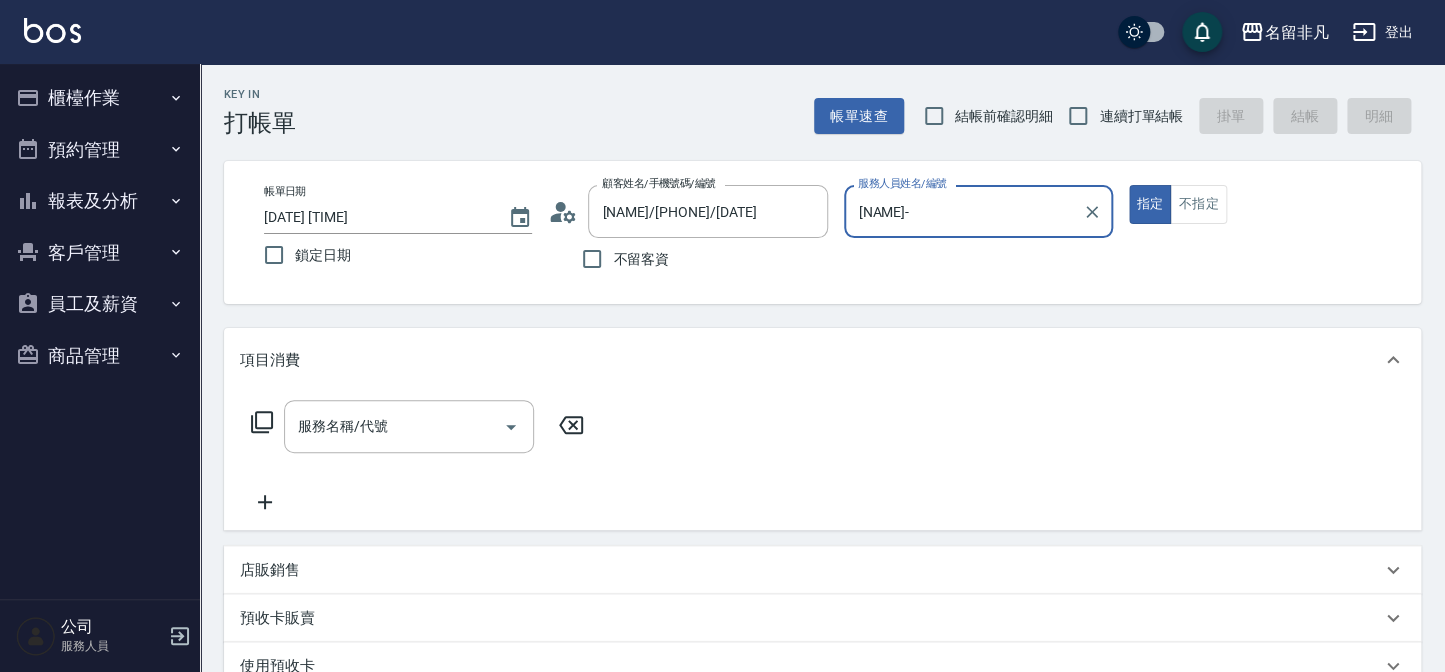 type on "郭佳怡-07" 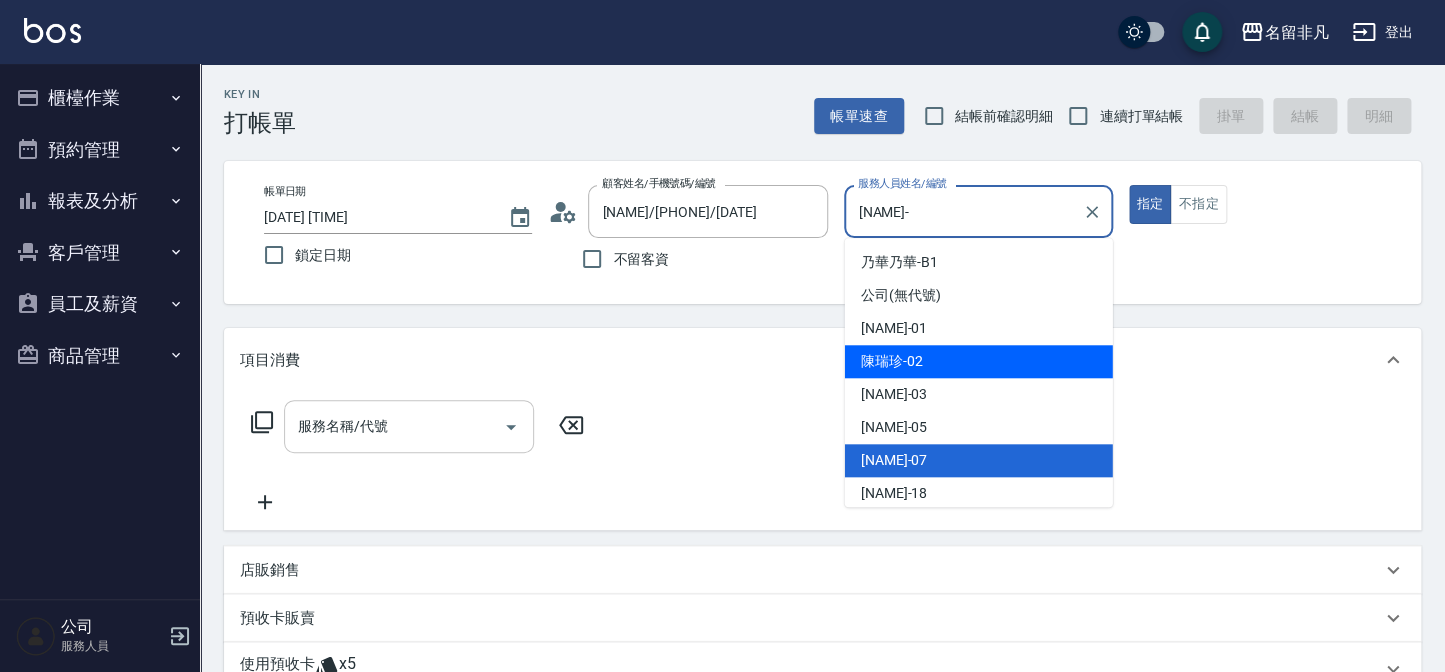 click on "服務名稱/代號" at bounding box center [394, 426] 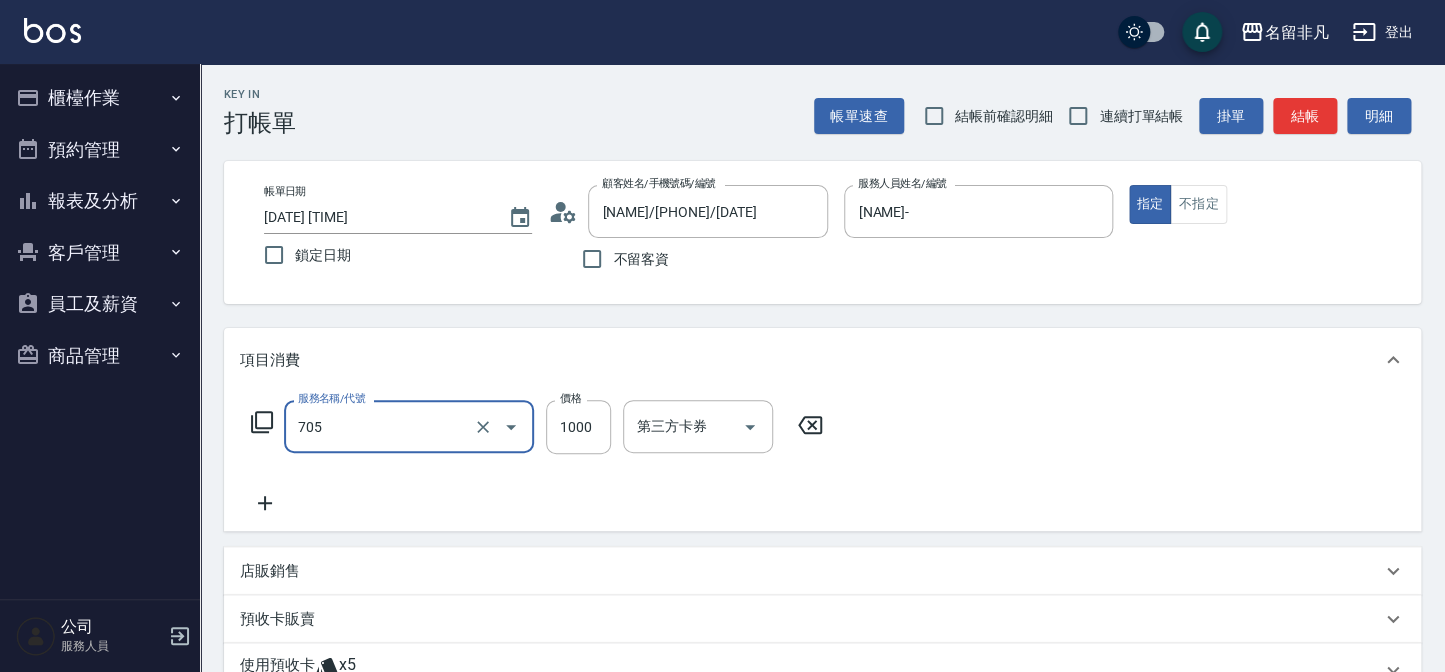type on "頭皮深層體驗後包卡(705)" 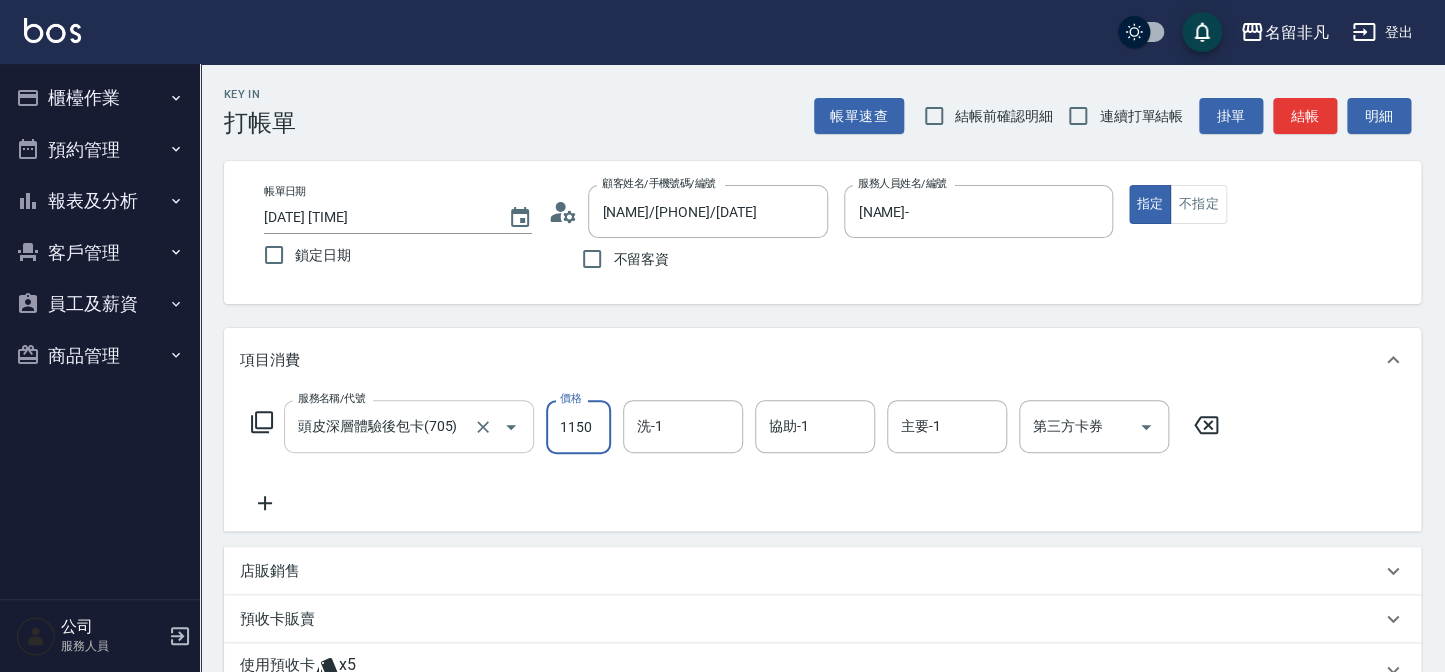 type on "1150" 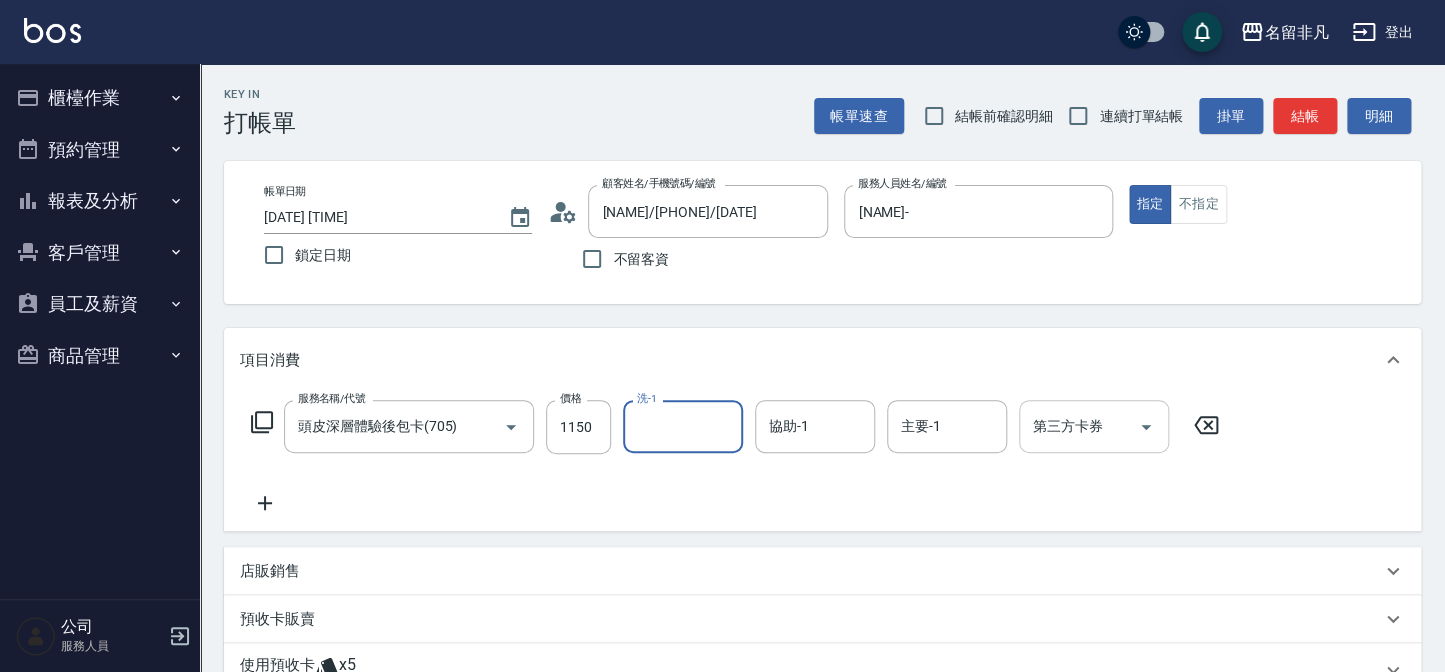 click on "第三方卡券" at bounding box center [1079, 426] 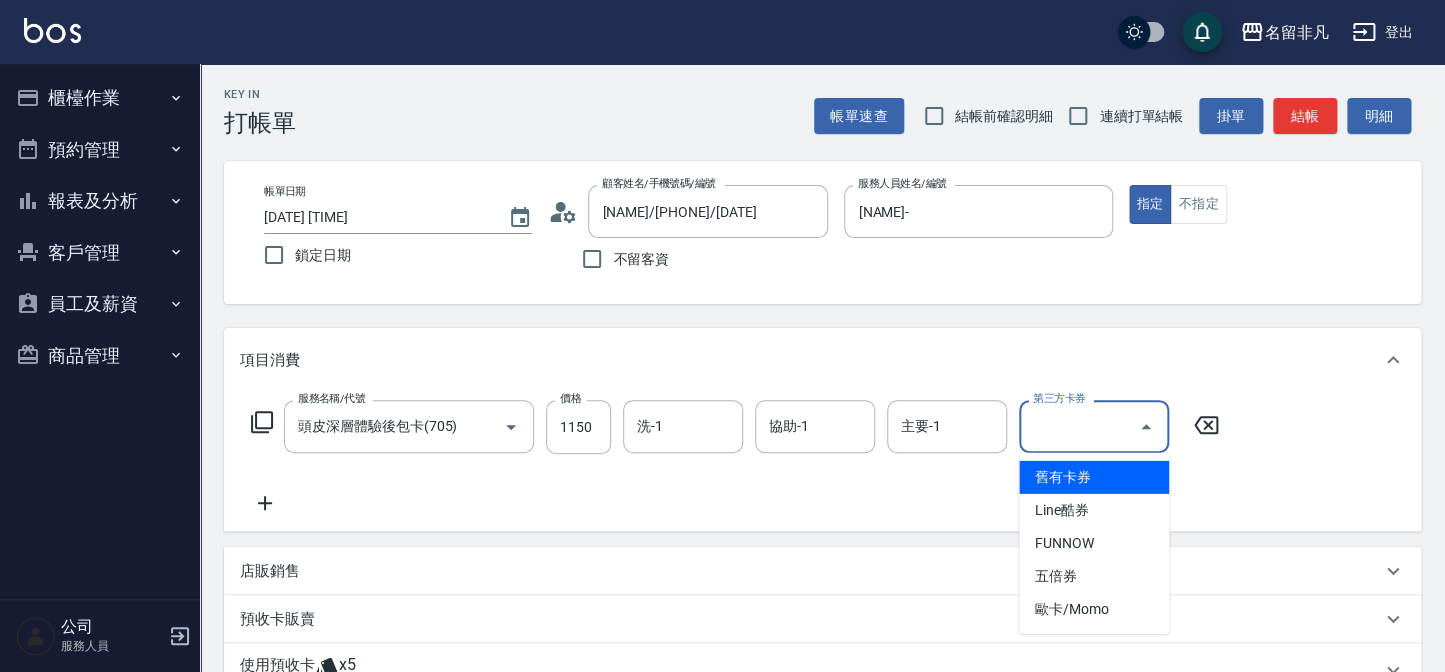 click on "舊有卡券" at bounding box center (1094, 477) 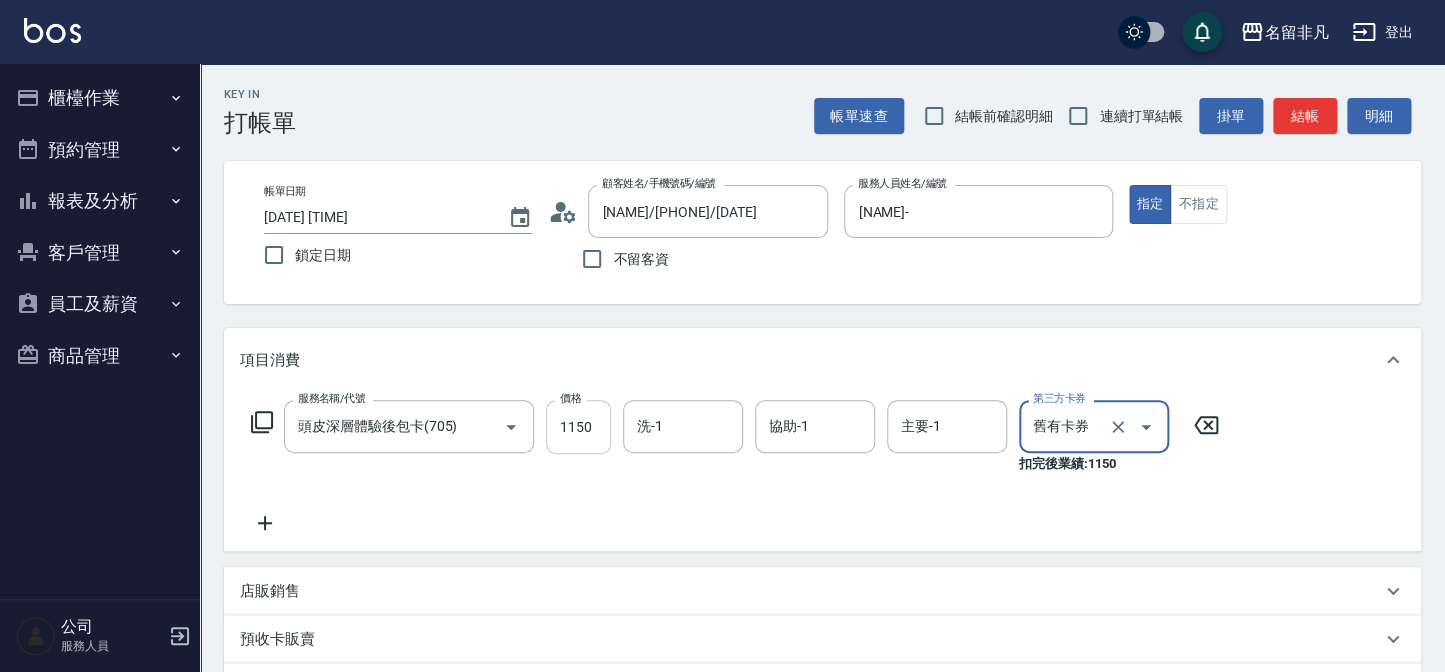 click on "1150" at bounding box center [578, 427] 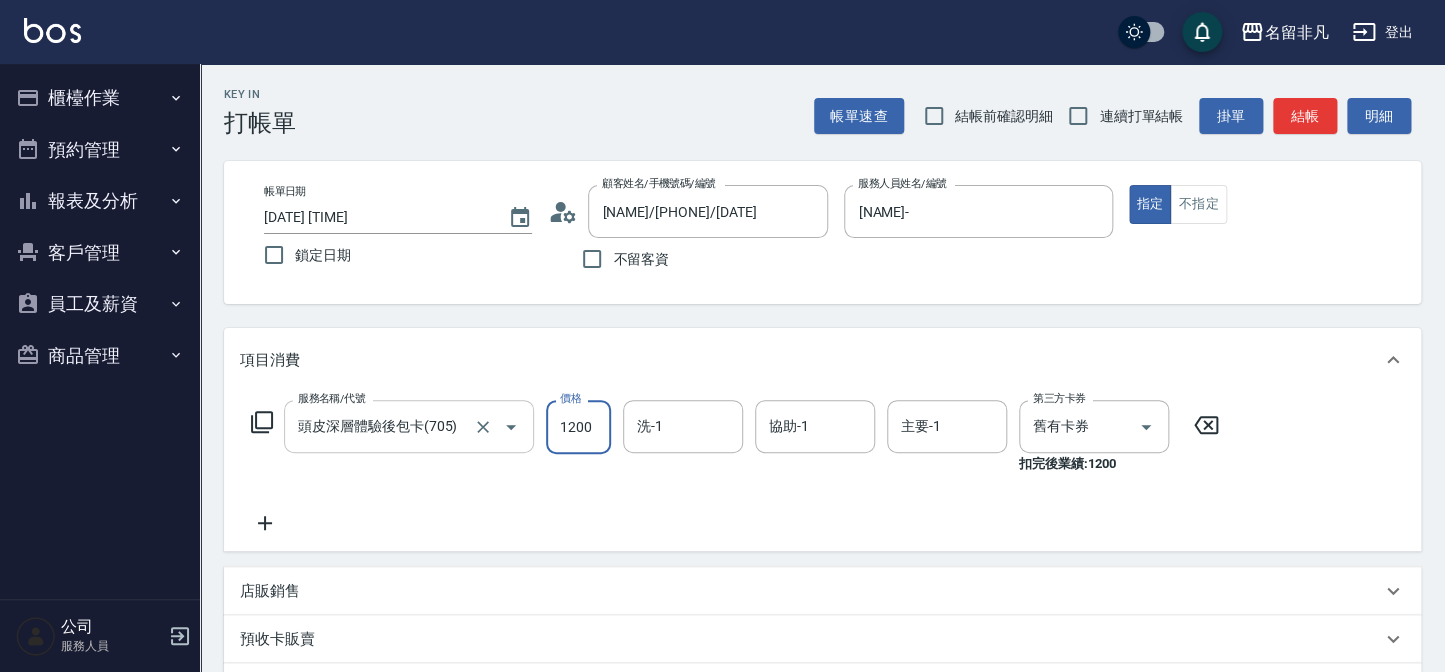 type on "1200" 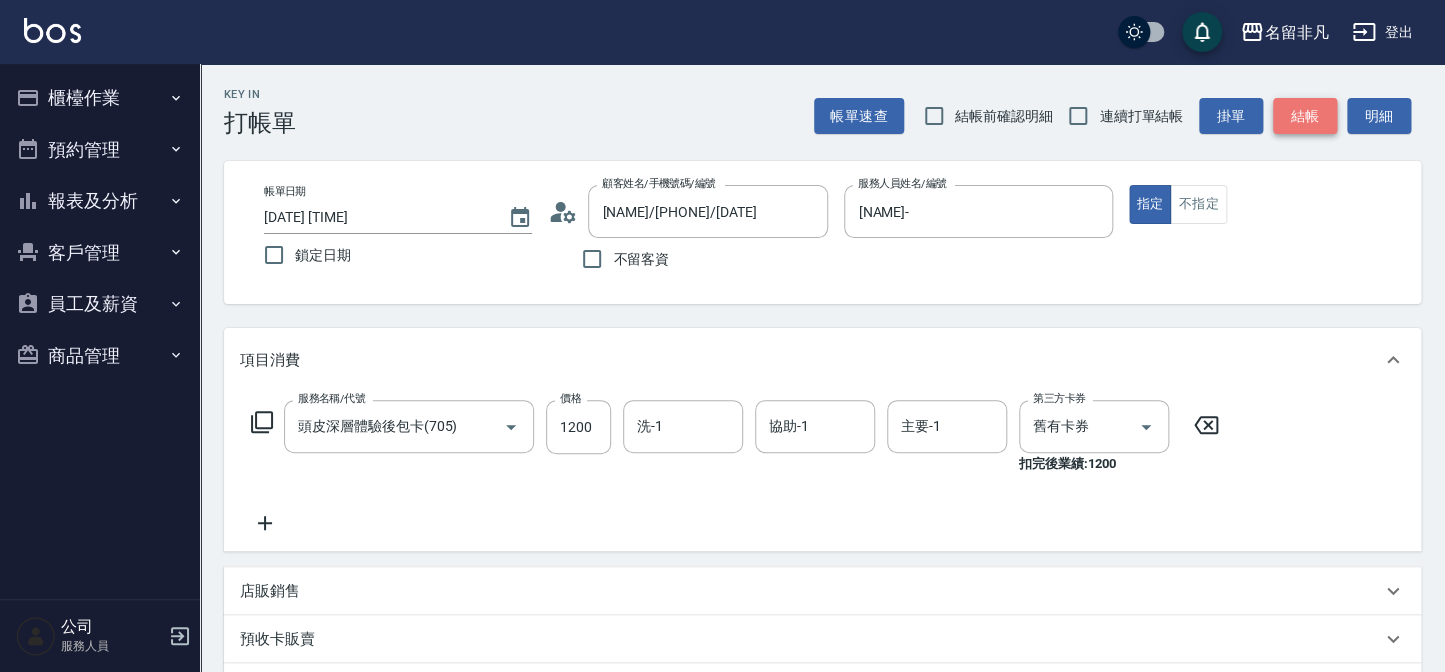 click on "結帳" at bounding box center [1305, 116] 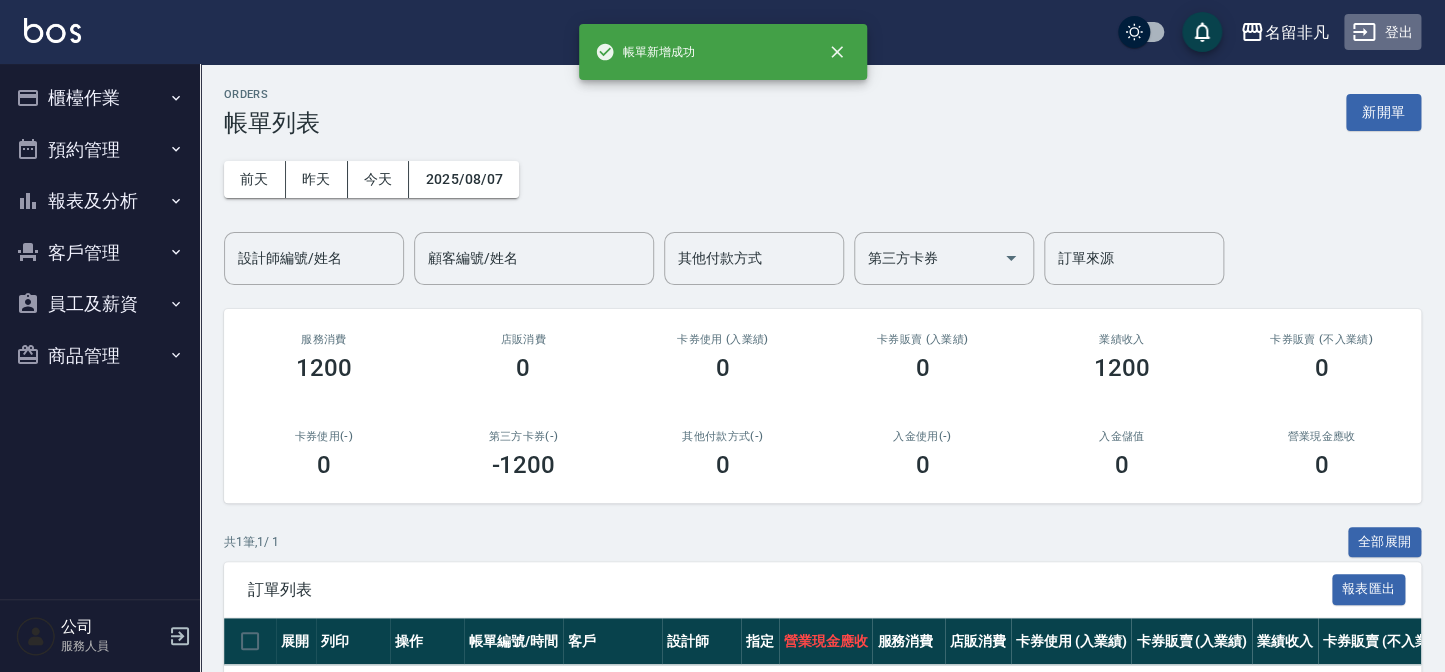 click on "登出" at bounding box center (1382, 32) 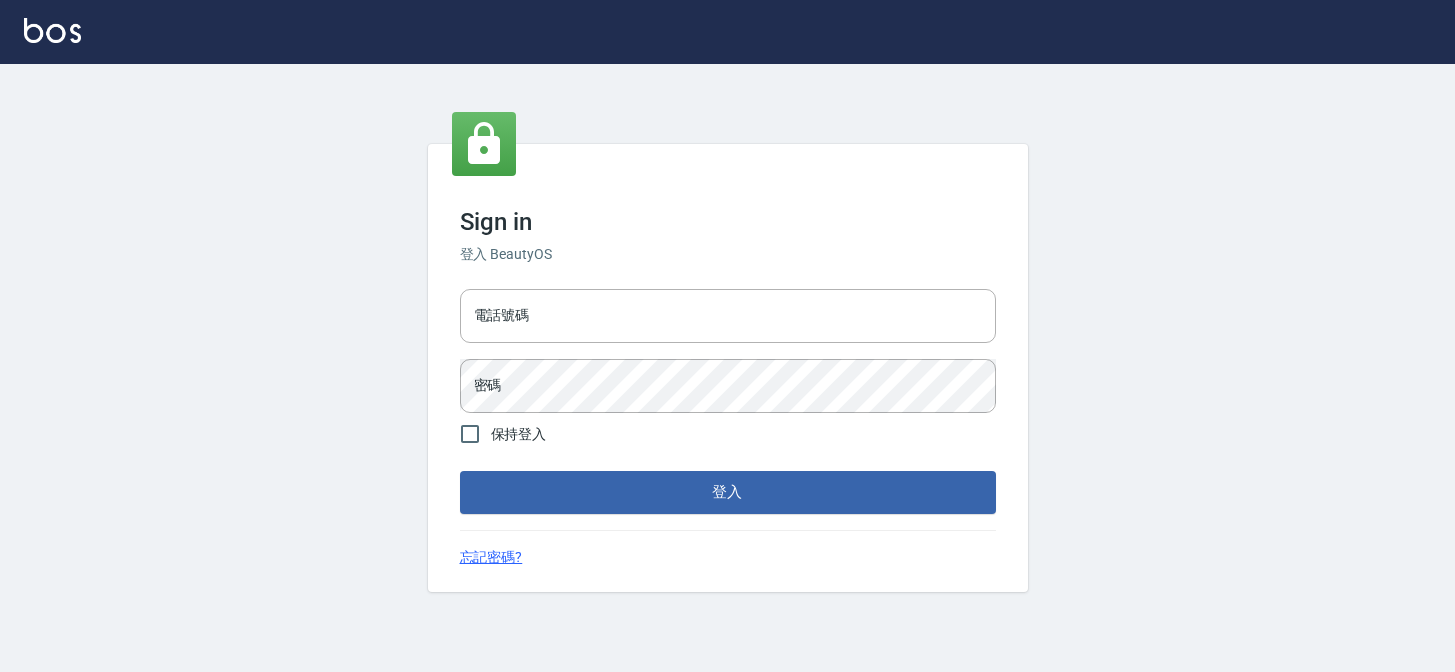 scroll, scrollTop: 0, scrollLeft: 0, axis: both 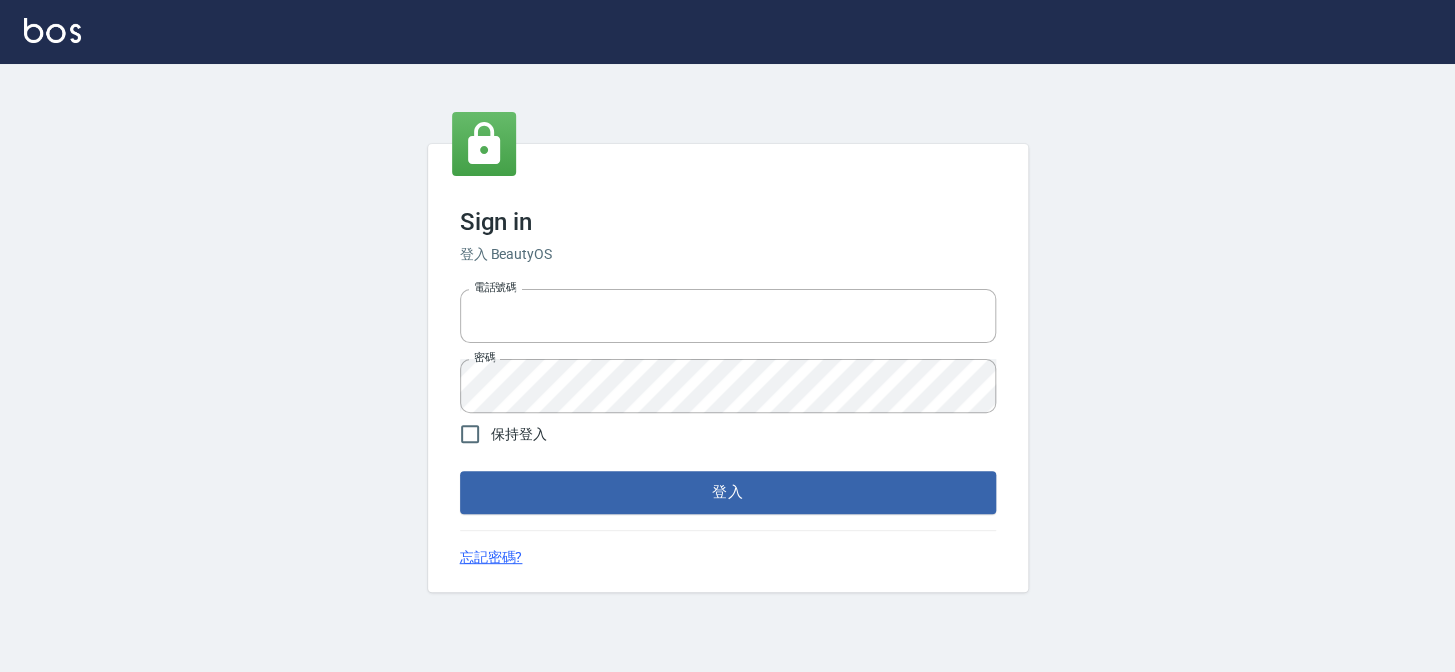 type on "27151227" 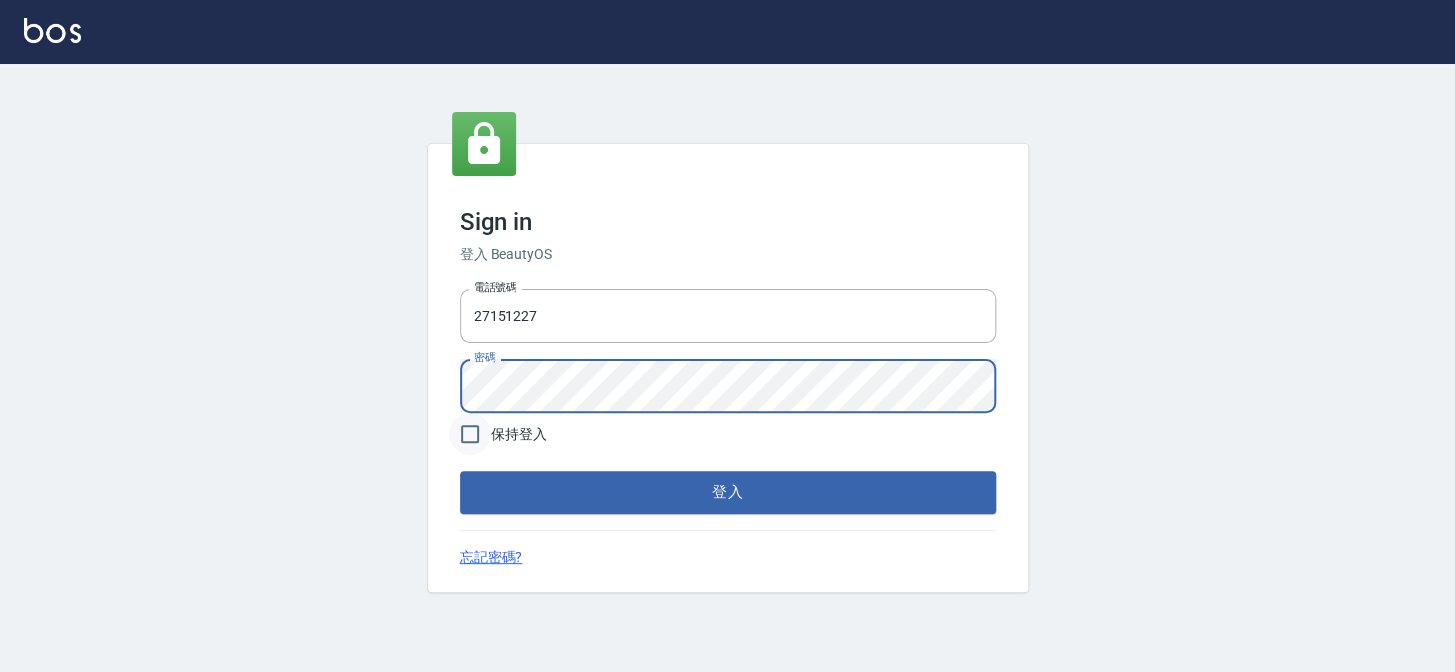 click on "保持登入" at bounding box center (470, 434) 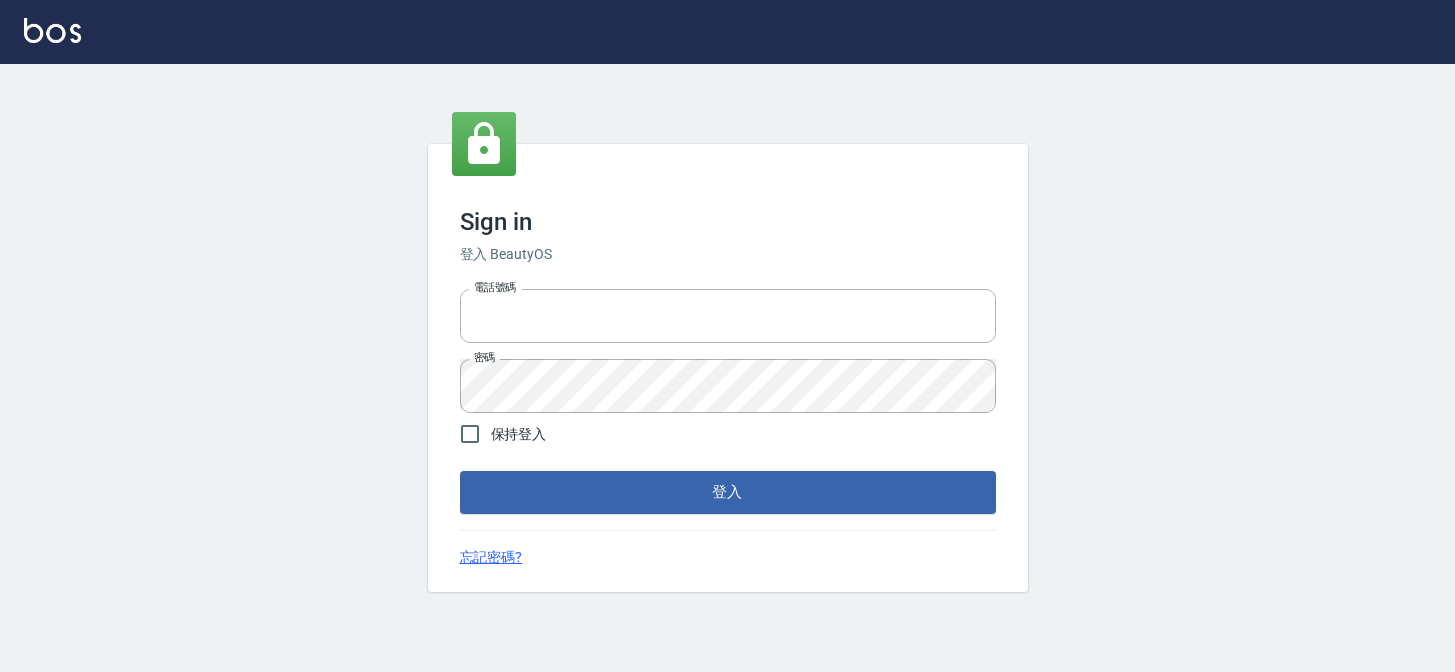 scroll, scrollTop: 0, scrollLeft: 0, axis: both 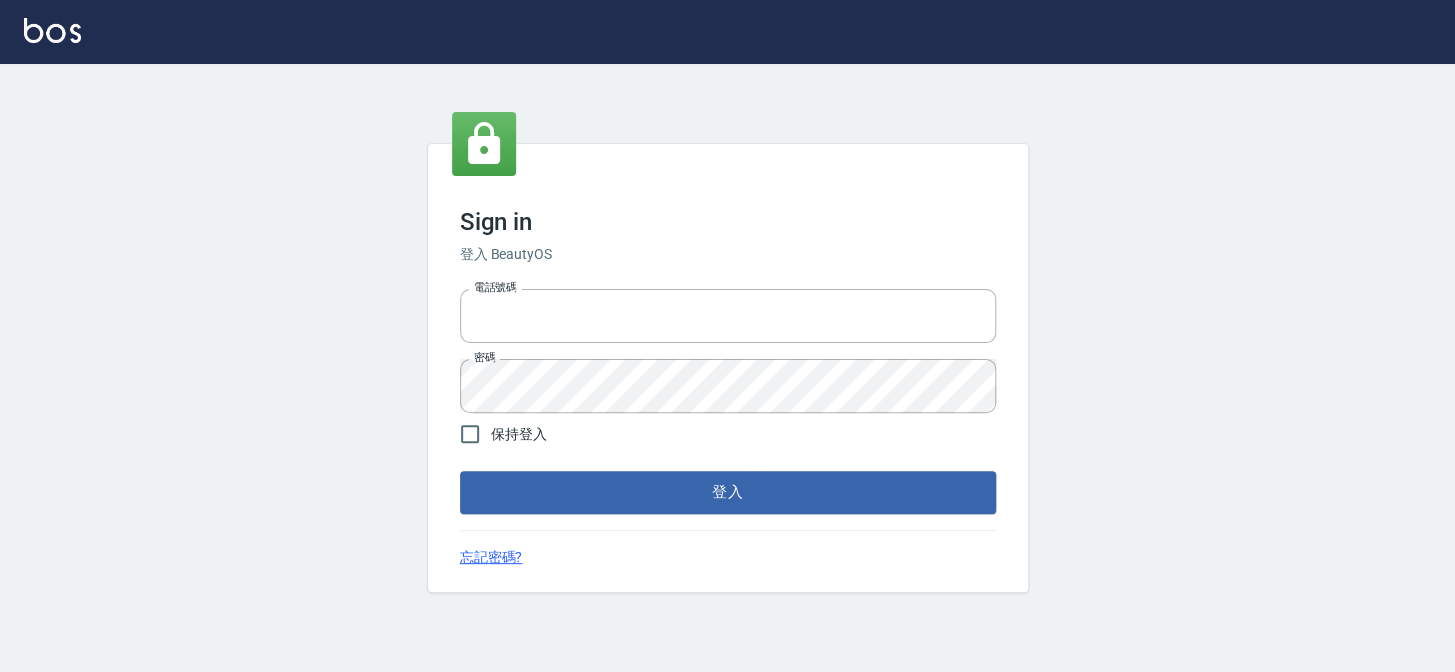 type on "27151227" 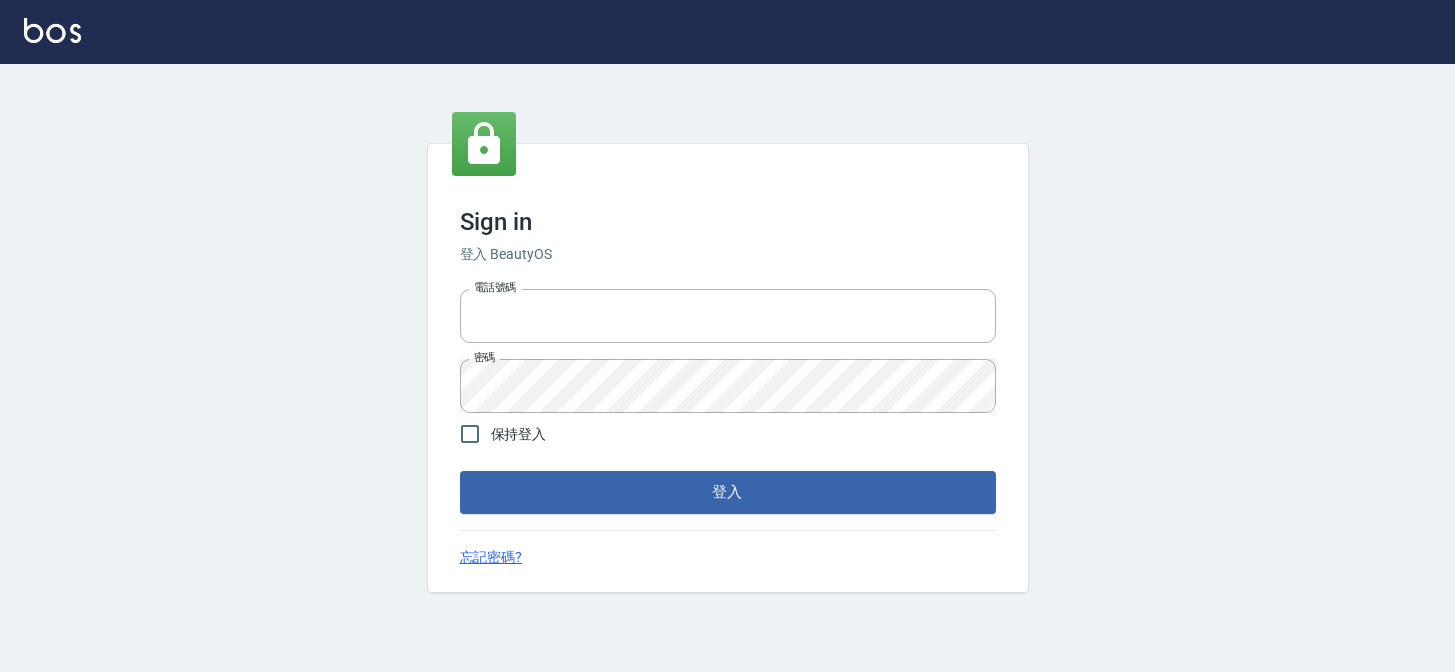 scroll, scrollTop: 0, scrollLeft: 0, axis: both 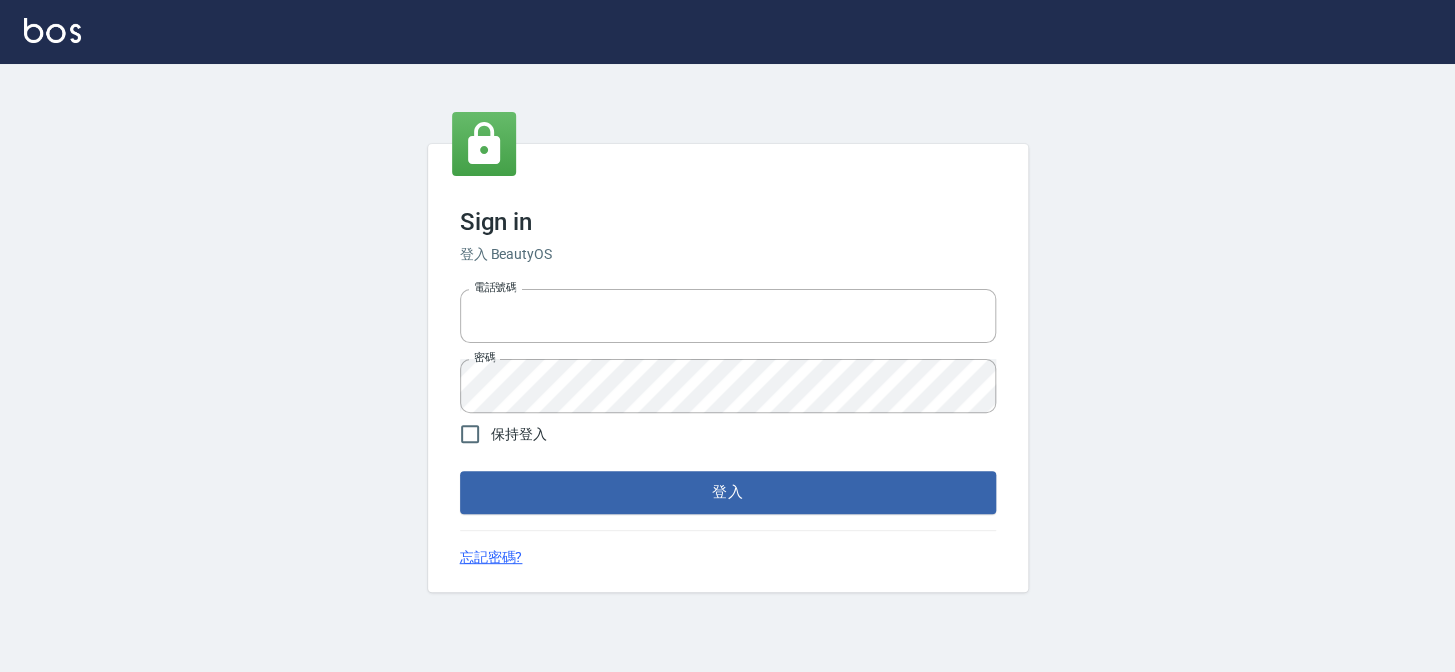 type on "27151227" 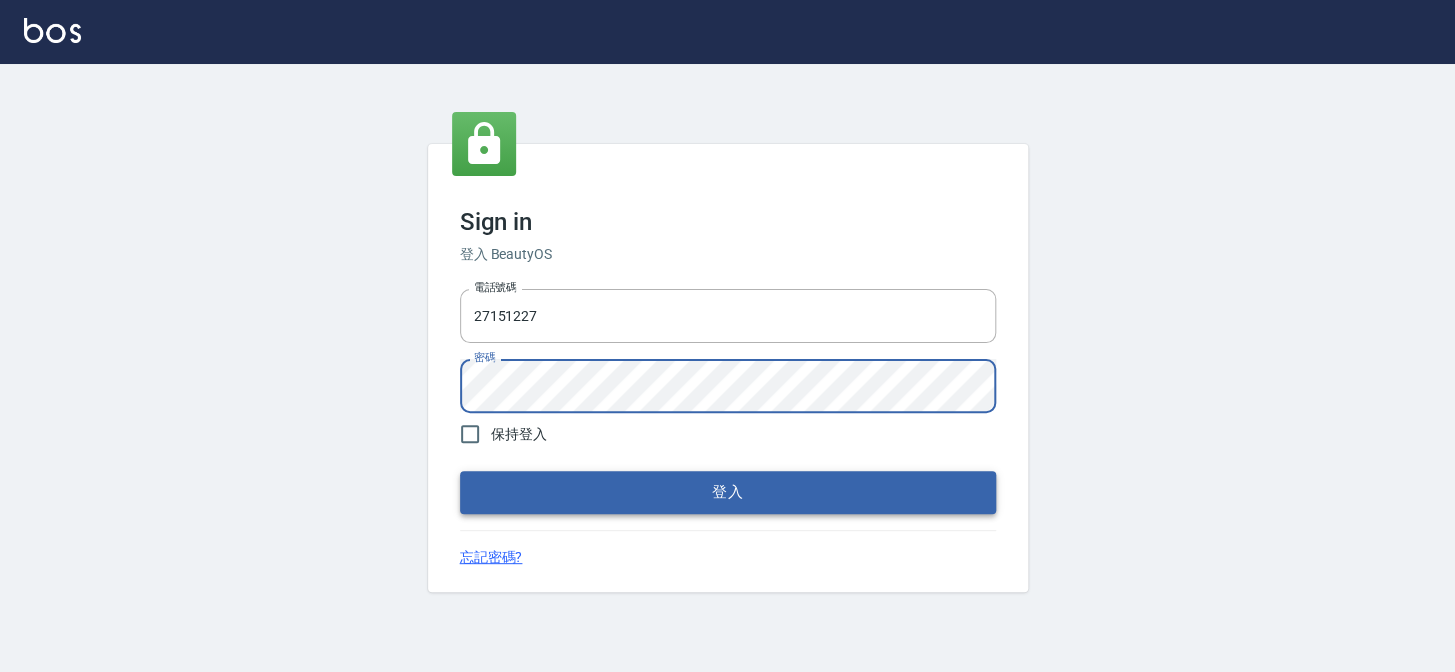 click on "登入" at bounding box center (728, 492) 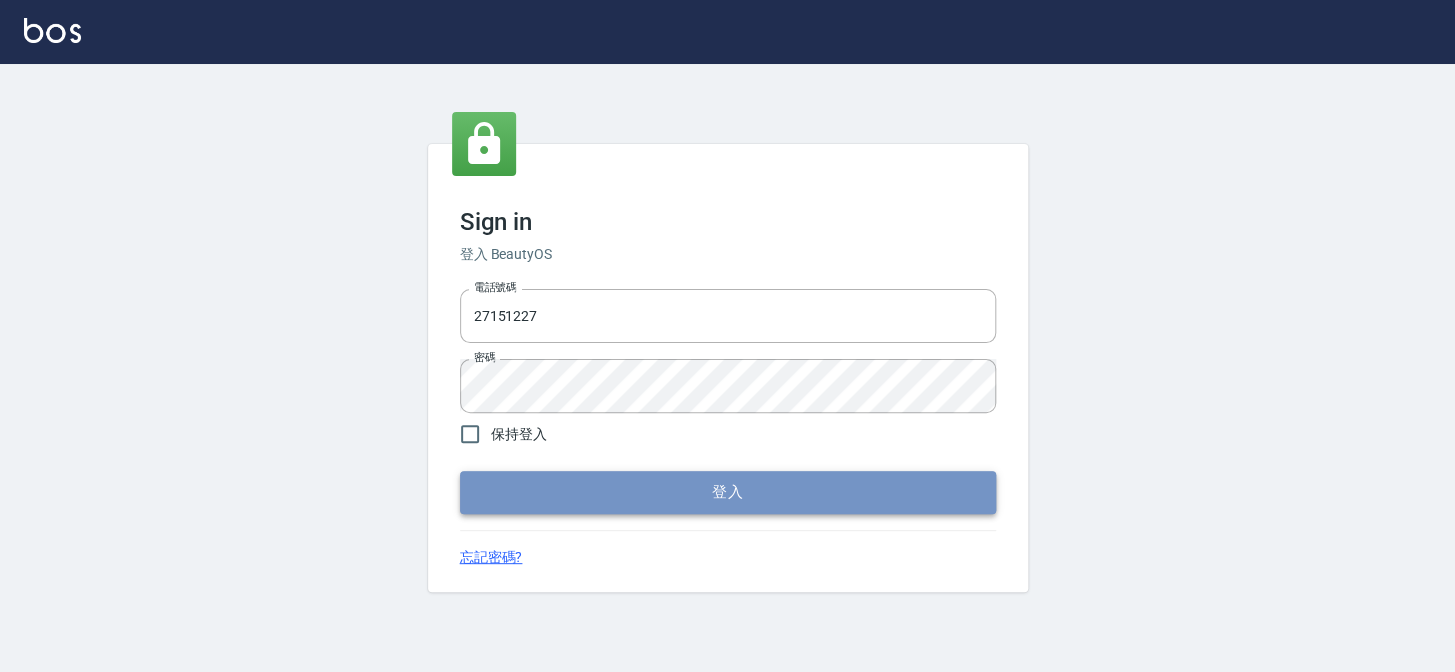 click on "登入" at bounding box center [728, 492] 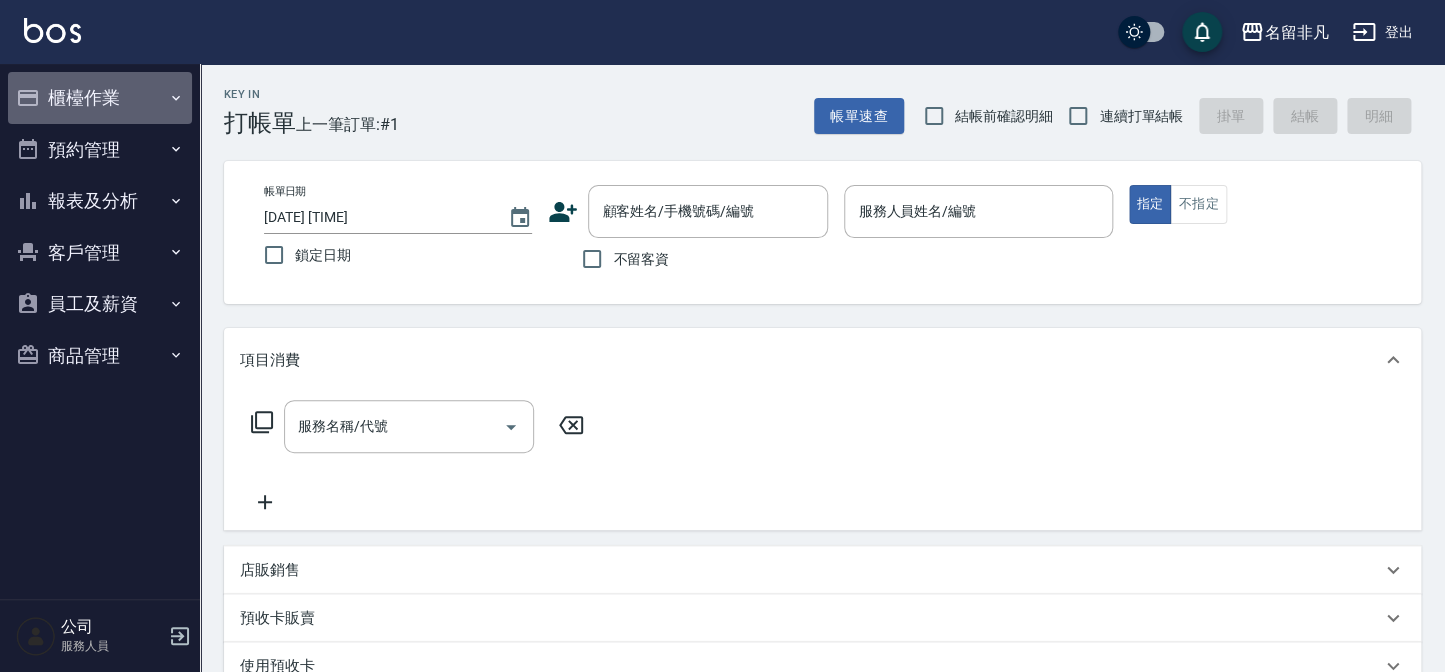 click on "櫃檯作業" at bounding box center (100, 98) 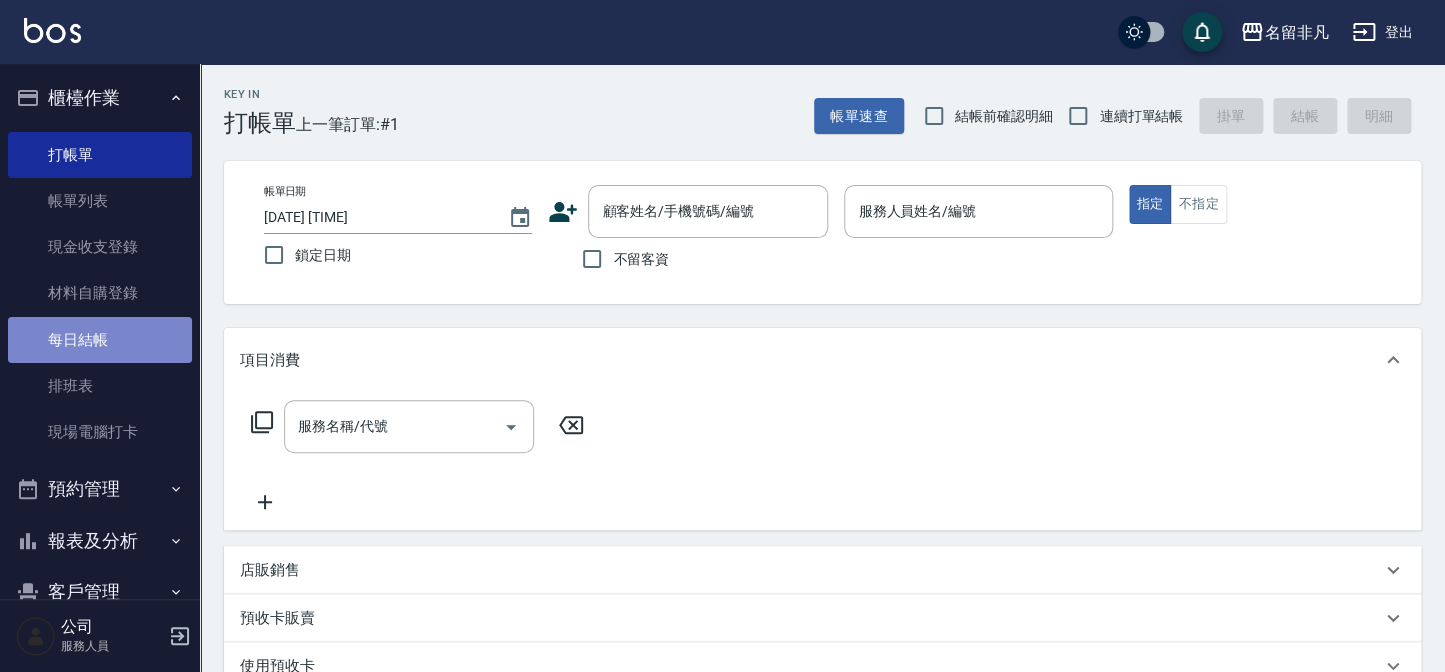 click on "每日結帳" at bounding box center (100, 340) 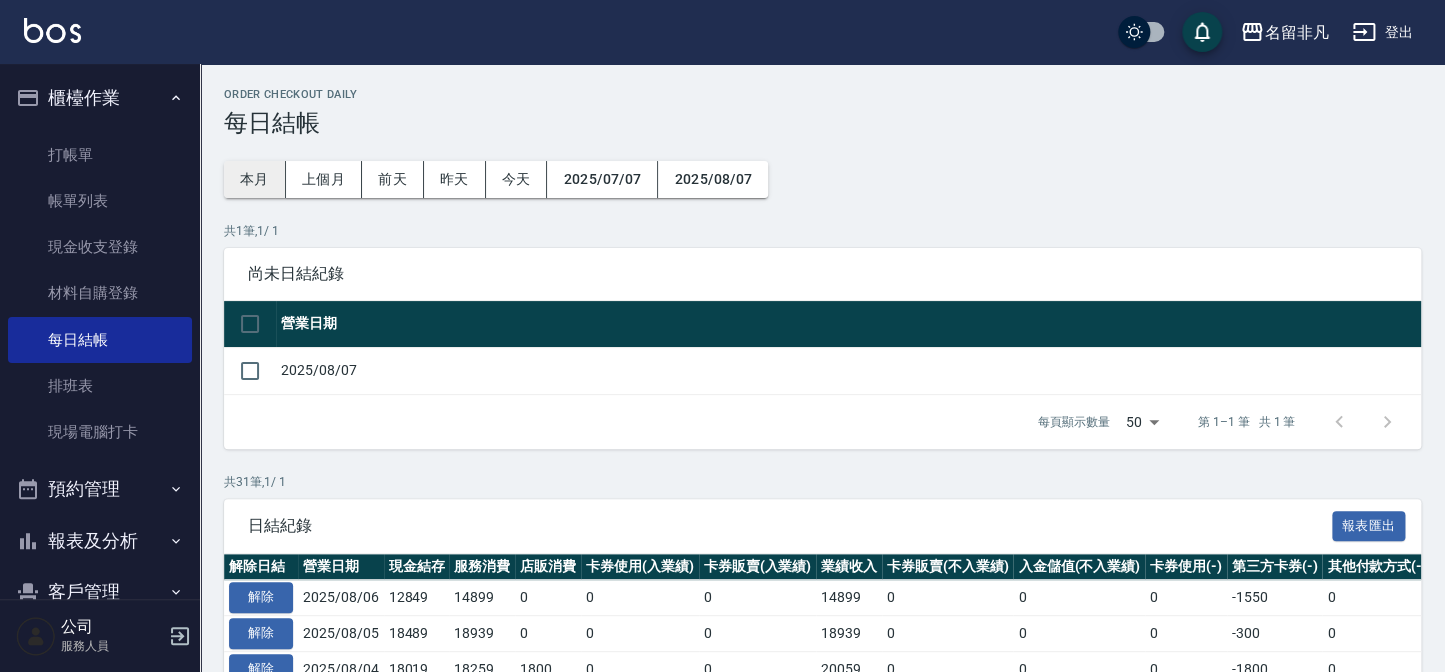 click on "本月" at bounding box center [255, 179] 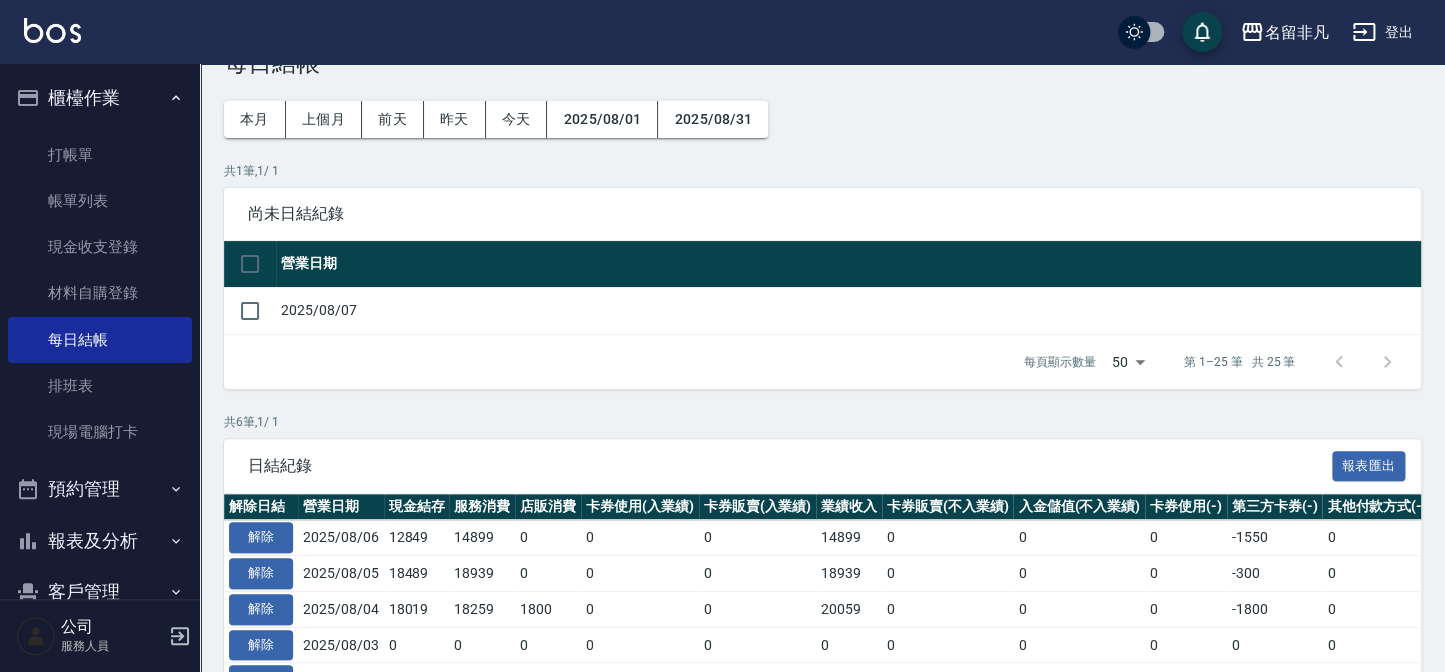 scroll, scrollTop: 90, scrollLeft: 0, axis: vertical 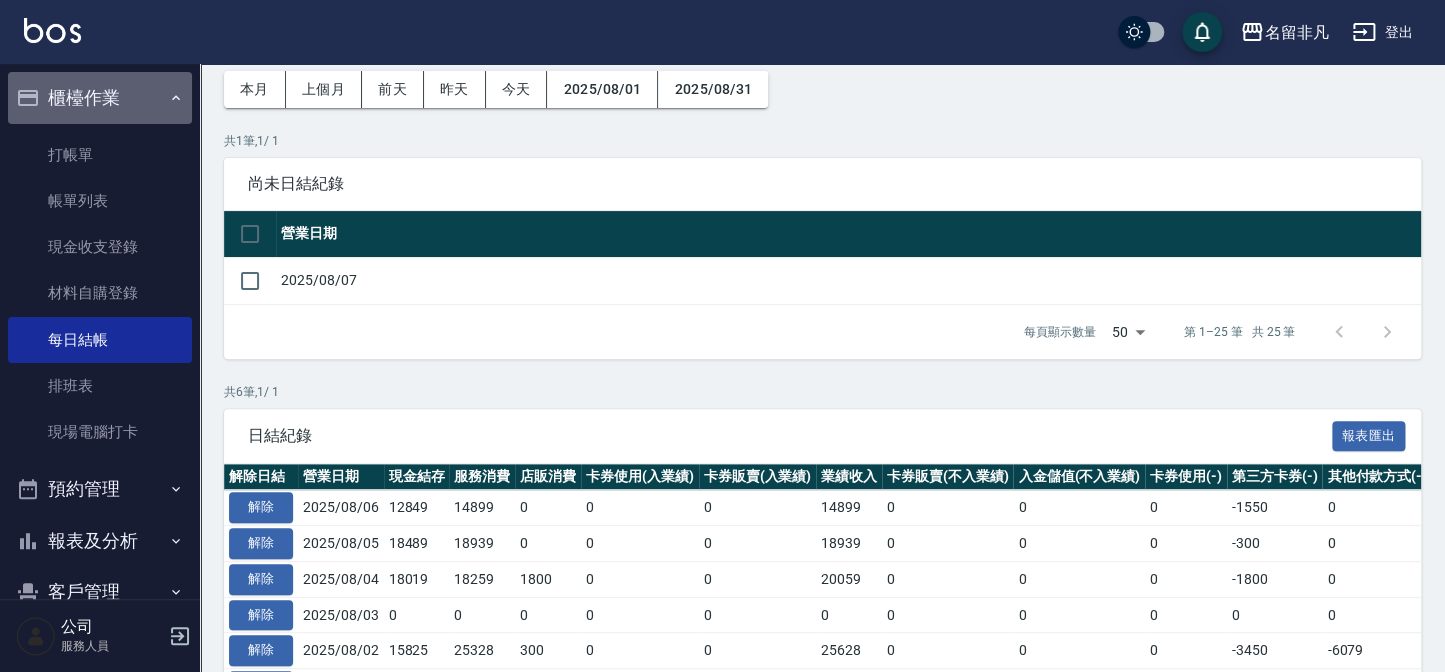 click on "櫃檯作業" at bounding box center [100, 98] 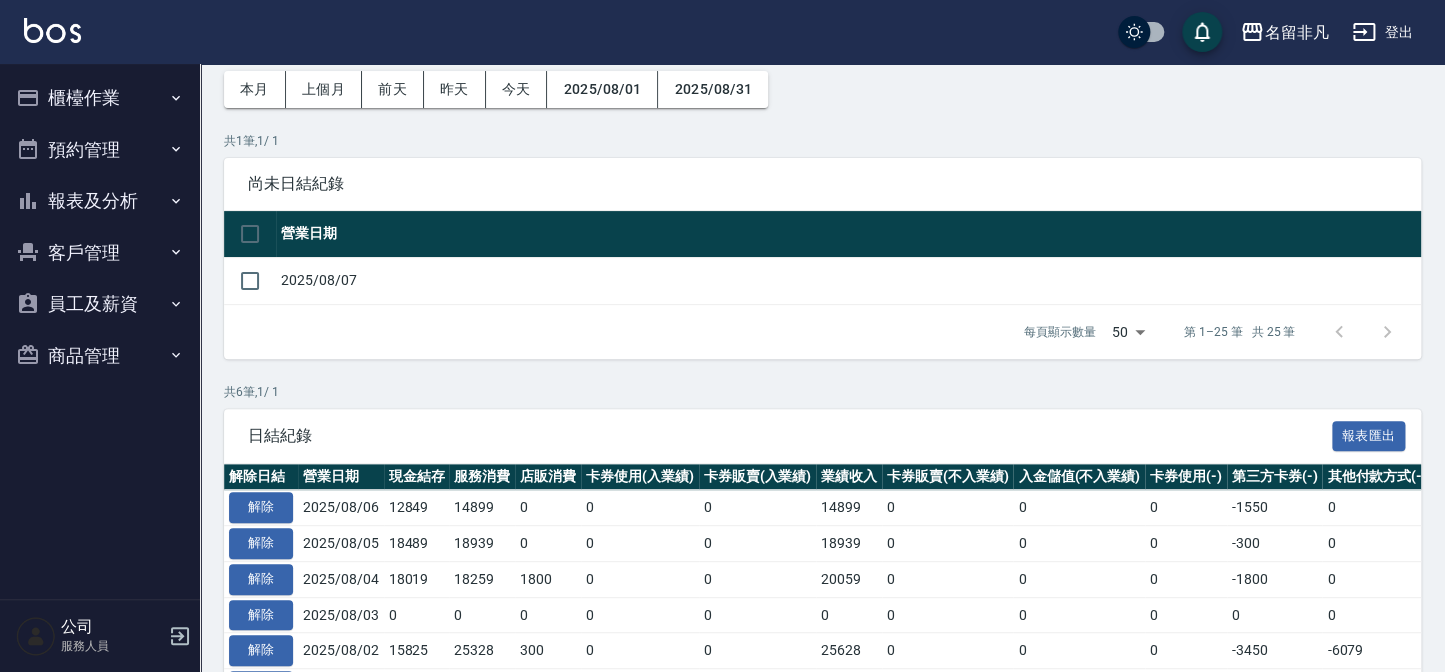 click on "櫃檯作業" at bounding box center (100, 98) 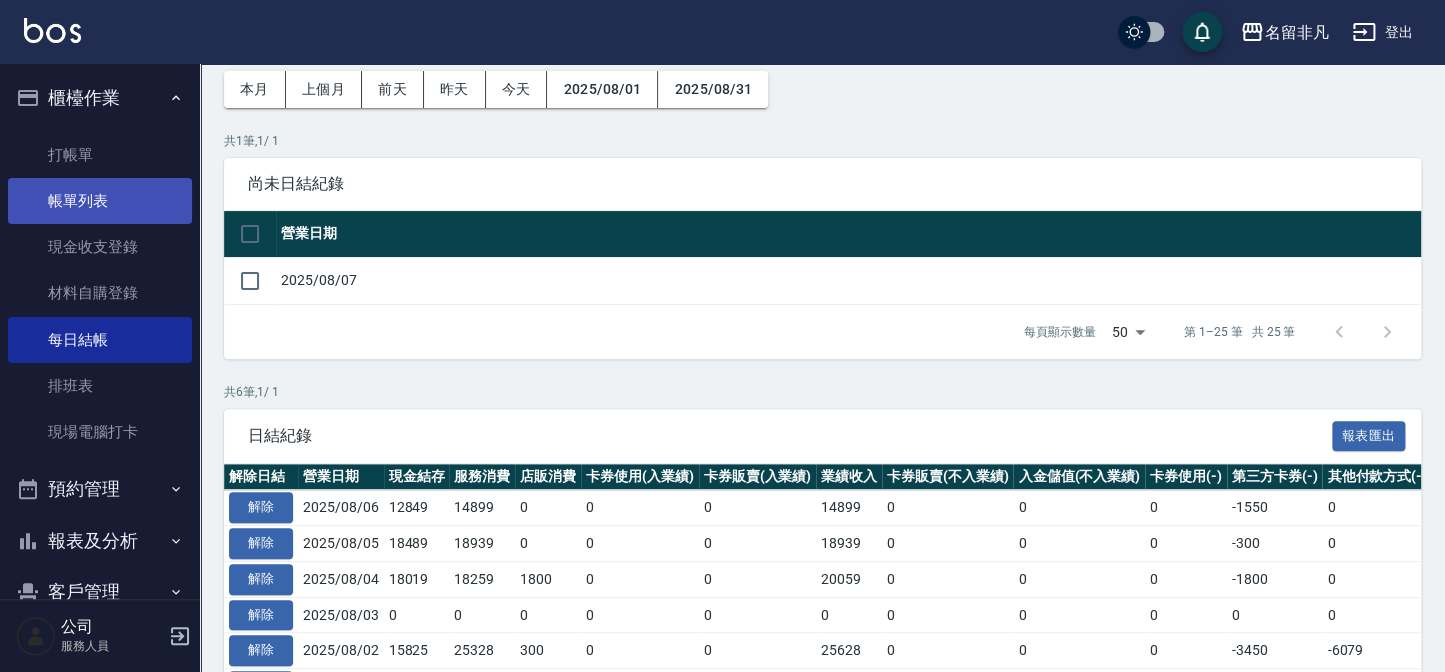 click on "帳單列表" at bounding box center (100, 201) 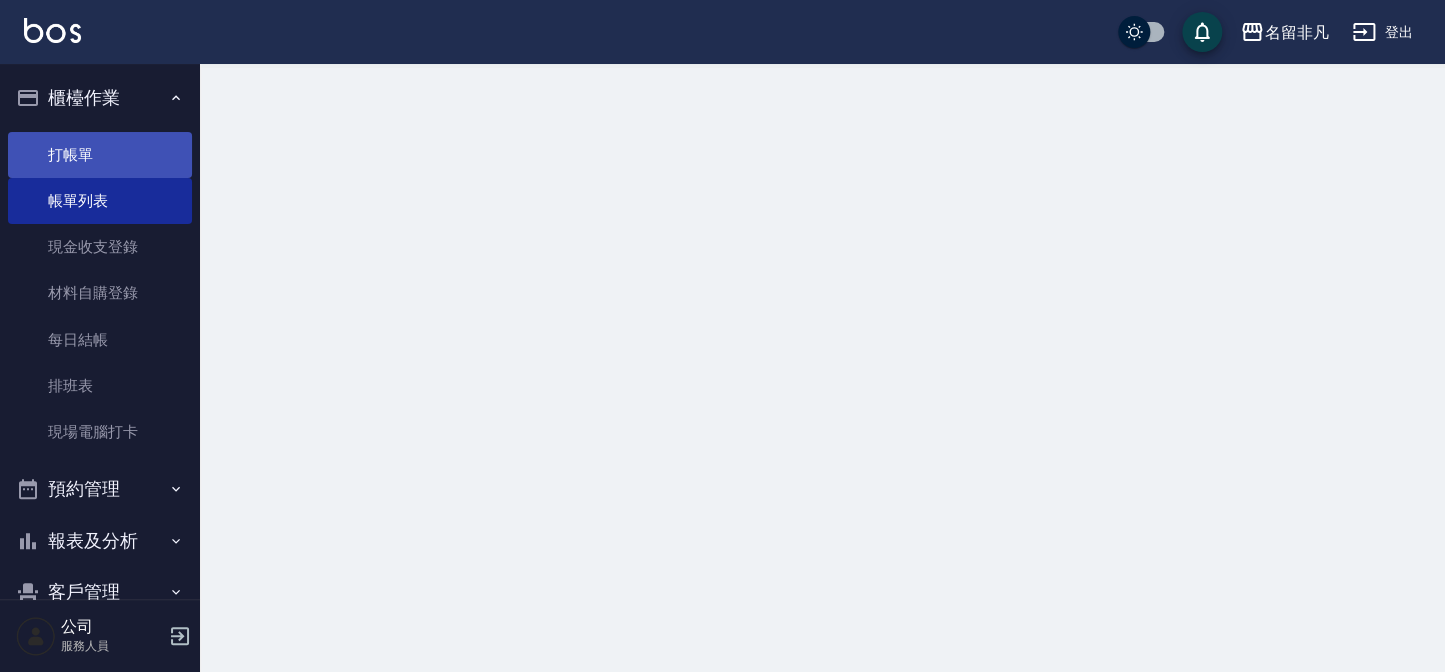 scroll, scrollTop: 0, scrollLeft: 0, axis: both 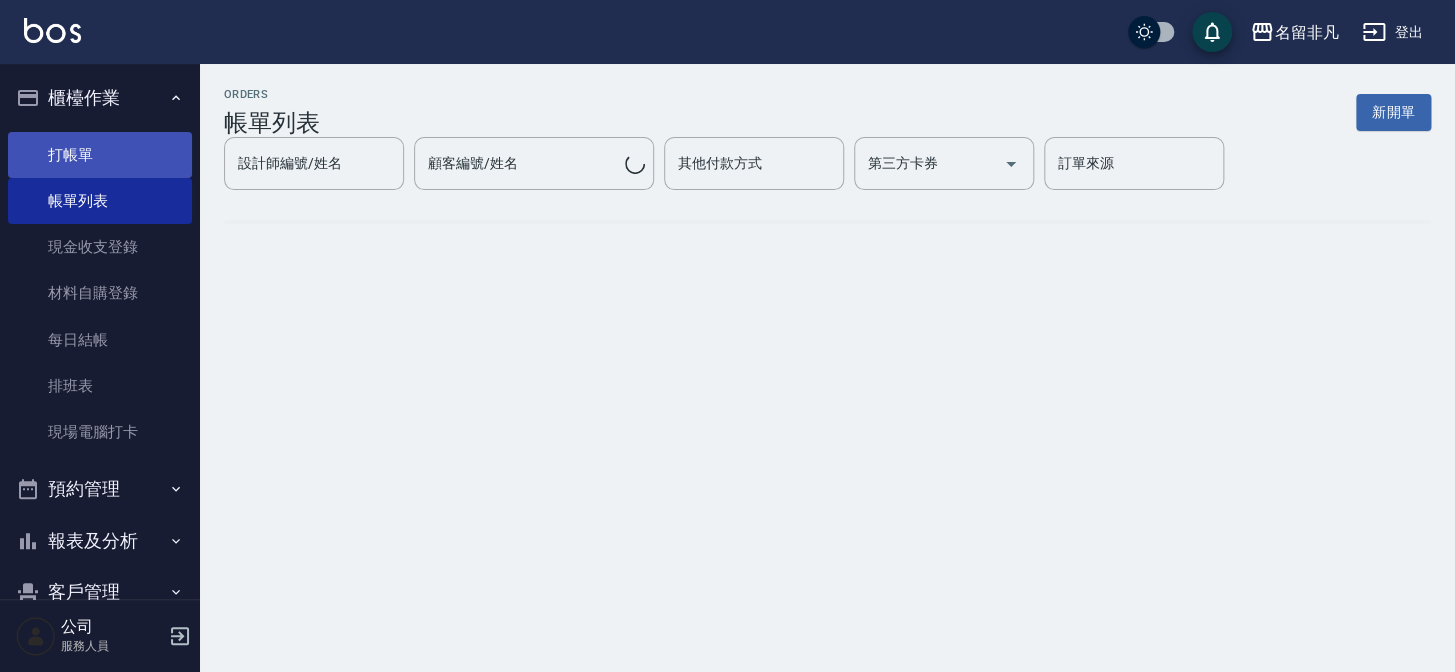 click on "打帳單" at bounding box center (100, 155) 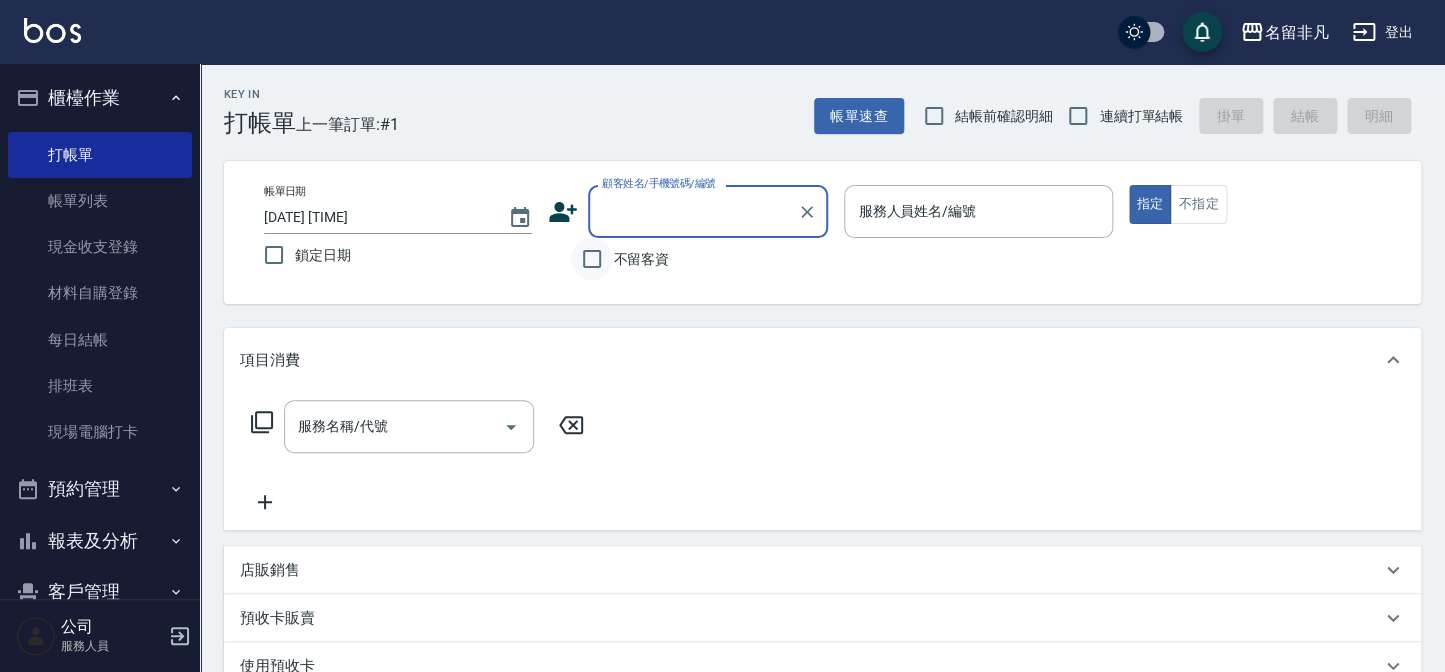 click on "不留客資" at bounding box center [592, 259] 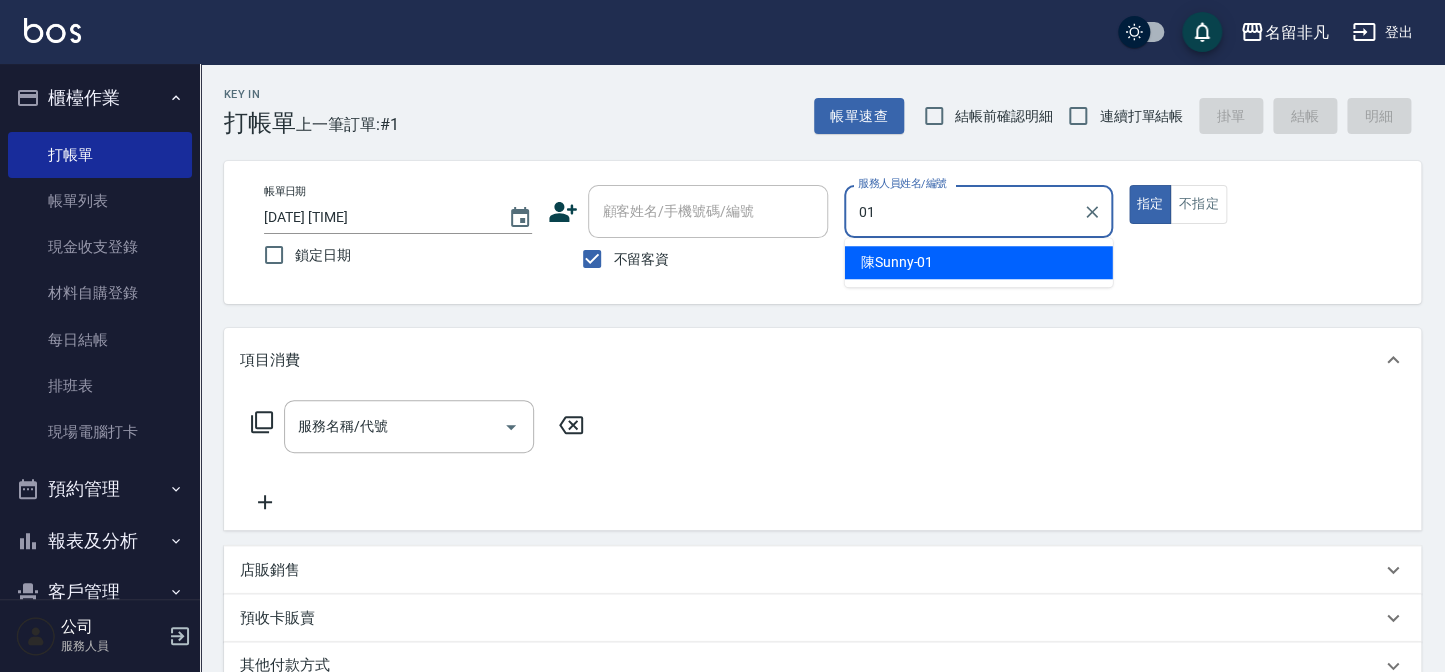 type on "01" 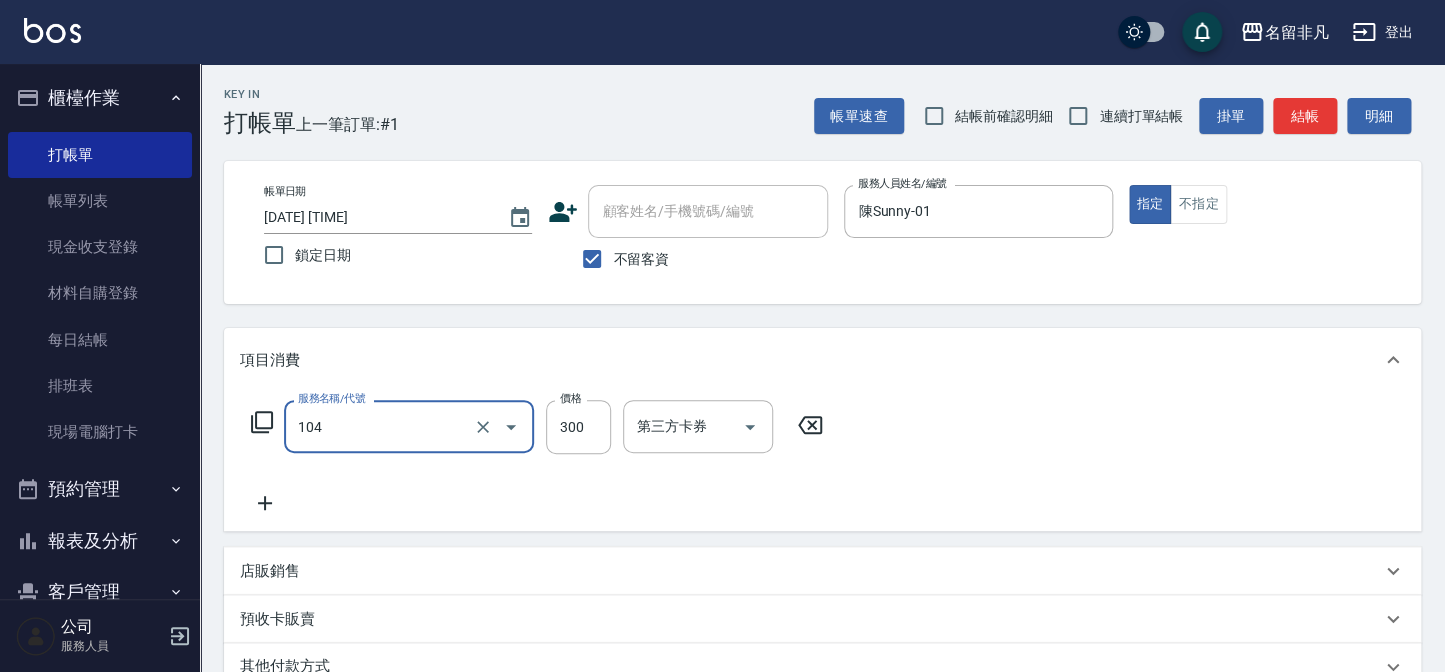 type on "洗髮(104)" 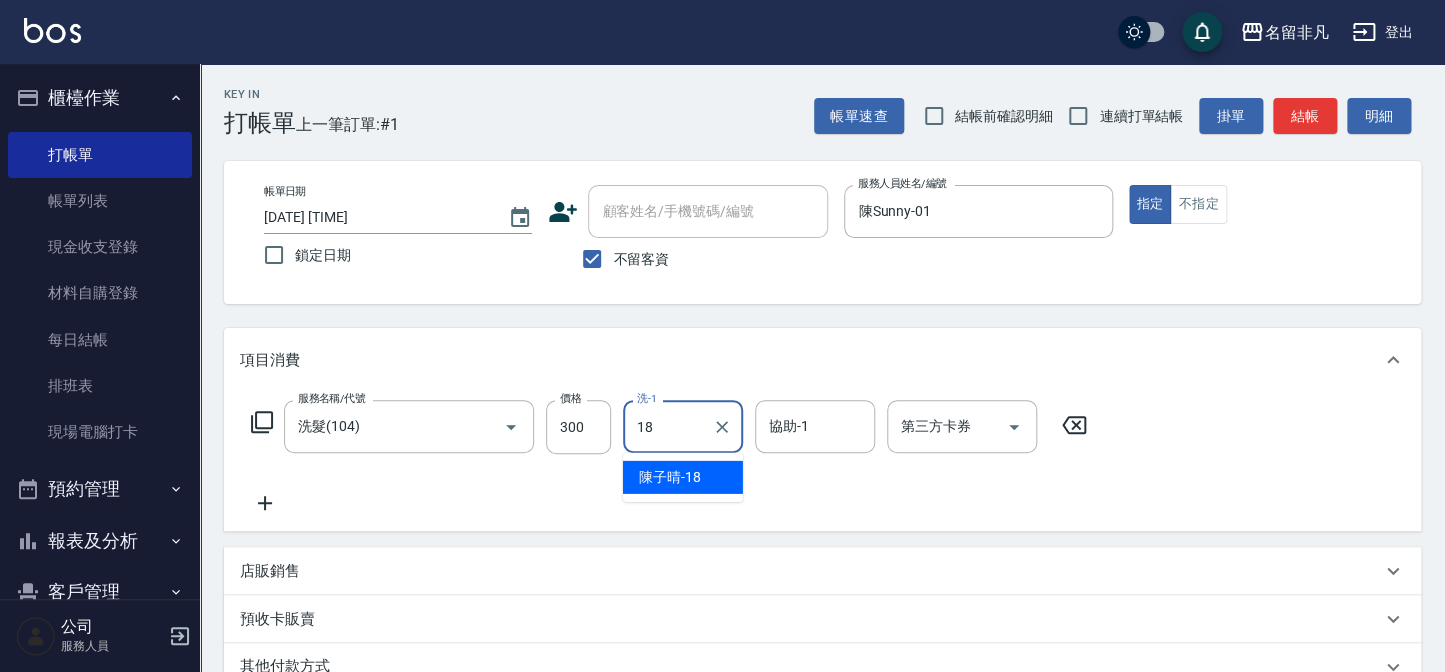 type on "陳子晴-18" 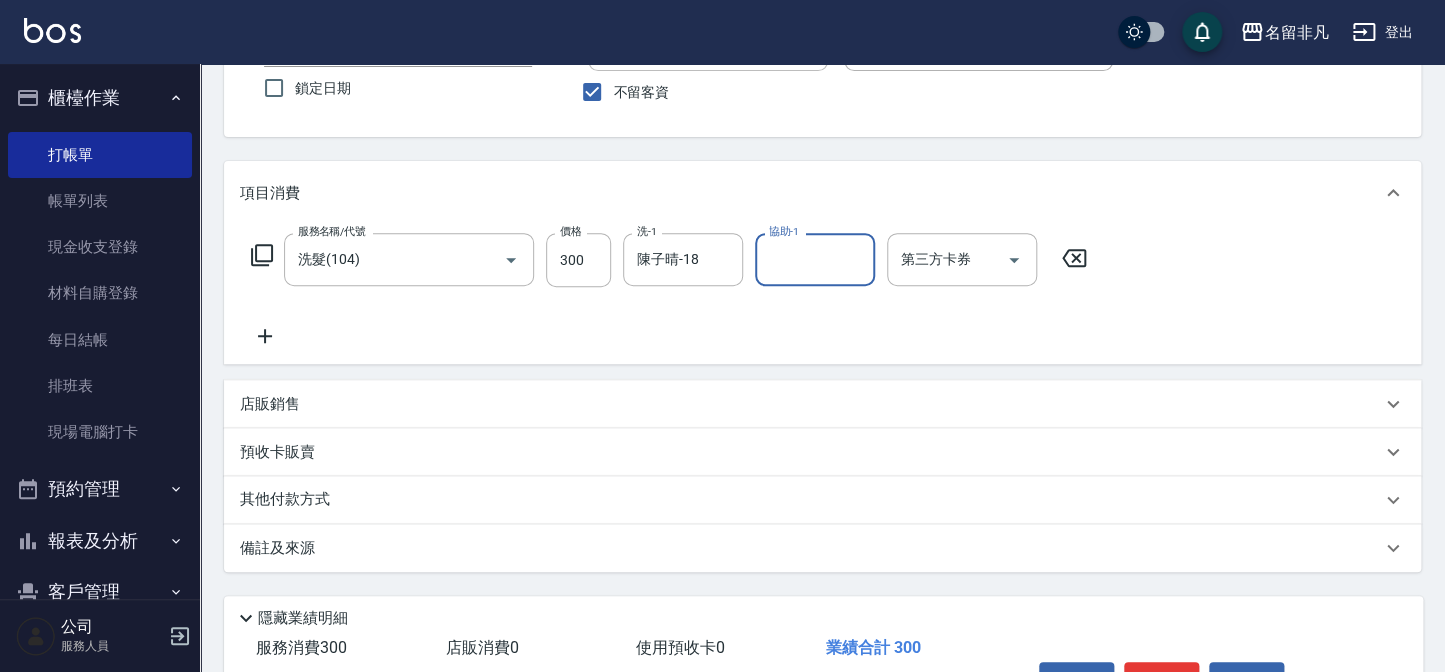 scroll, scrollTop: 181, scrollLeft: 0, axis: vertical 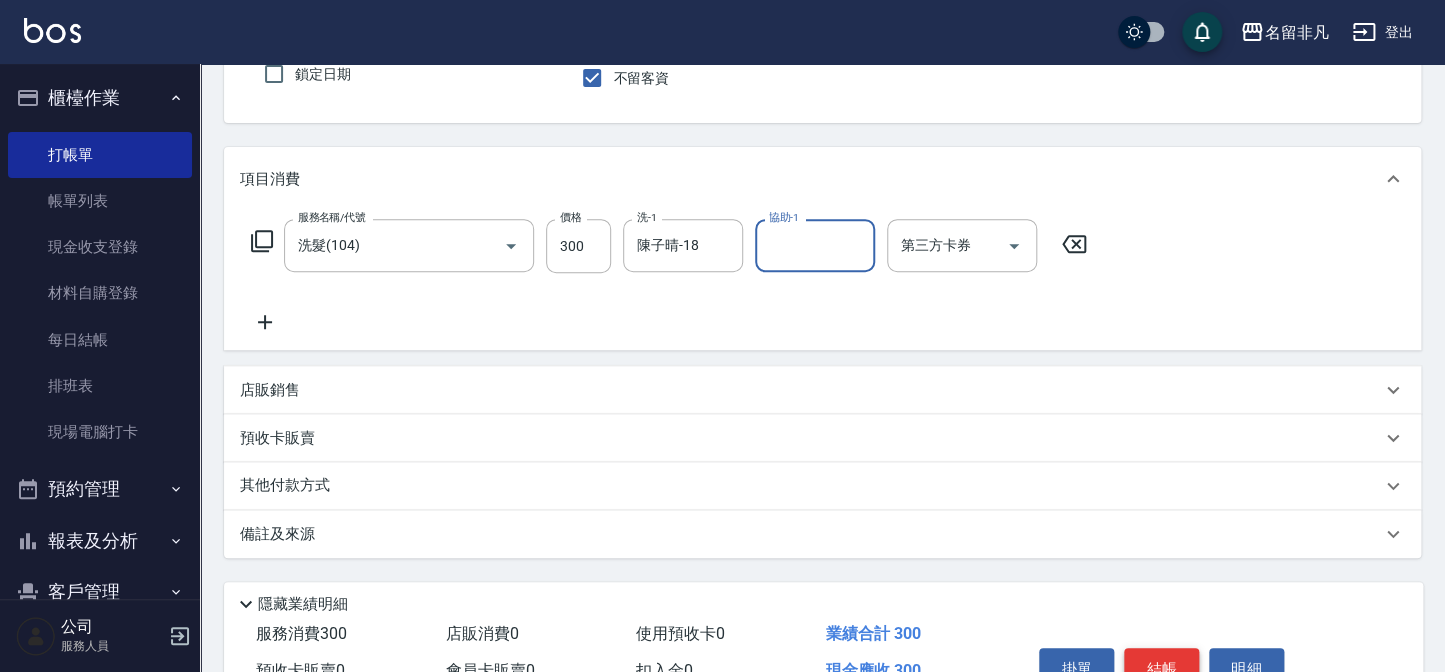 click on "掛單 結帳 明細" at bounding box center [1161, 671] 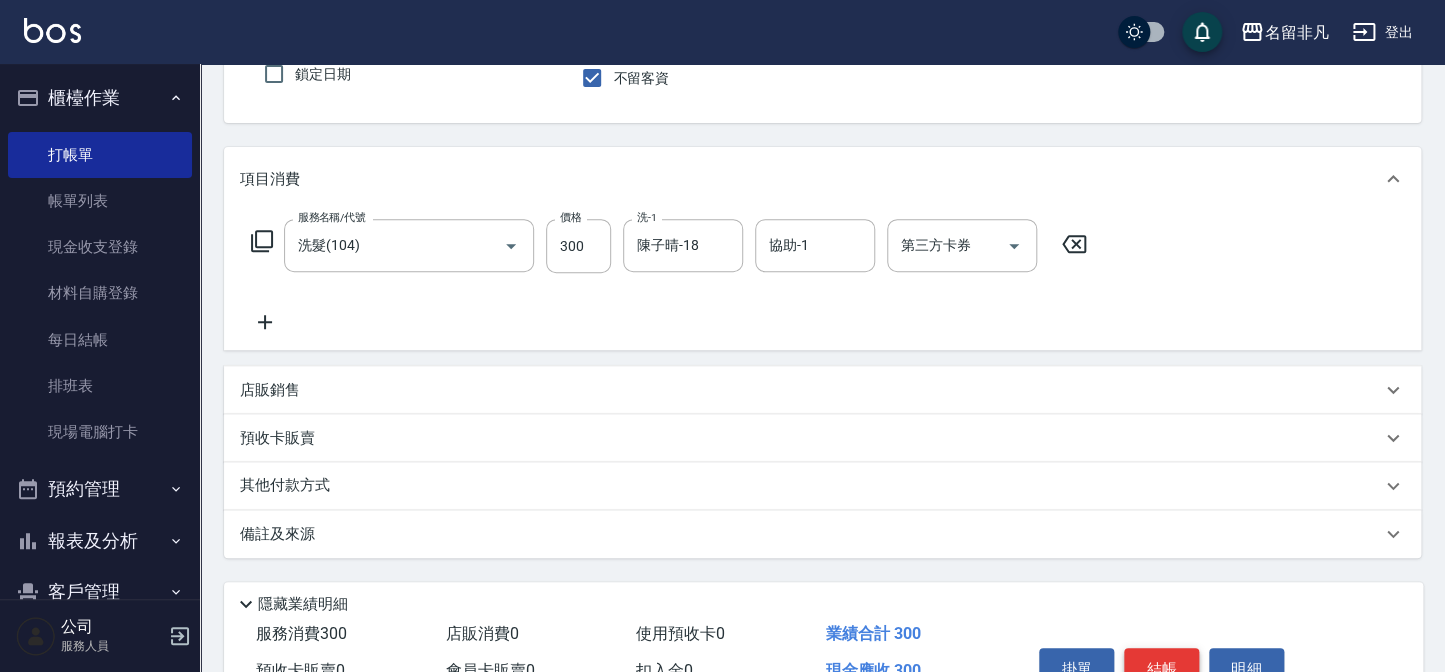 click on "結帳" at bounding box center [1161, 669] 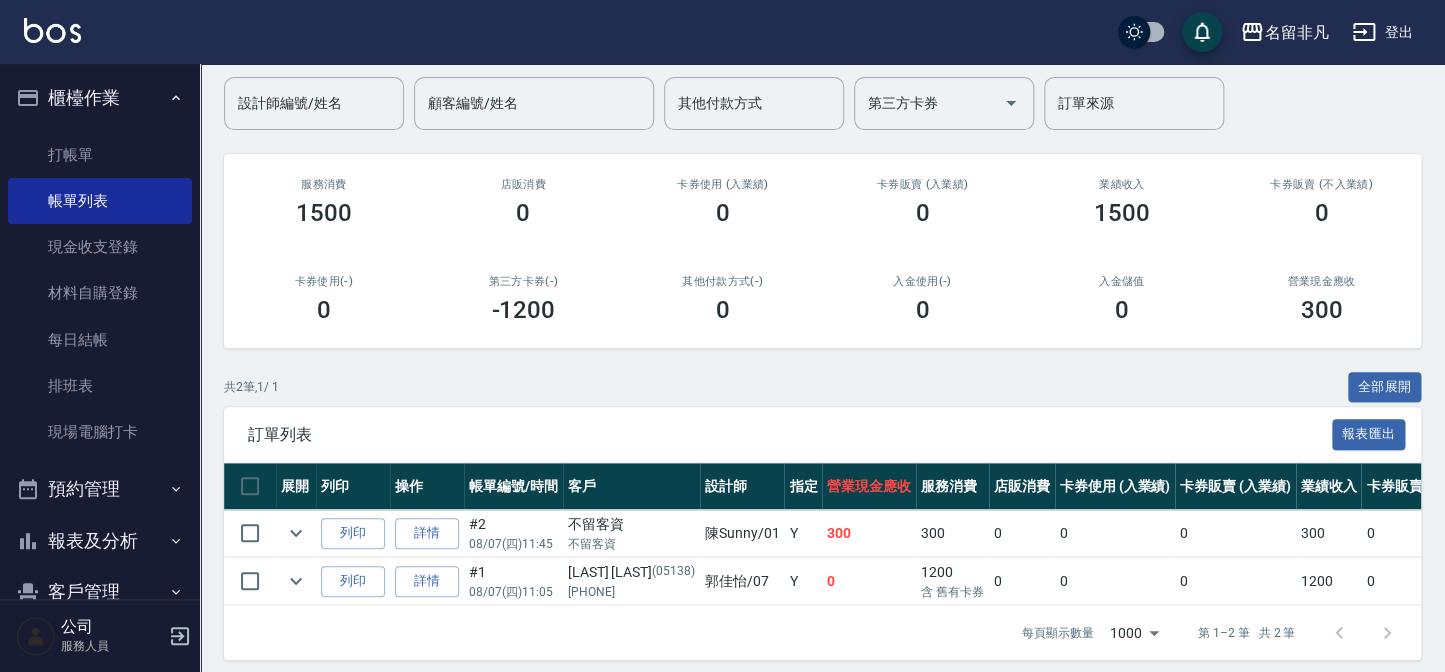 scroll, scrollTop: 180, scrollLeft: 0, axis: vertical 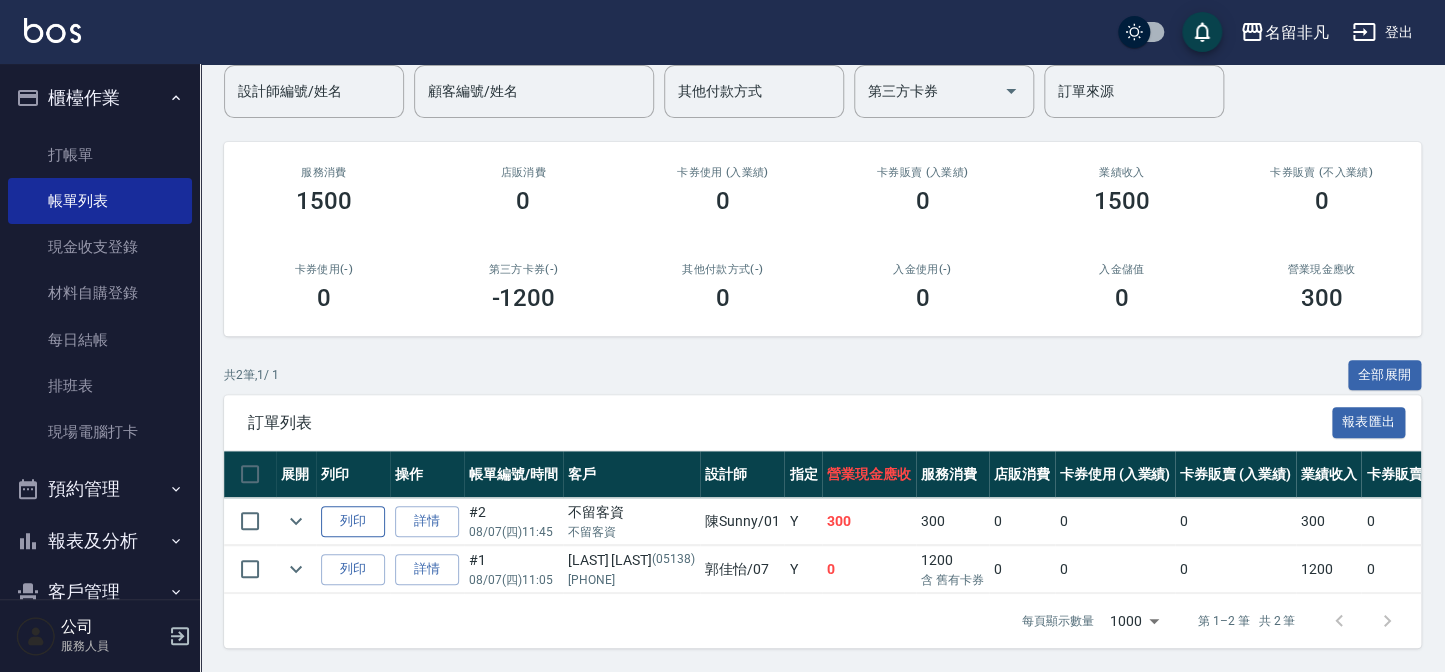 click on "列印" at bounding box center (353, 521) 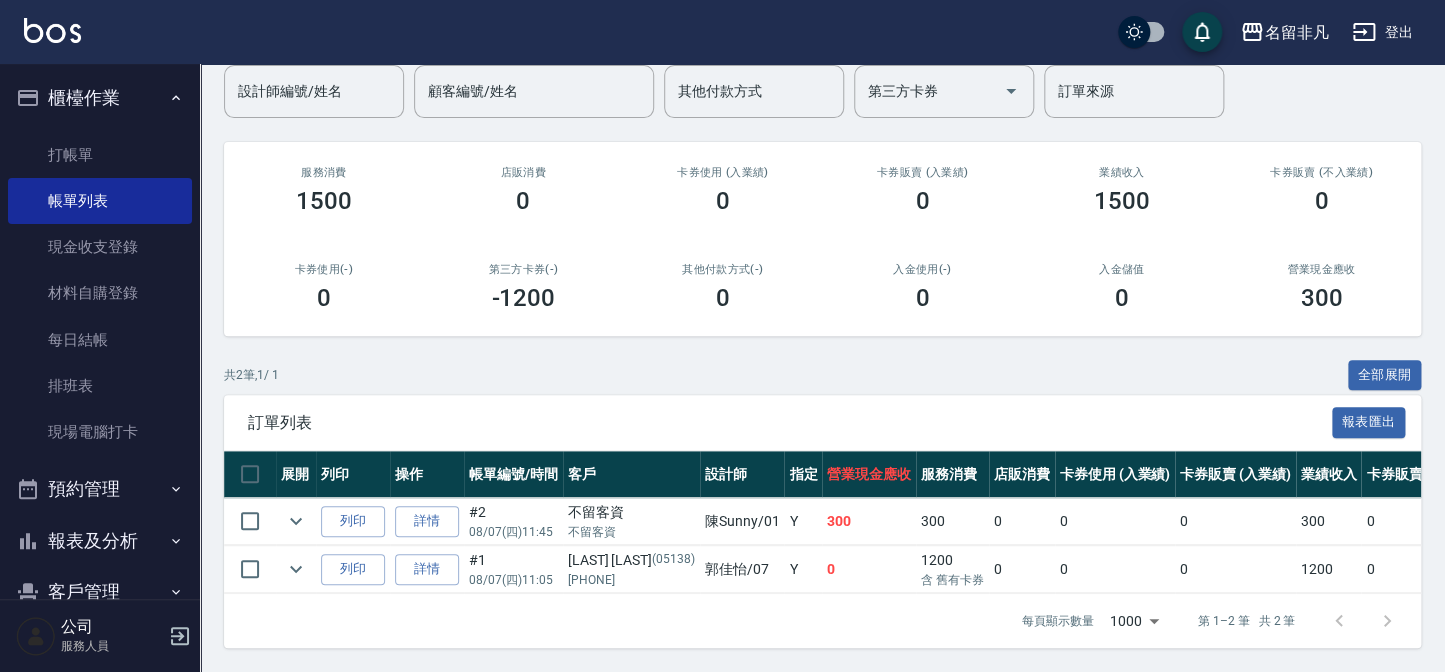 click 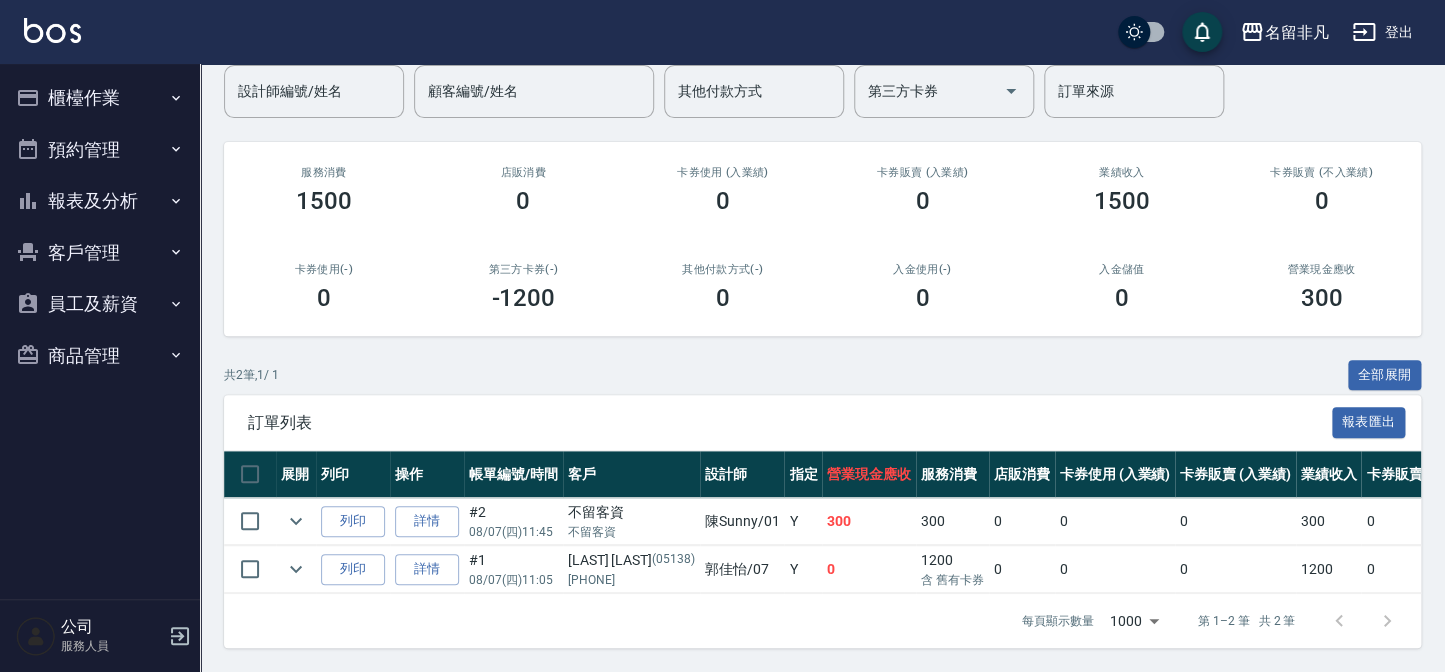 click on "報表及分析" at bounding box center [100, 201] 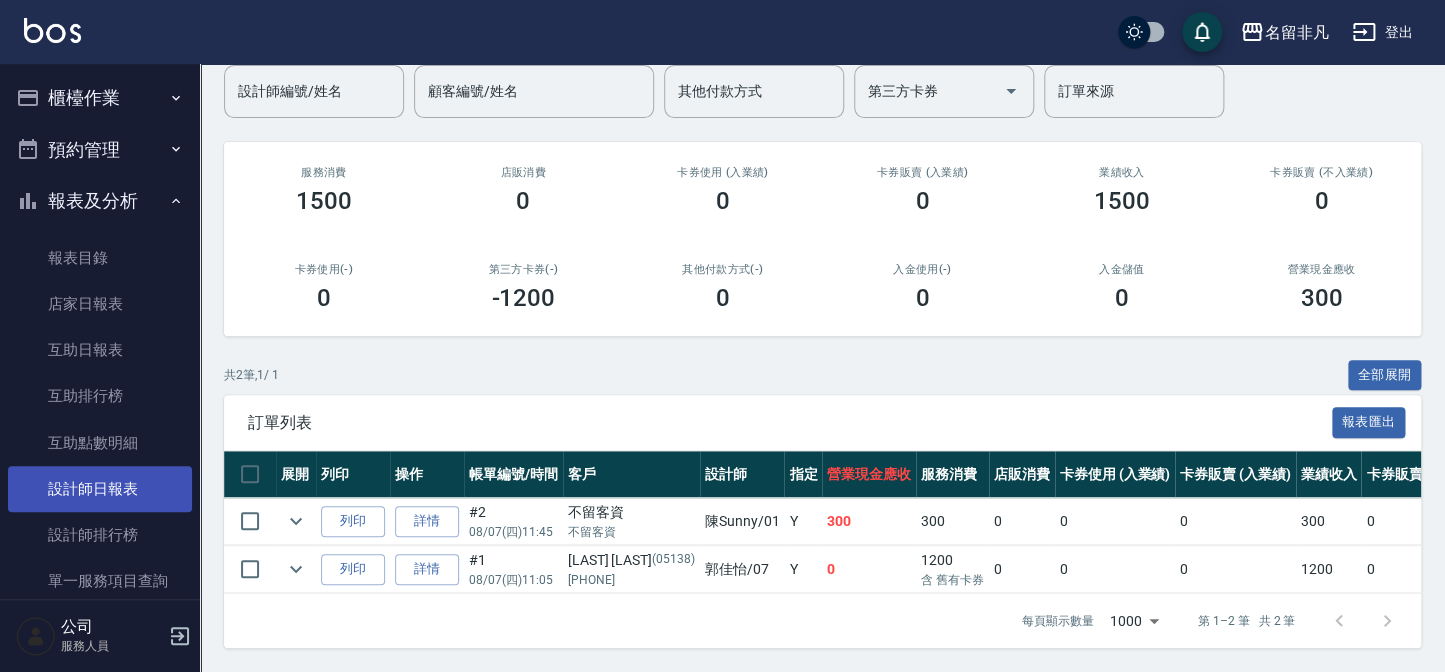 click on "設計師日報表" at bounding box center [100, 489] 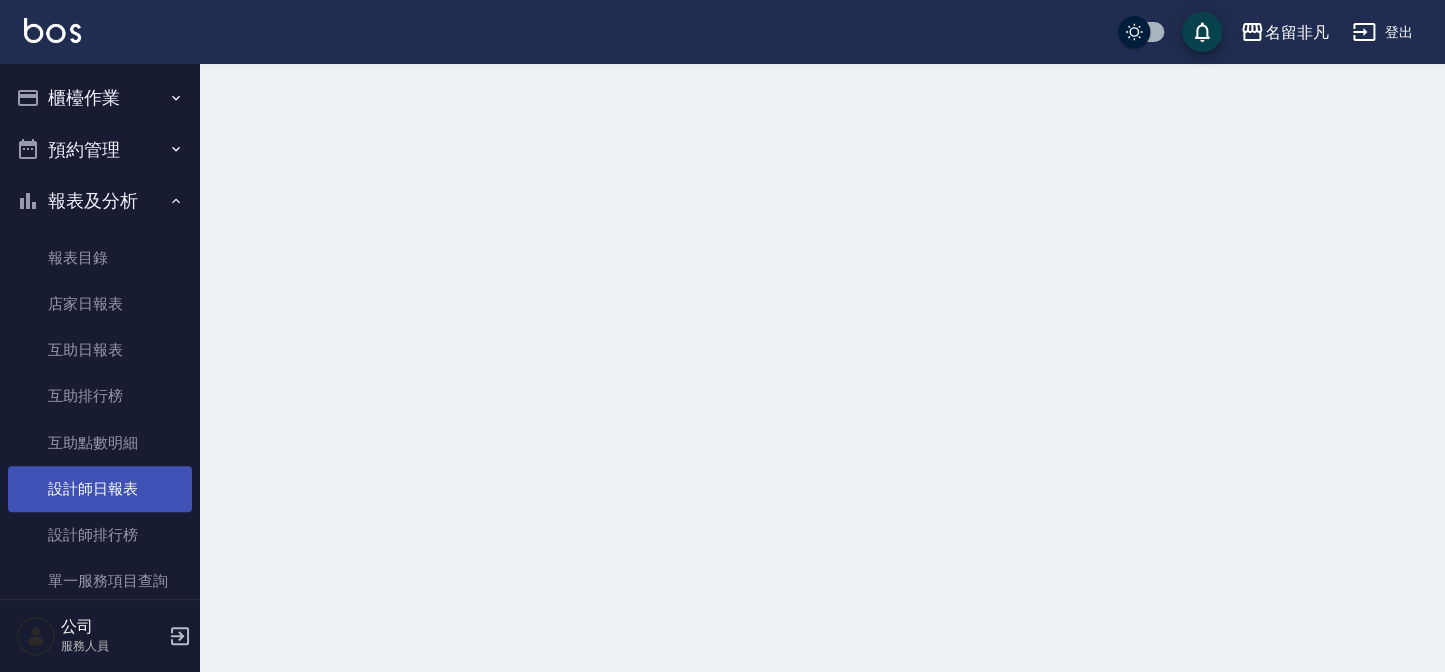 scroll, scrollTop: 0, scrollLeft: 0, axis: both 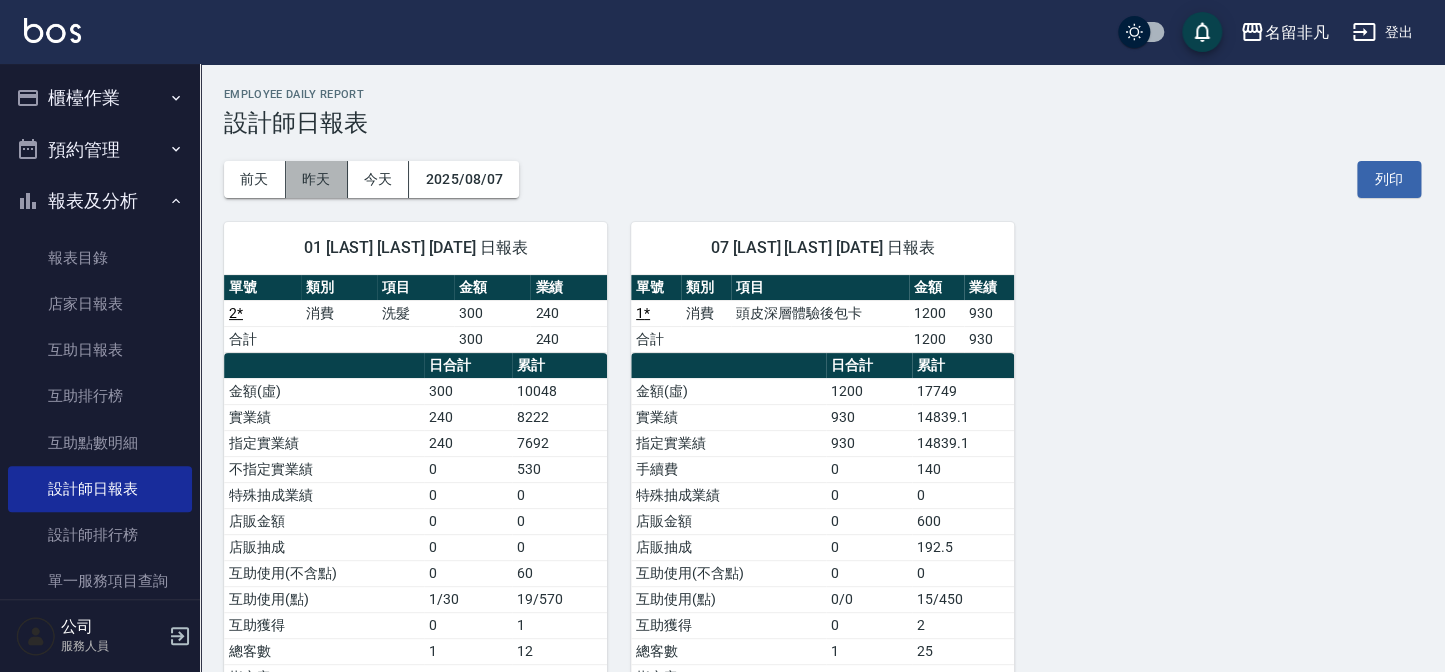 click on "昨天" at bounding box center [317, 179] 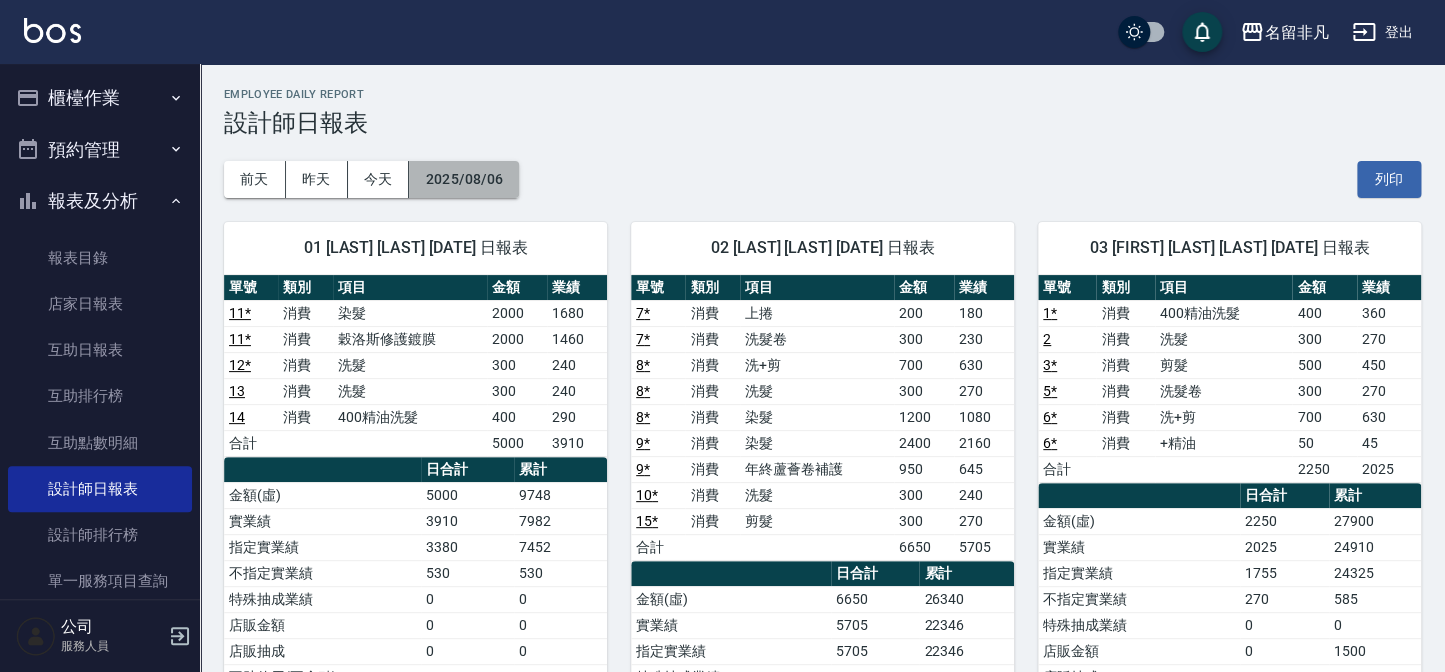 click on "2025/08/06" at bounding box center (464, 179) 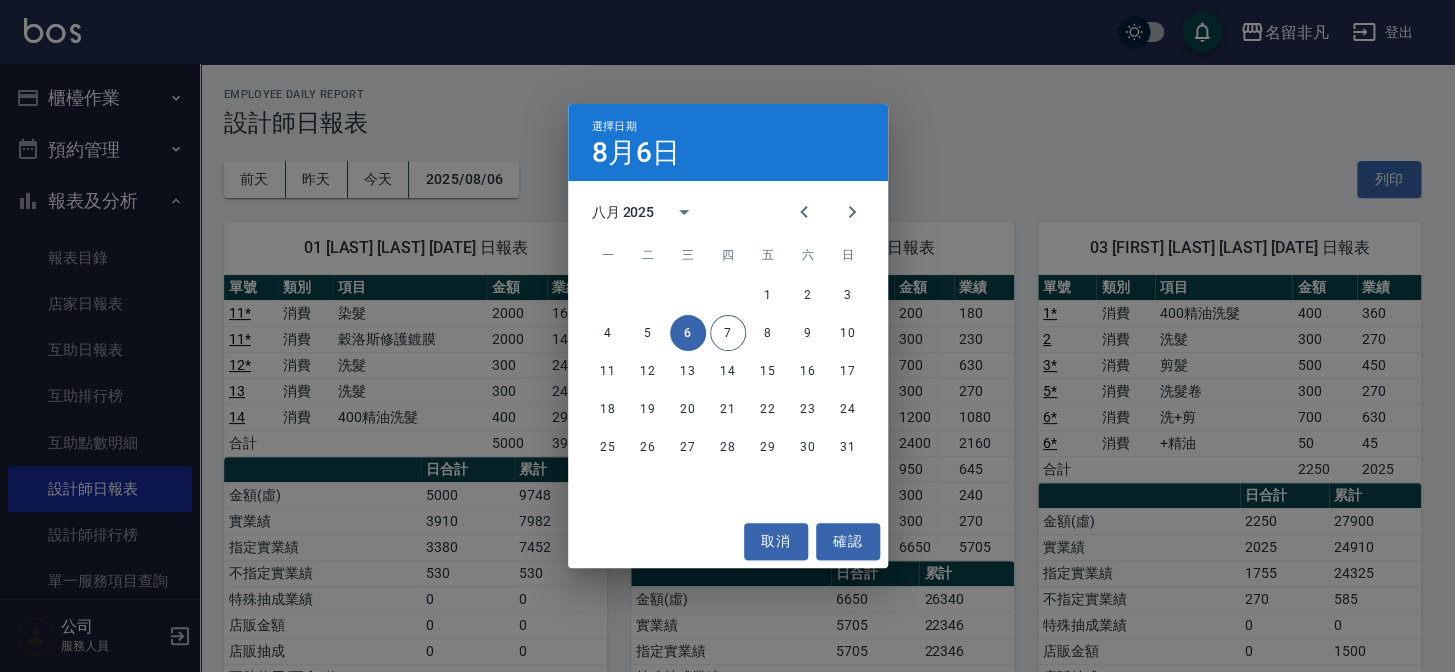 click on "選擇日期 8月6日 八月 2025 一 二 三 四 五 六 日 1 2 3 4 5 6 7 8 9 10 11 12 13 14 15 16 17 18 19 20 21 22 23 24 25 26 27 28 29 30 31 取消 確認" at bounding box center (727, 336) 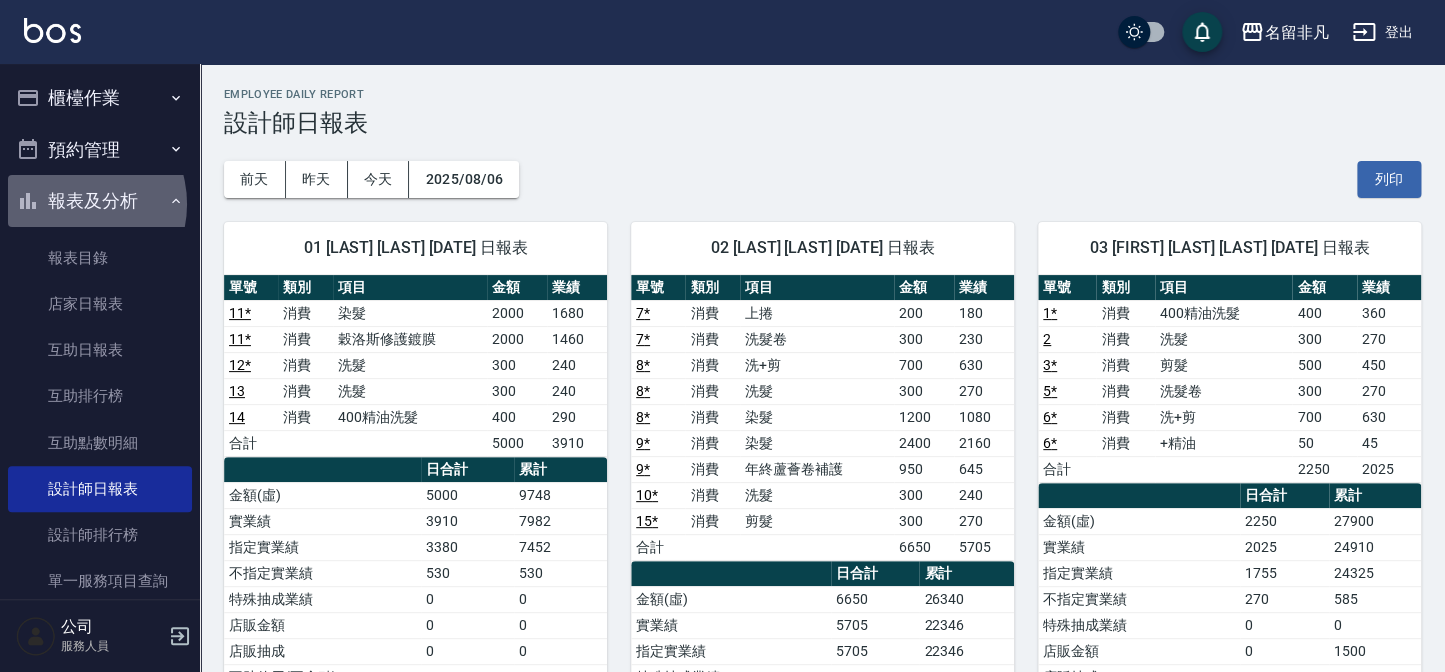 click on "報表及分析" at bounding box center (100, 201) 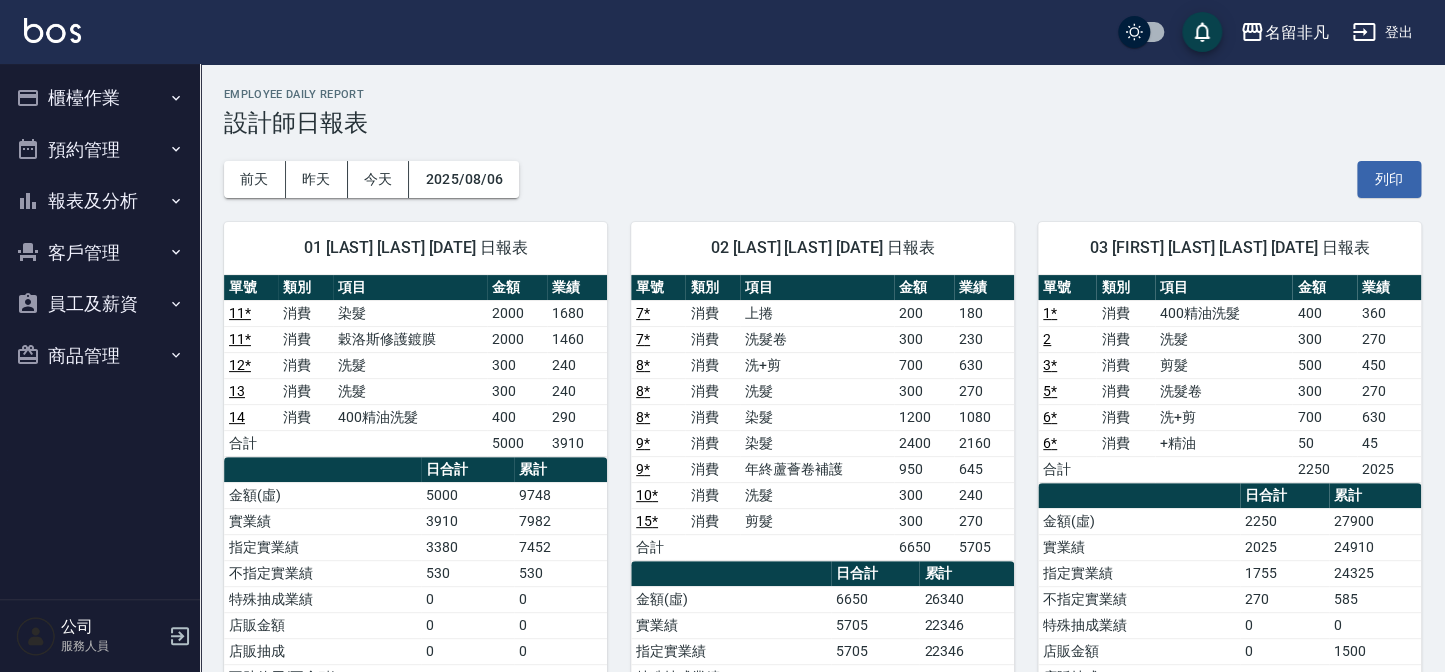 click on "櫃檯作業" at bounding box center (100, 98) 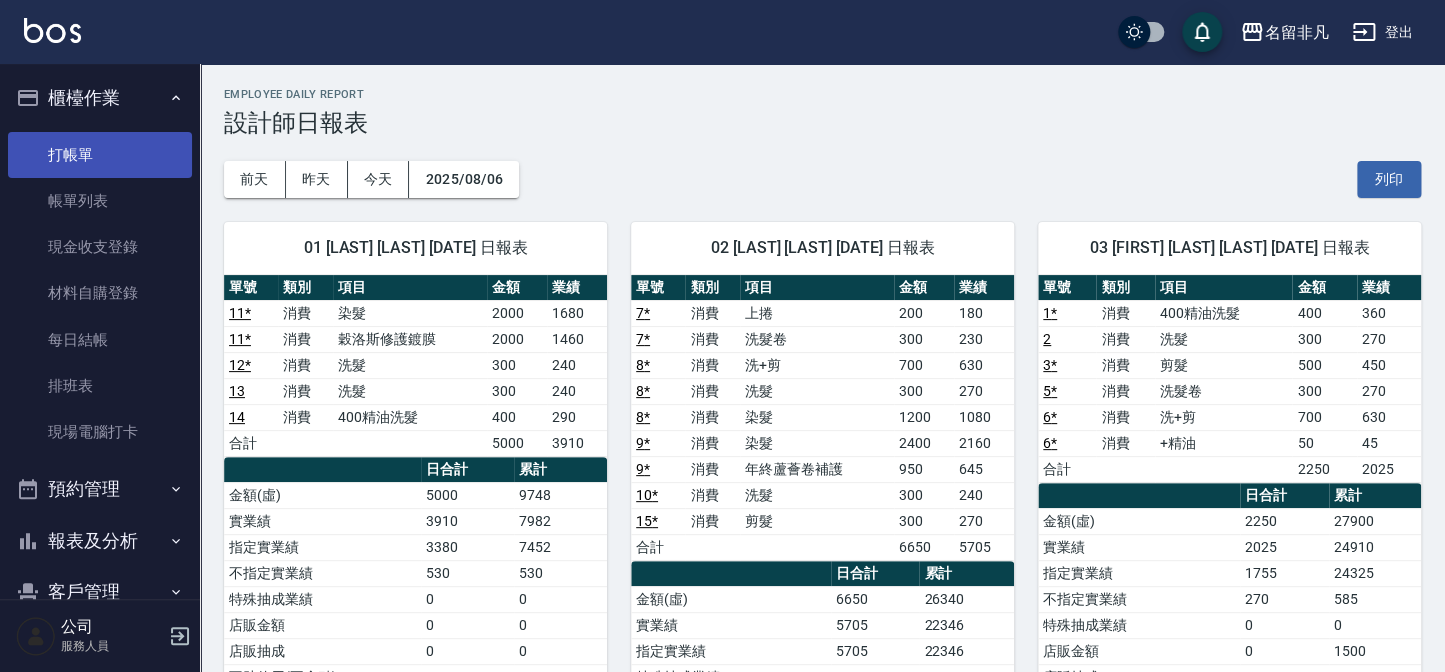 click on "打帳單" at bounding box center (100, 155) 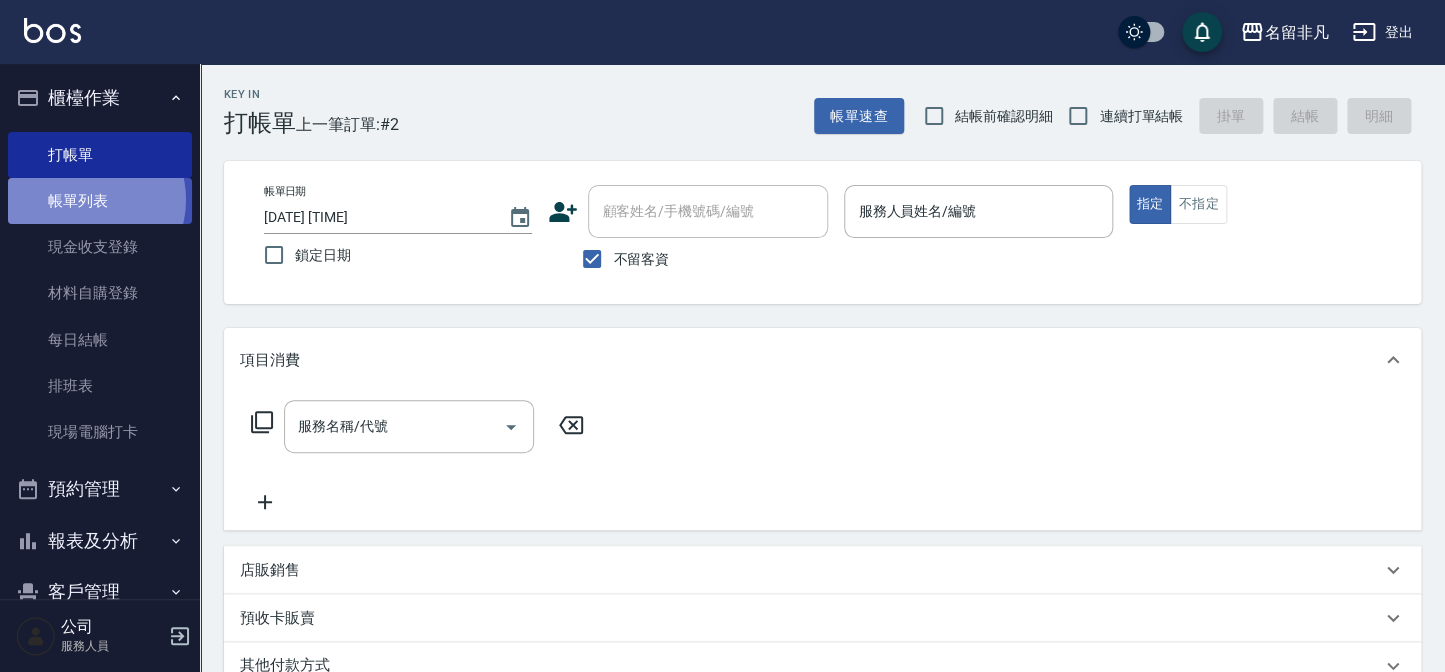 click on "帳單列表" at bounding box center (100, 201) 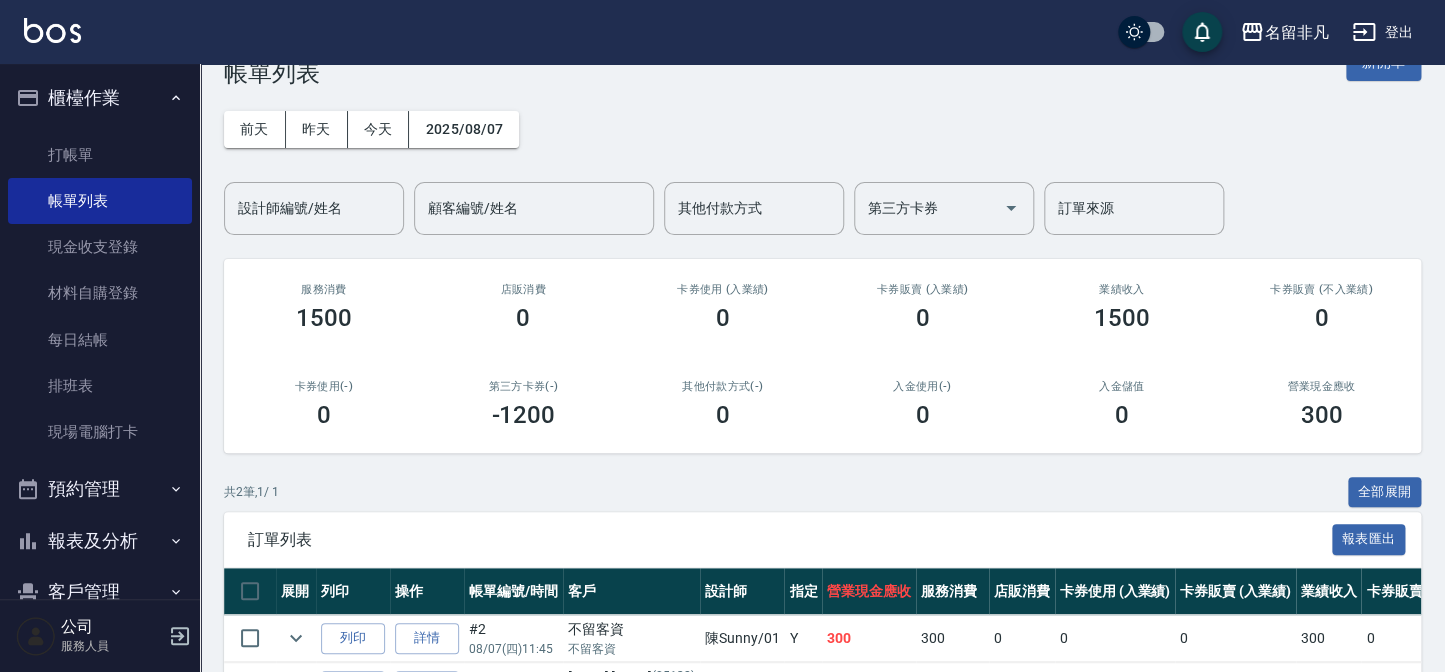 scroll, scrollTop: 180, scrollLeft: 0, axis: vertical 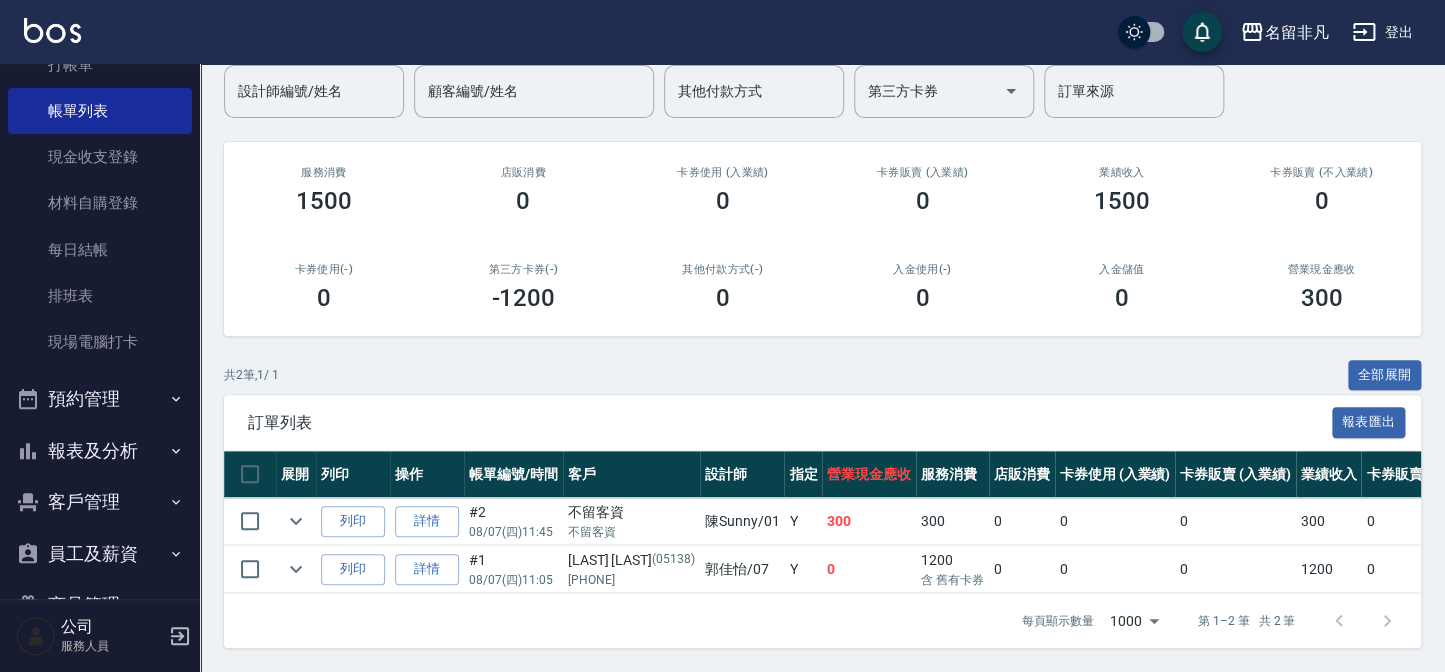 click on "報表及分析" at bounding box center [100, 451] 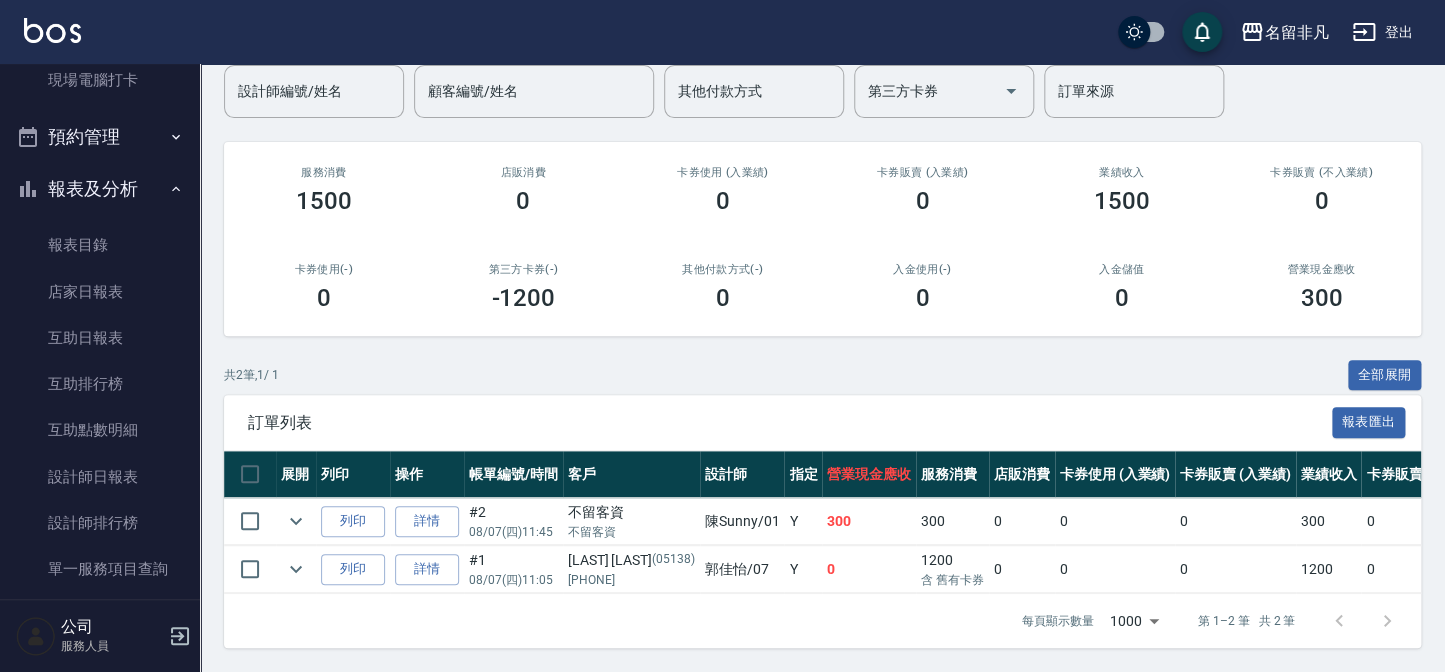 scroll, scrollTop: 363, scrollLeft: 0, axis: vertical 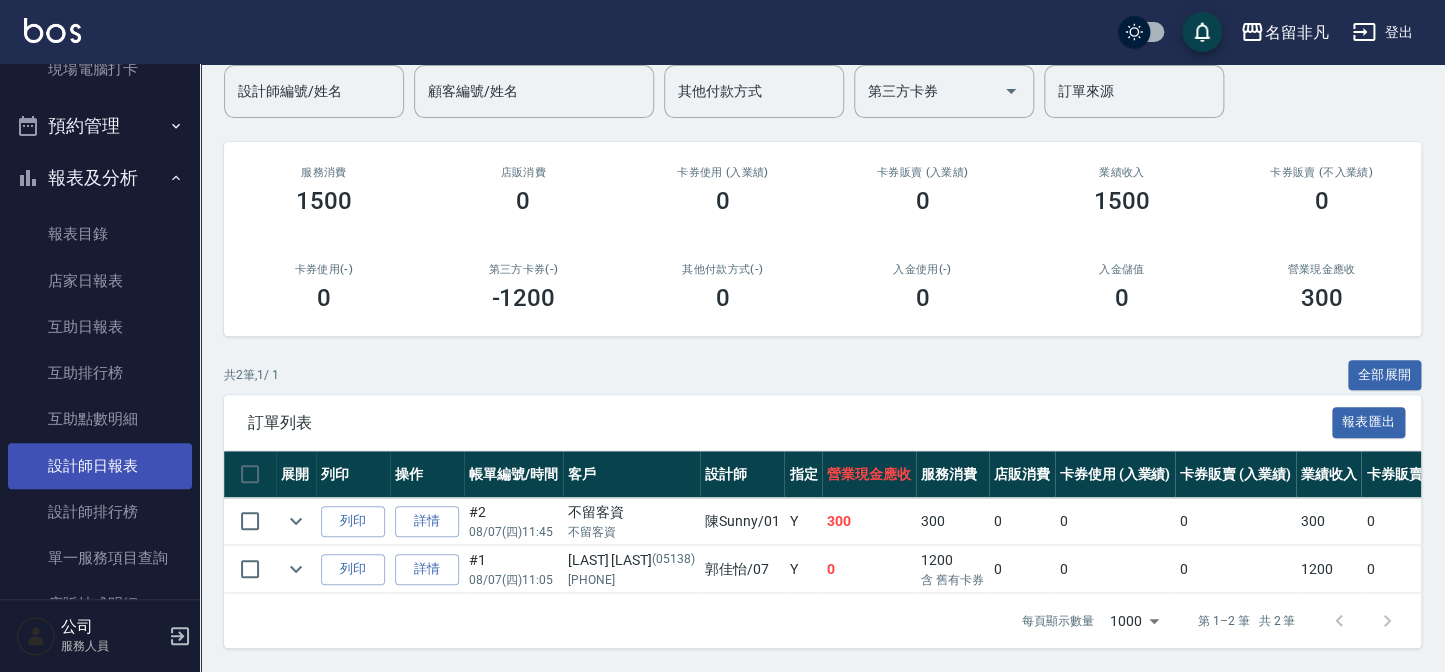 click on "設計師日報表" at bounding box center (100, 466) 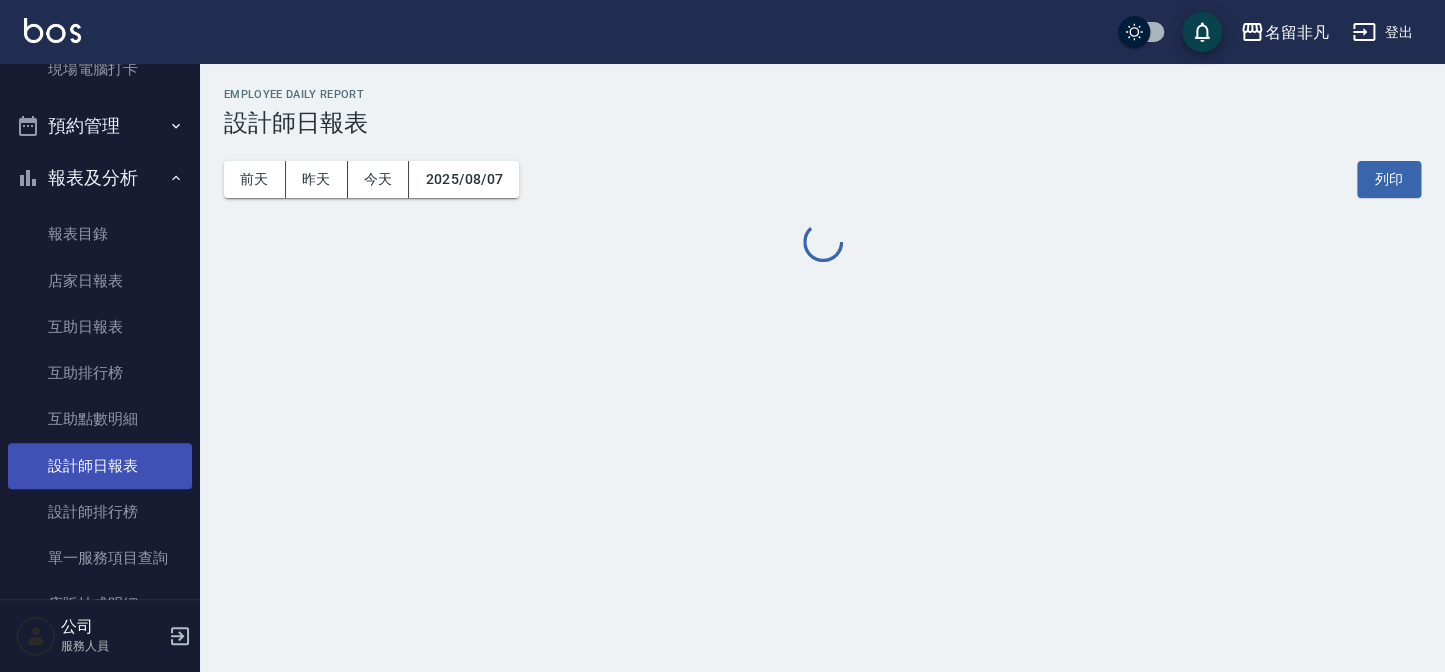 scroll, scrollTop: 0, scrollLeft: 0, axis: both 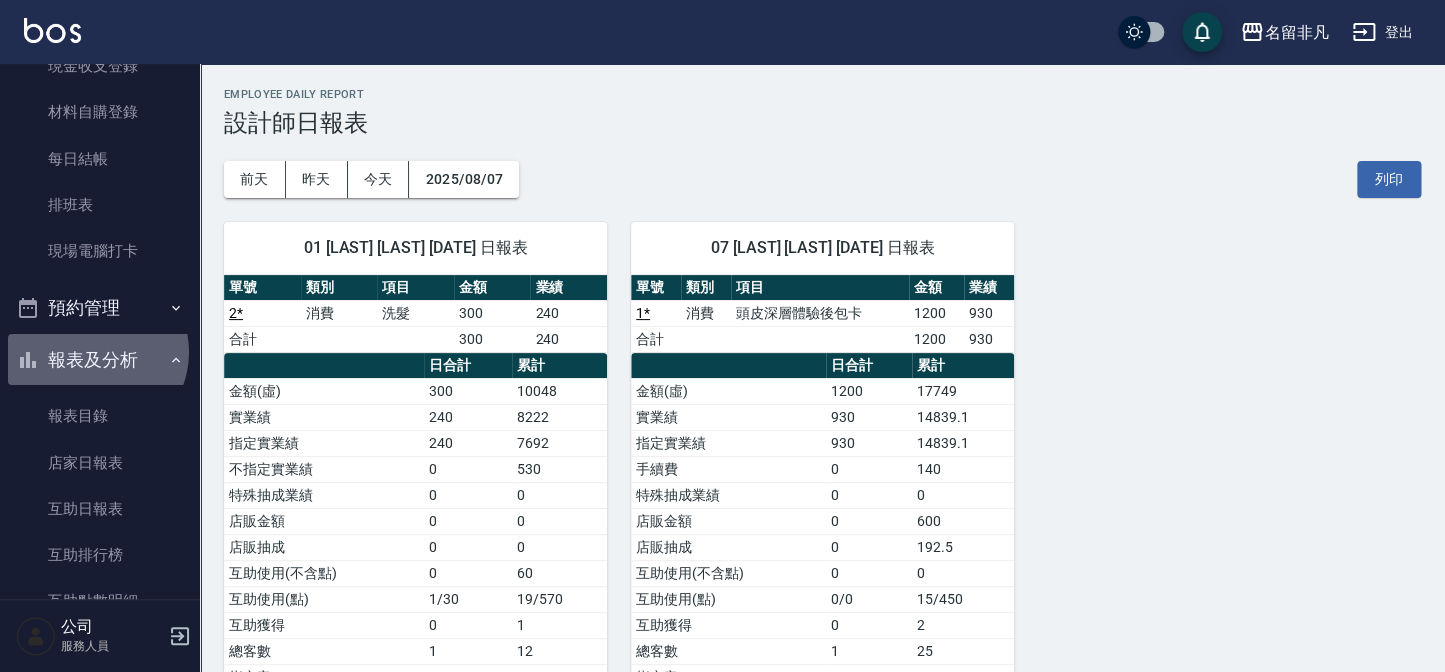 click on "報表及分析" at bounding box center (100, 360) 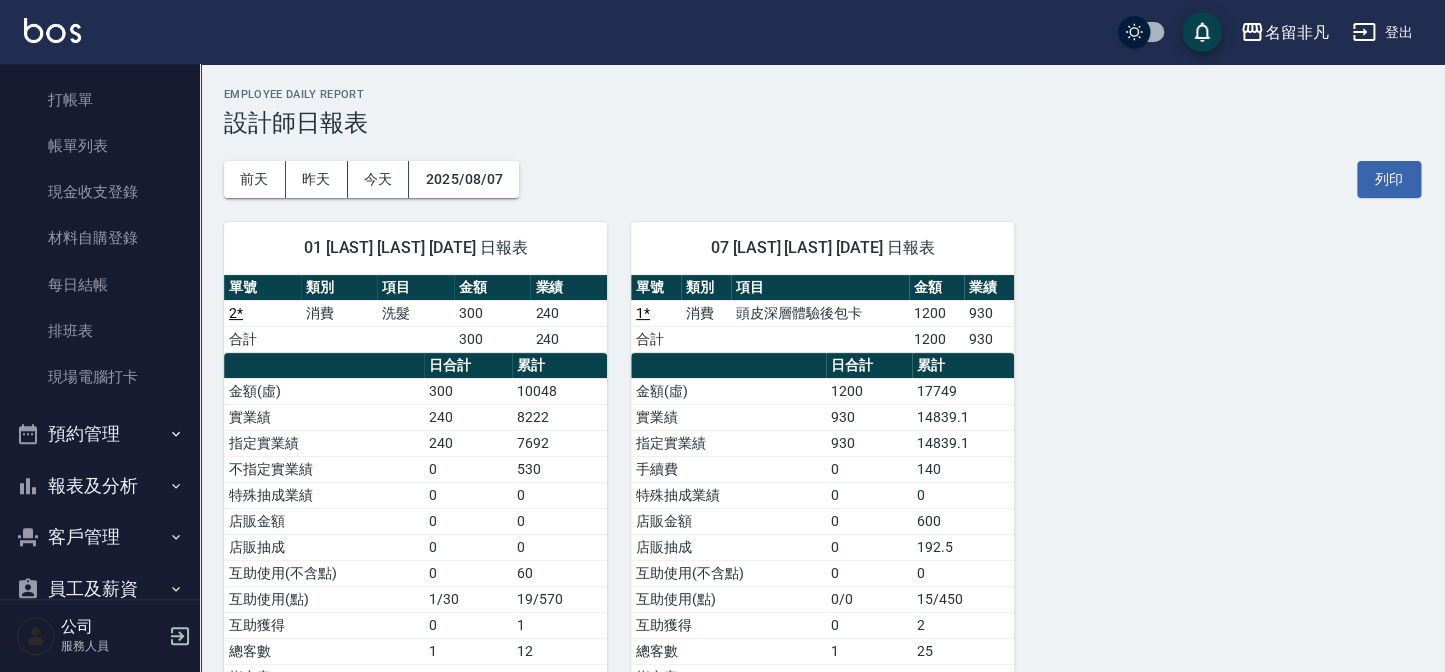 scroll, scrollTop: 0, scrollLeft: 0, axis: both 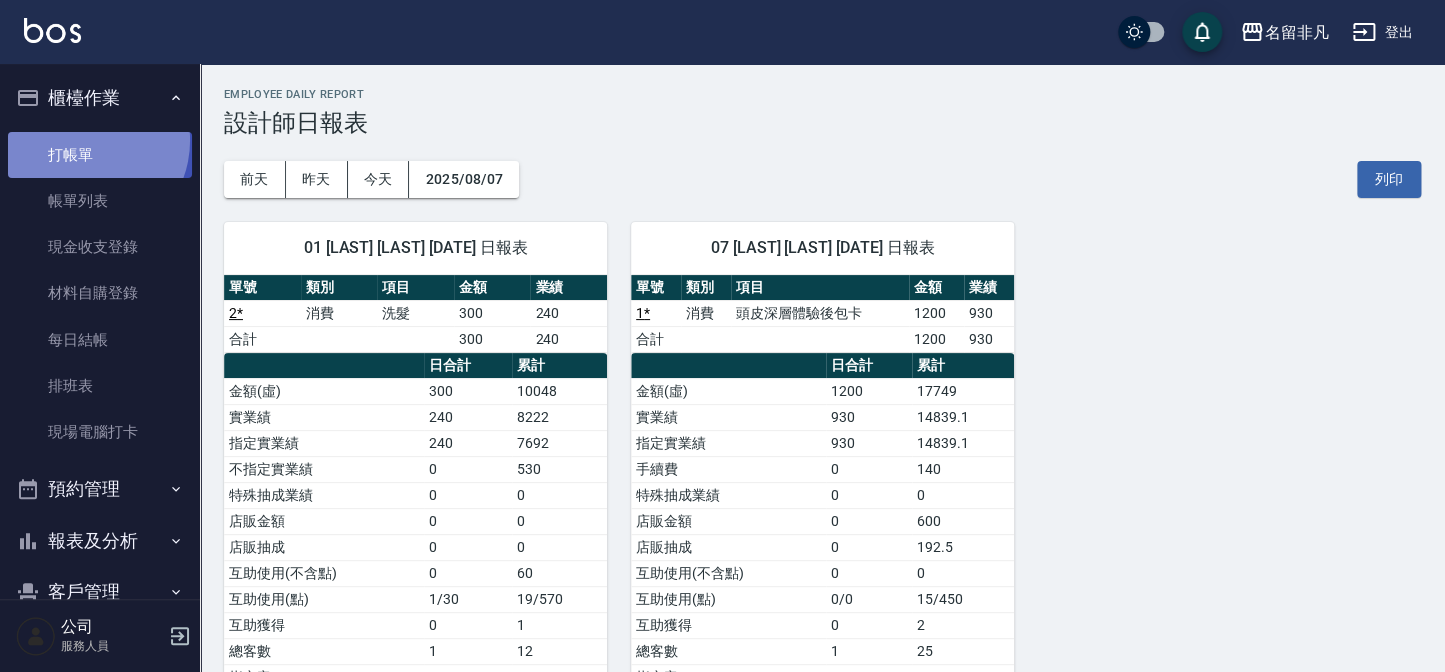 click on "打帳單" at bounding box center (100, 155) 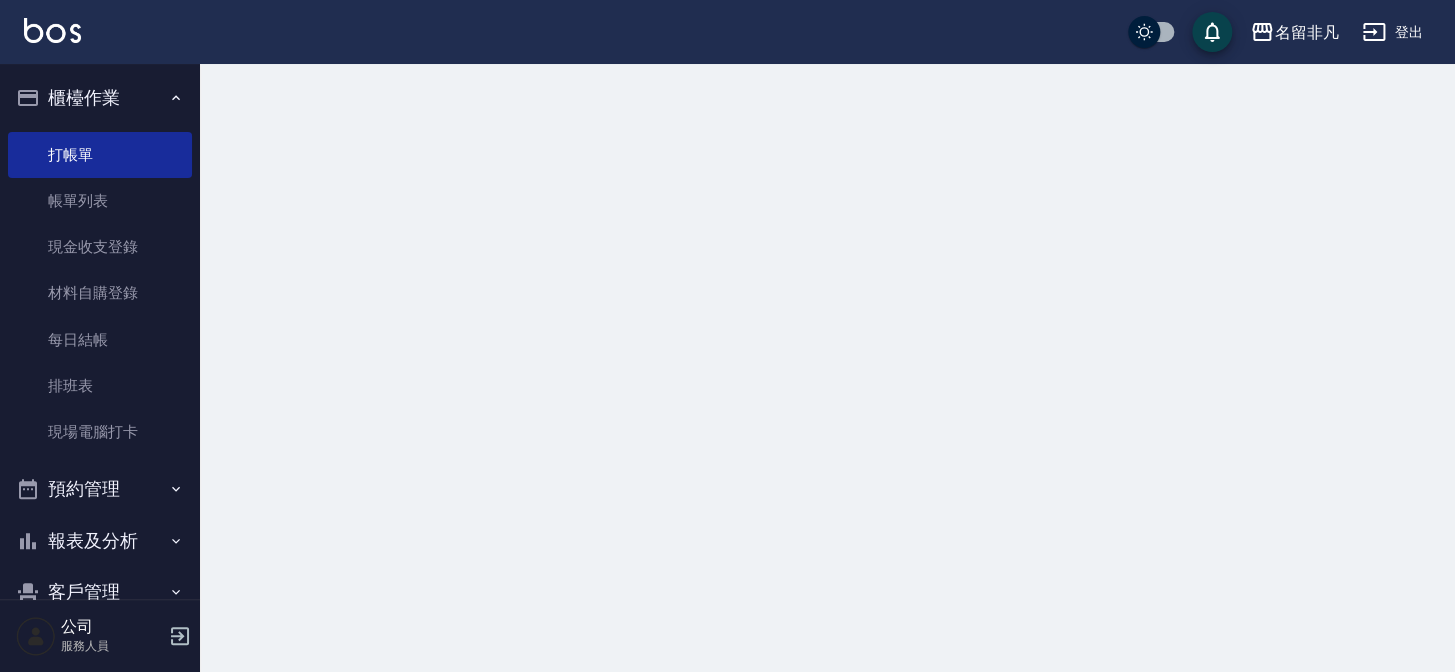 click on "櫃檯作業" at bounding box center [100, 98] 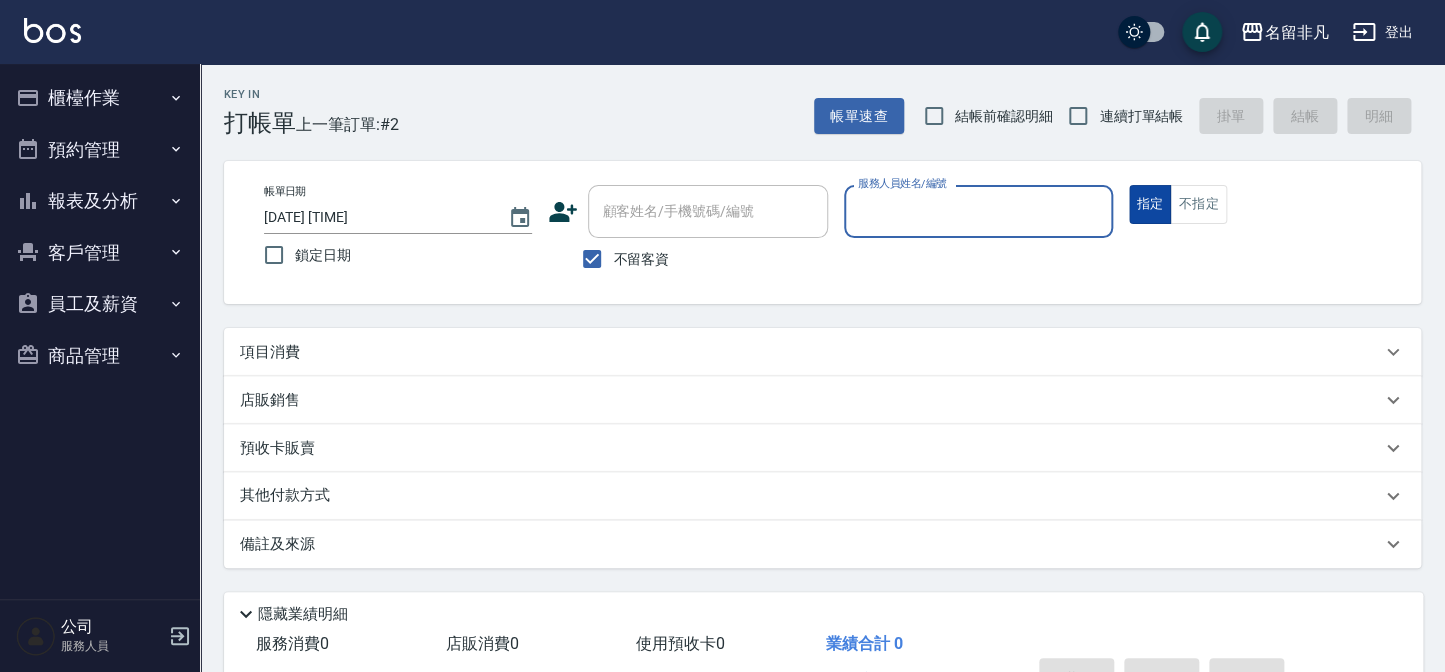 click on "指定" at bounding box center (1150, 204) 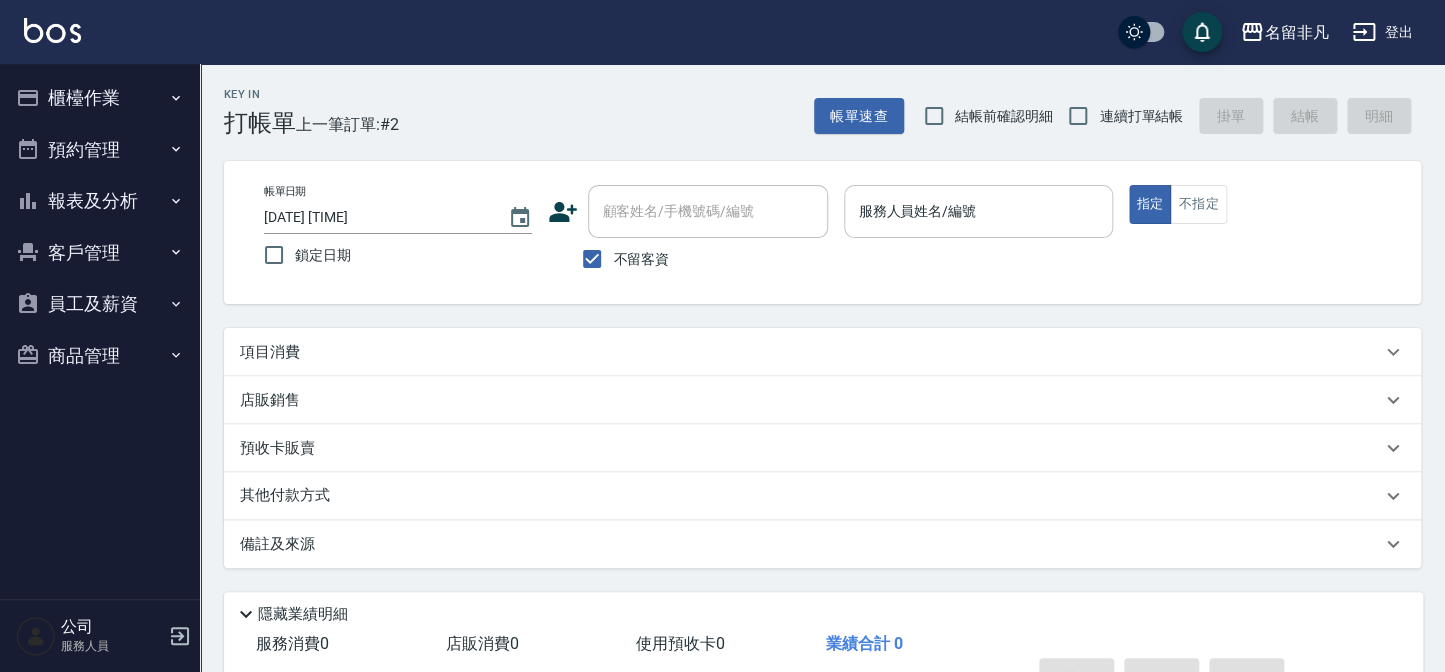 click on "服務人員姓名/編號" at bounding box center (978, 211) 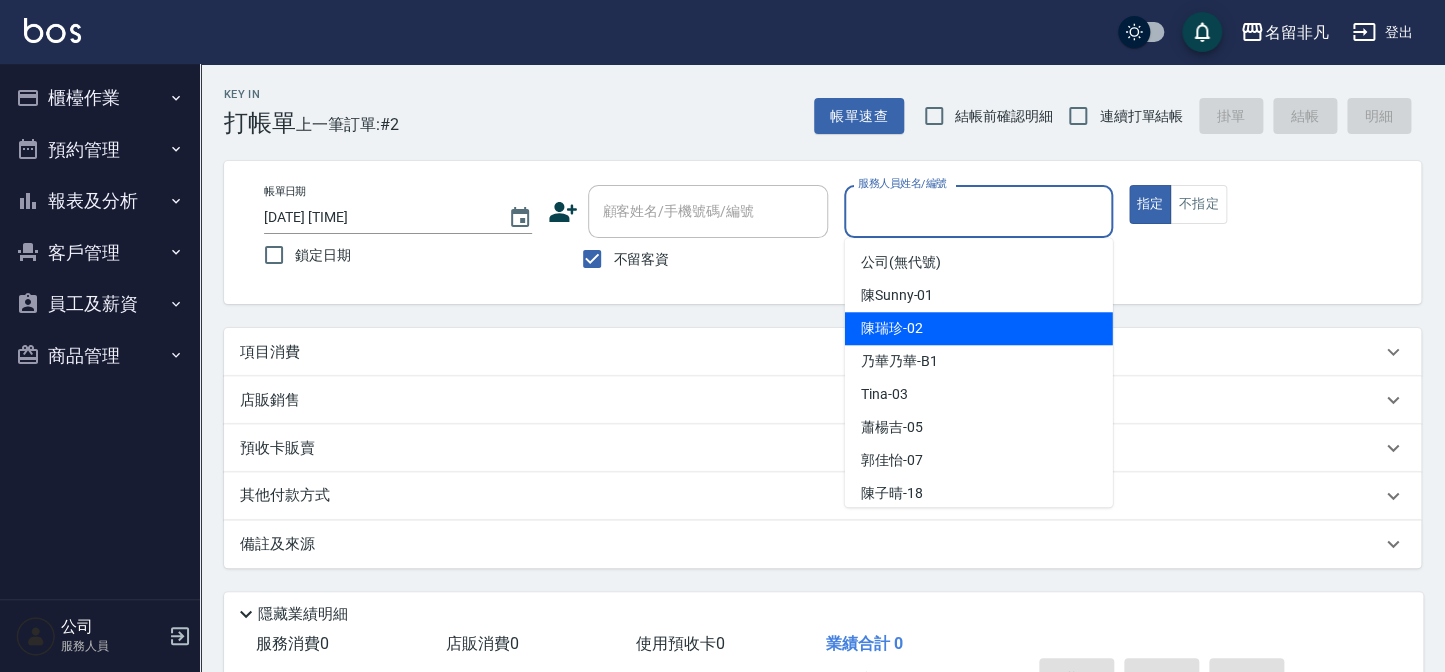 click on "[LAST] [LAST] -02" at bounding box center [979, 328] 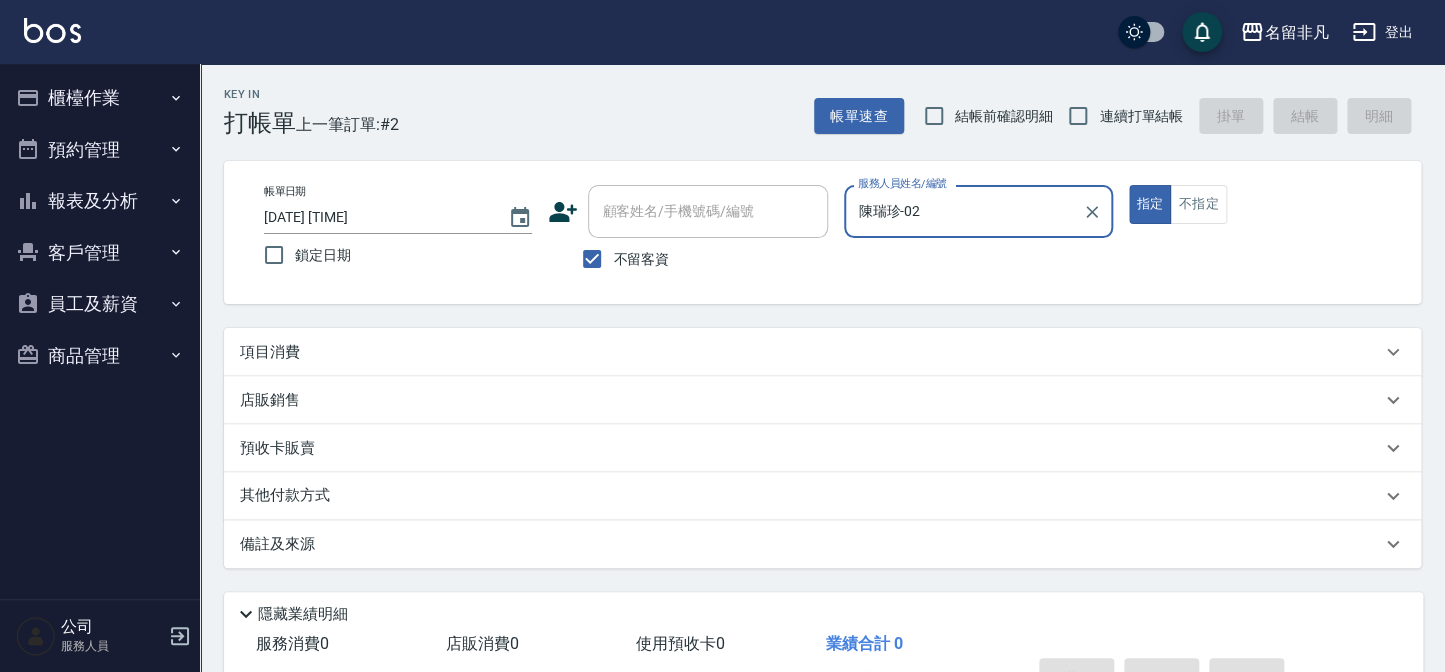 drag, startPoint x: 282, startPoint y: 340, endPoint x: 293, endPoint y: 336, distance: 11.7046995 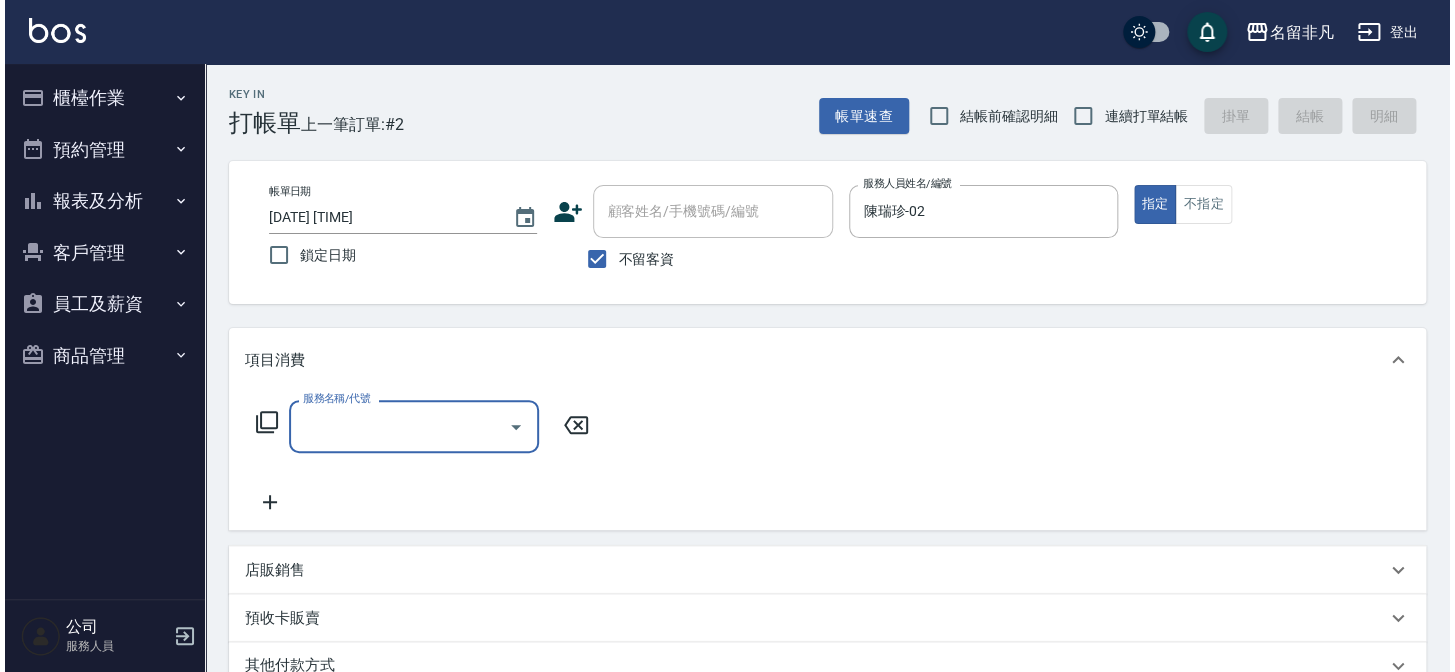 scroll, scrollTop: 0, scrollLeft: 0, axis: both 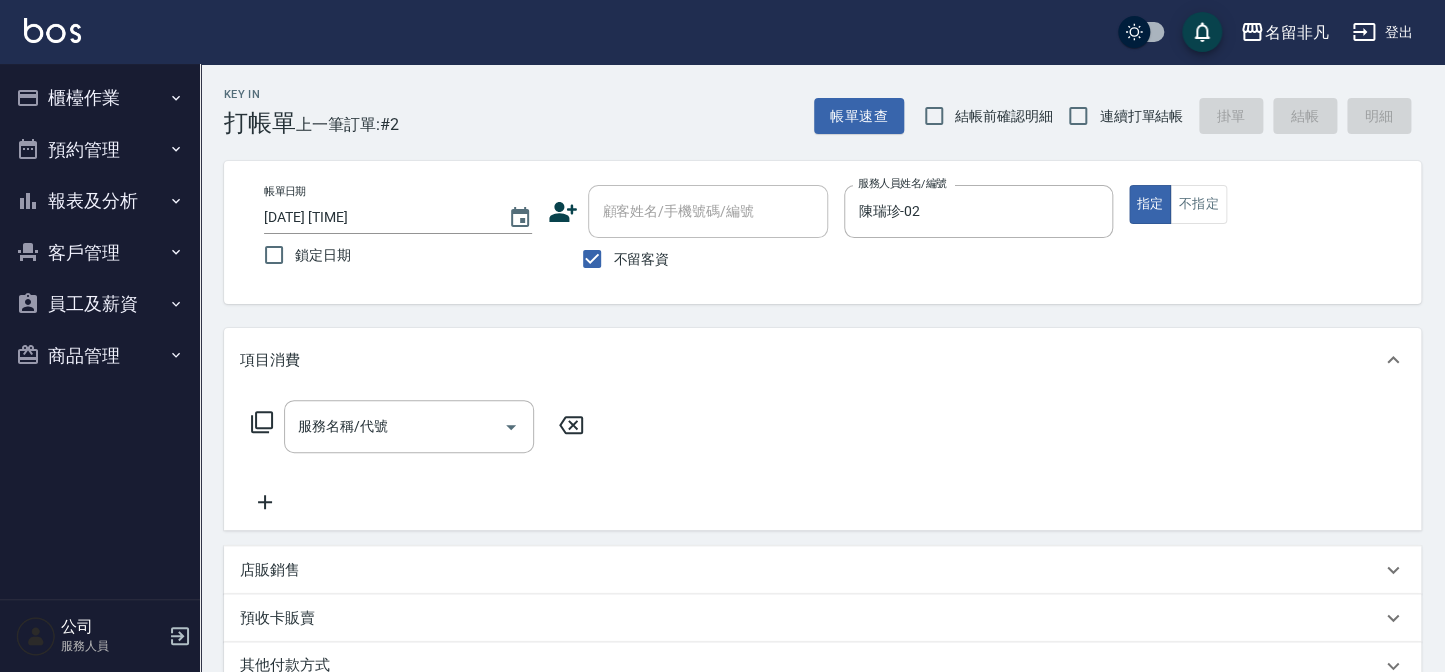 click 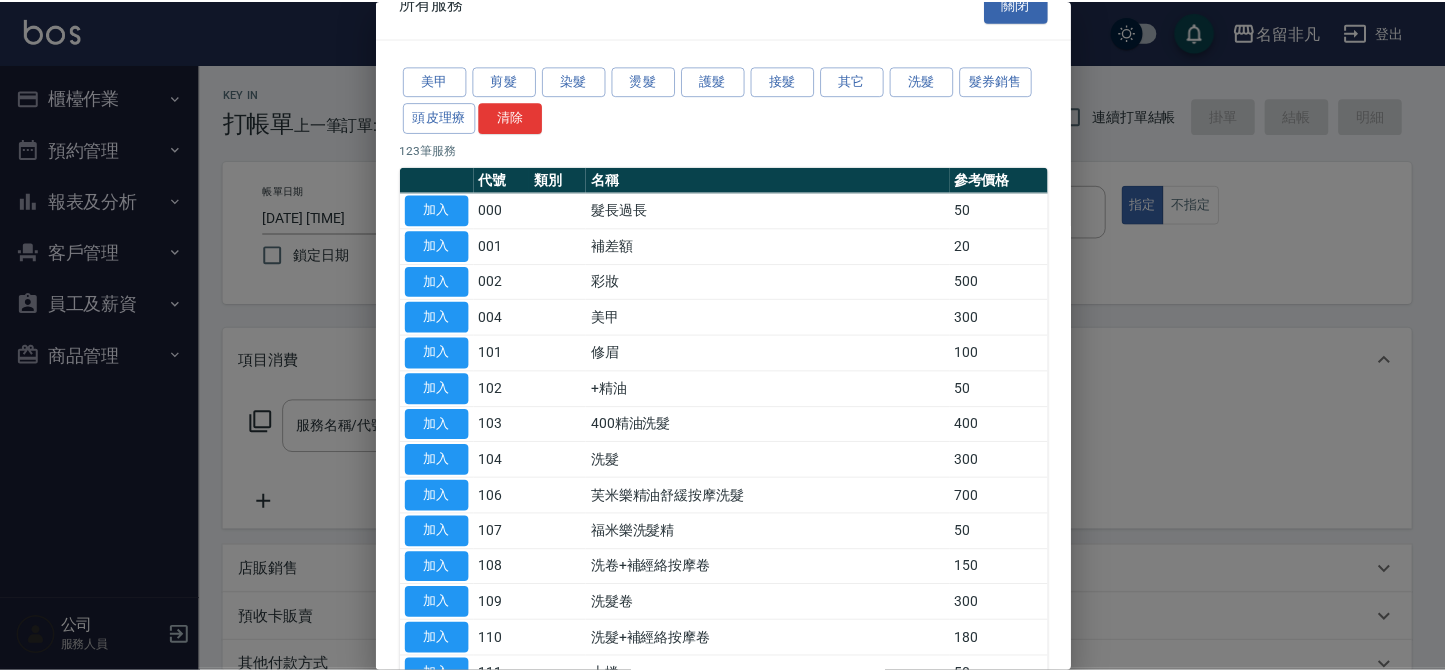 scroll, scrollTop: 0, scrollLeft: 0, axis: both 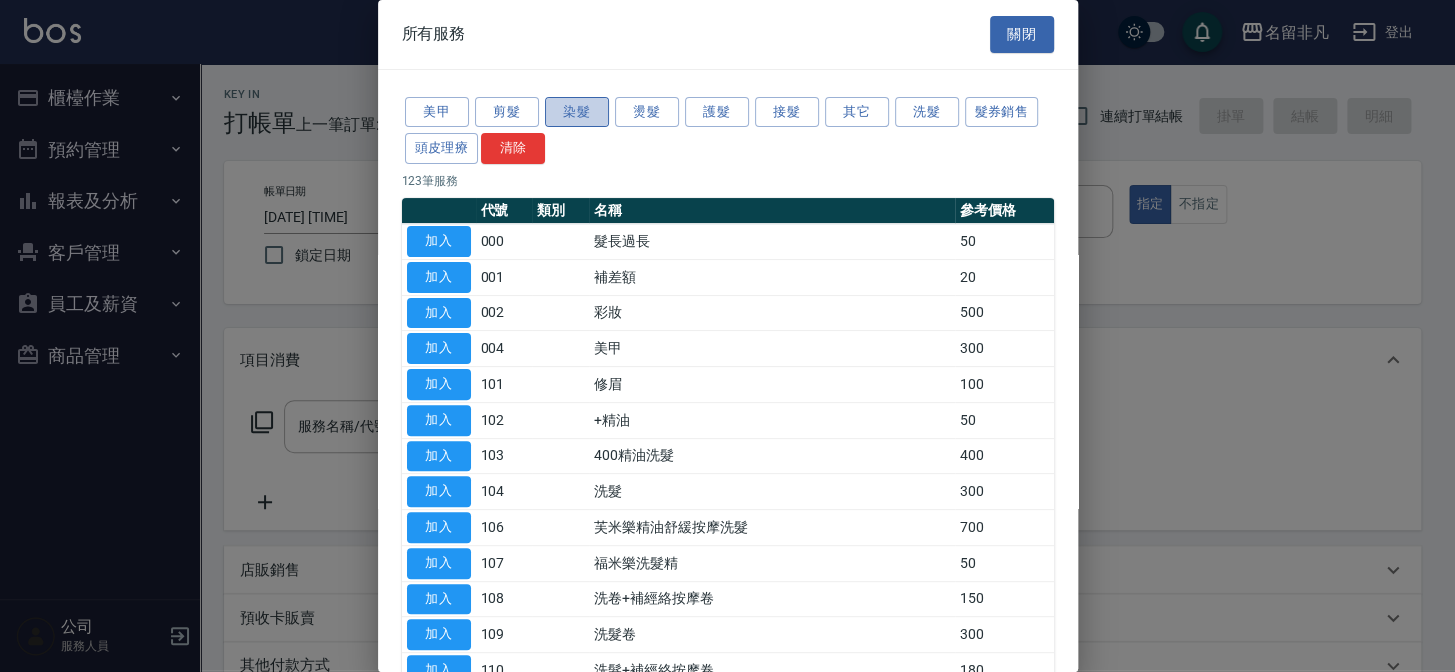 click on "染髮" at bounding box center [577, 112] 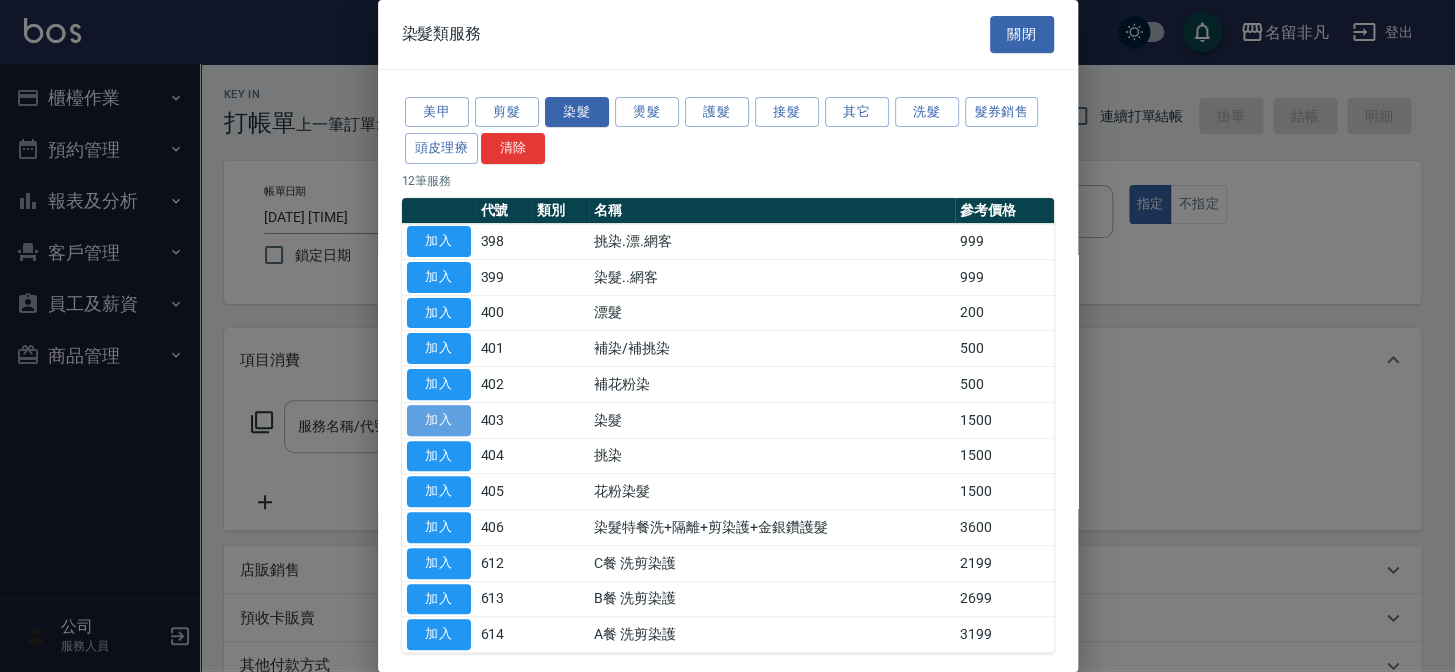click on "加入" at bounding box center [439, 420] 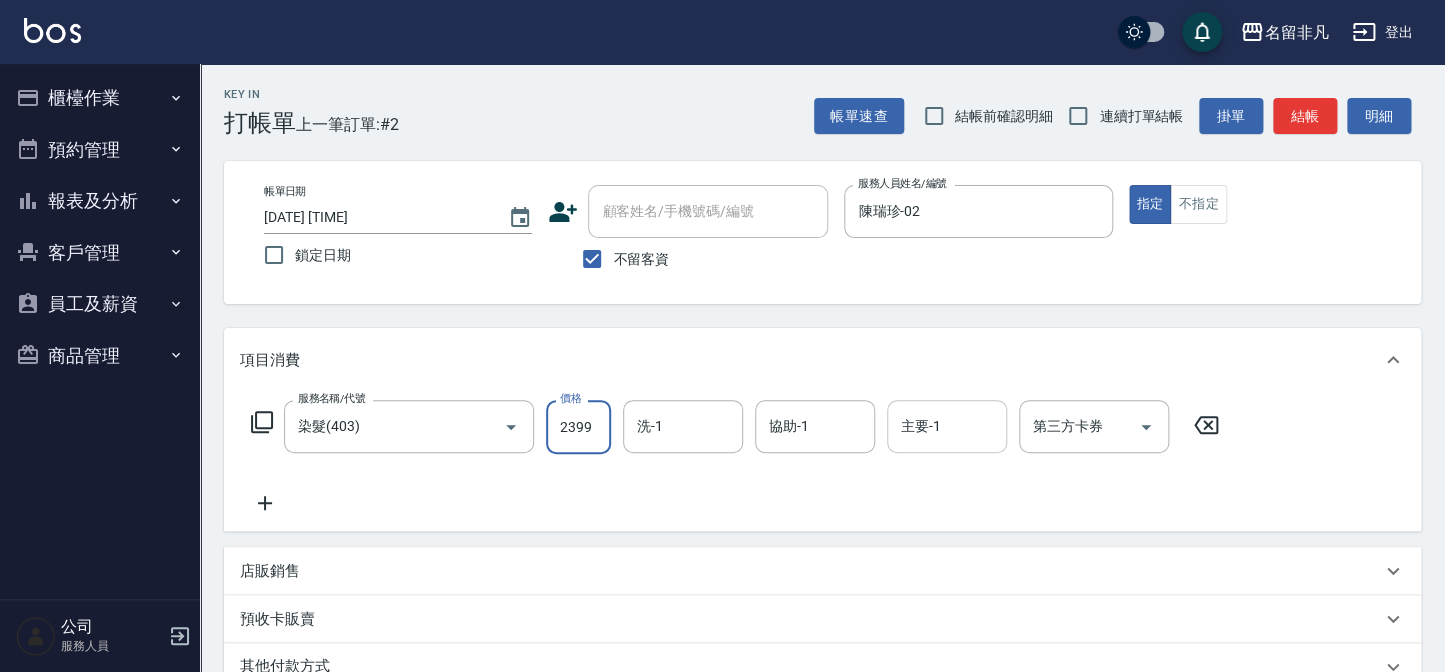 type on "2399" 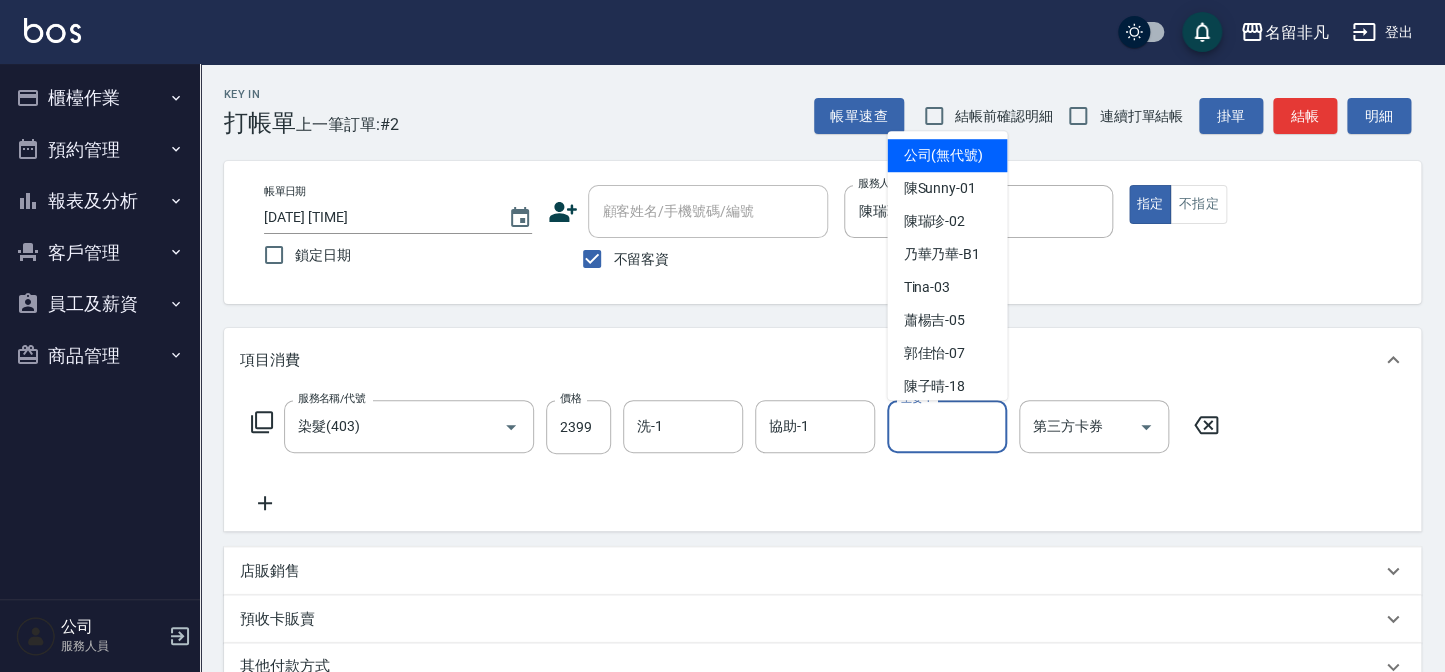 click on "主要-1" at bounding box center (947, 426) 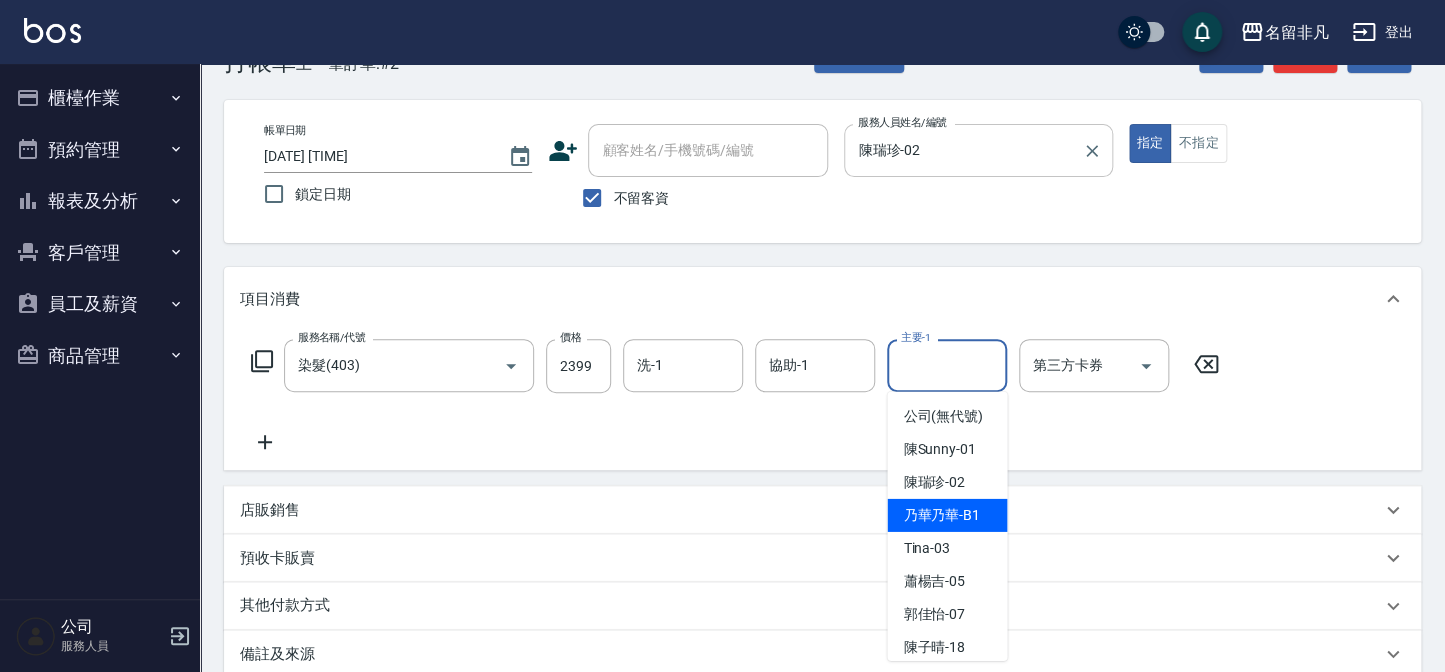 scroll, scrollTop: 90, scrollLeft: 0, axis: vertical 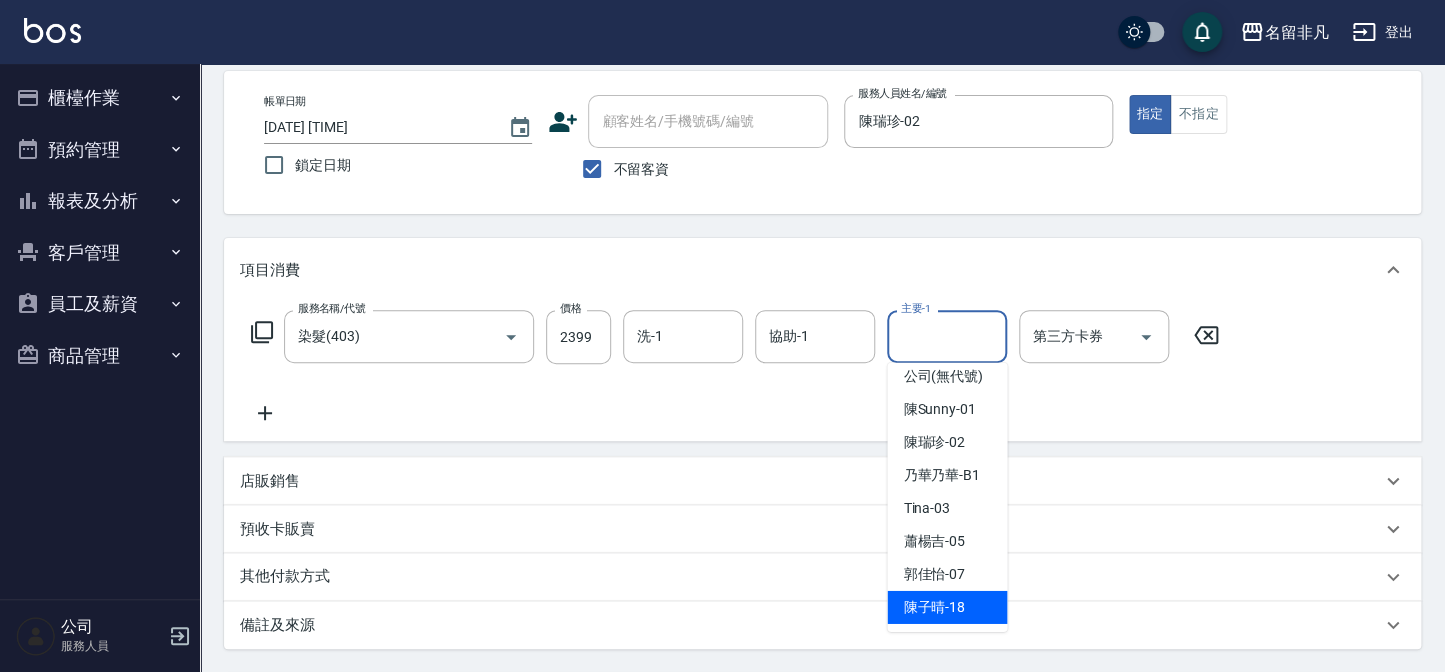 click on "[LAST] [LAST] -18" at bounding box center (934, 607) 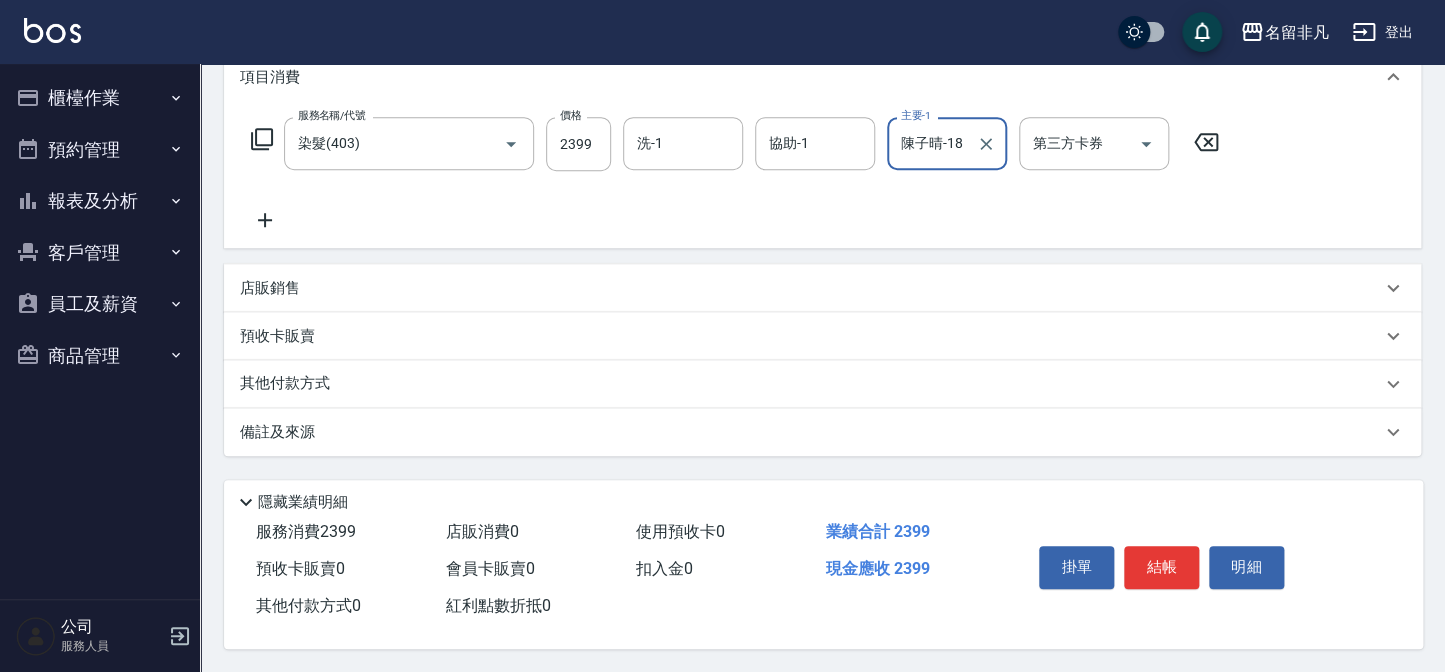 scroll, scrollTop: 289, scrollLeft: 0, axis: vertical 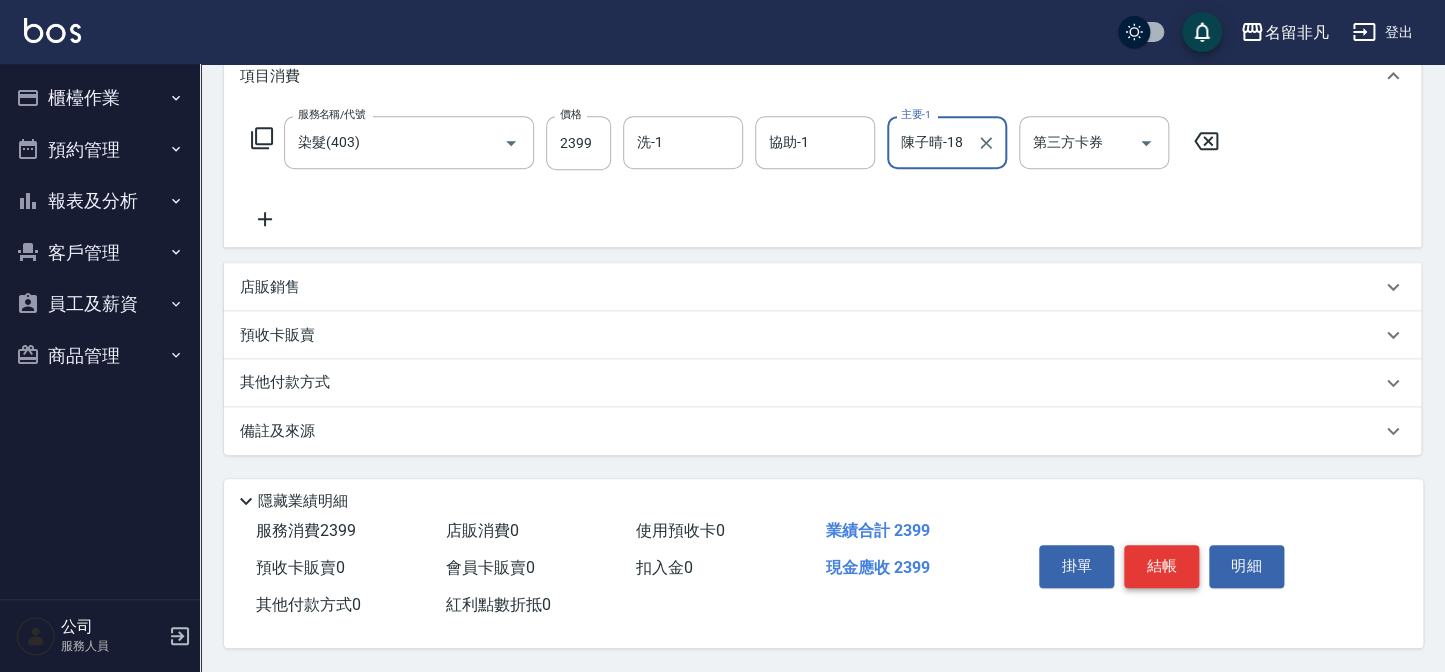 click on "結帳" at bounding box center (1161, 566) 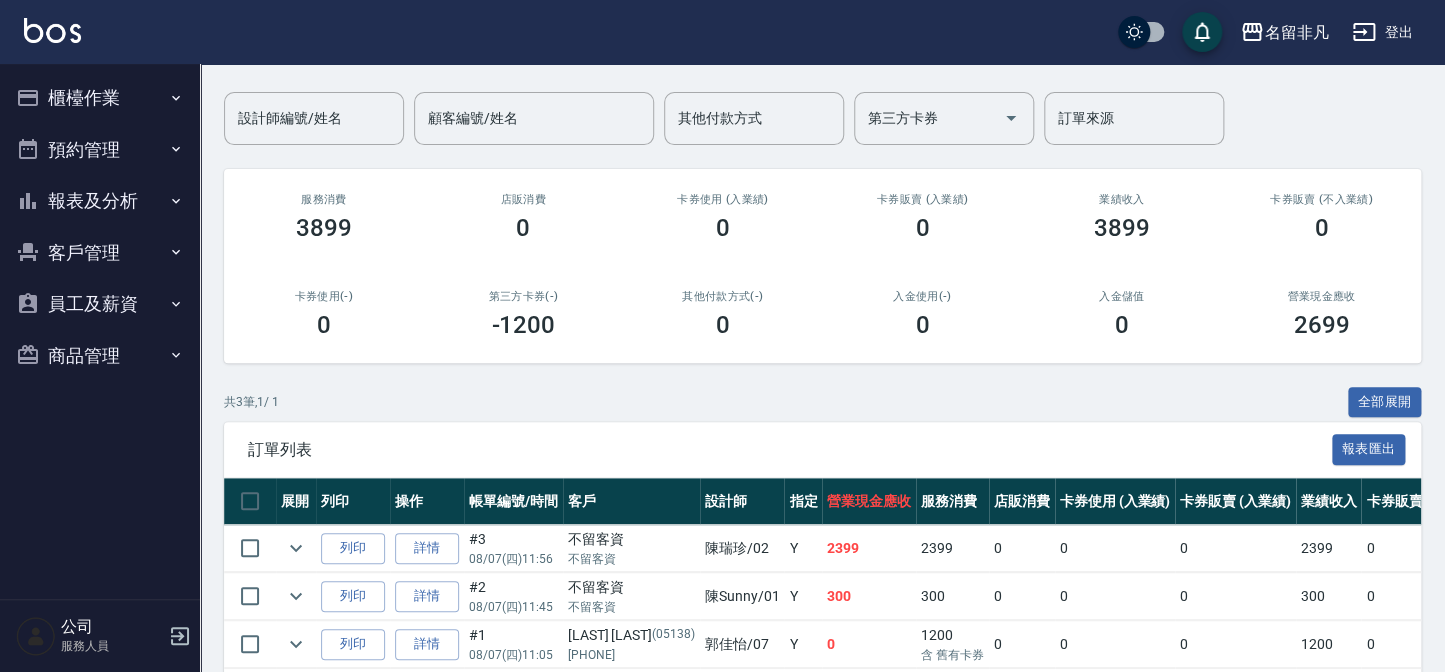 scroll, scrollTop: 228, scrollLeft: 0, axis: vertical 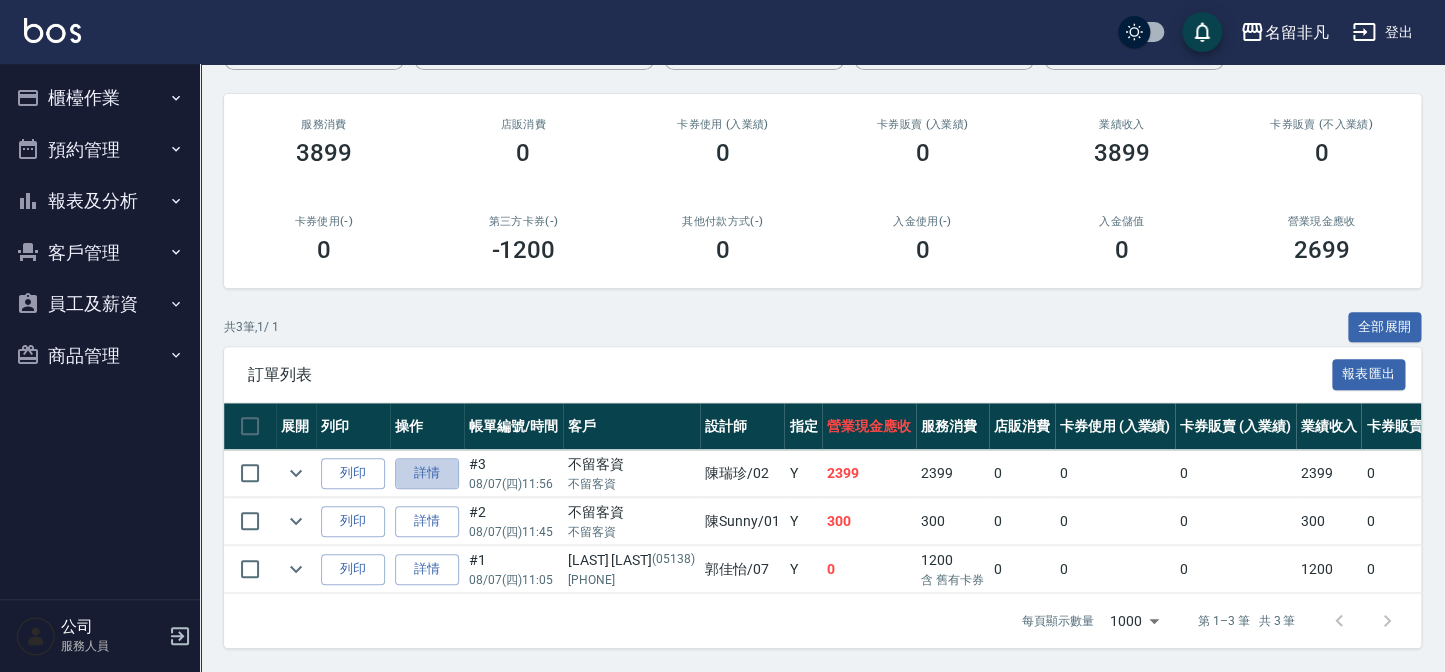 drag, startPoint x: 419, startPoint y: 458, endPoint x: 440, endPoint y: 452, distance: 21.84033 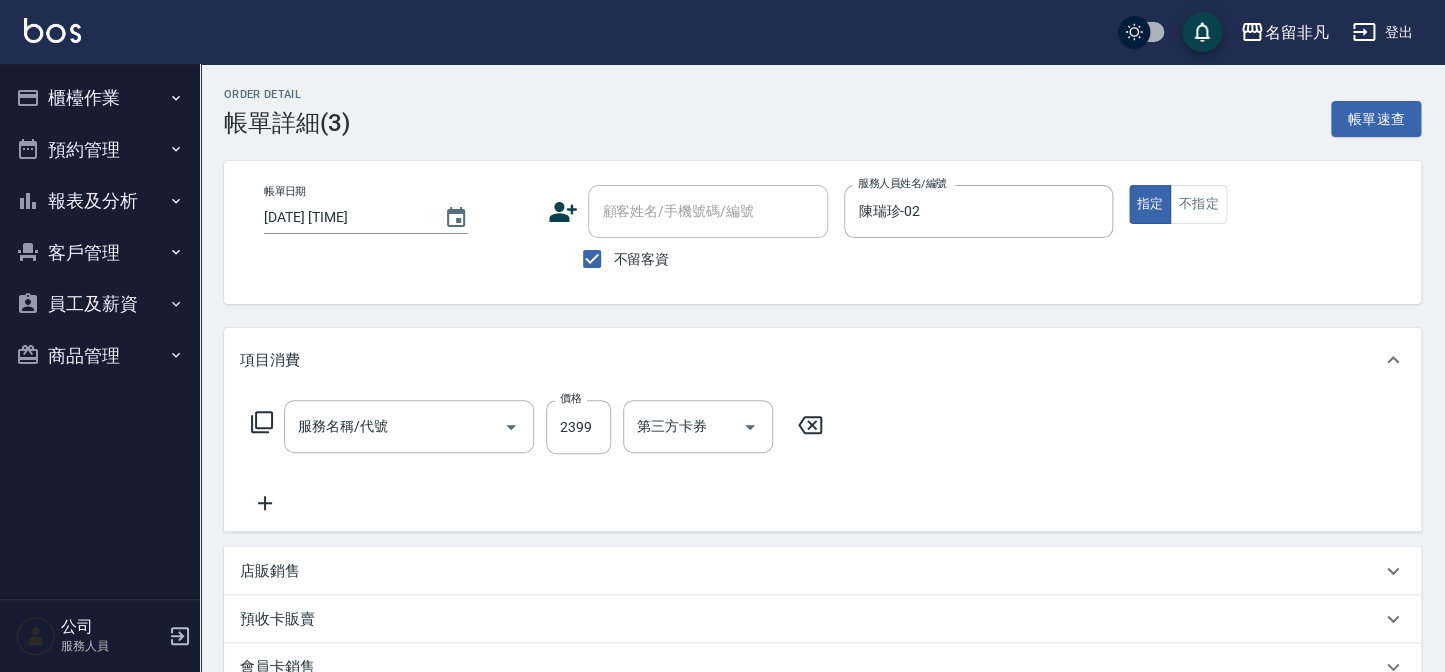 type on "[DATE] [TIME]" 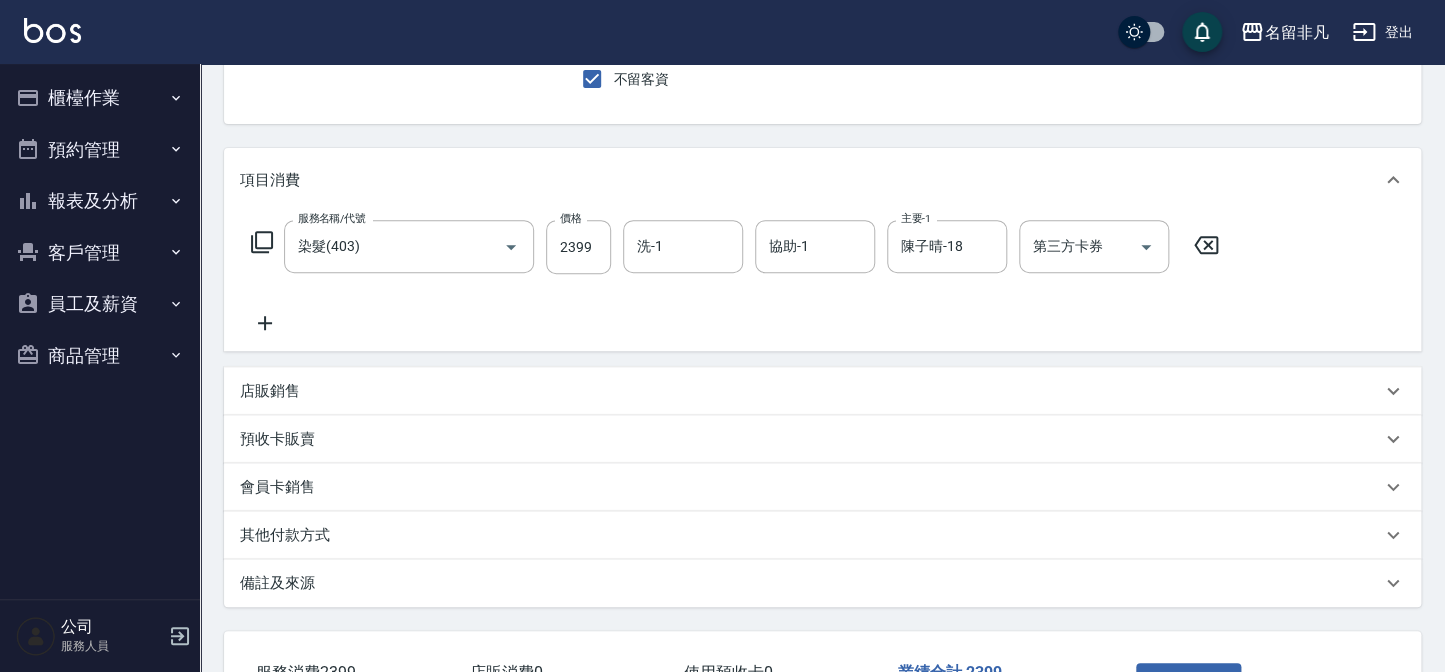 scroll, scrollTop: 181, scrollLeft: 0, axis: vertical 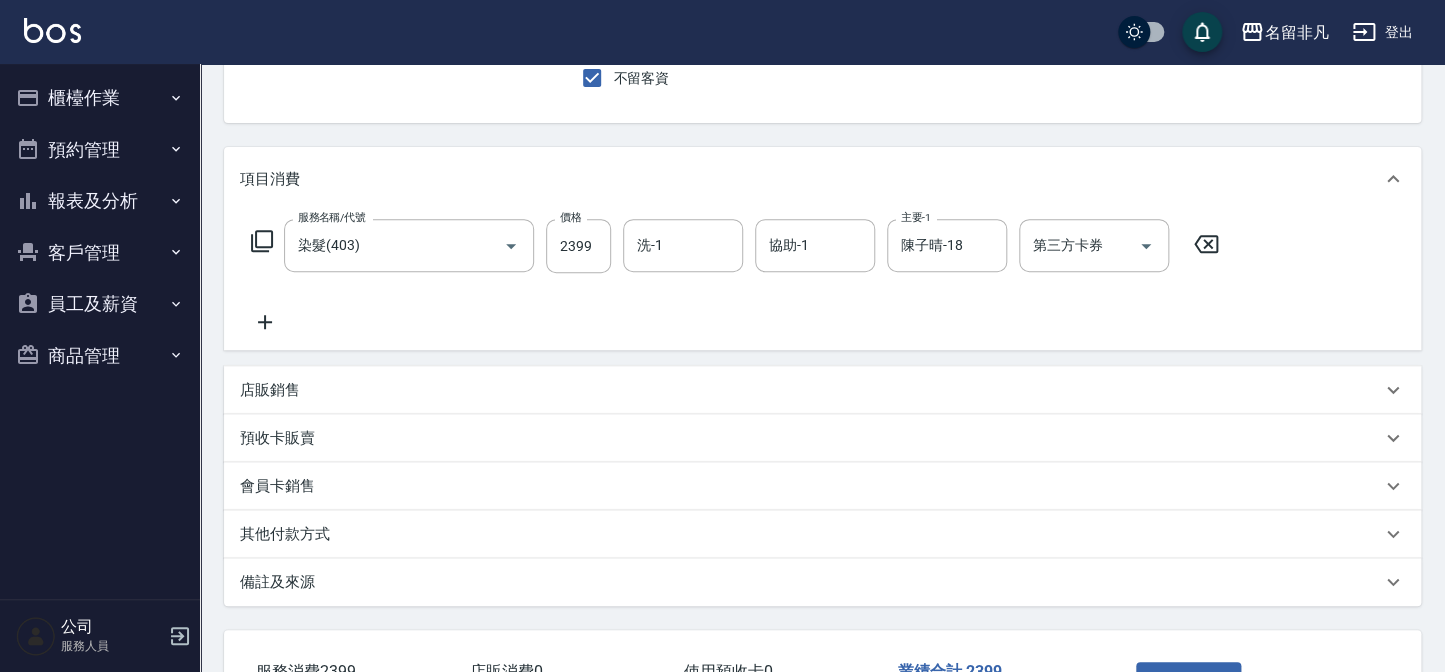 click on "其他付款方式" at bounding box center [285, 534] 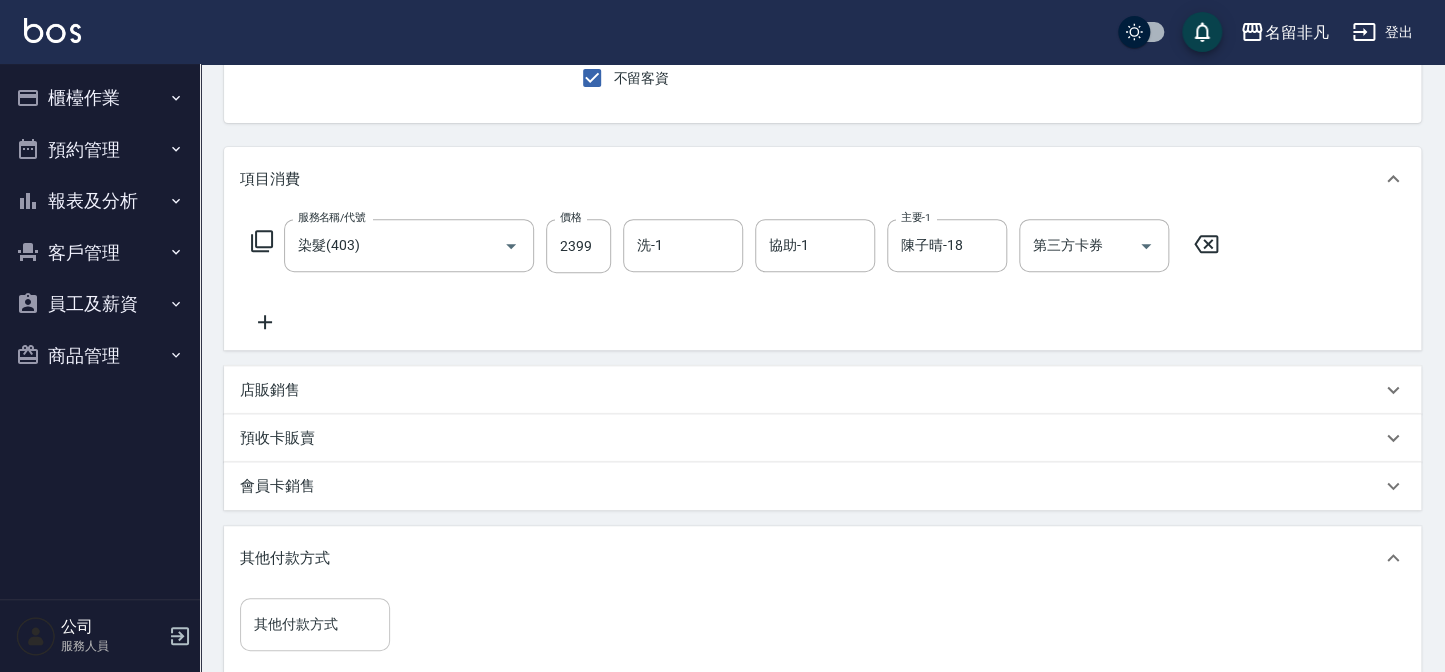 click on "其他付款方式" at bounding box center [315, 624] 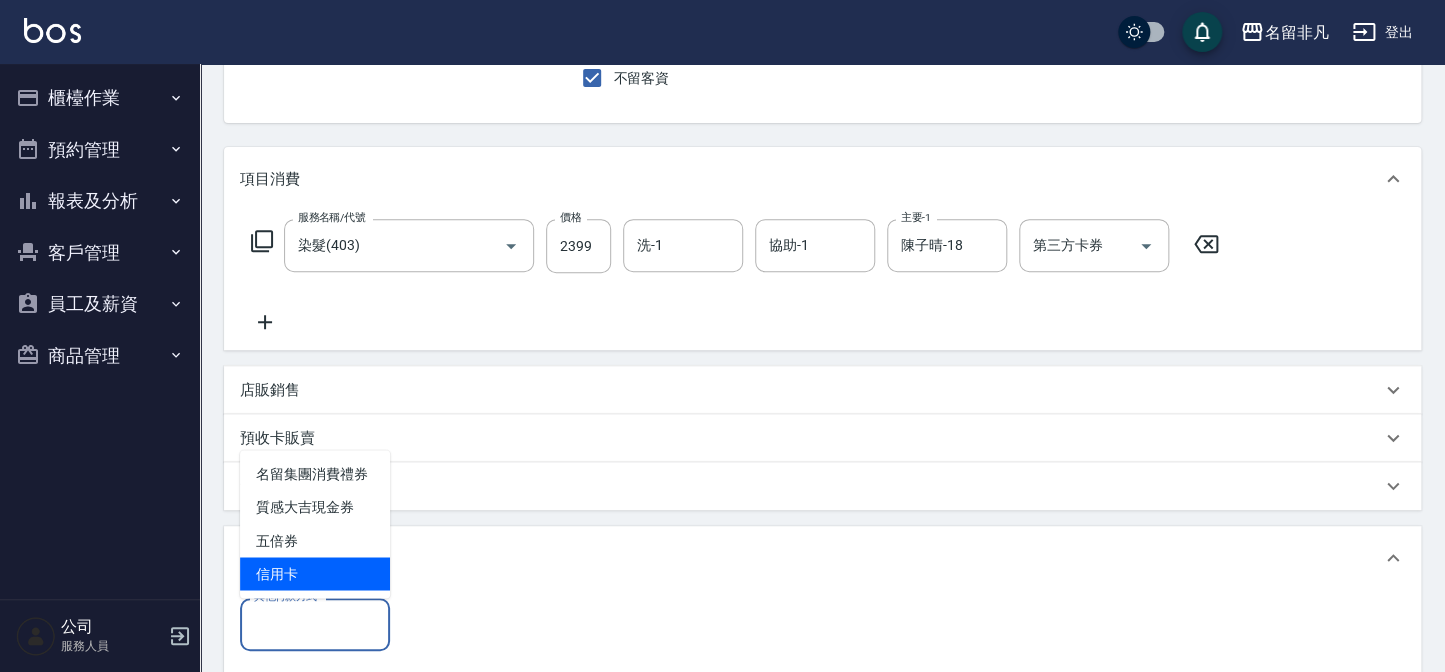click on "信用卡" at bounding box center [315, 573] 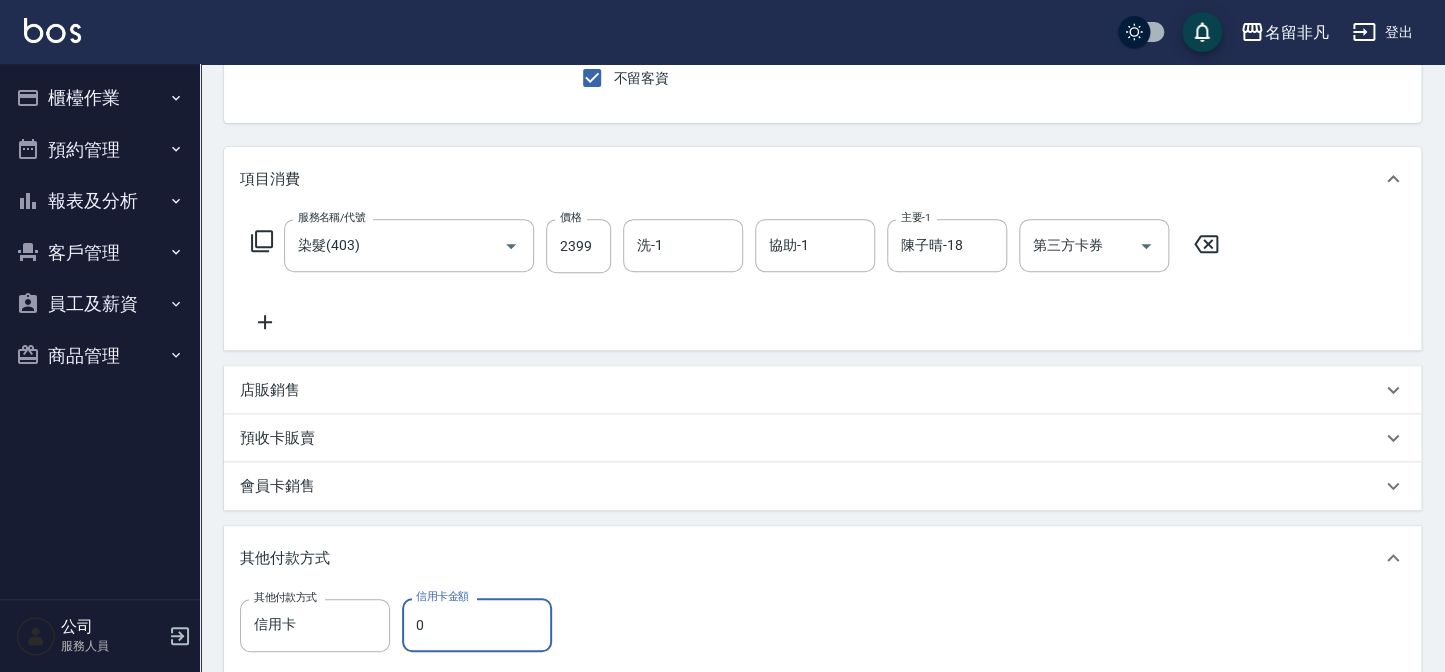 click on "0" at bounding box center [477, 625] 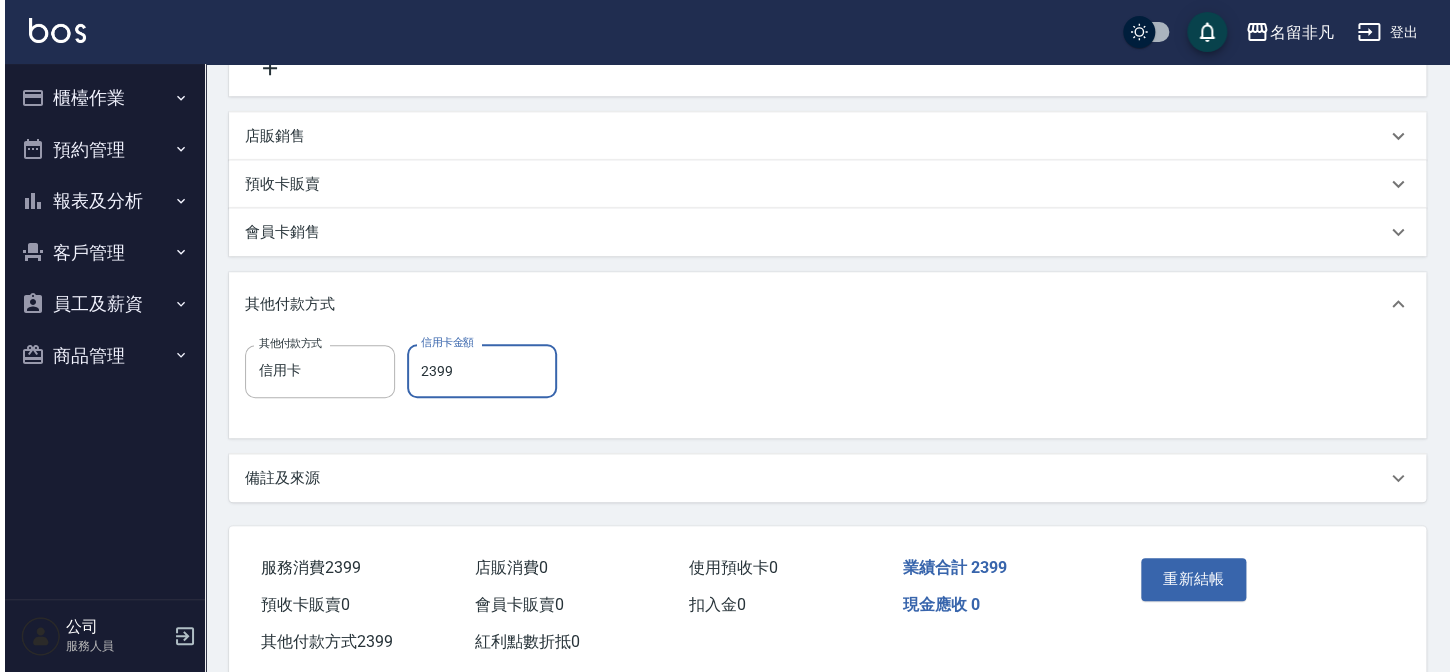 scroll, scrollTop: 454, scrollLeft: 0, axis: vertical 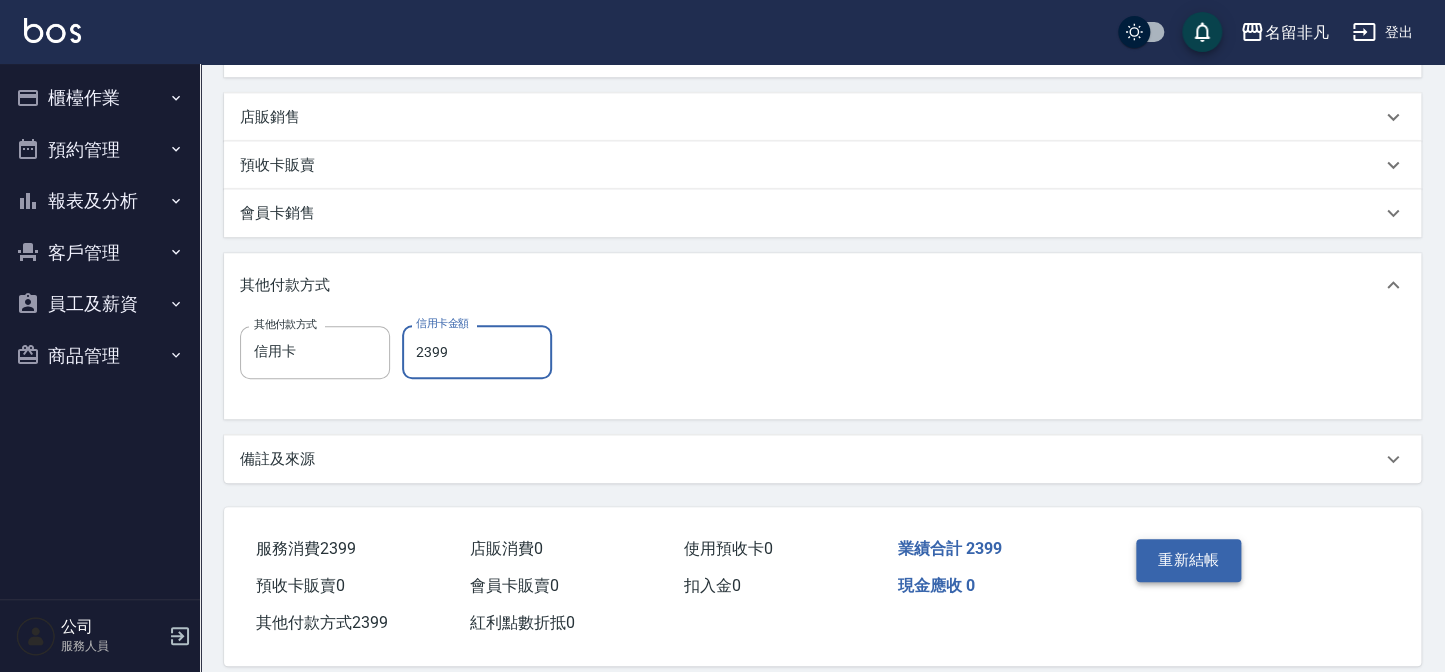type on "2399" 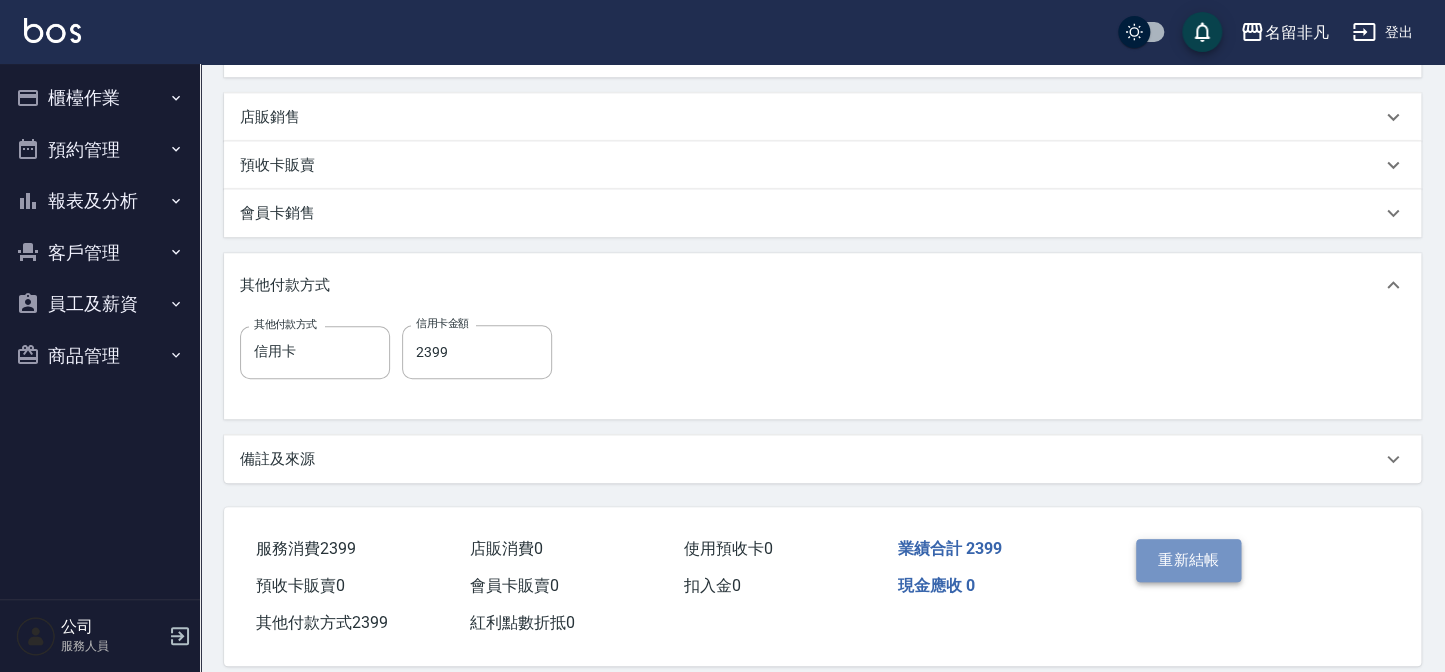 click on "重新結帳" at bounding box center [1189, 560] 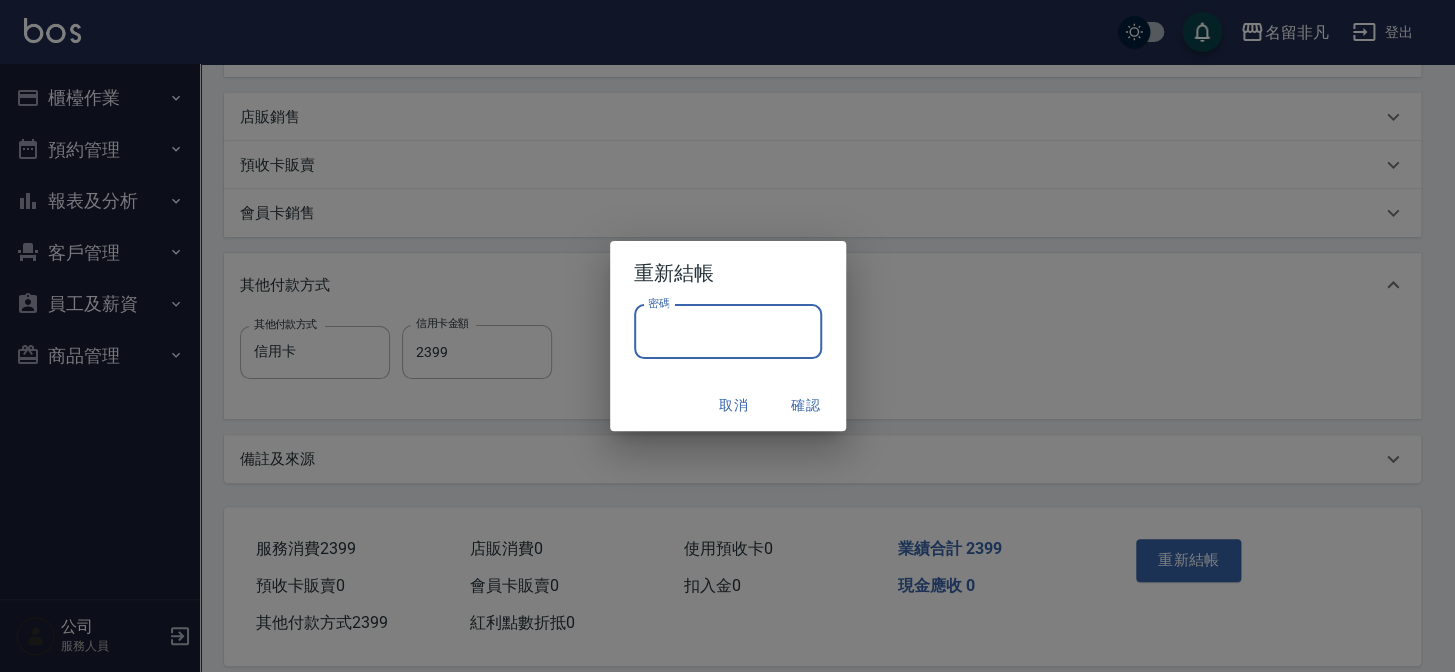 click on "密碼" at bounding box center [728, 332] 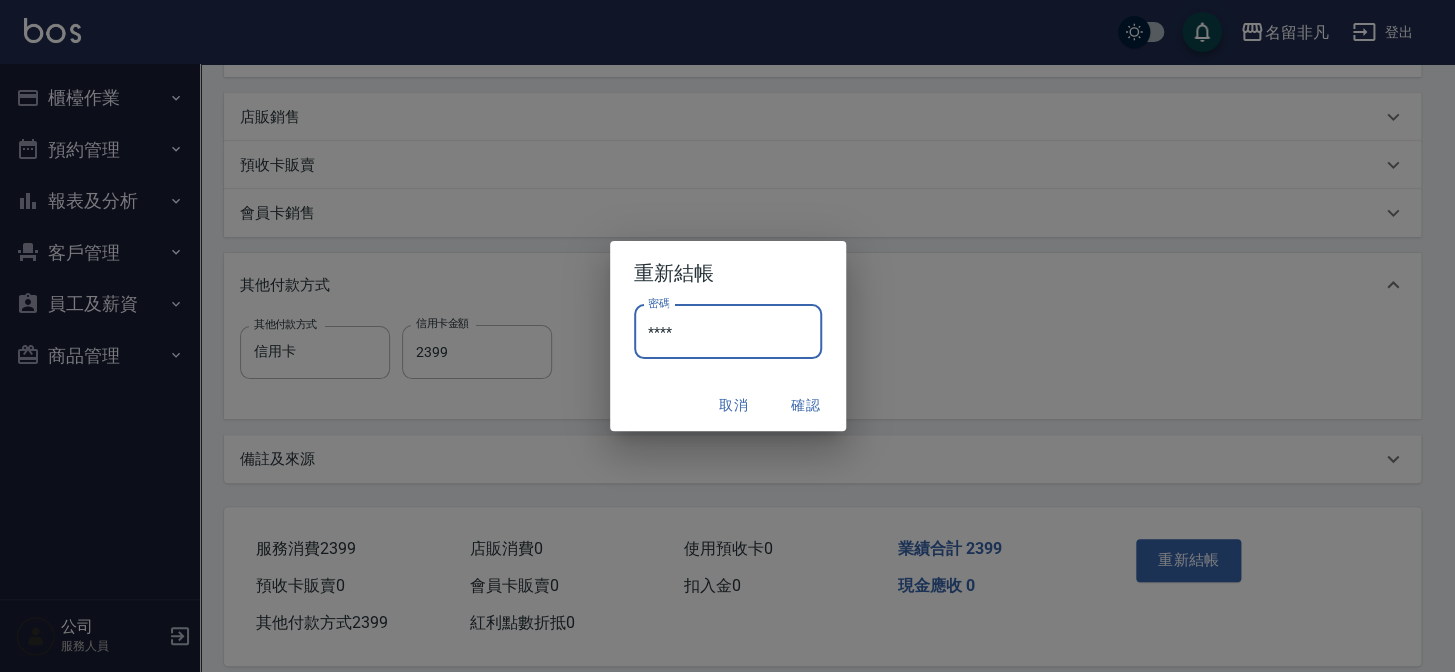 type on "****" 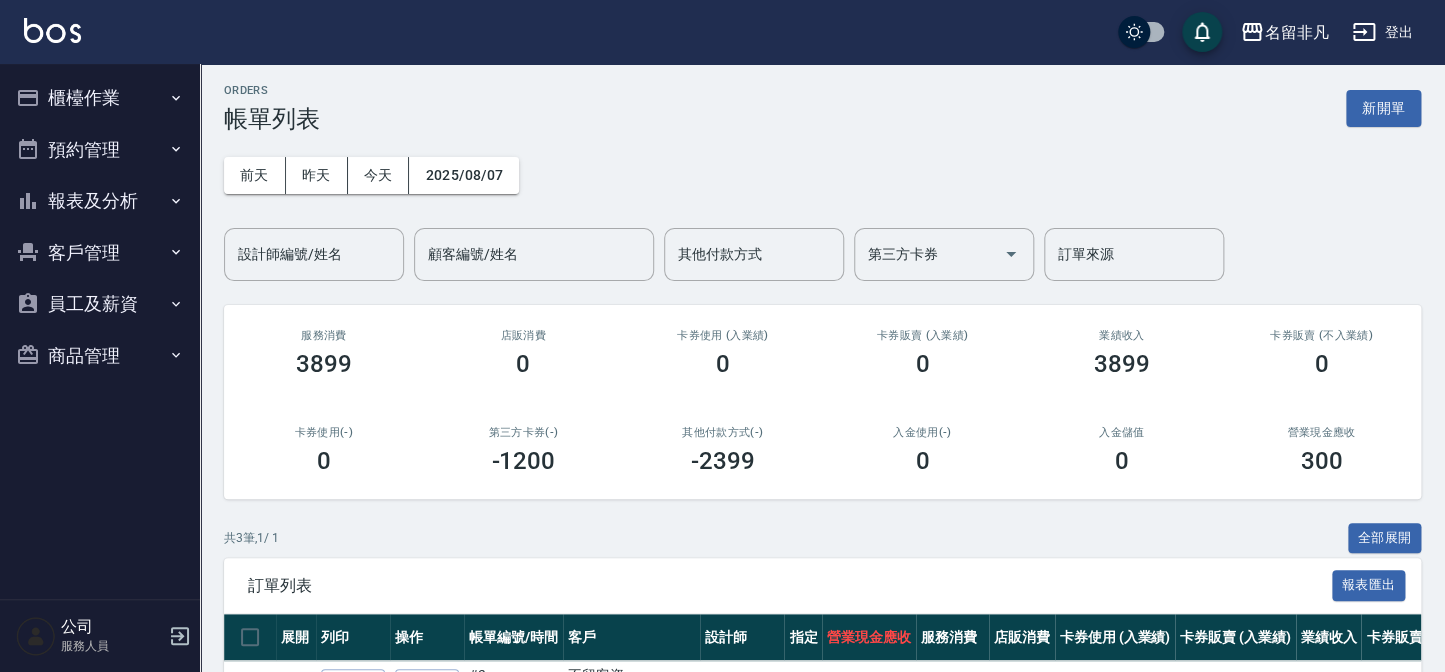 scroll, scrollTop: 0, scrollLeft: 0, axis: both 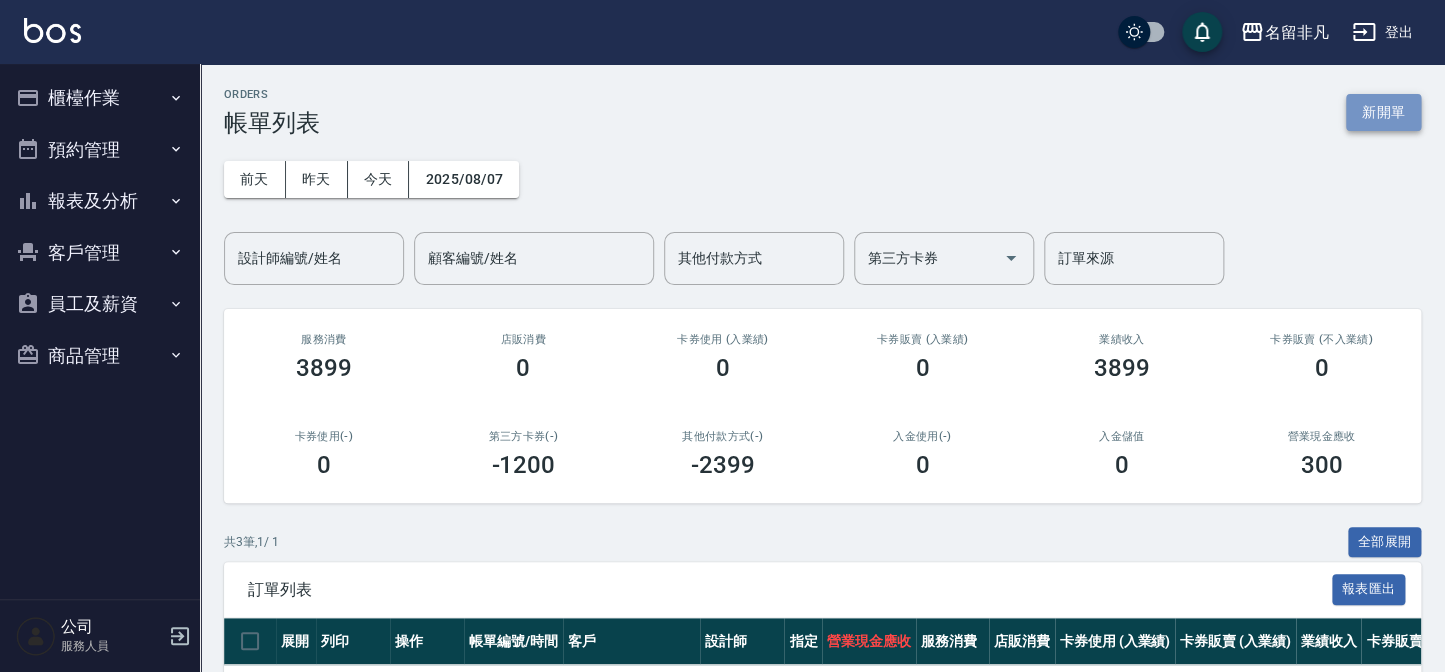 click on "新開單" at bounding box center (1383, 112) 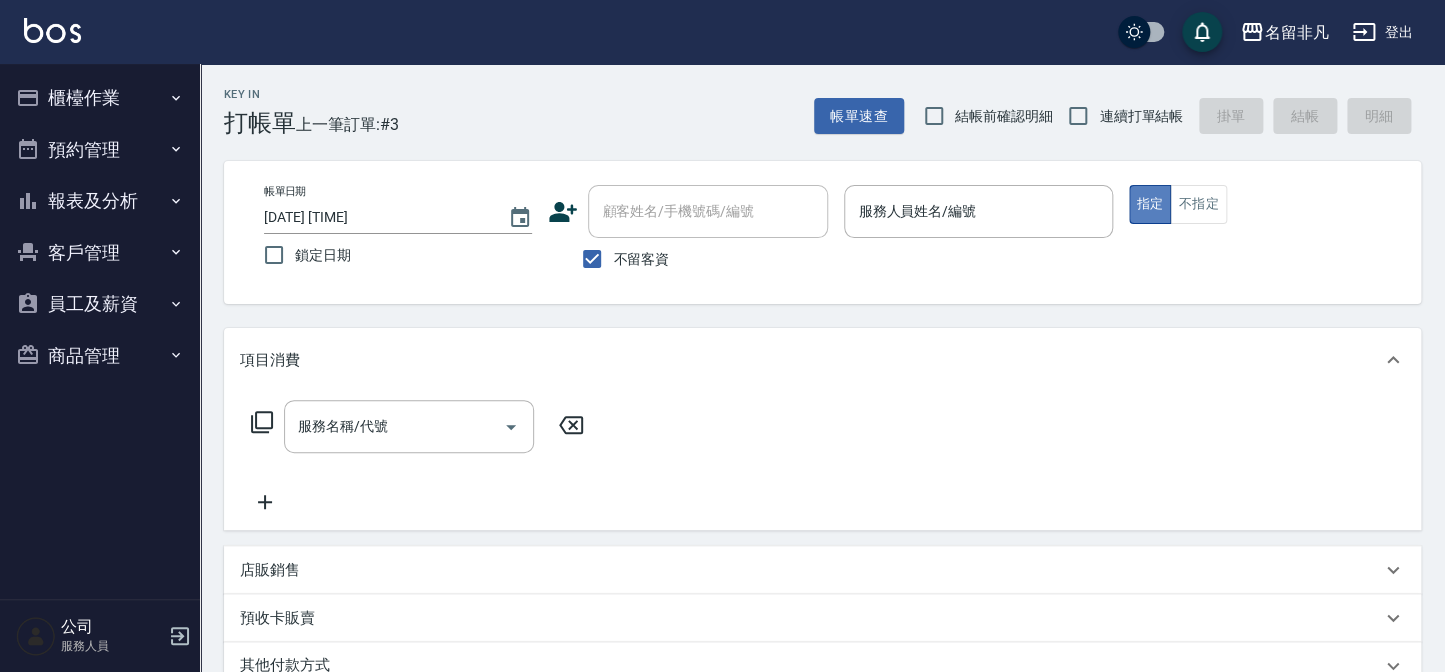 click on "指定" at bounding box center [1150, 204] 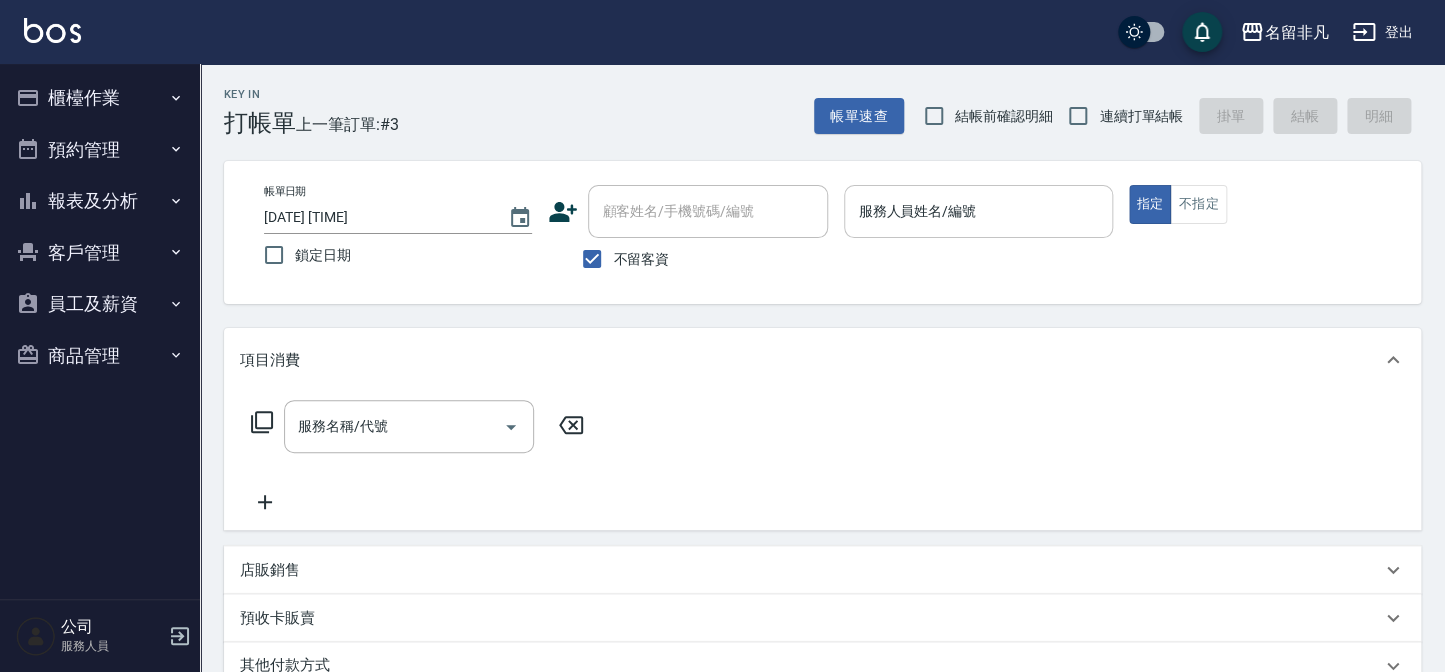drag, startPoint x: 1075, startPoint y: 184, endPoint x: 1056, endPoint y: 206, distance: 29.068884 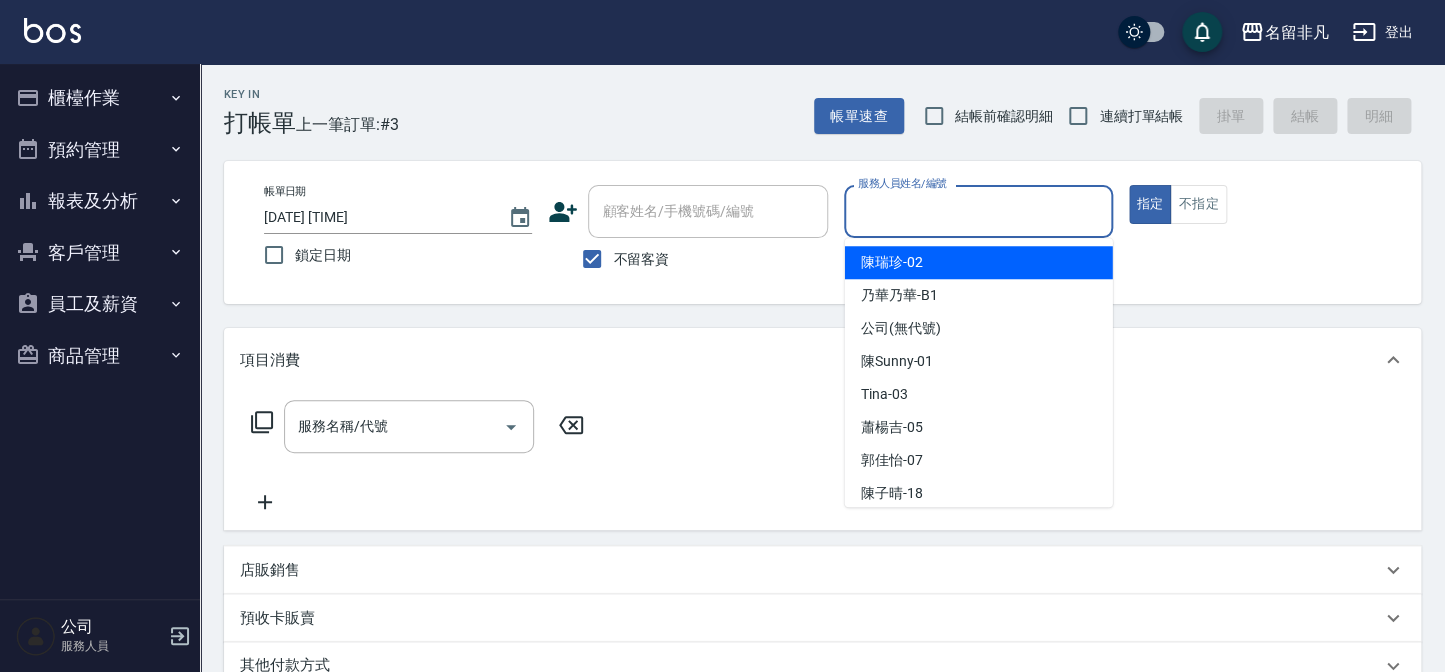 click on "[LAST] [LAST] -02" at bounding box center (979, 262) 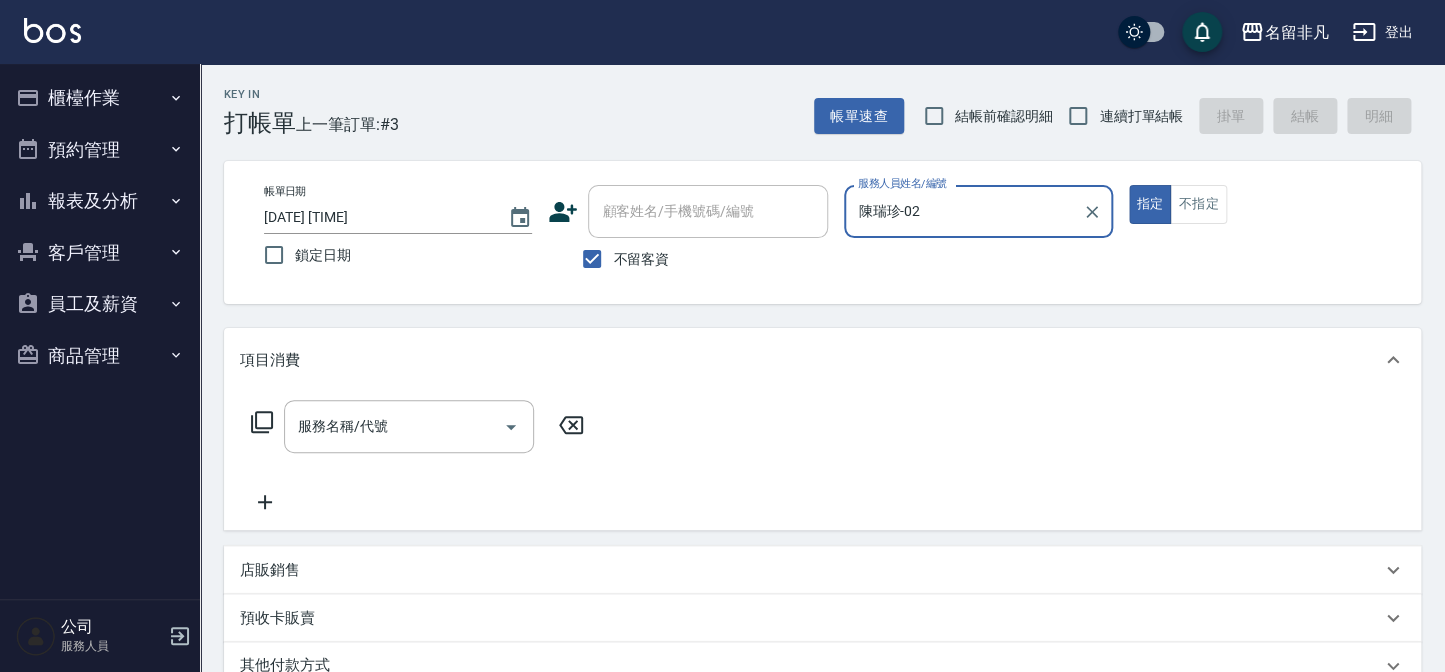 click 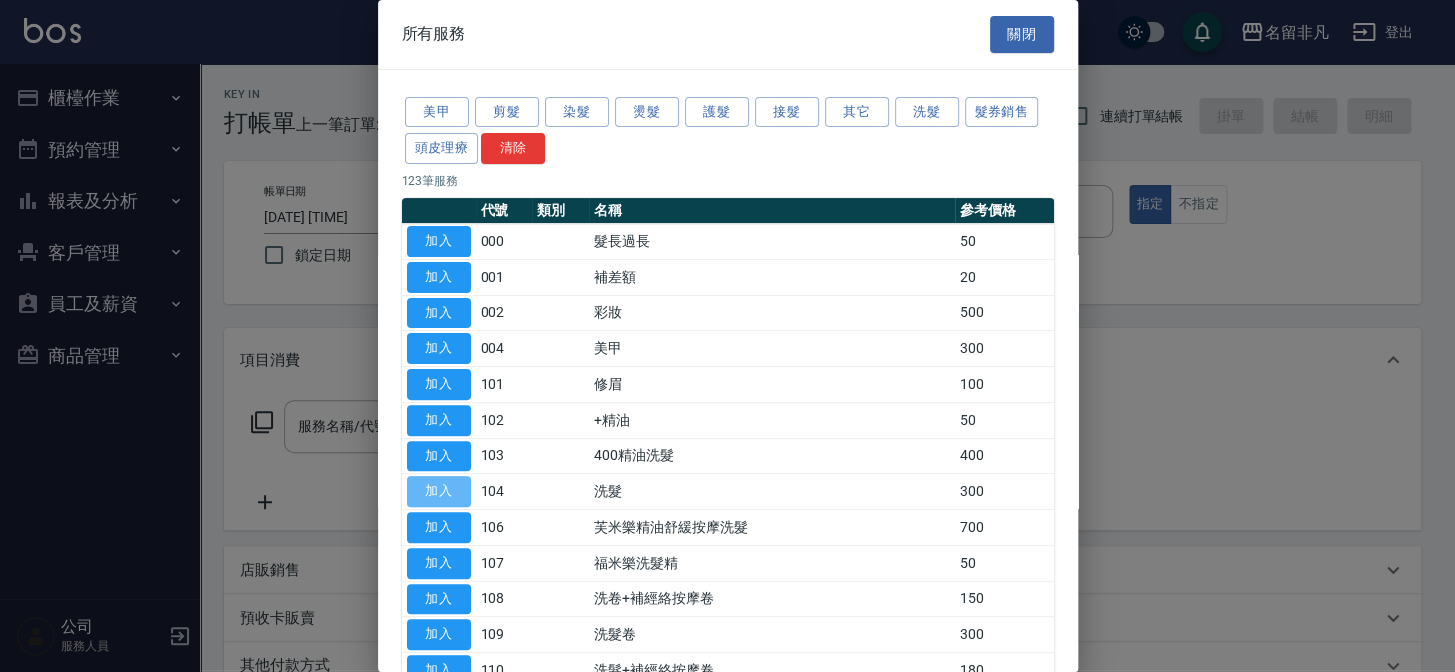 drag, startPoint x: 429, startPoint y: 484, endPoint x: 446, endPoint y: 477, distance: 18.384777 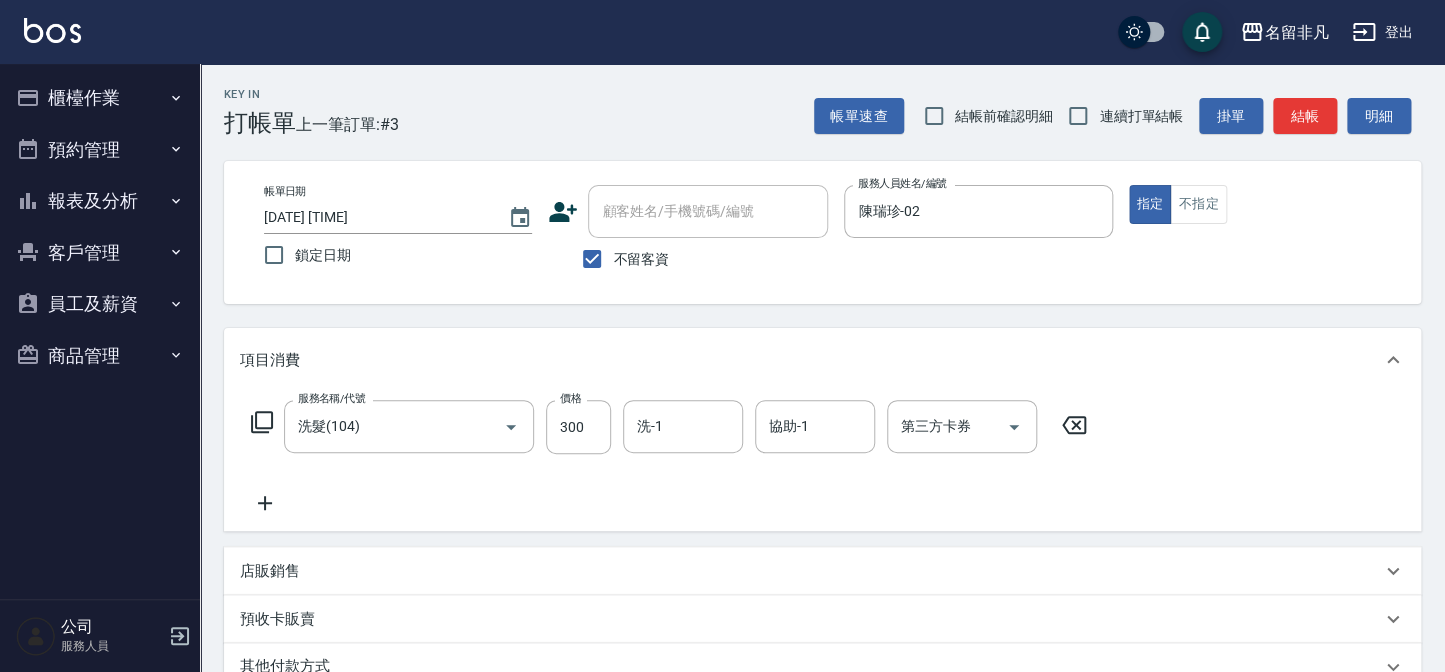 click 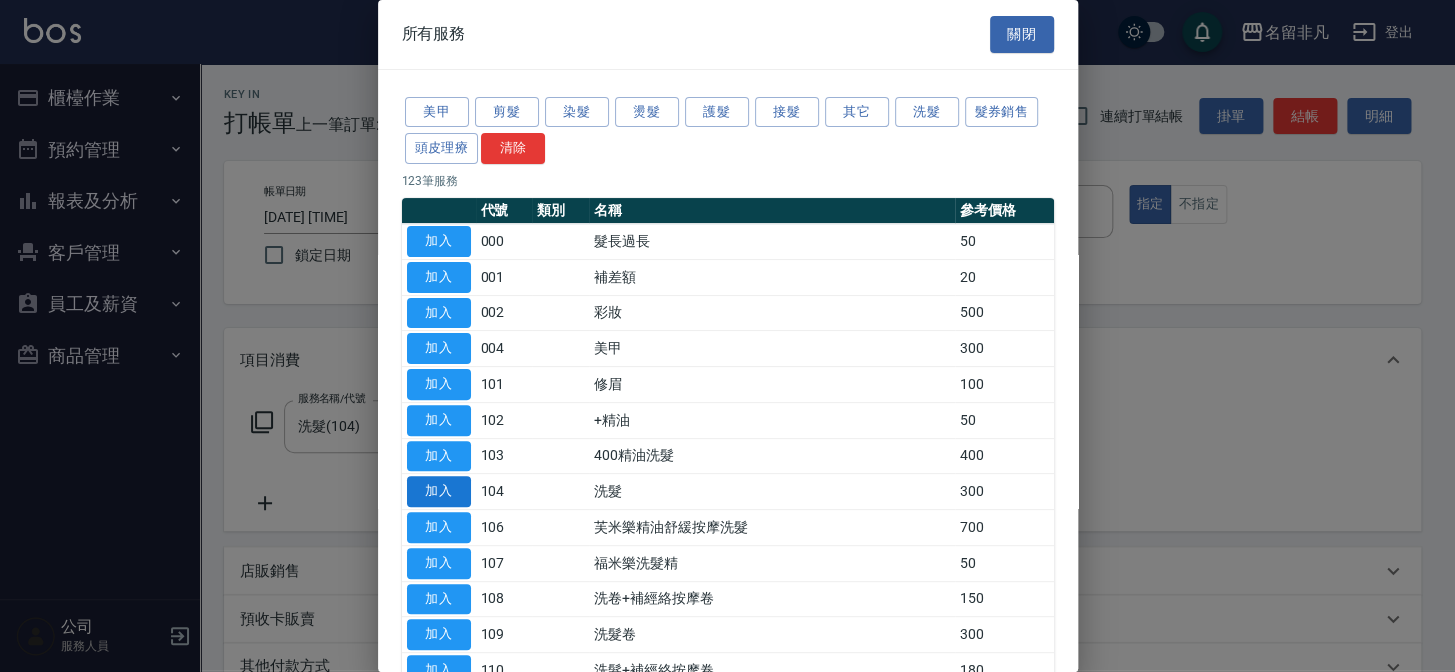 click on "加入" at bounding box center [439, 491] 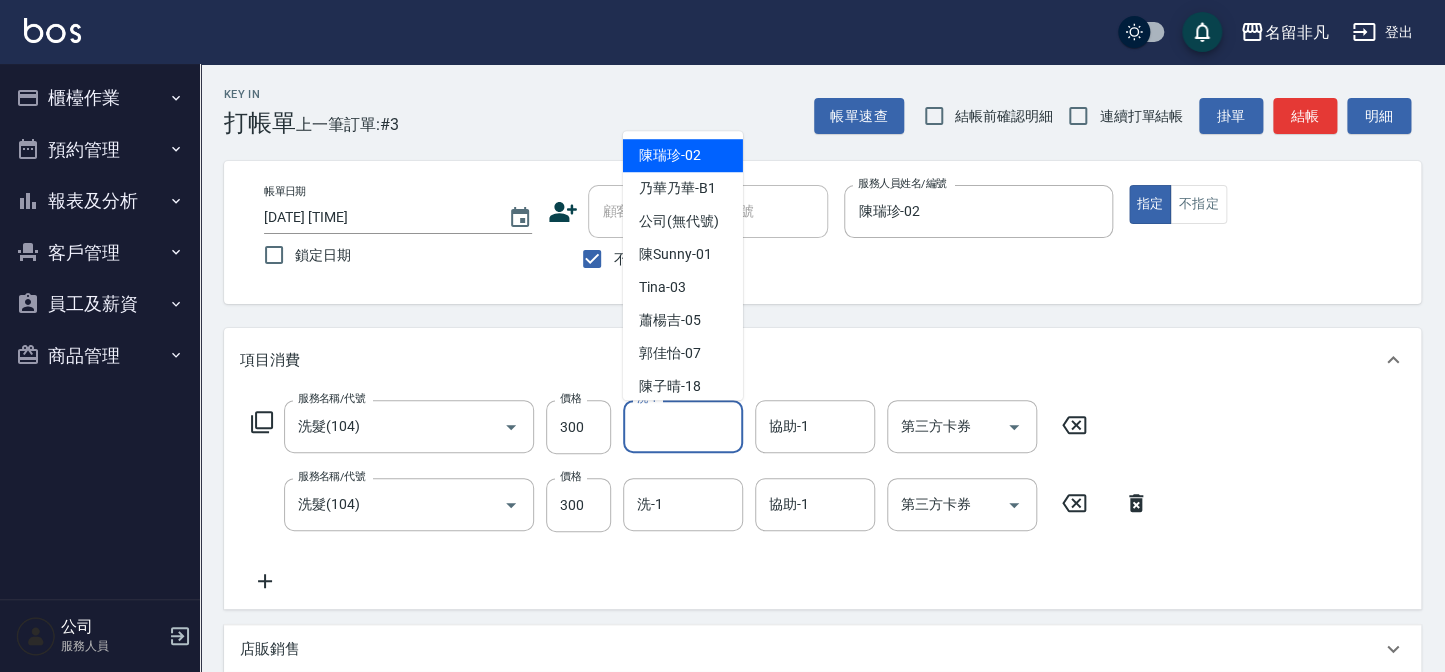 click on "洗-1" at bounding box center (683, 426) 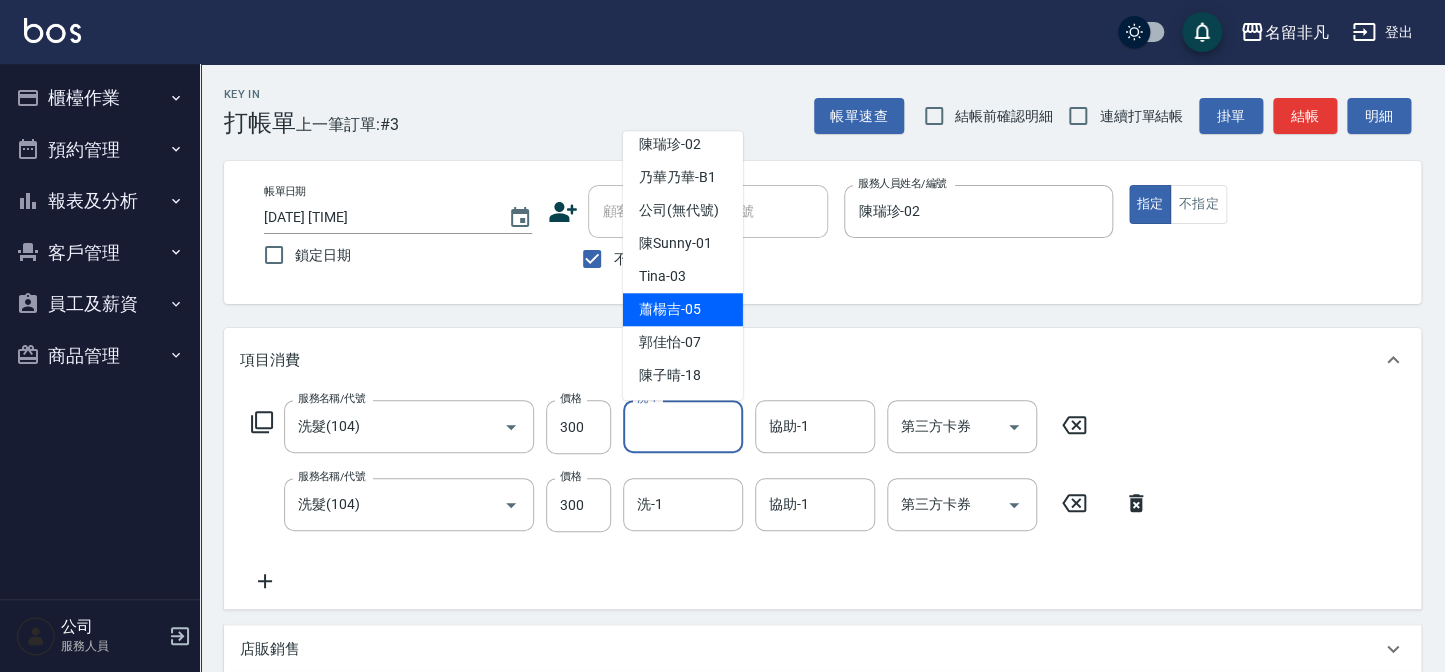scroll, scrollTop: 31, scrollLeft: 0, axis: vertical 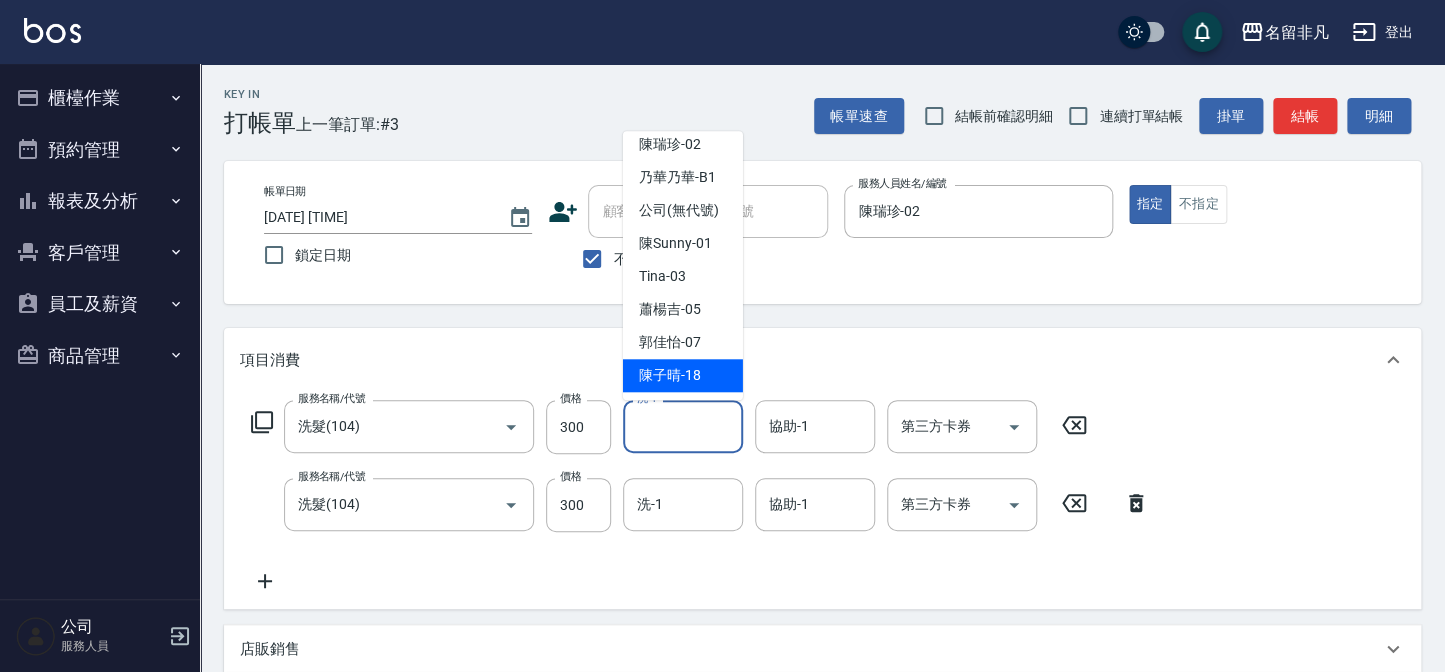 click on "[LAST] [LAST] -18" at bounding box center [670, 375] 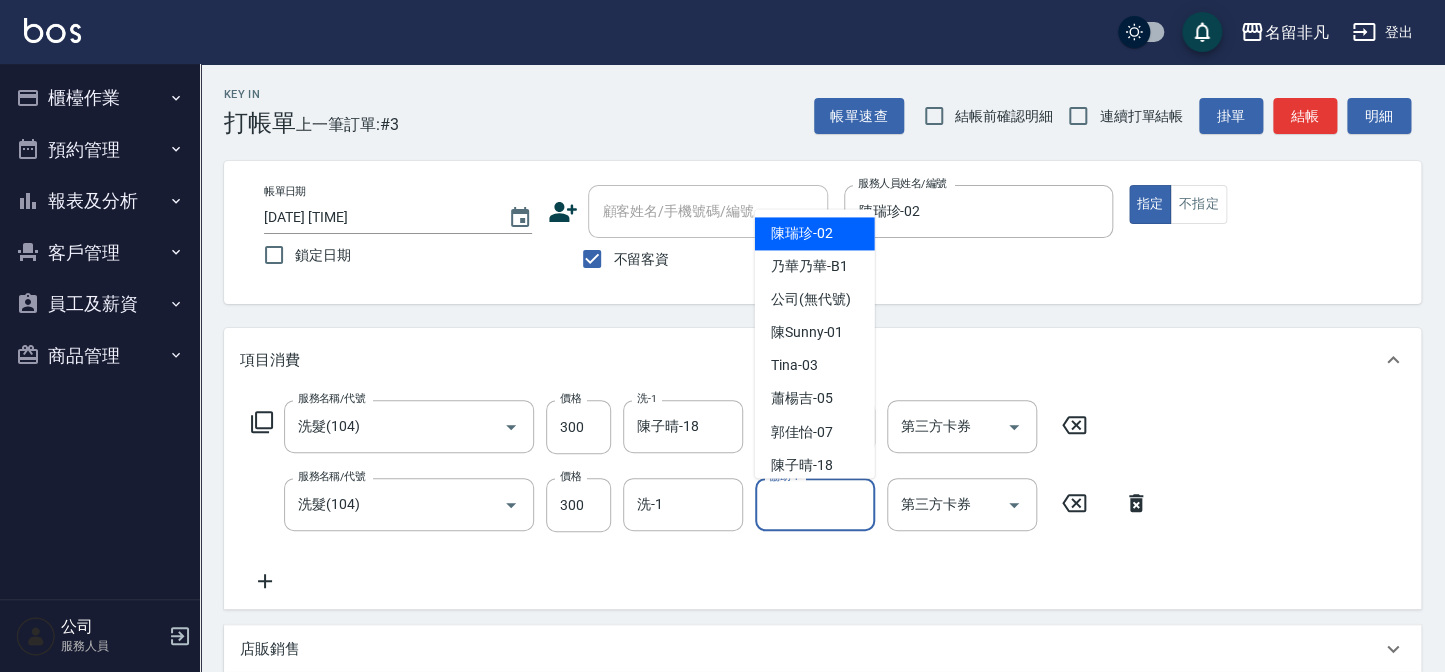 click on "協助-1" at bounding box center [815, 504] 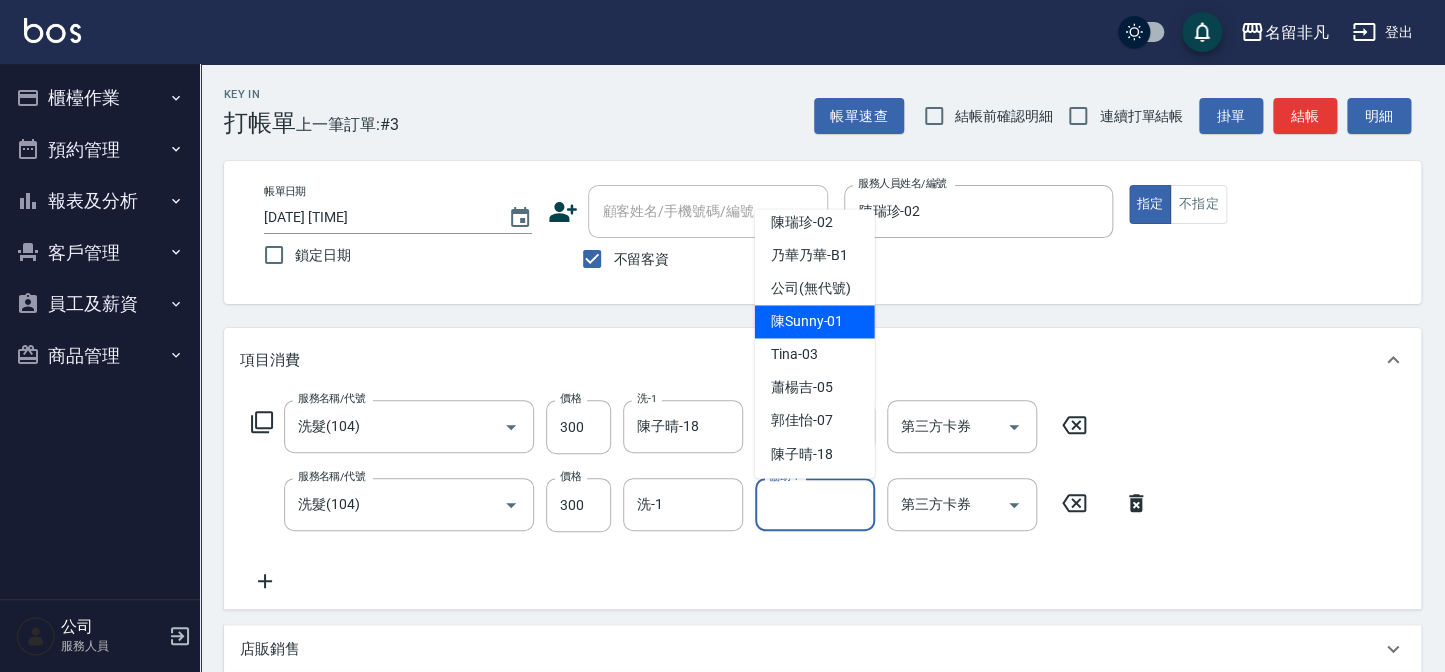 scroll, scrollTop: 31, scrollLeft: 0, axis: vertical 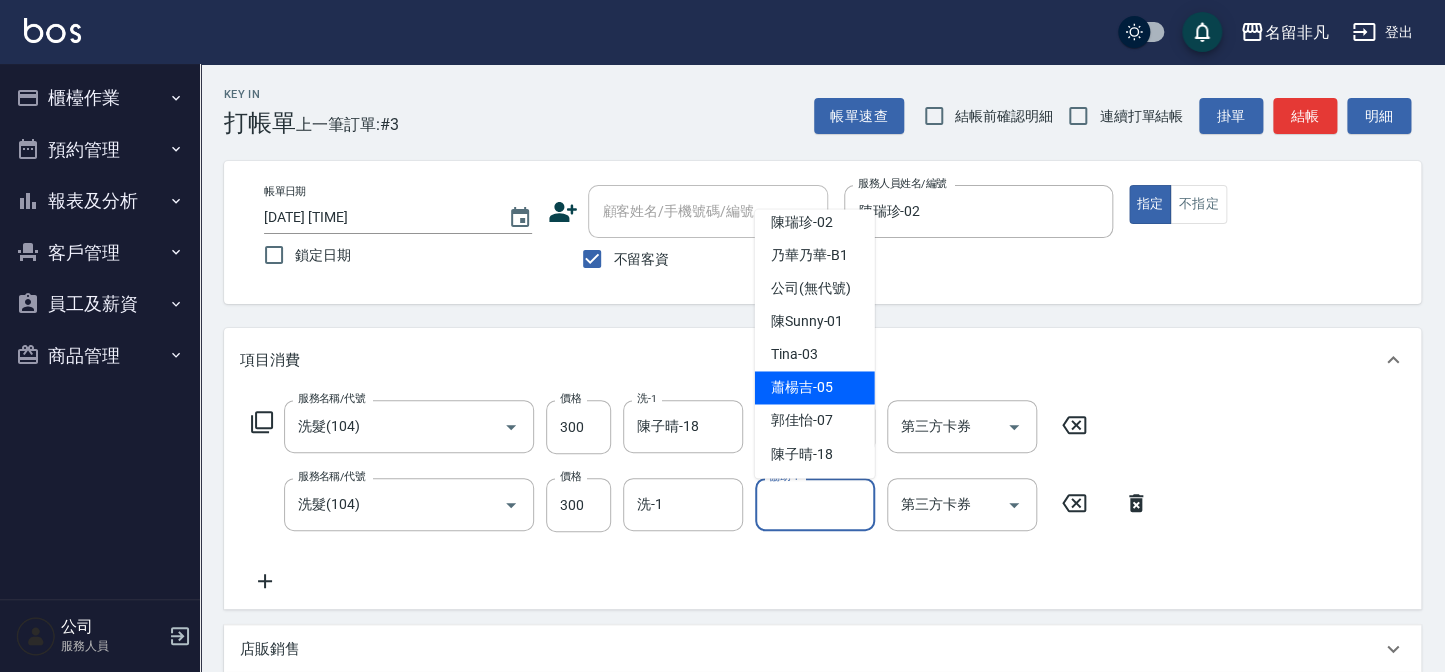 click on "蕭楊吉 -05" at bounding box center [802, 388] 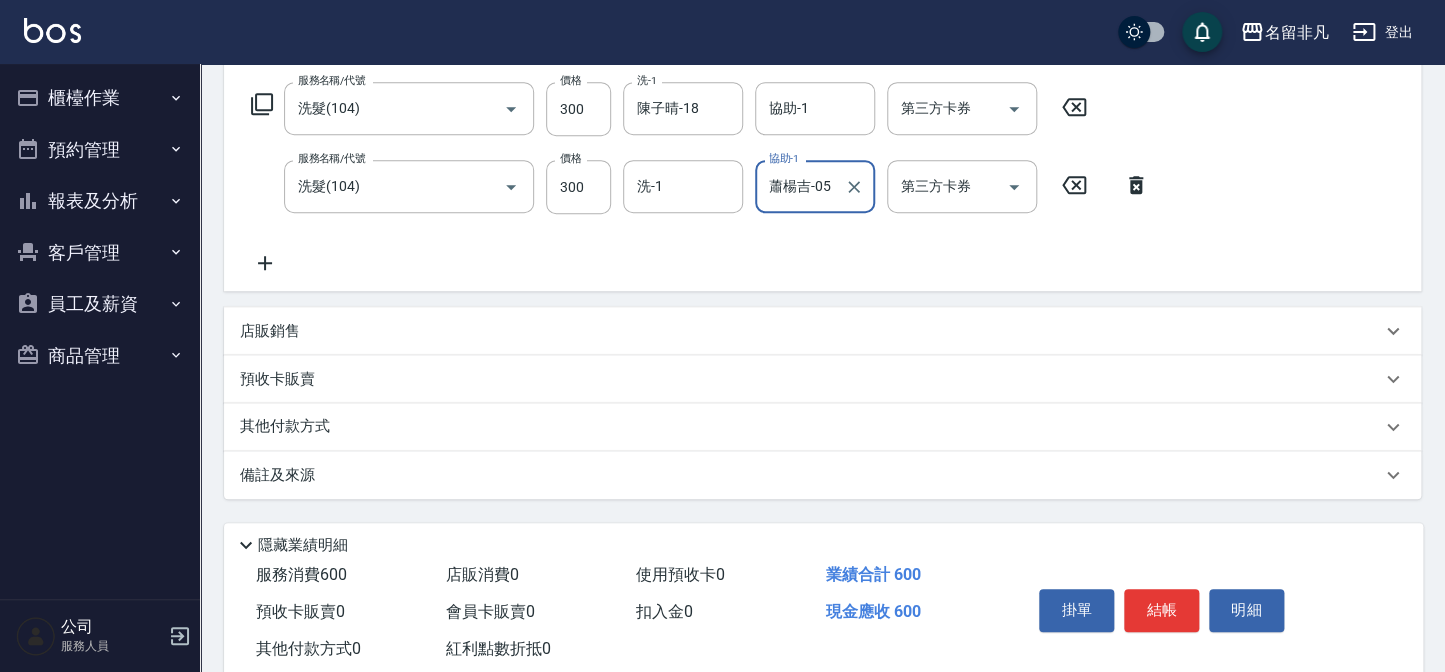 scroll, scrollTop: 363, scrollLeft: 0, axis: vertical 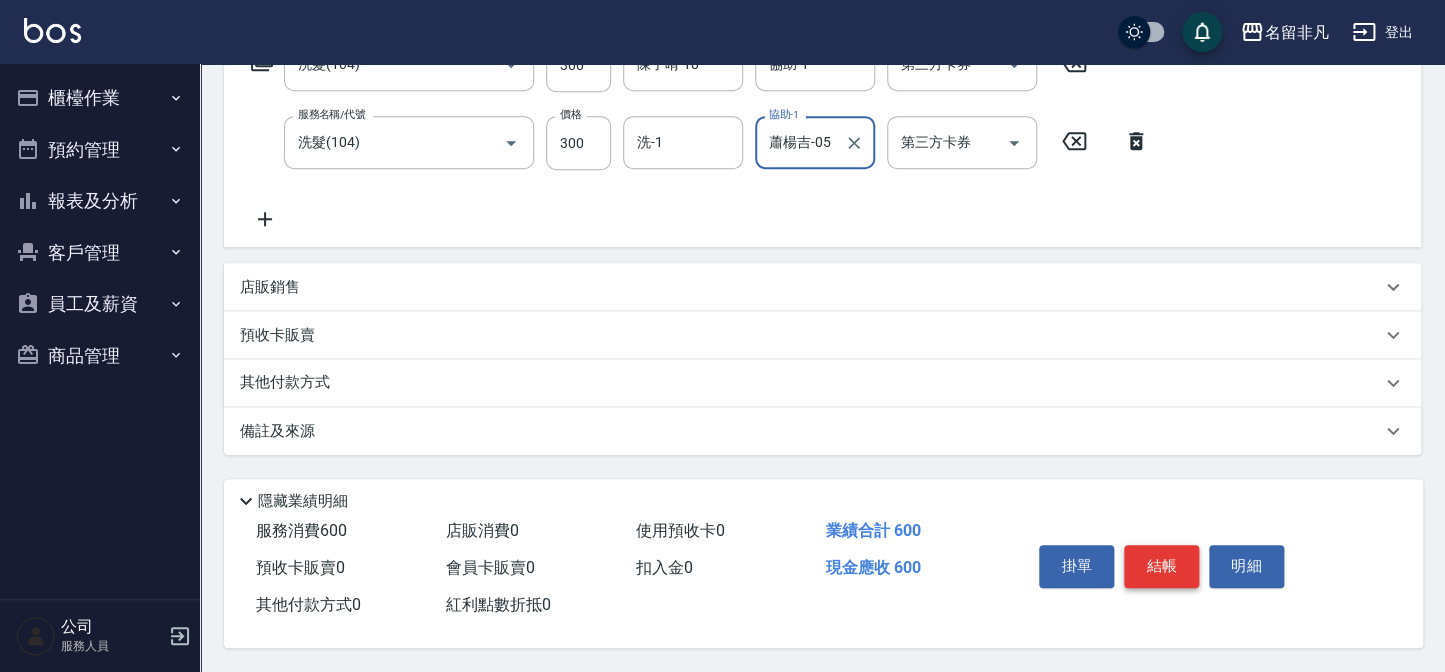 click on "結帳" at bounding box center [1161, 566] 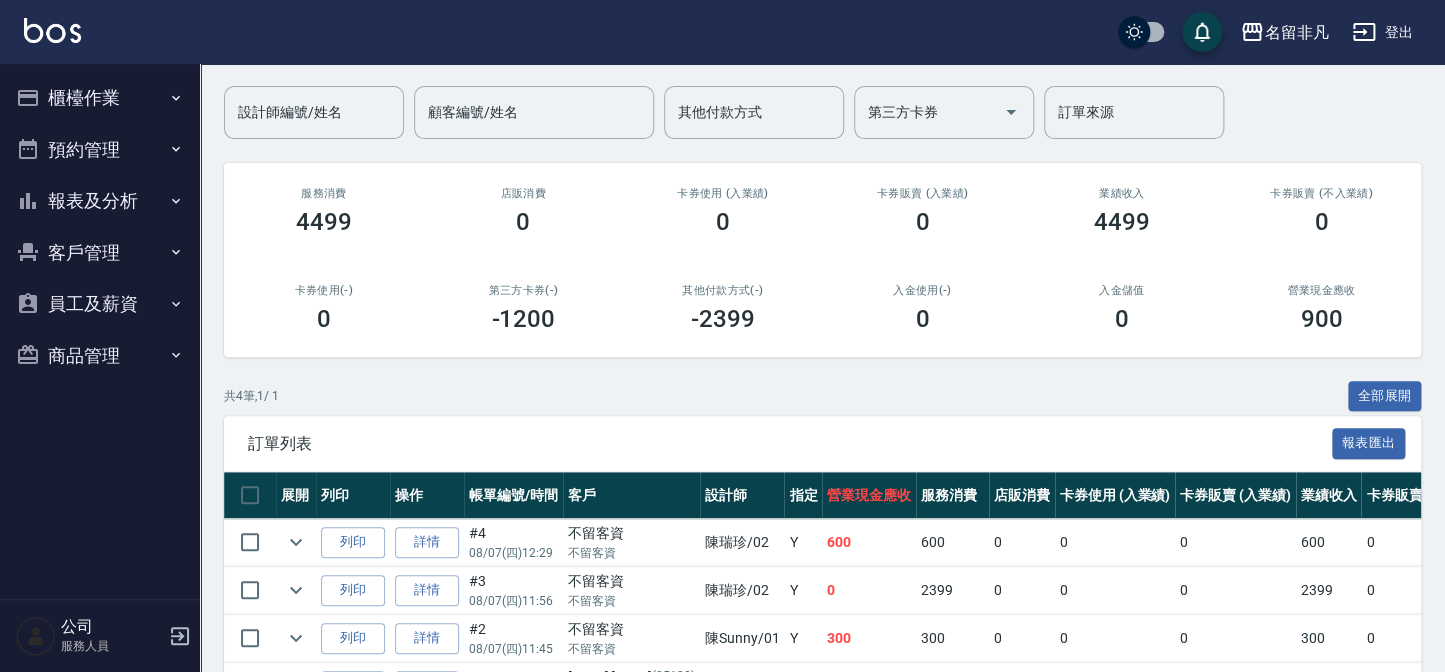 scroll, scrollTop: 181, scrollLeft: 0, axis: vertical 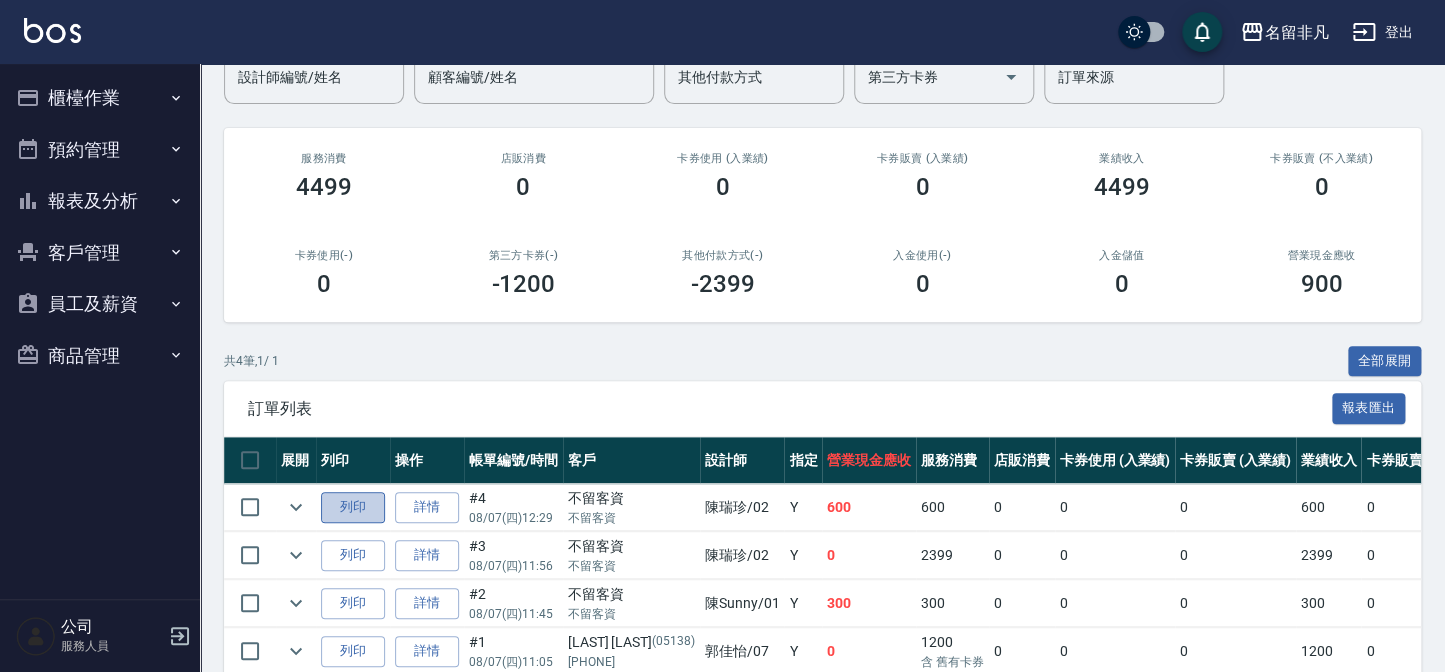 click on "列印" at bounding box center (353, 507) 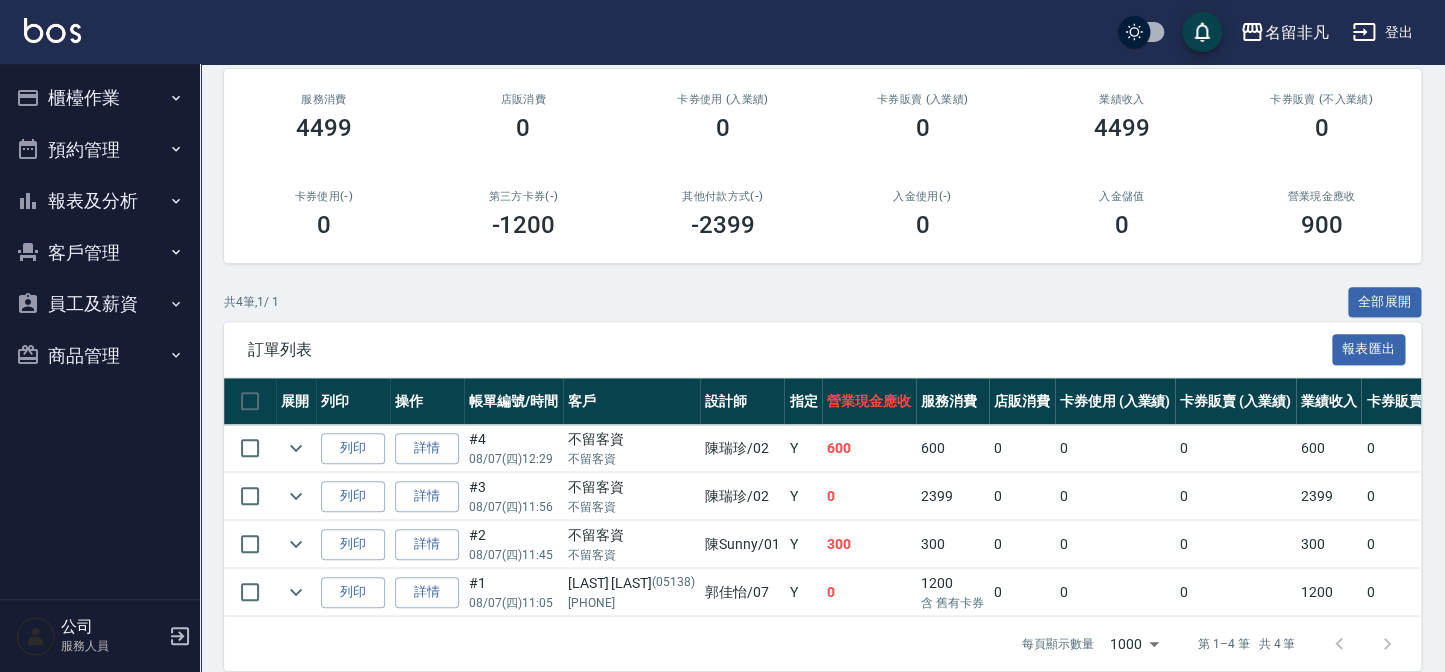 scroll, scrollTop: 272, scrollLeft: 0, axis: vertical 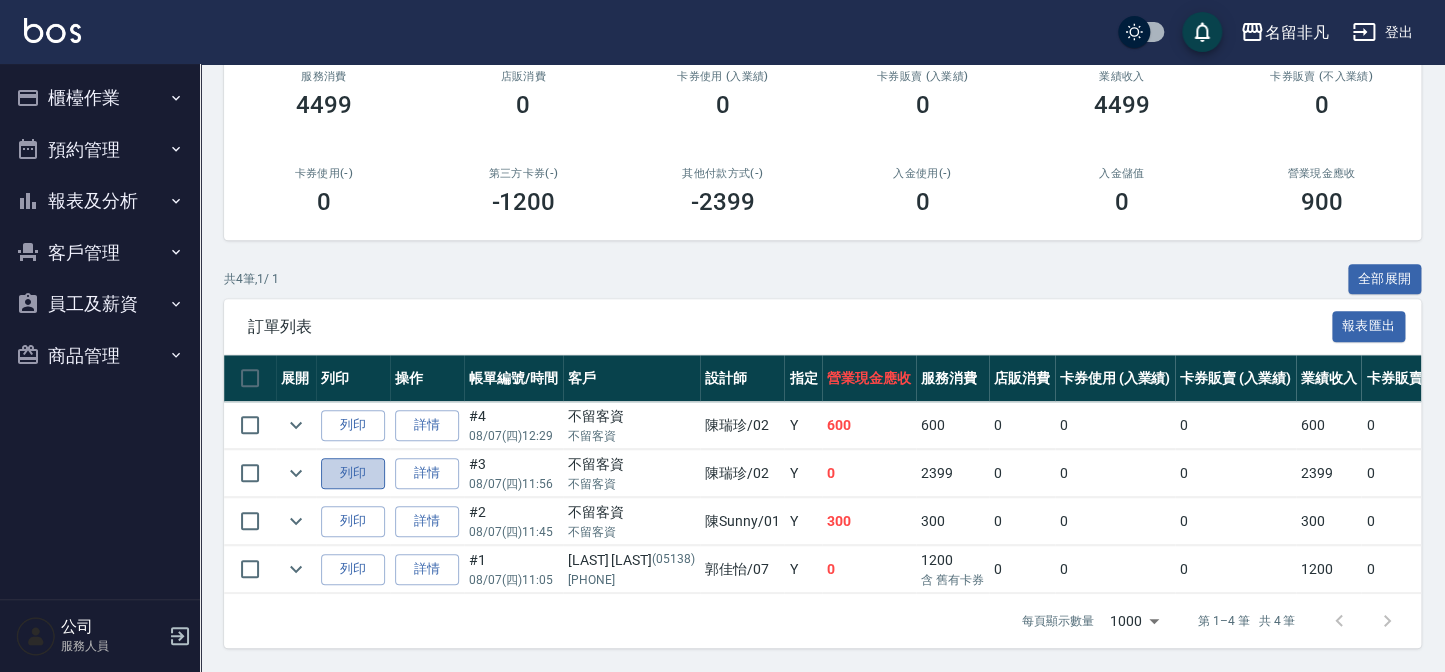 click on "列印" at bounding box center (353, 473) 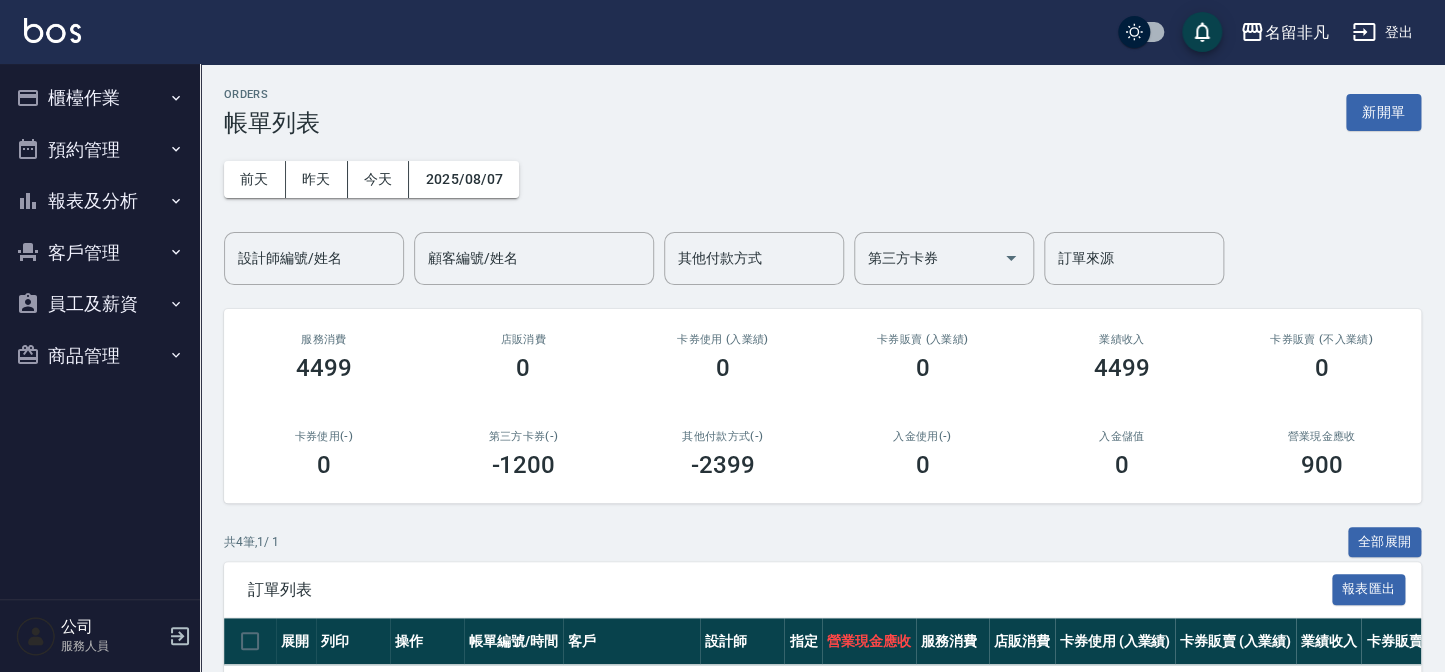 scroll, scrollTop: 0, scrollLeft: 0, axis: both 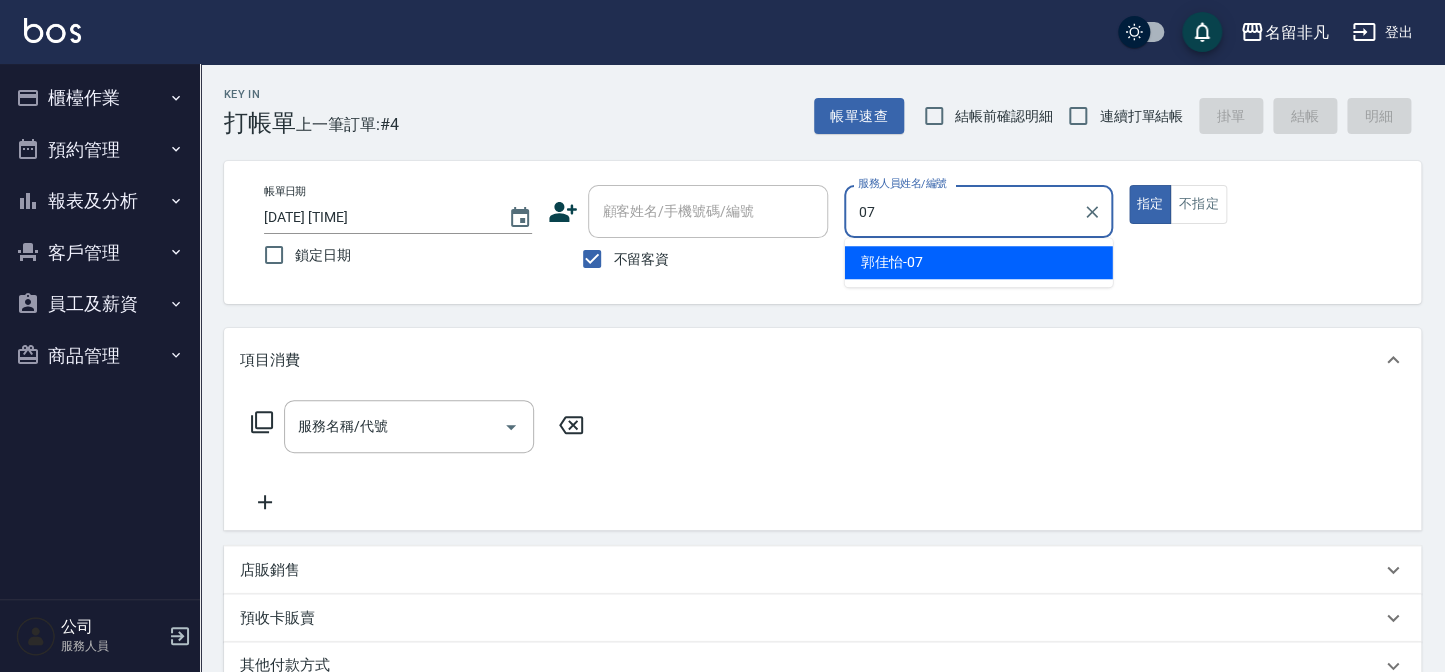 type on "郭佳怡-07" 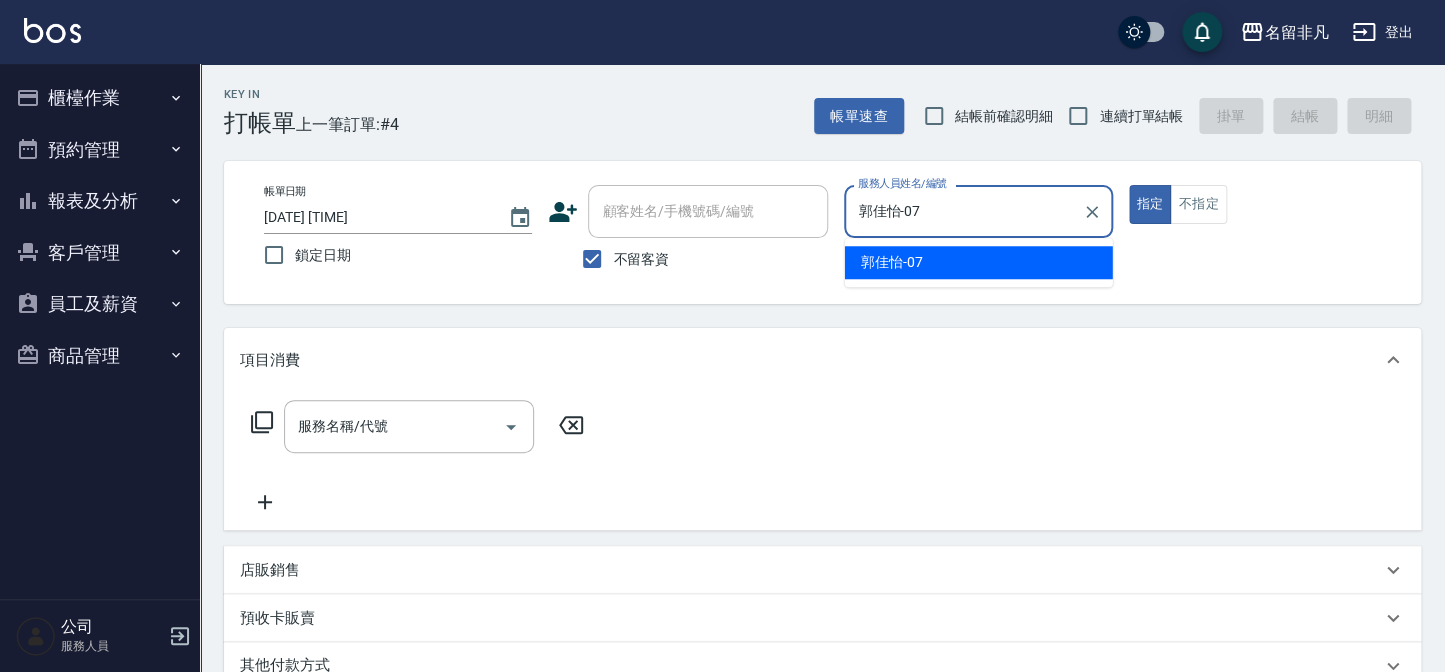 type on "true" 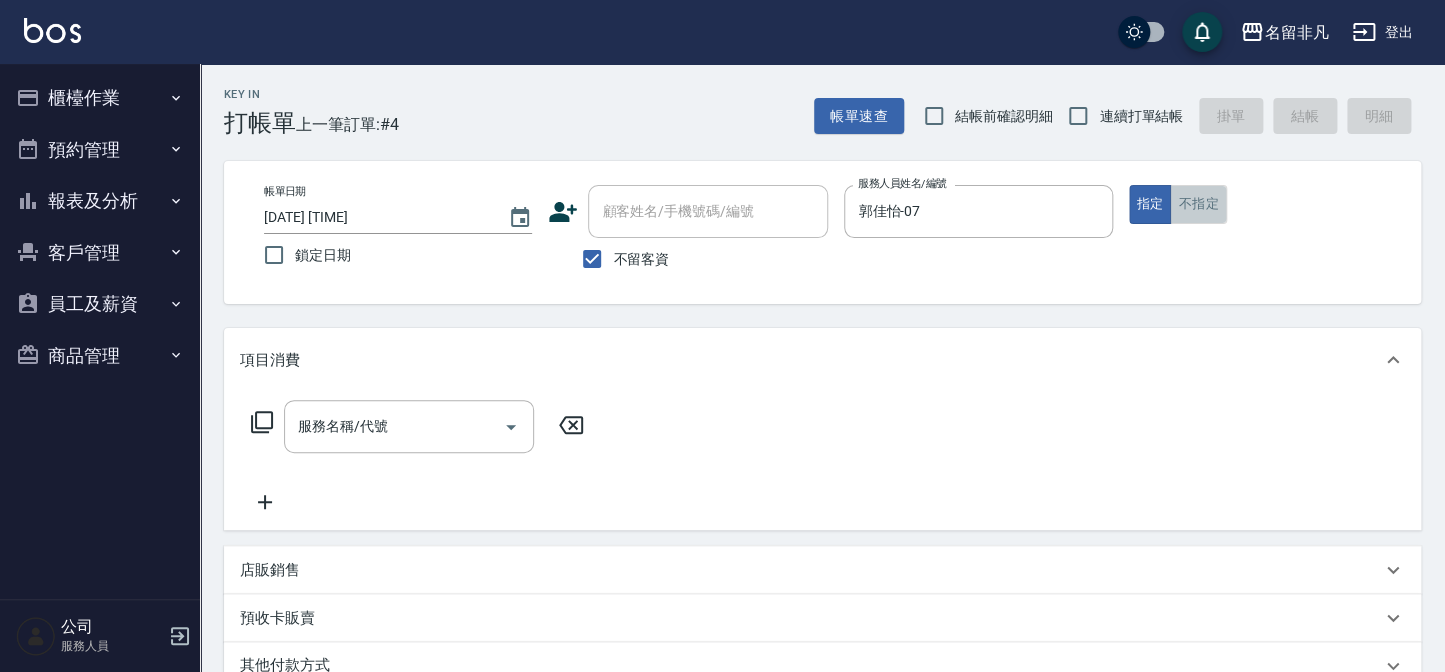 click on "不指定" at bounding box center (1198, 204) 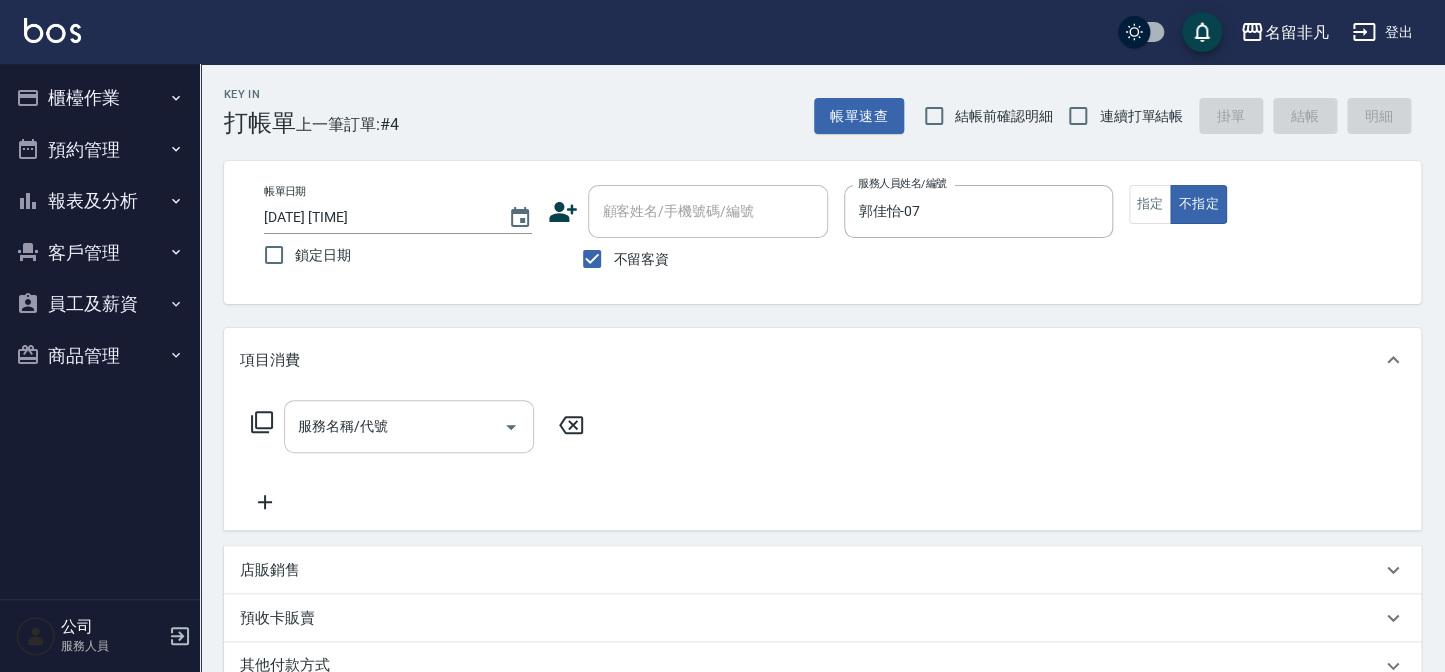 click on "服務名稱/代號 服務名稱/代號" at bounding box center (822, 461) 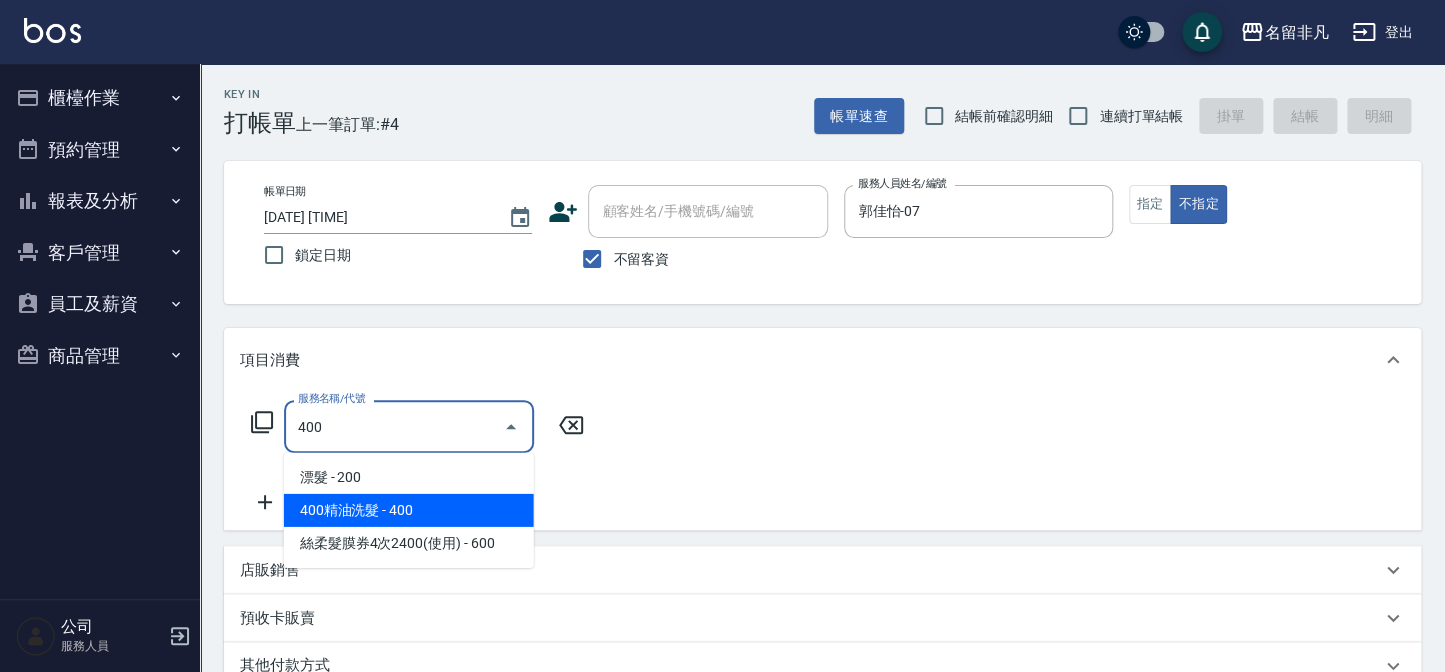 click on "400精油洗髮 - 400" at bounding box center [409, 510] 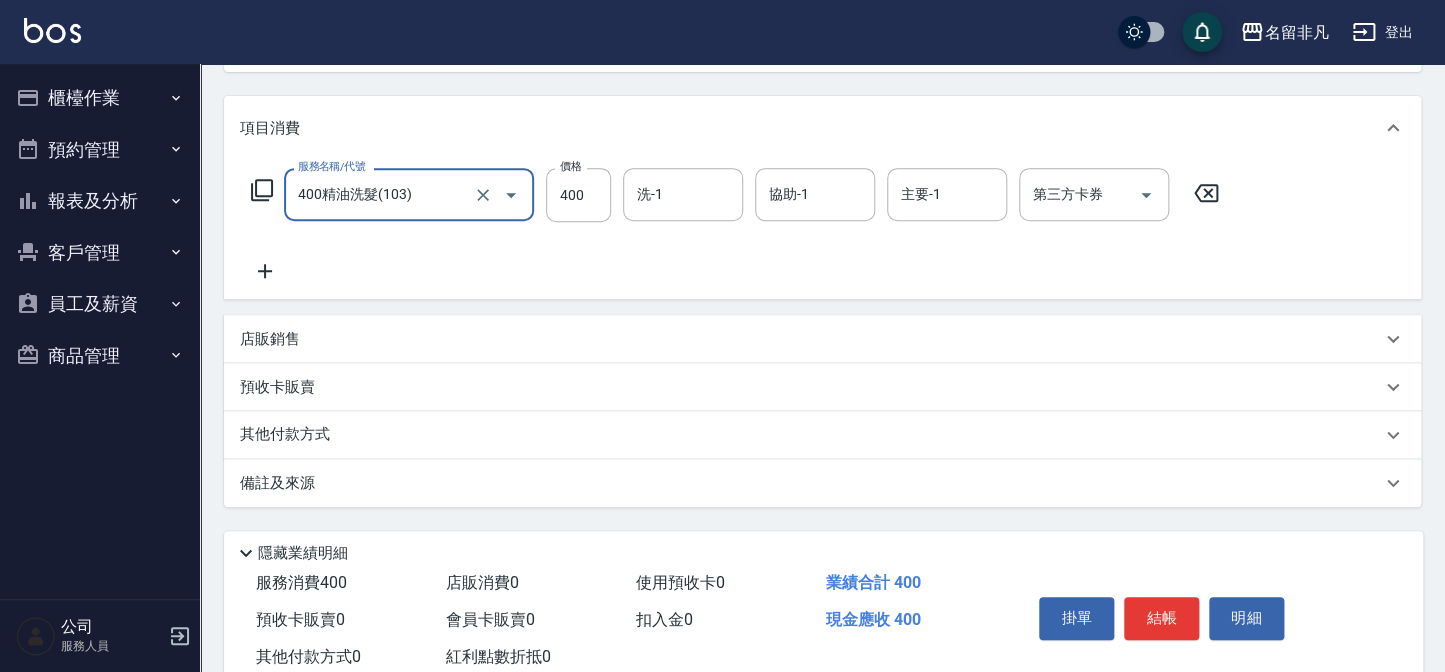 scroll, scrollTop: 289, scrollLeft: 0, axis: vertical 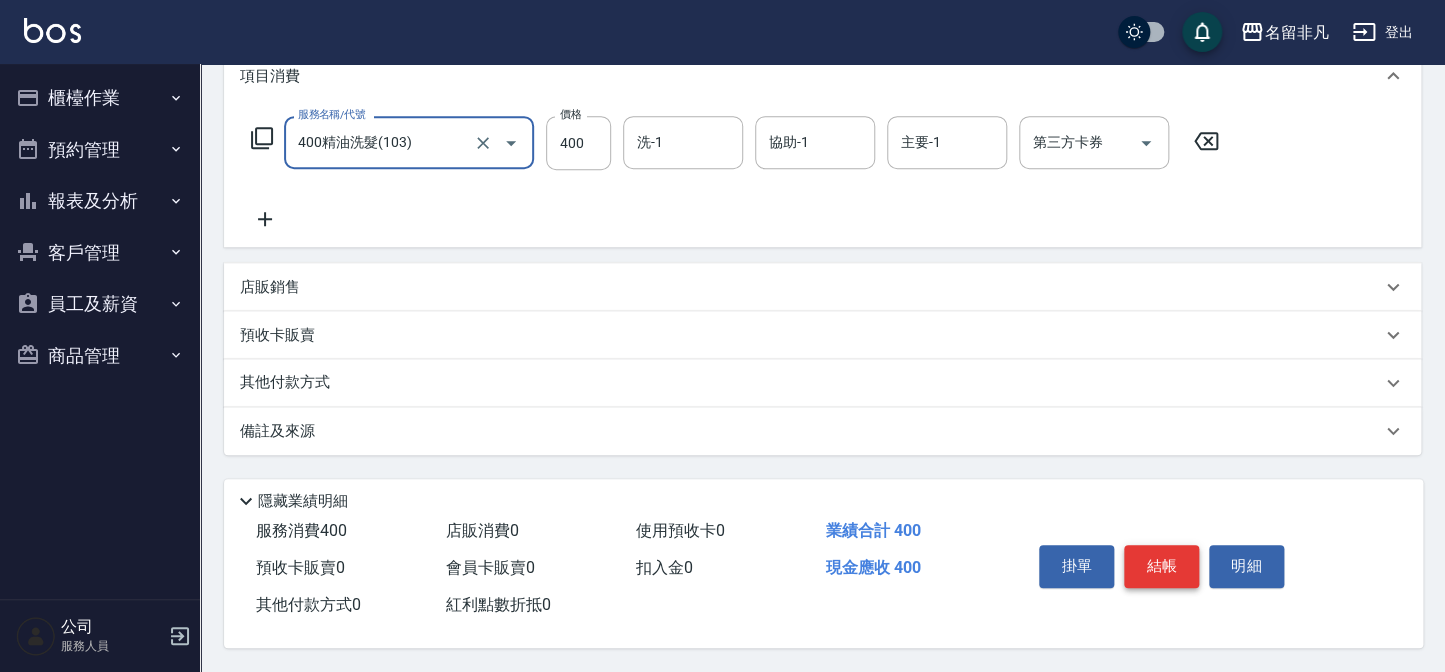 type on "400精油洗髮(103)" 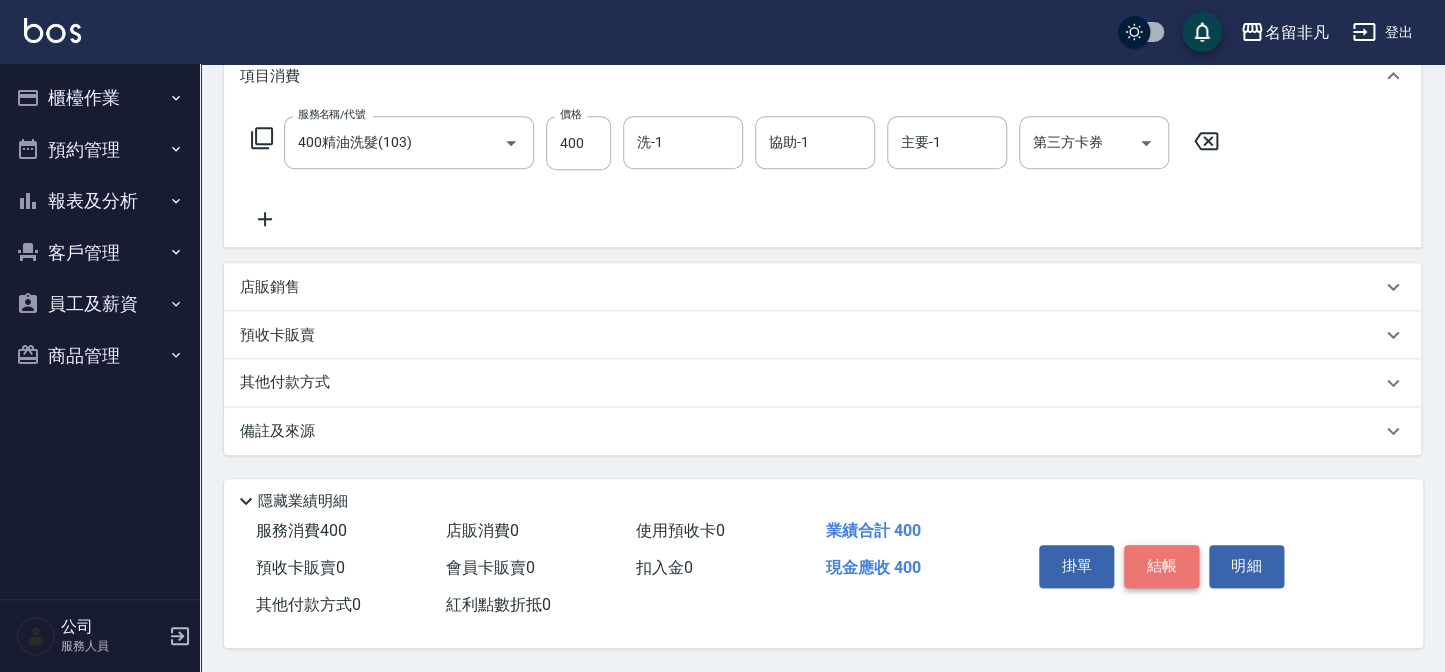 click on "結帳" at bounding box center (1161, 566) 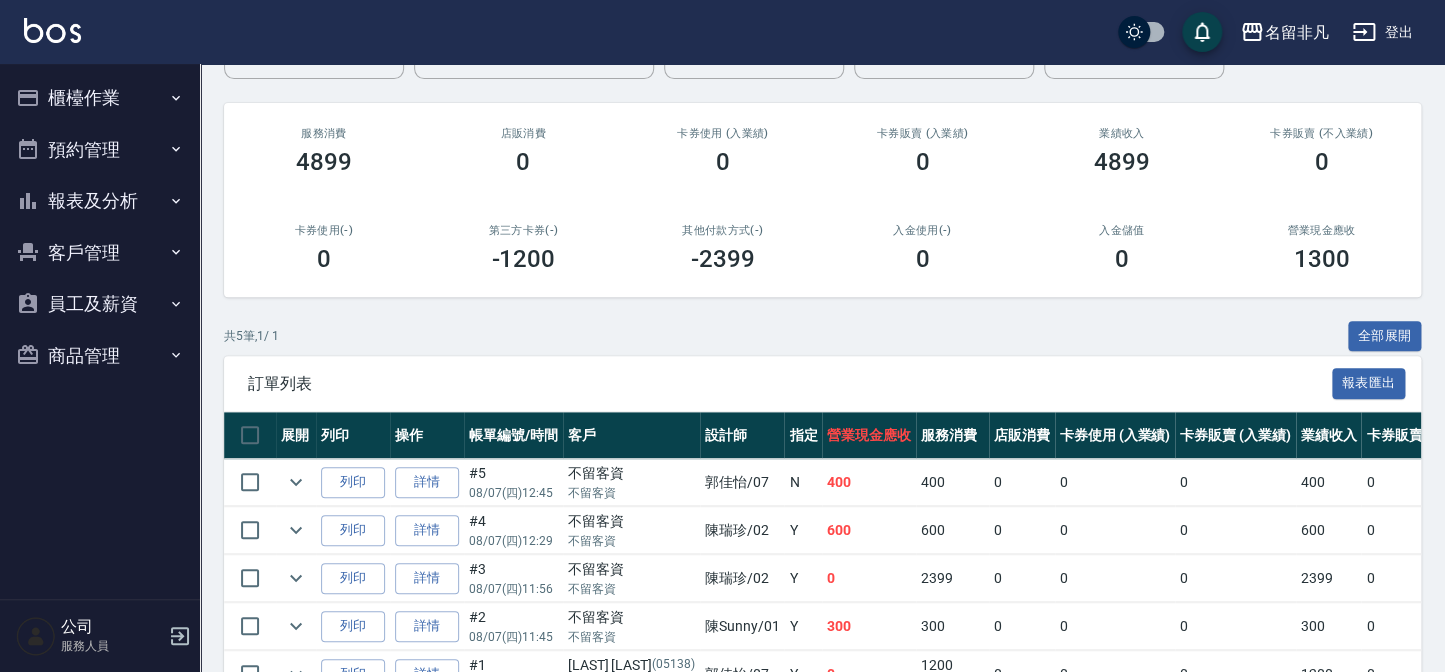scroll, scrollTop: 272, scrollLeft: 0, axis: vertical 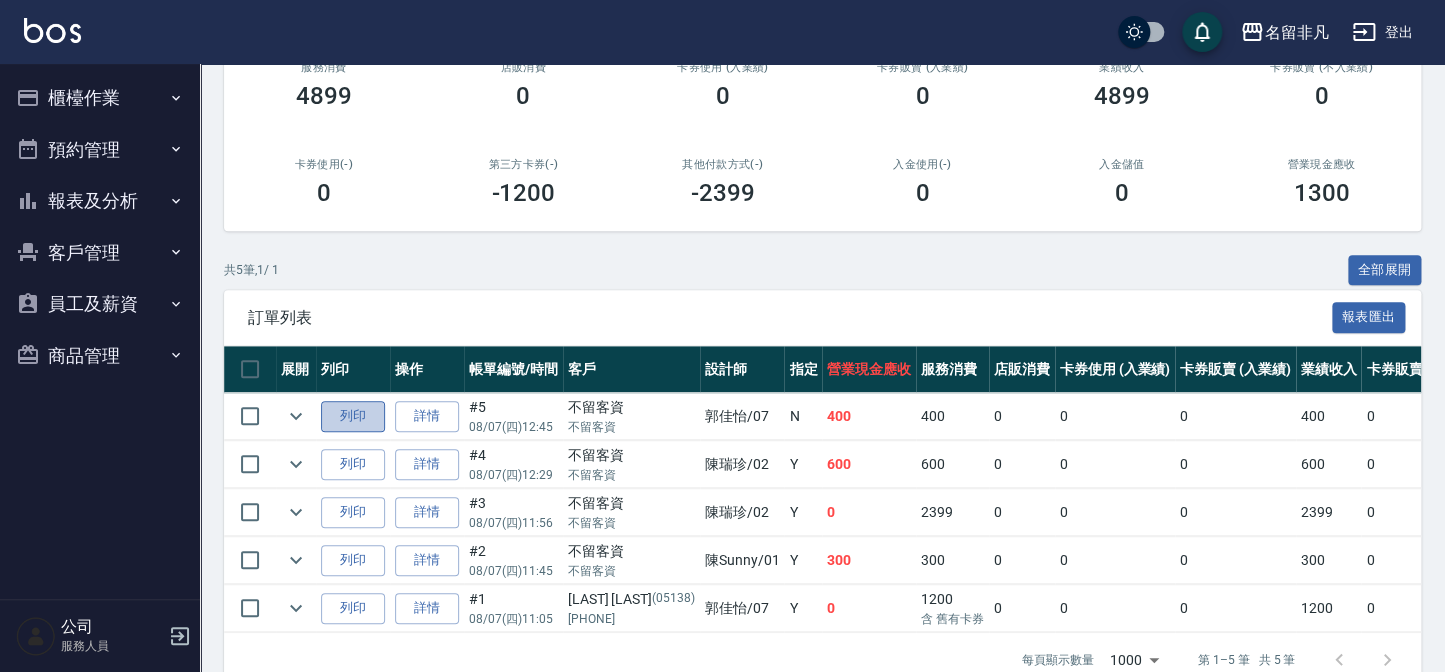 click on "列印" at bounding box center (353, 416) 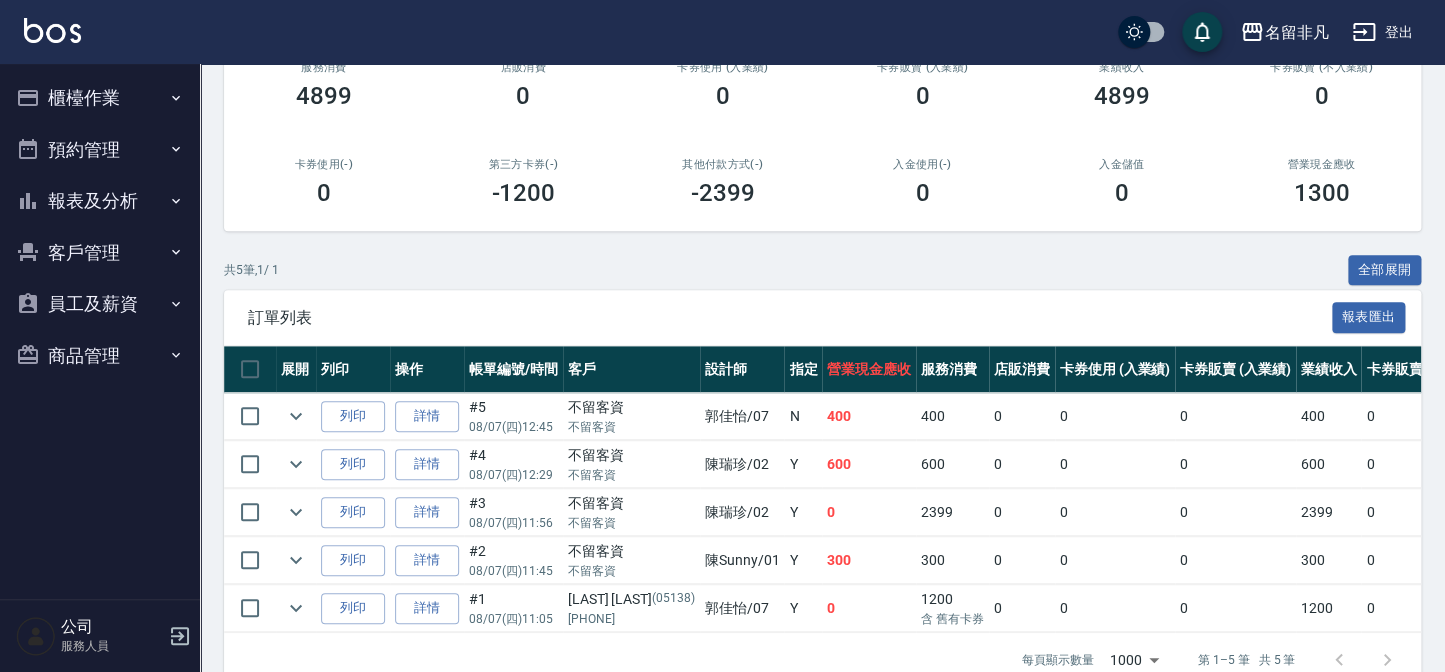 click on "櫃檯作業" at bounding box center [100, 98] 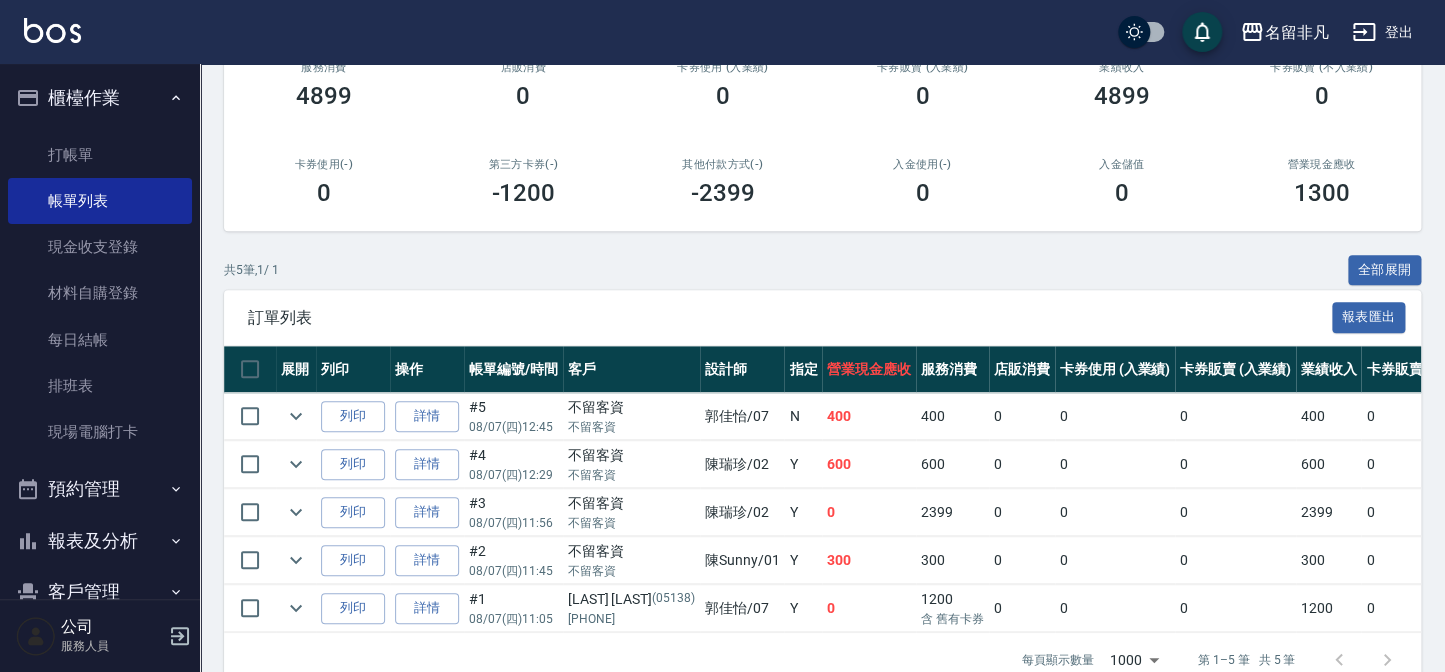 click on "櫃檯作業" at bounding box center (100, 98) 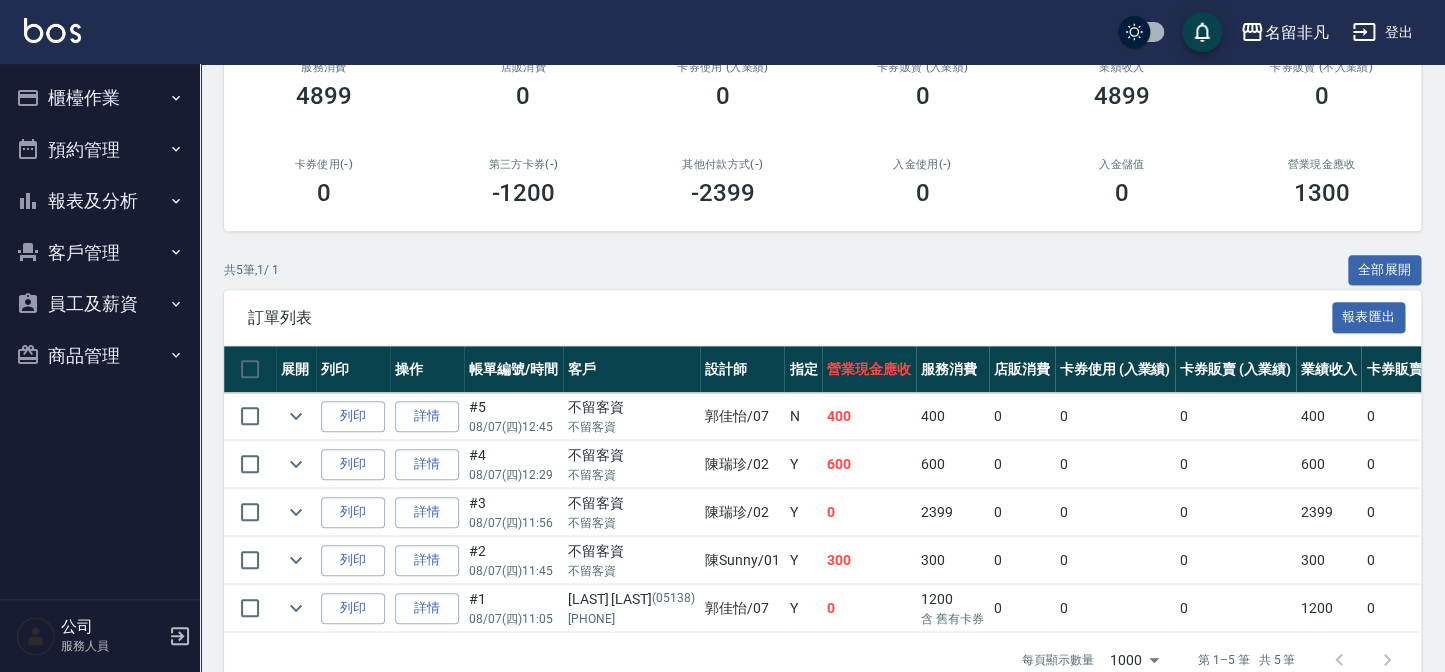 type 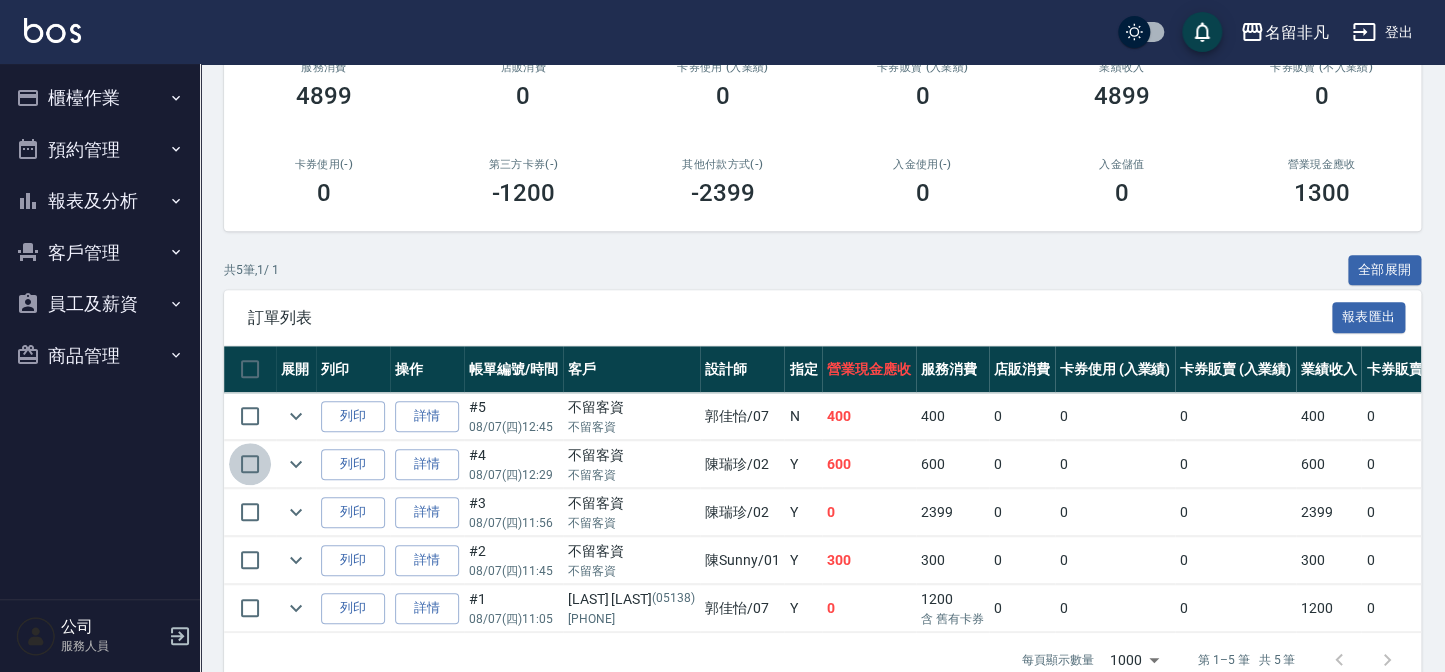 click at bounding box center (250, 464) 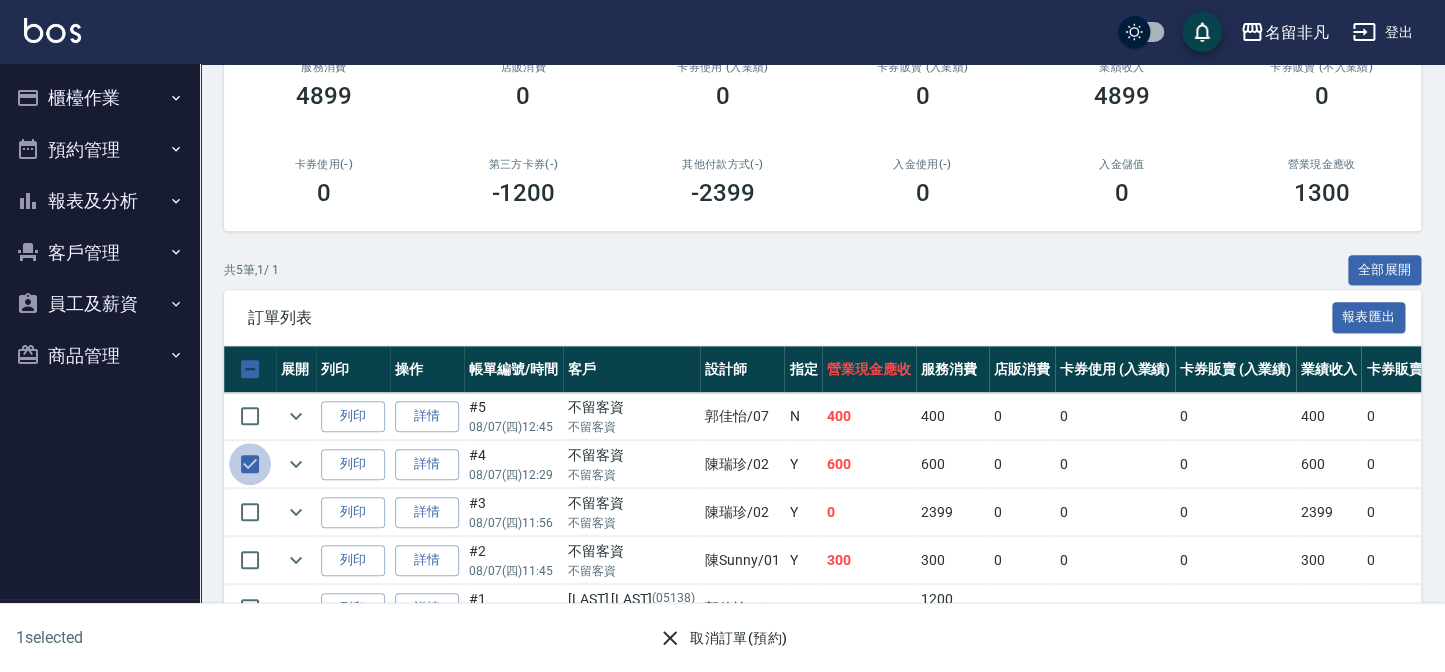 click at bounding box center (250, 464) 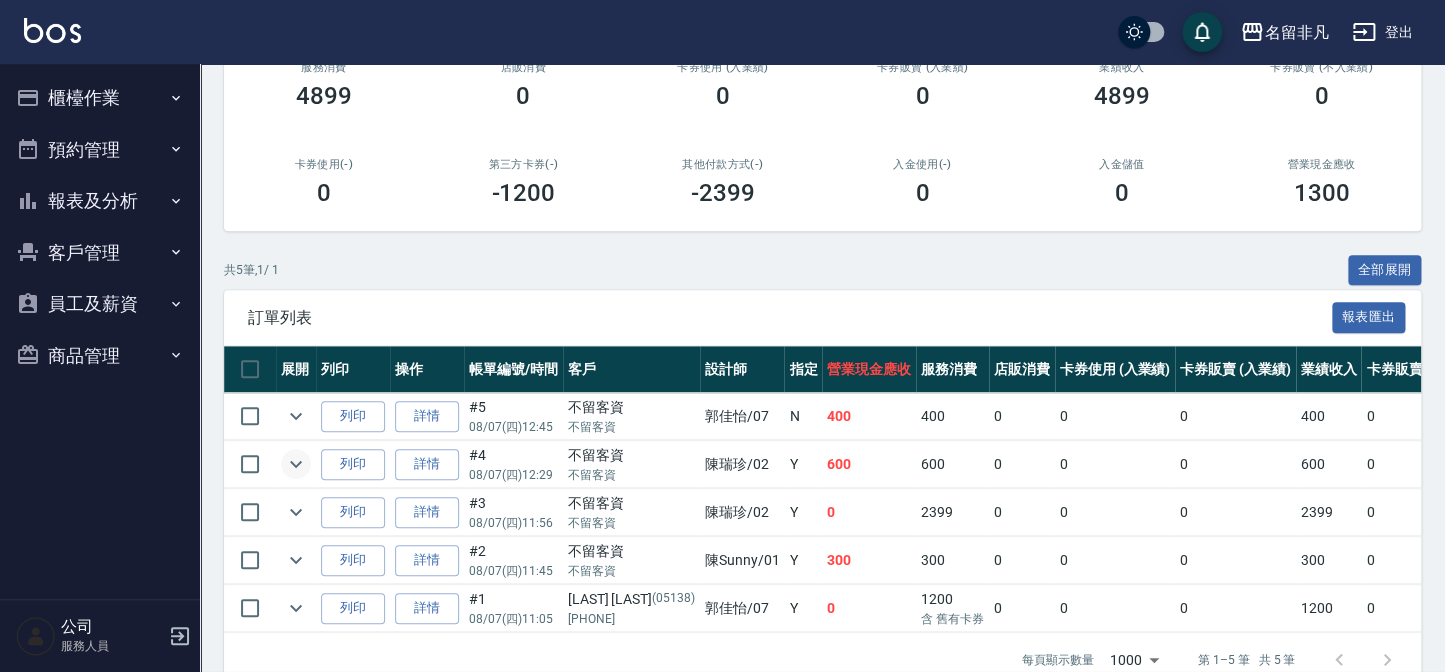 click at bounding box center (296, 464) 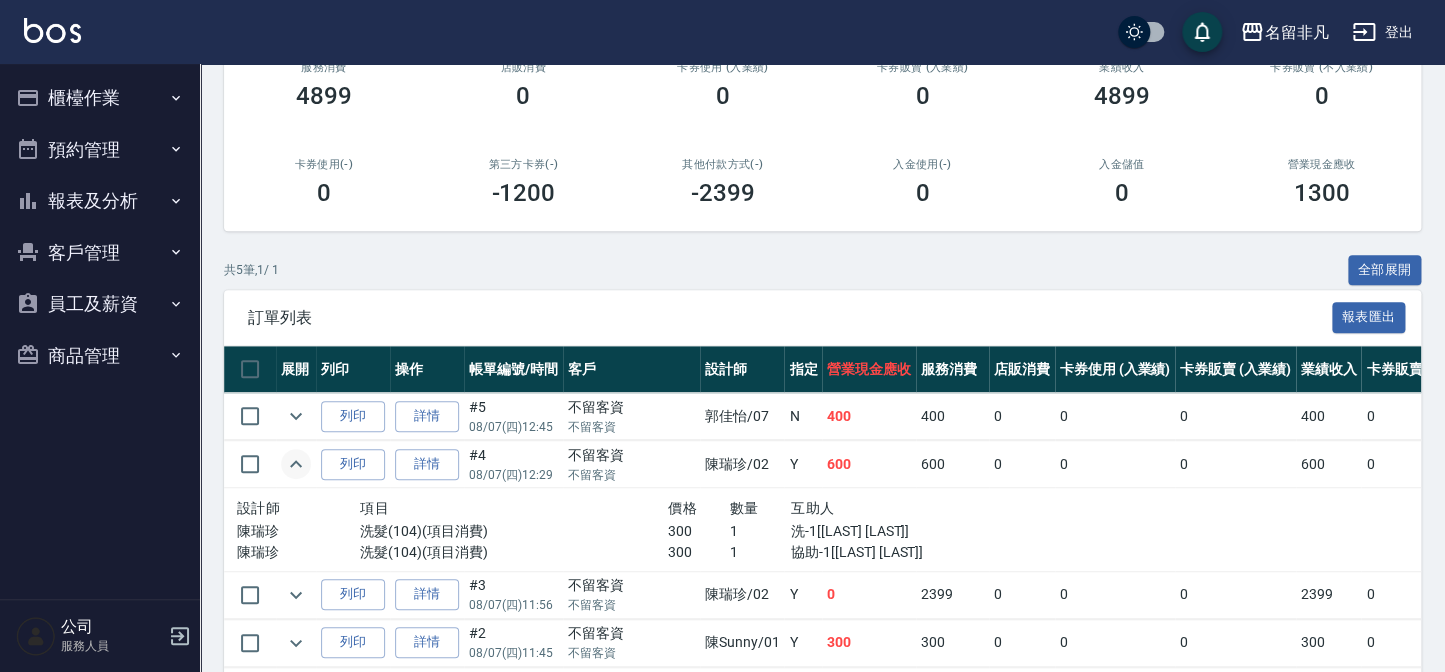 click 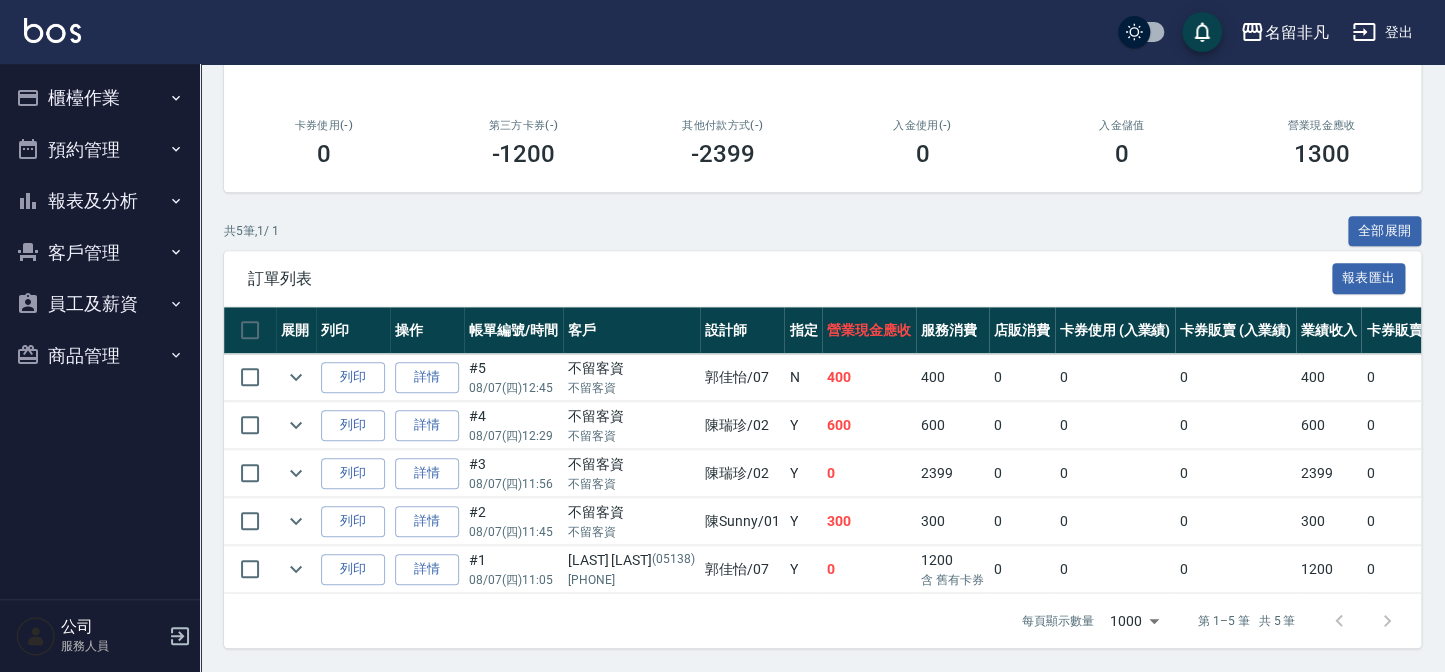 scroll, scrollTop: 323, scrollLeft: 0, axis: vertical 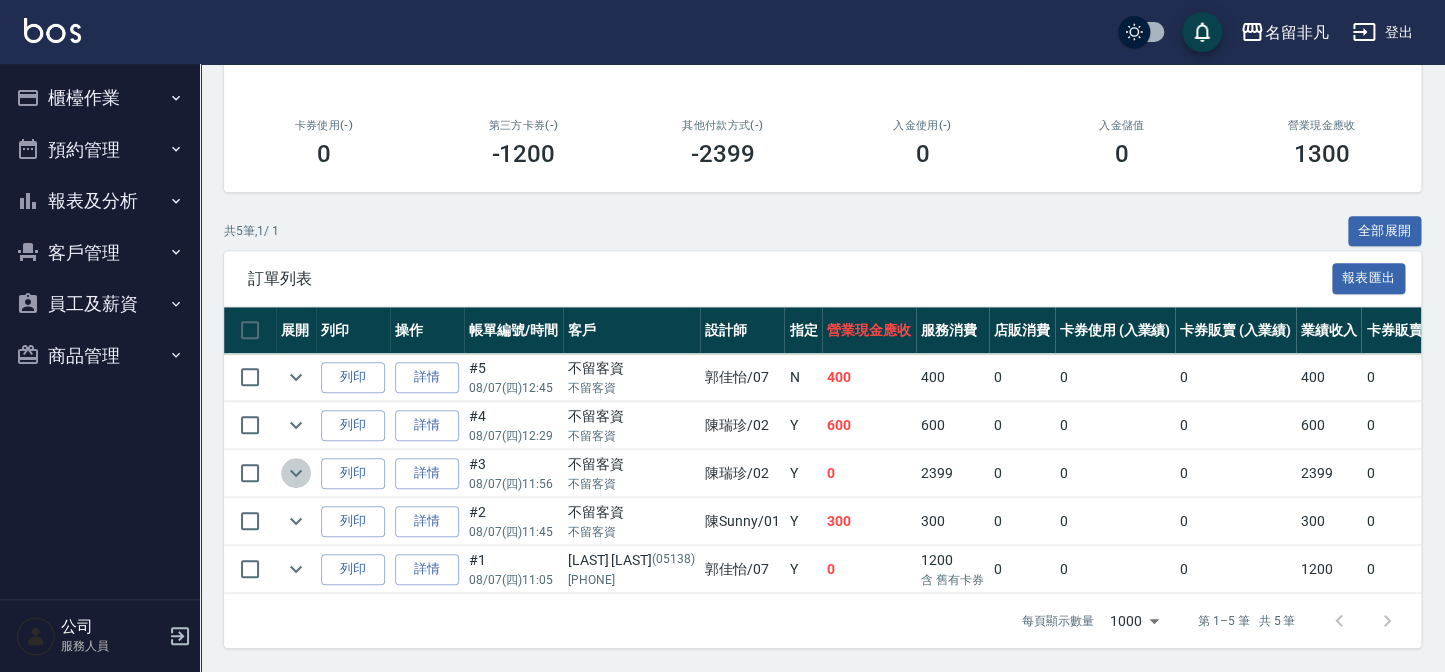 click 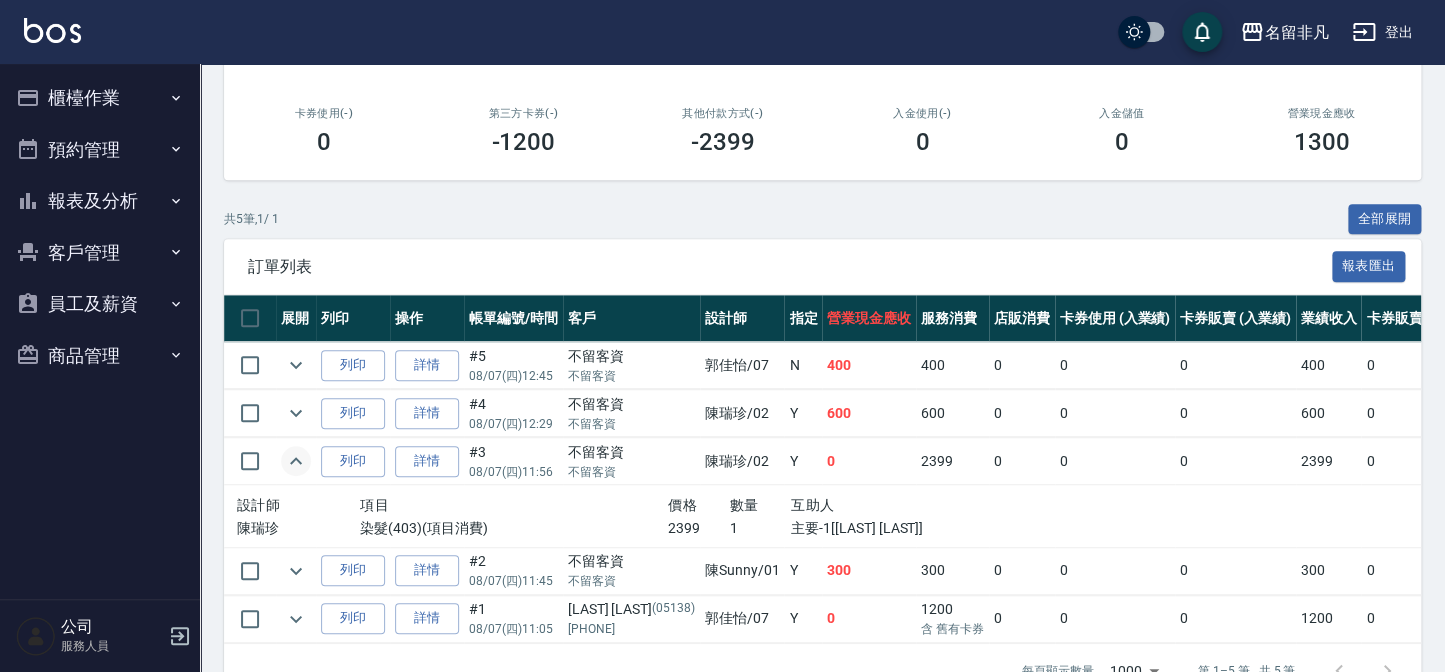 click 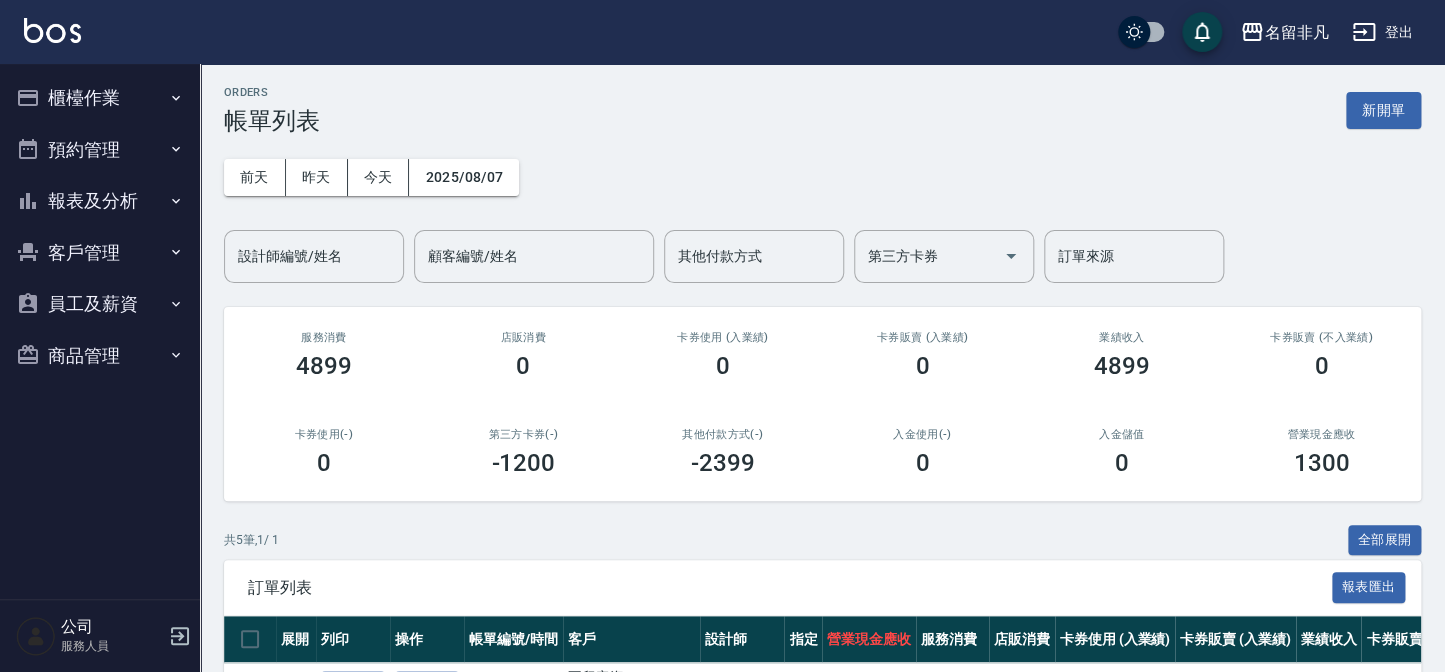 scroll, scrollTop: 0, scrollLeft: 0, axis: both 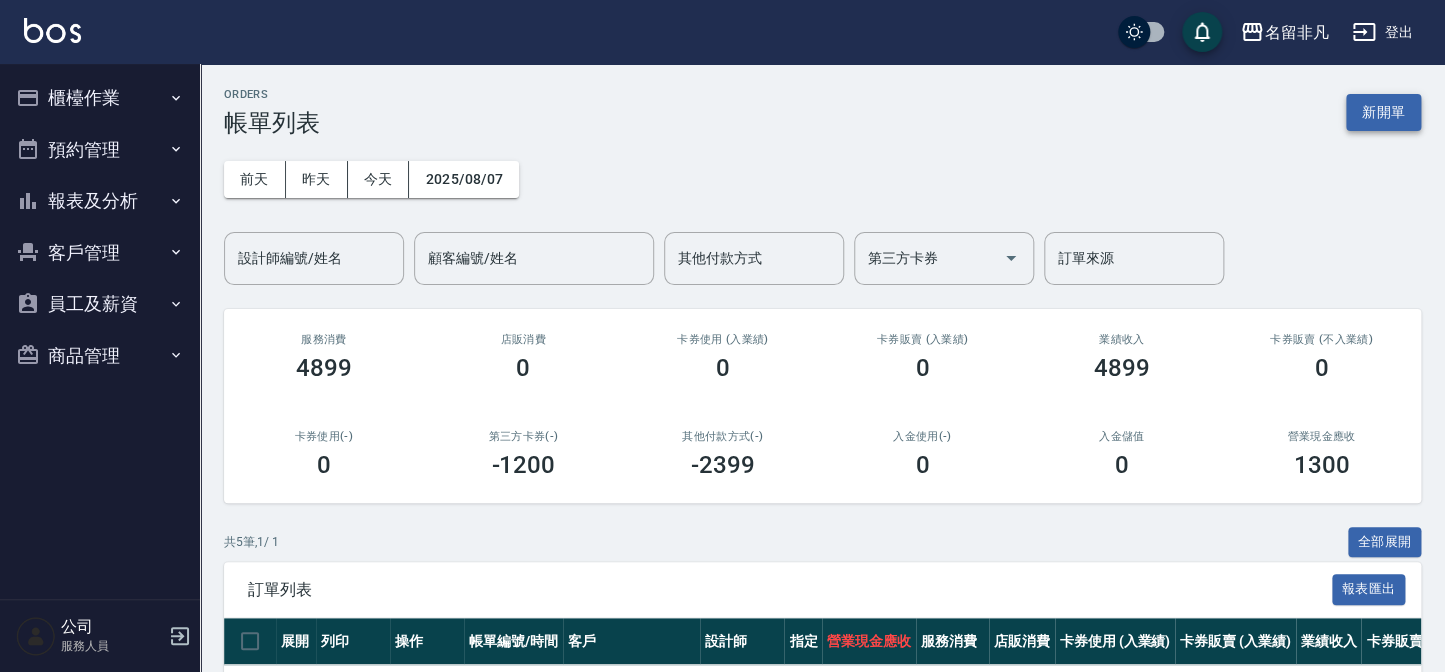 click on "新開單" at bounding box center [1383, 112] 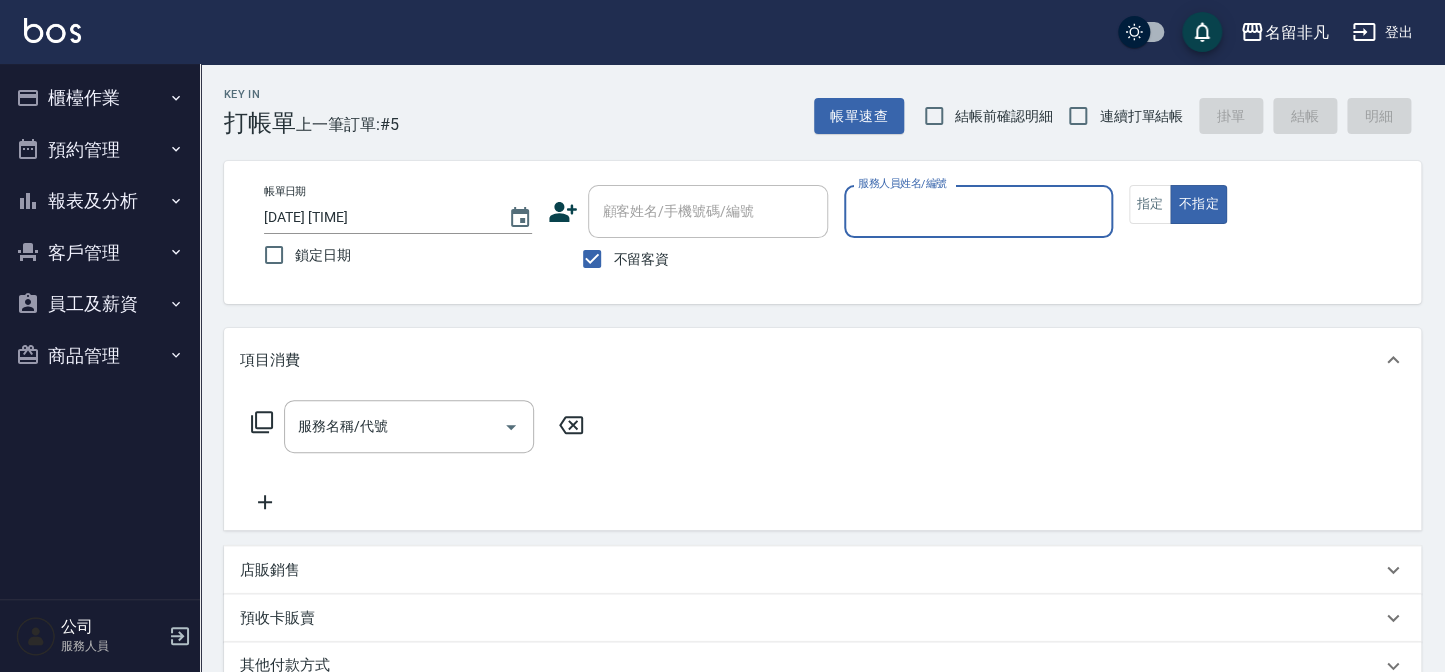 click on "報表及分析" at bounding box center [100, 201] 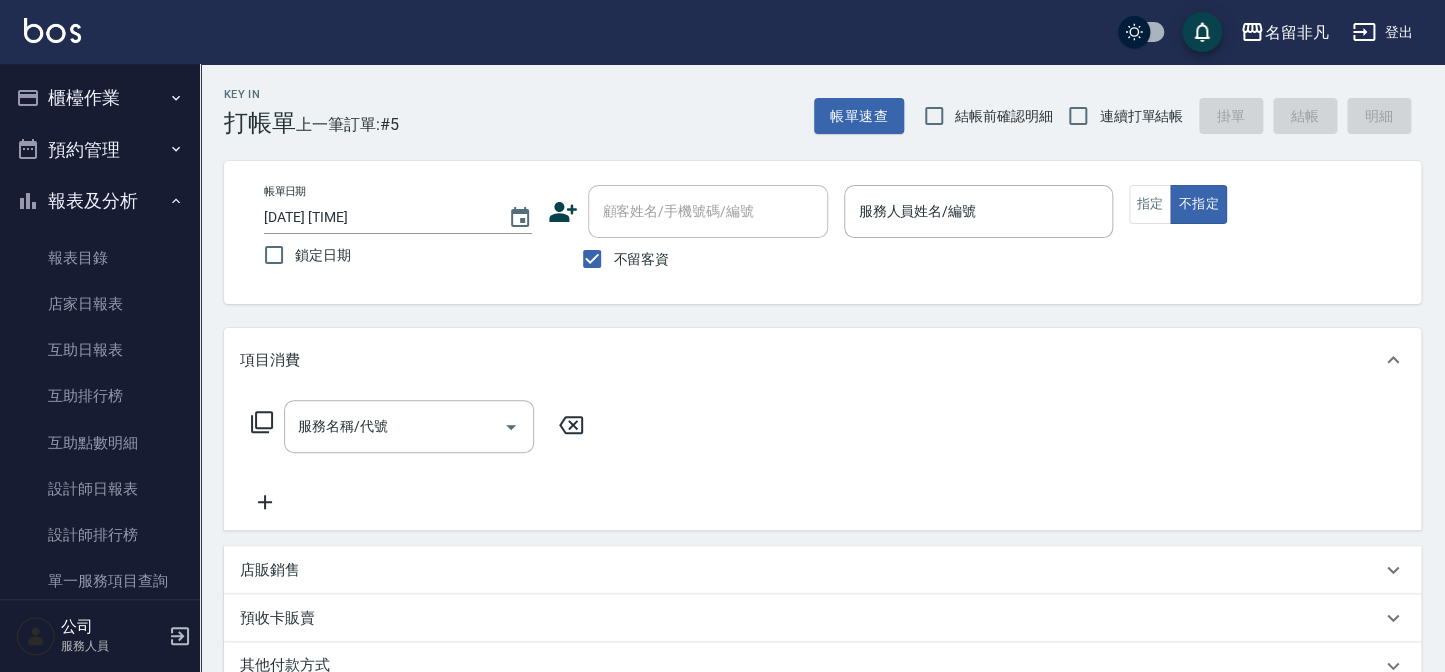 click on "櫃檯作業" at bounding box center [100, 98] 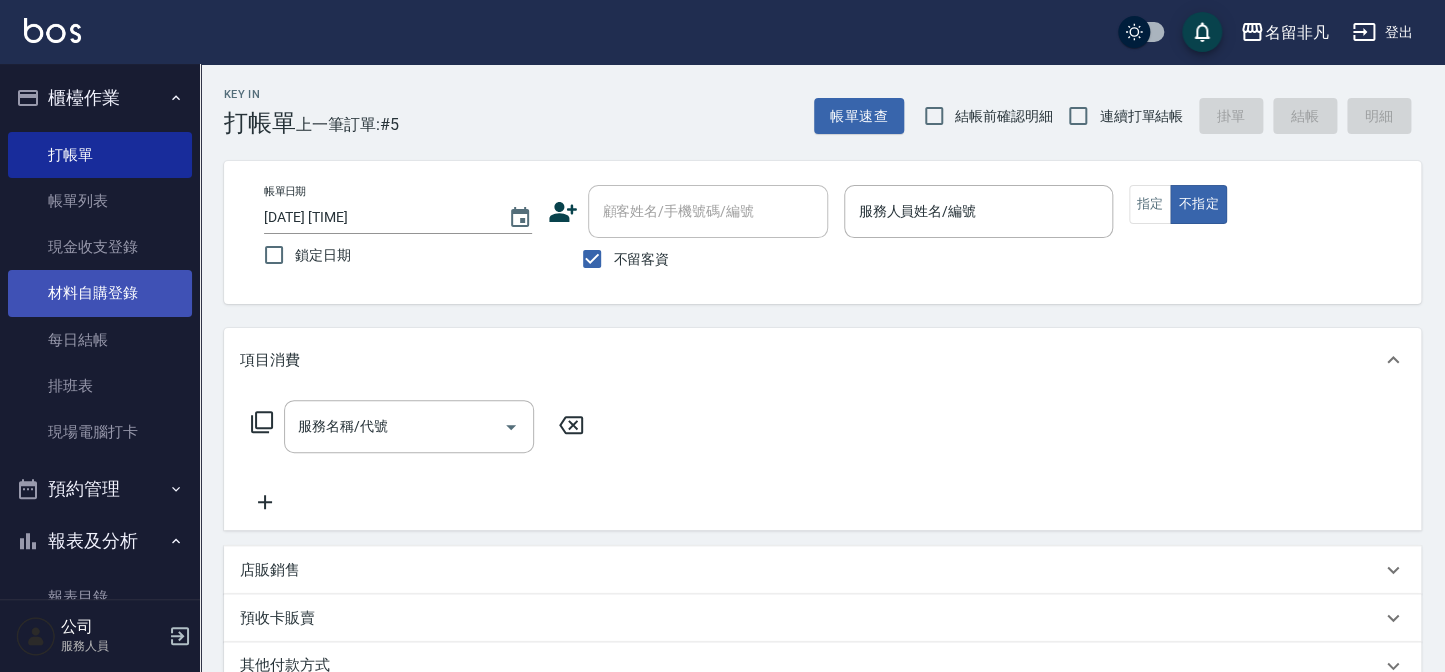 click on "材料自購登錄" at bounding box center [100, 293] 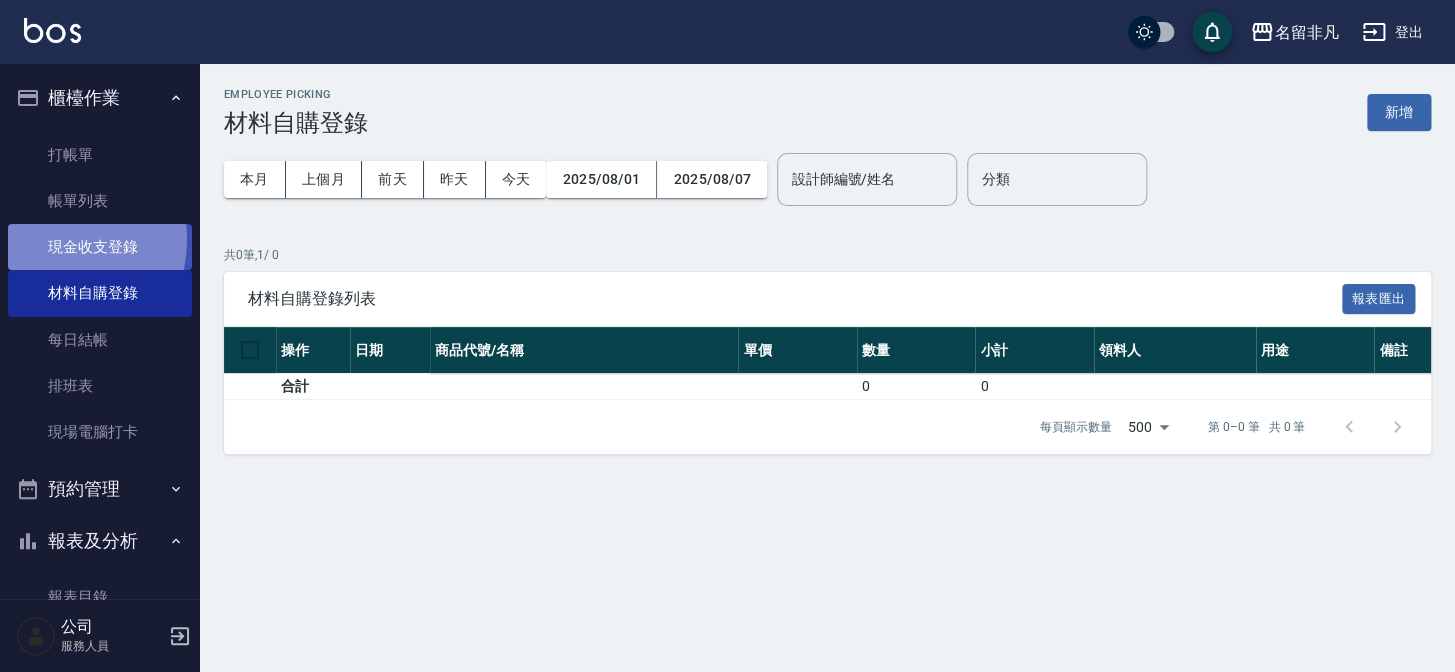 click on "現金收支登錄" at bounding box center (100, 247) 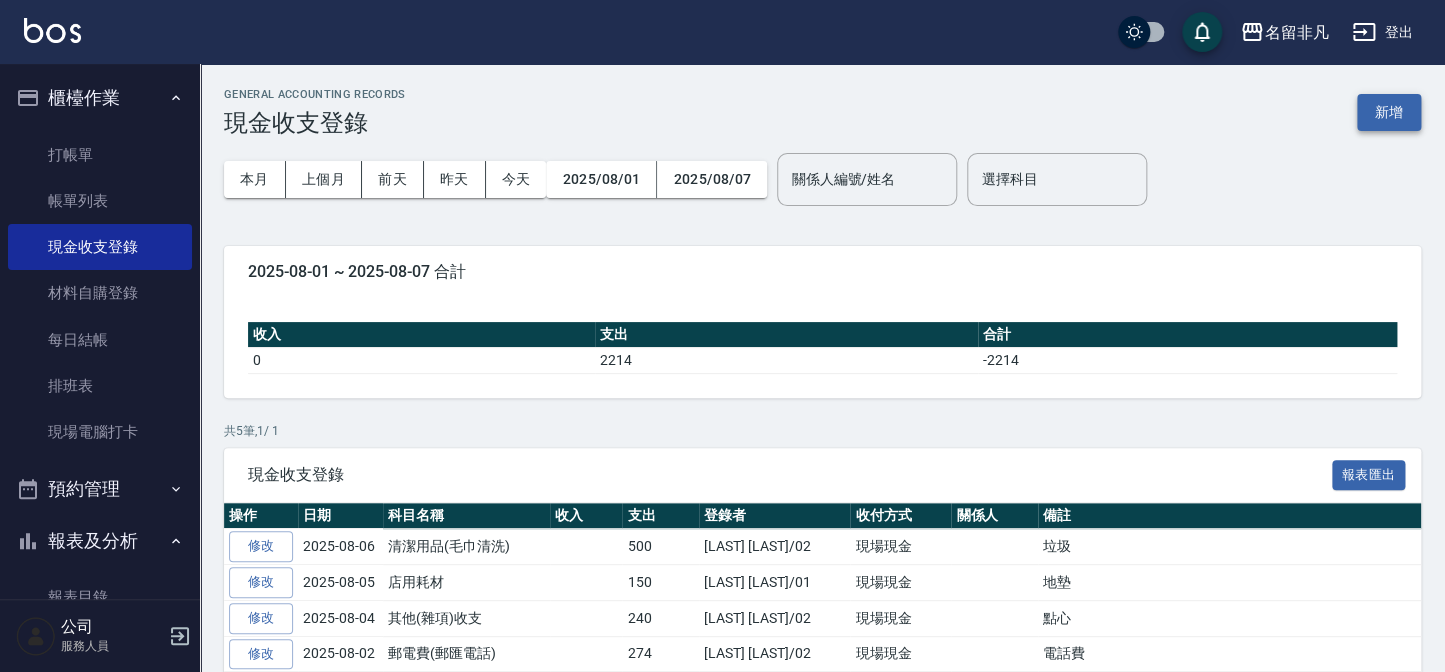 click on "新增" at bounding box center (1389, 112) 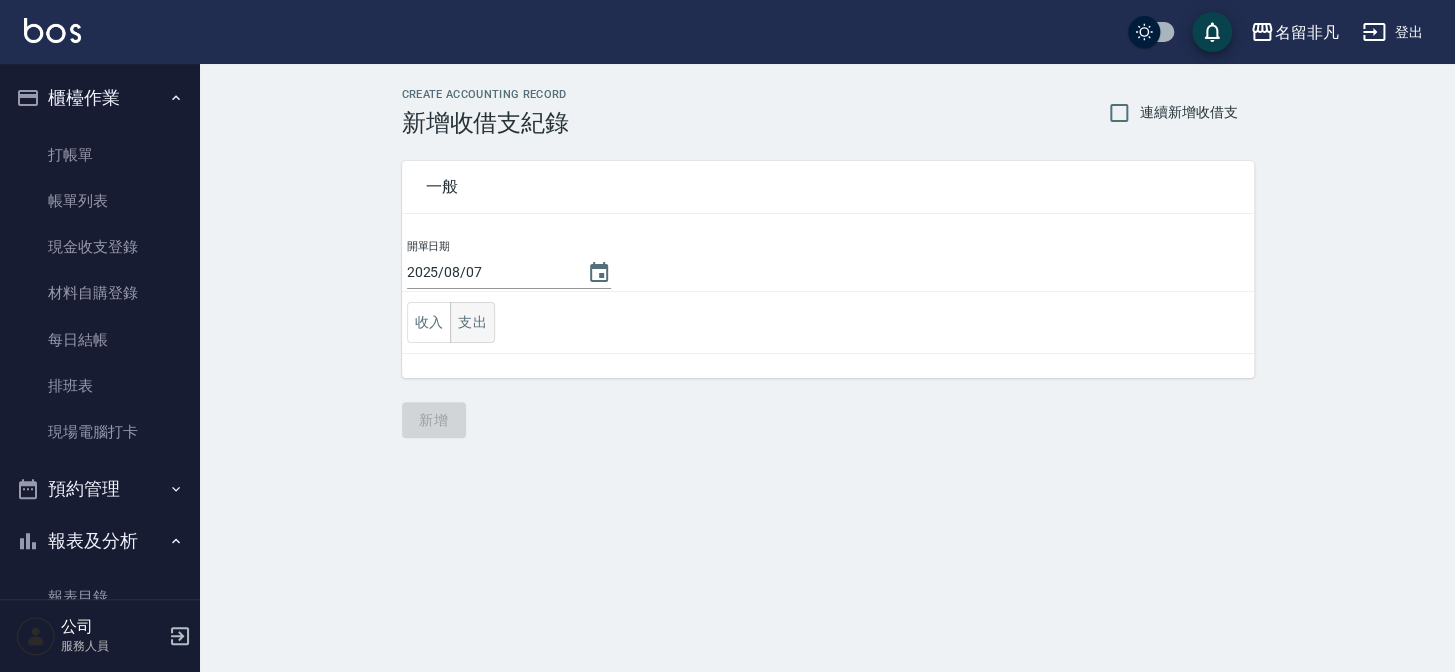 click on "支出" at bounding box center (472, 322) 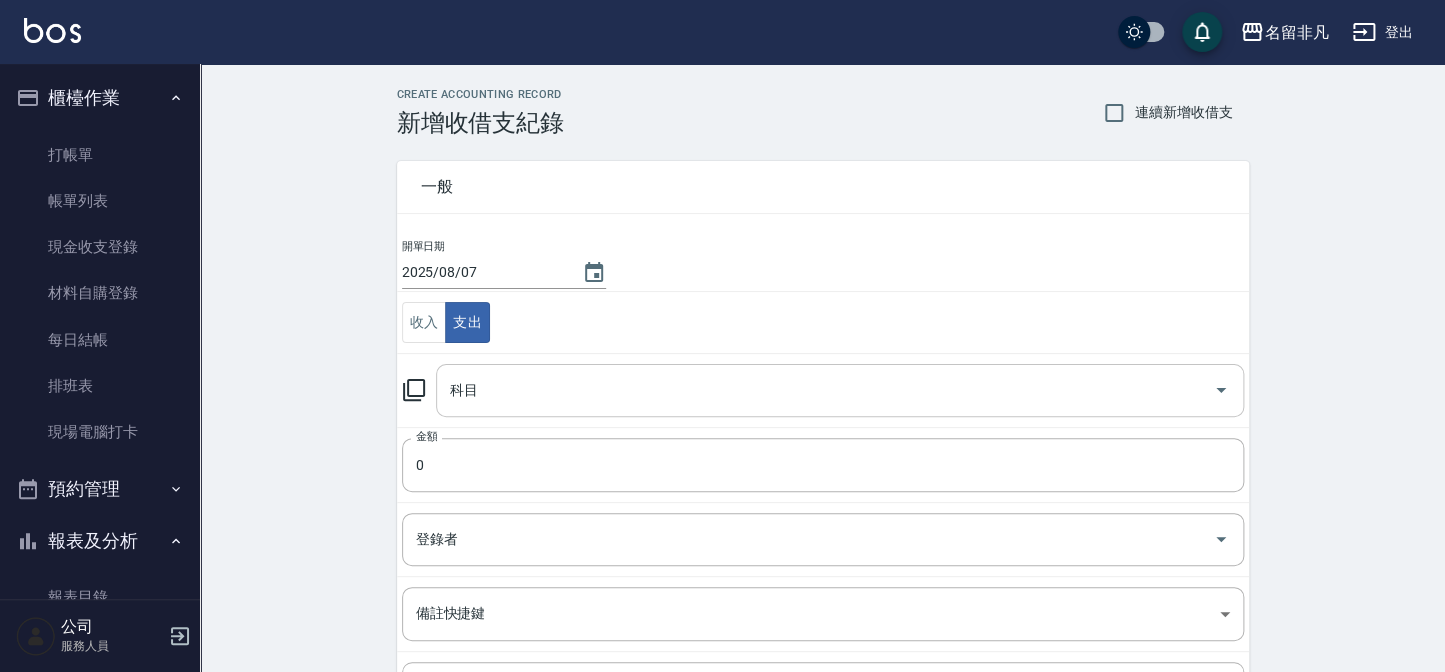 click on "科目" at bounding box center [825, 390] 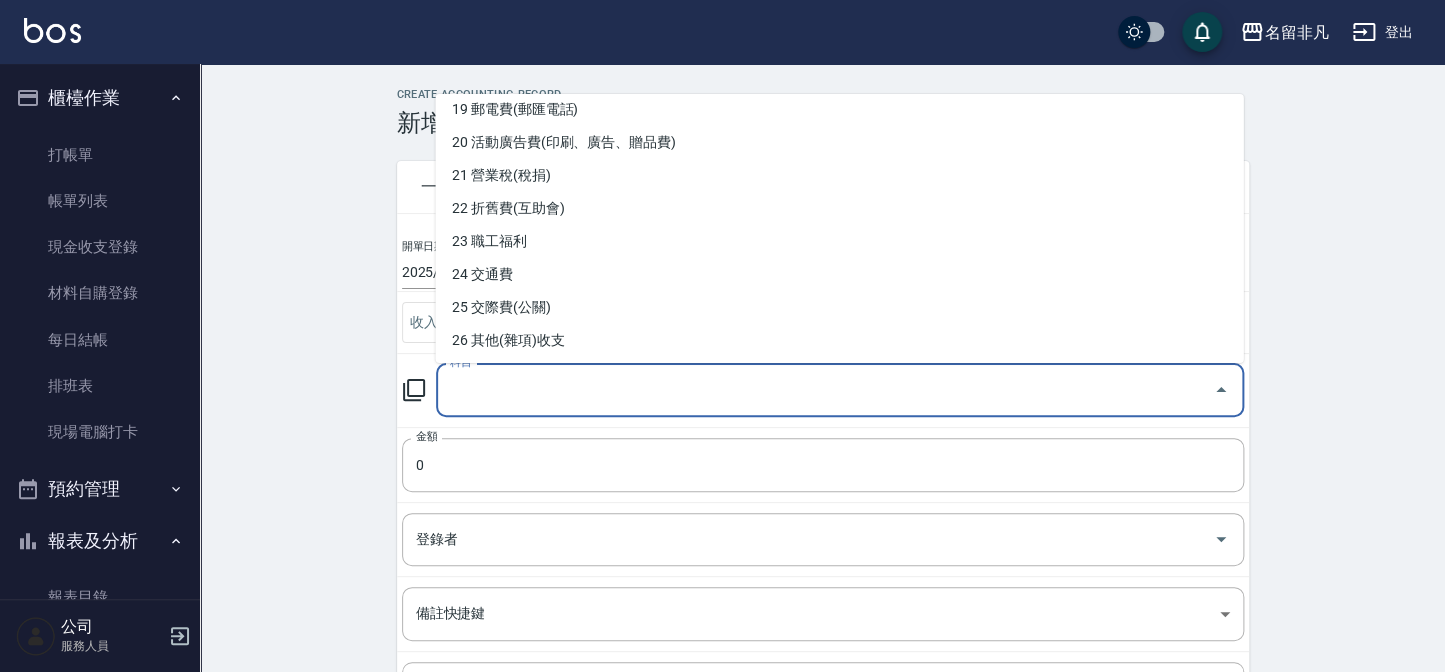 scroll, scrollTop: 727, scrollLeft: 0, axis: vertical 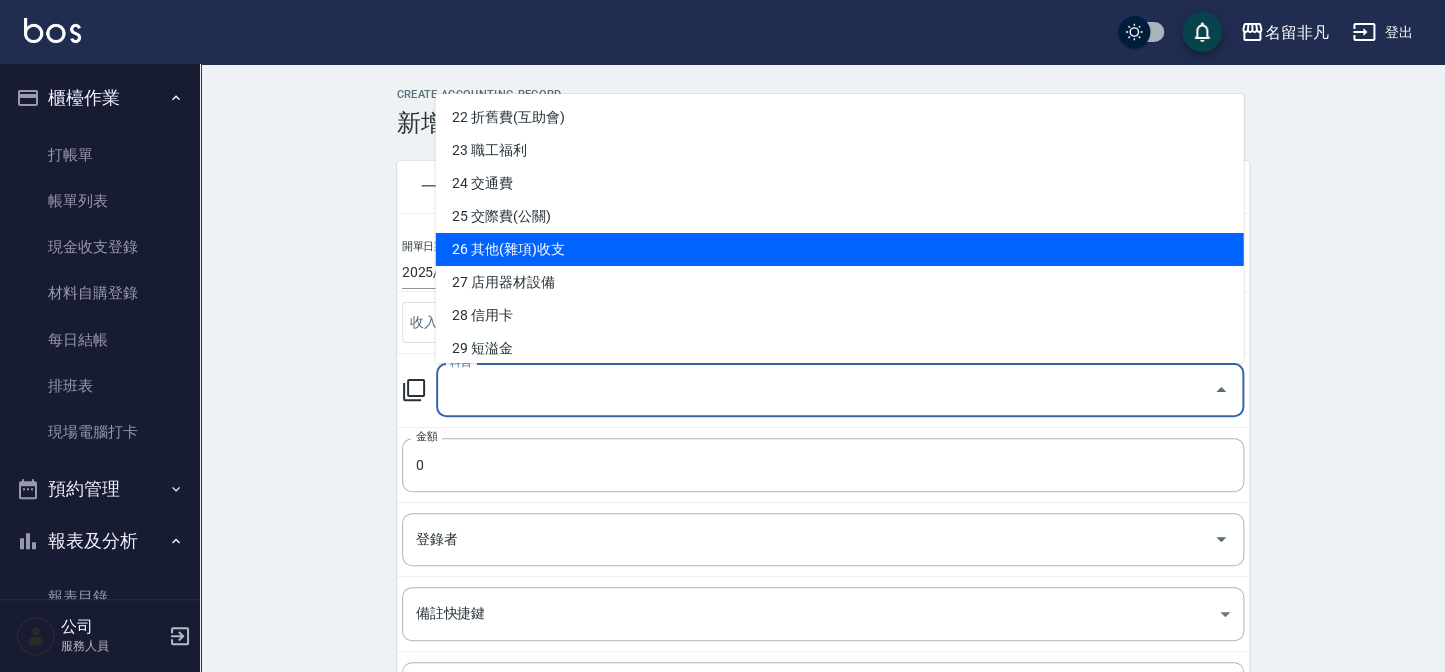 click on "26 其他(雜項)收支" at bounding box center [839, 249] 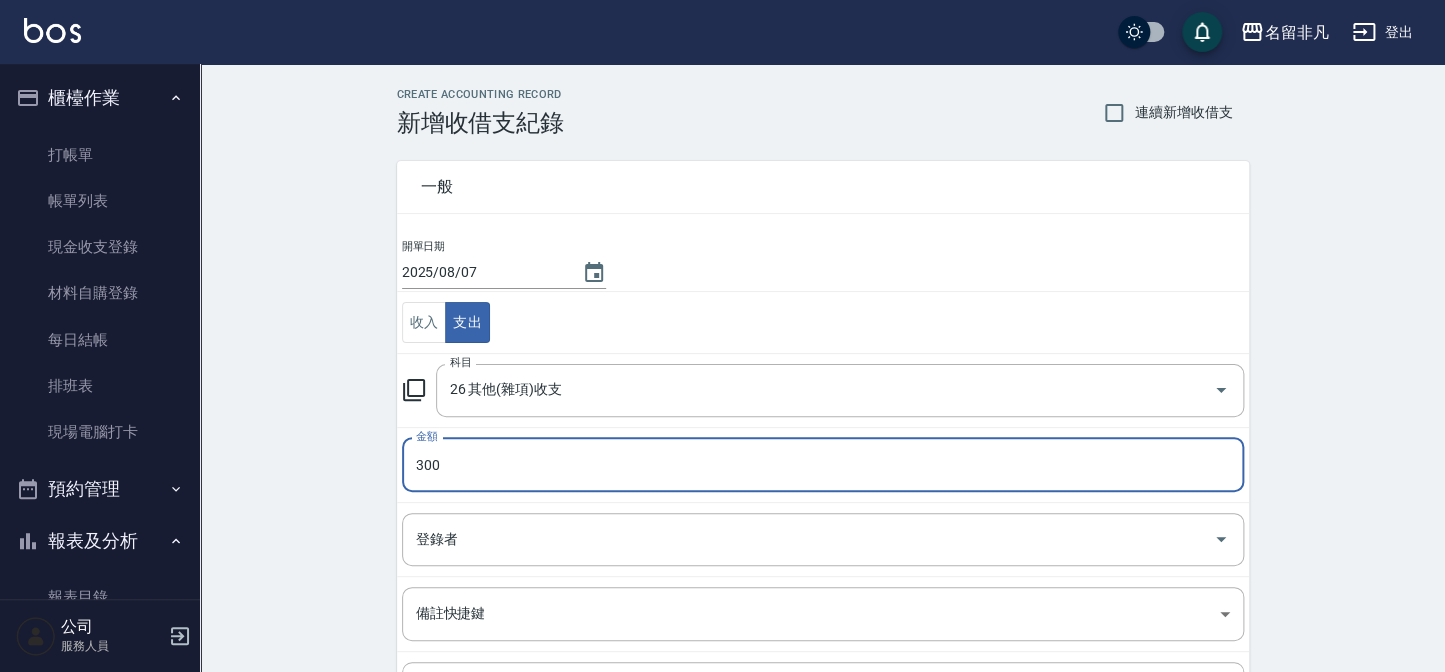 type on "300" 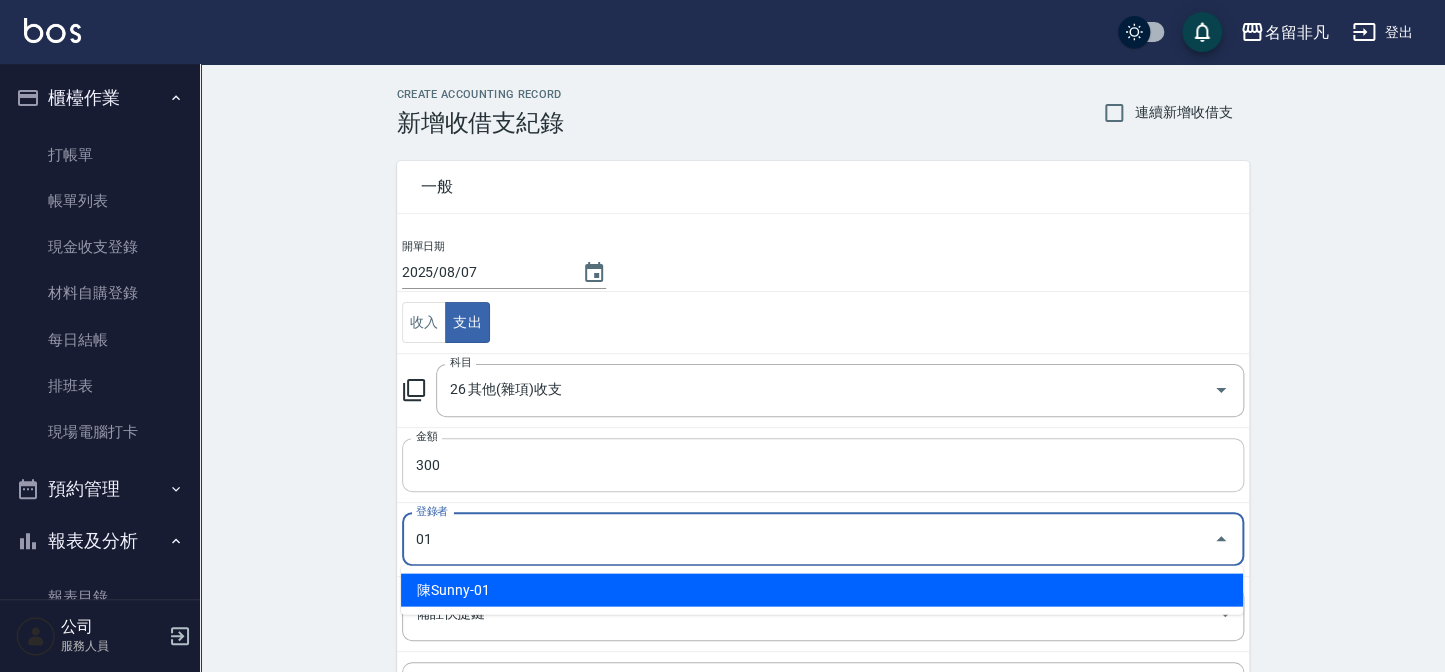 type on "陳Sunny-01" 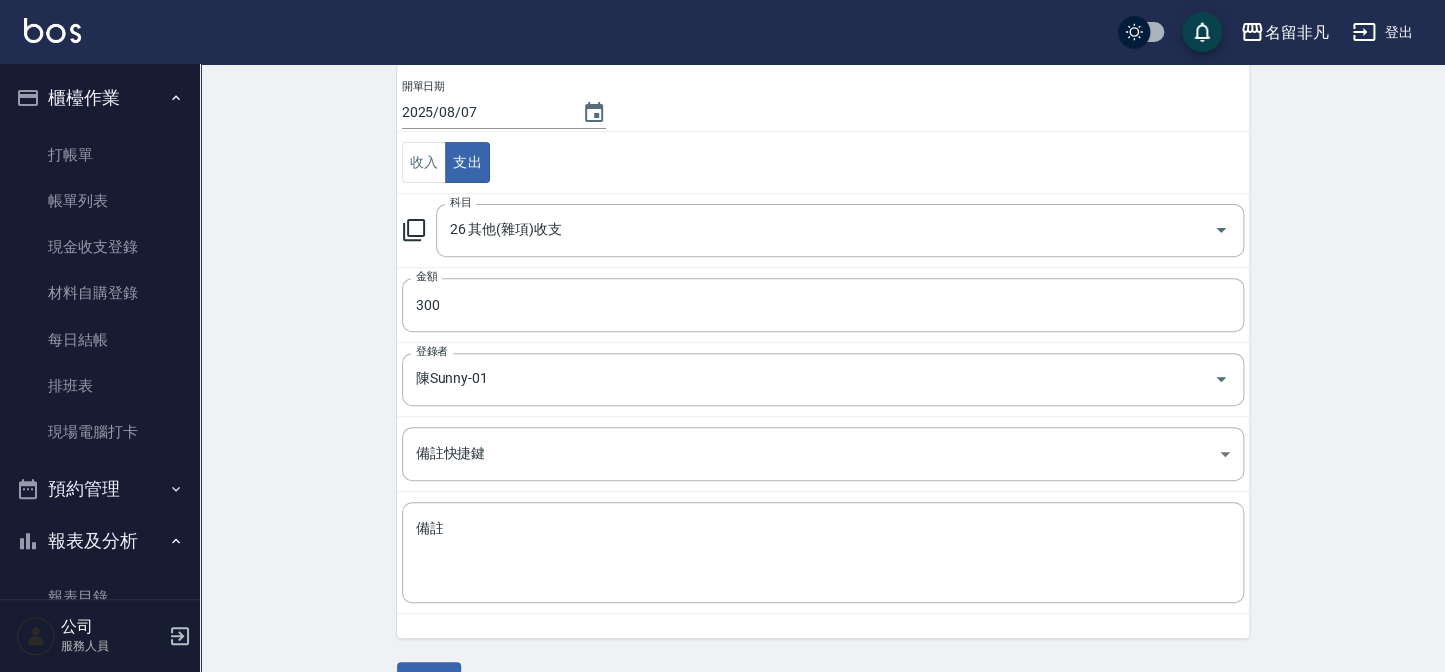 scroll, scrollTop: 181, scrollLeft: 0, axis: vertical 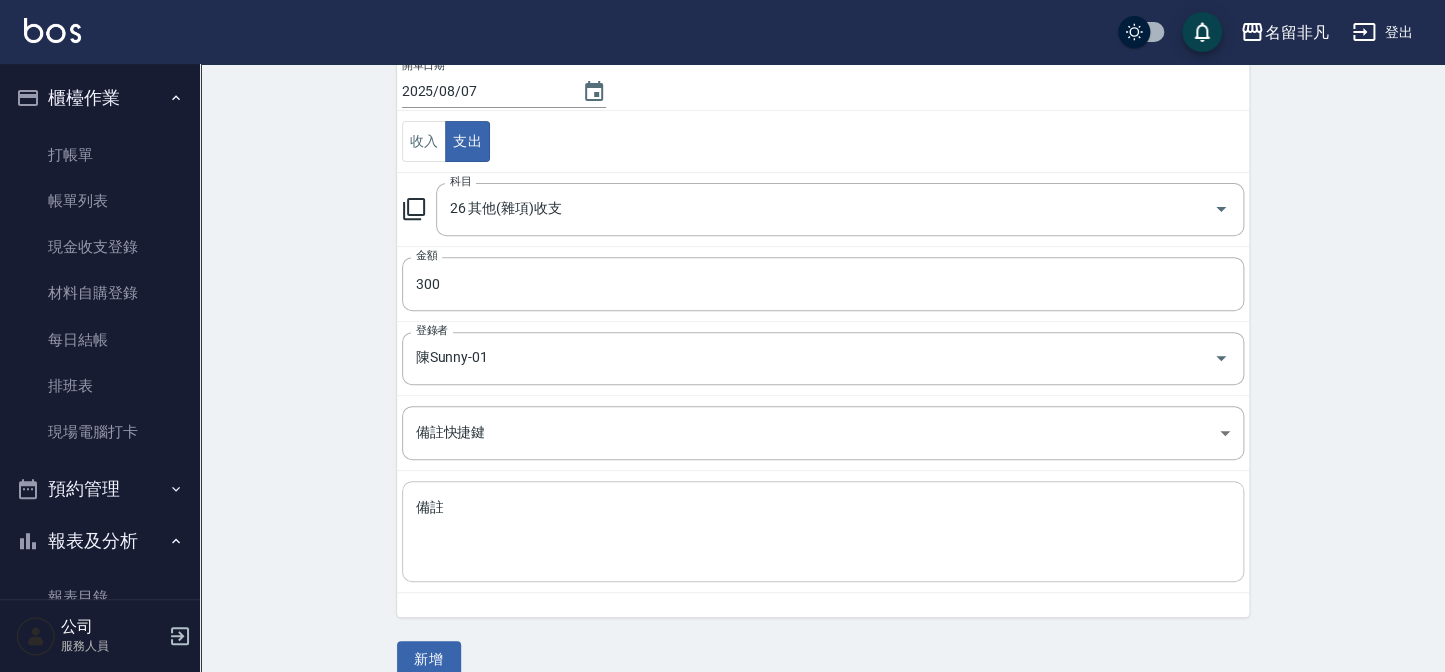 click on "備註" at bounding box center (823, 532) 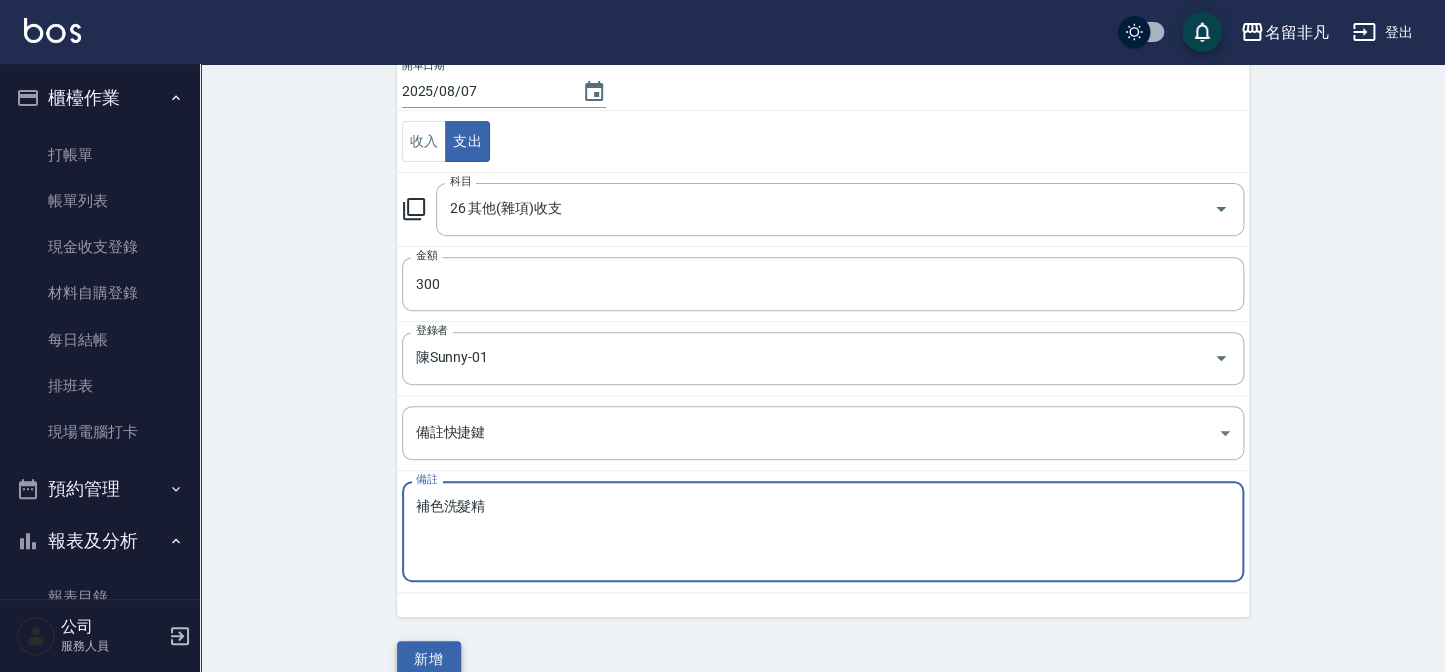 type on "補色洗髮精" 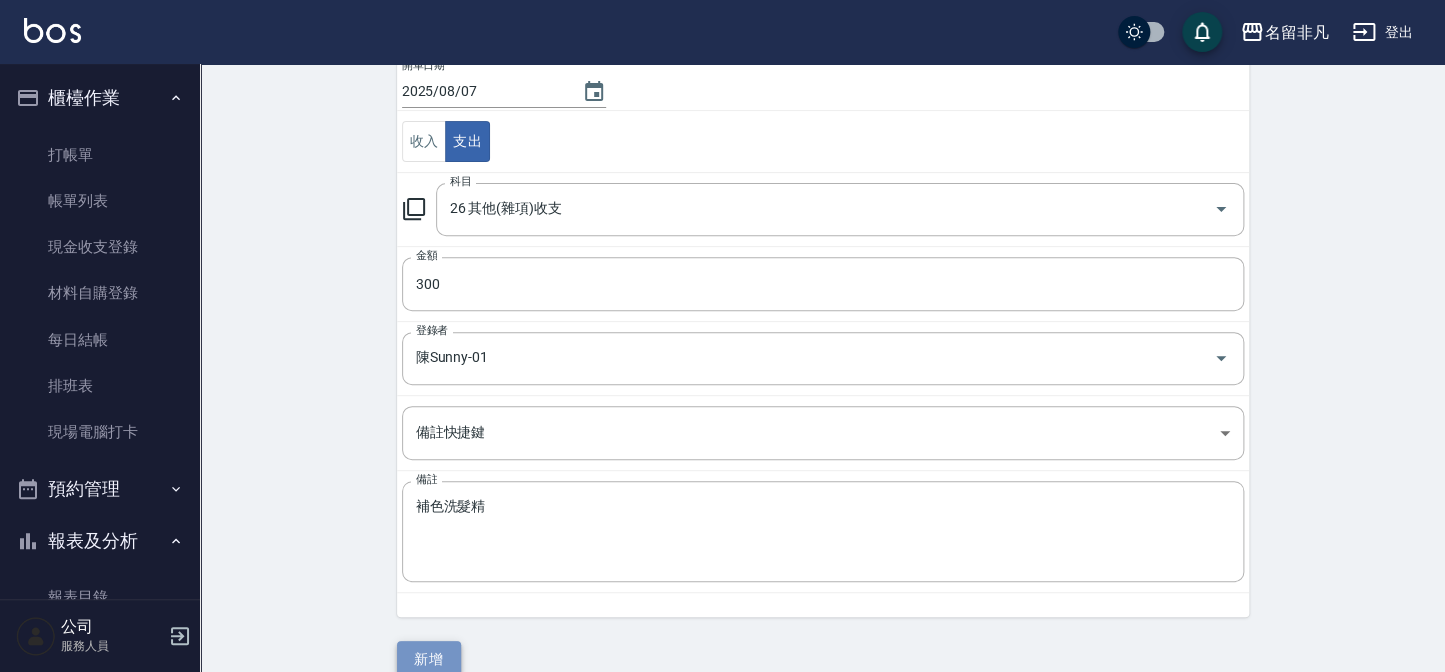 click on "新增" at bounding box center (429, 659) 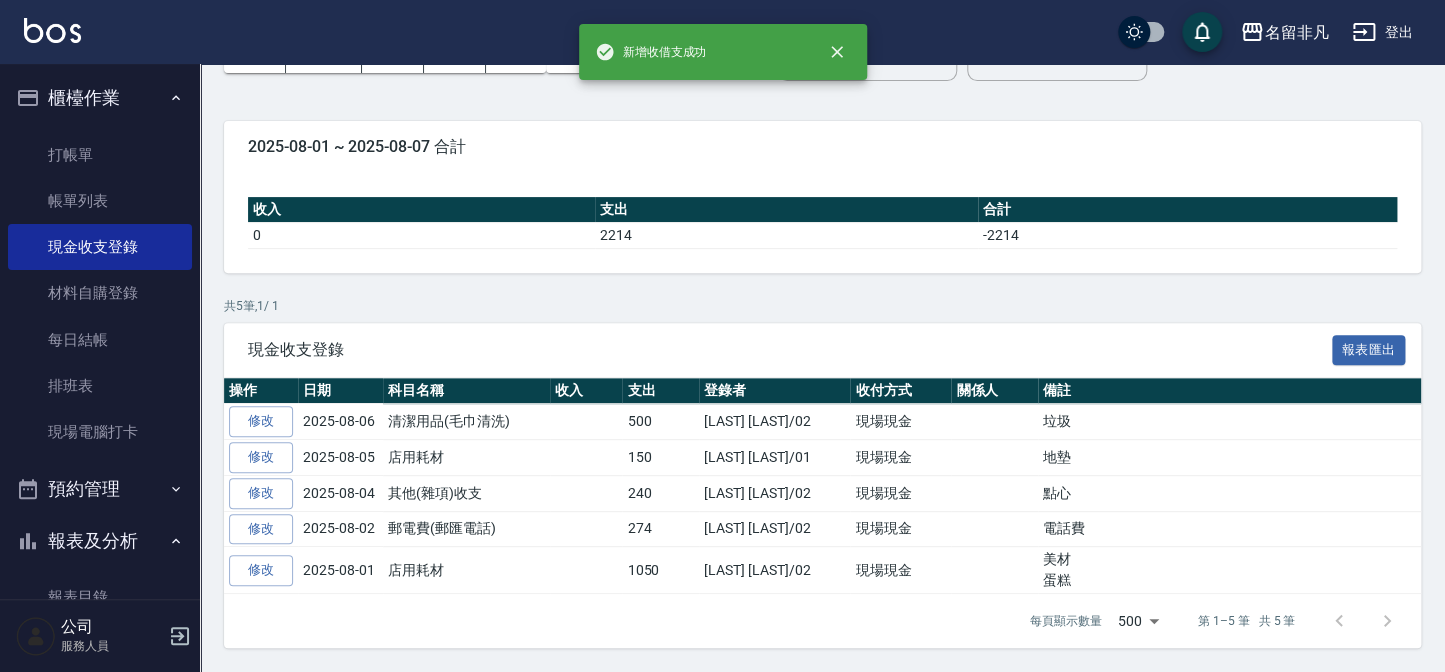 scroll, scrollTop: 0, scrollLeft: 0, axis: both 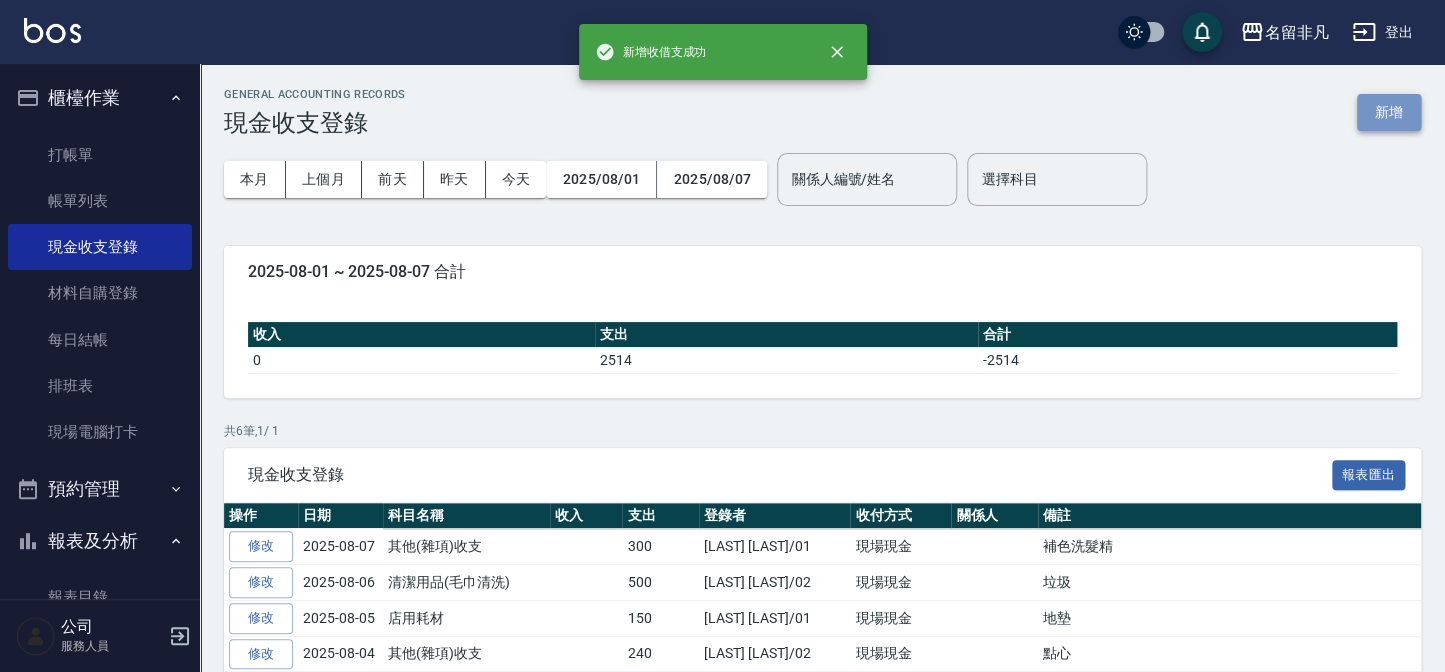 click on "新增" at bounding box center (1389, 112) 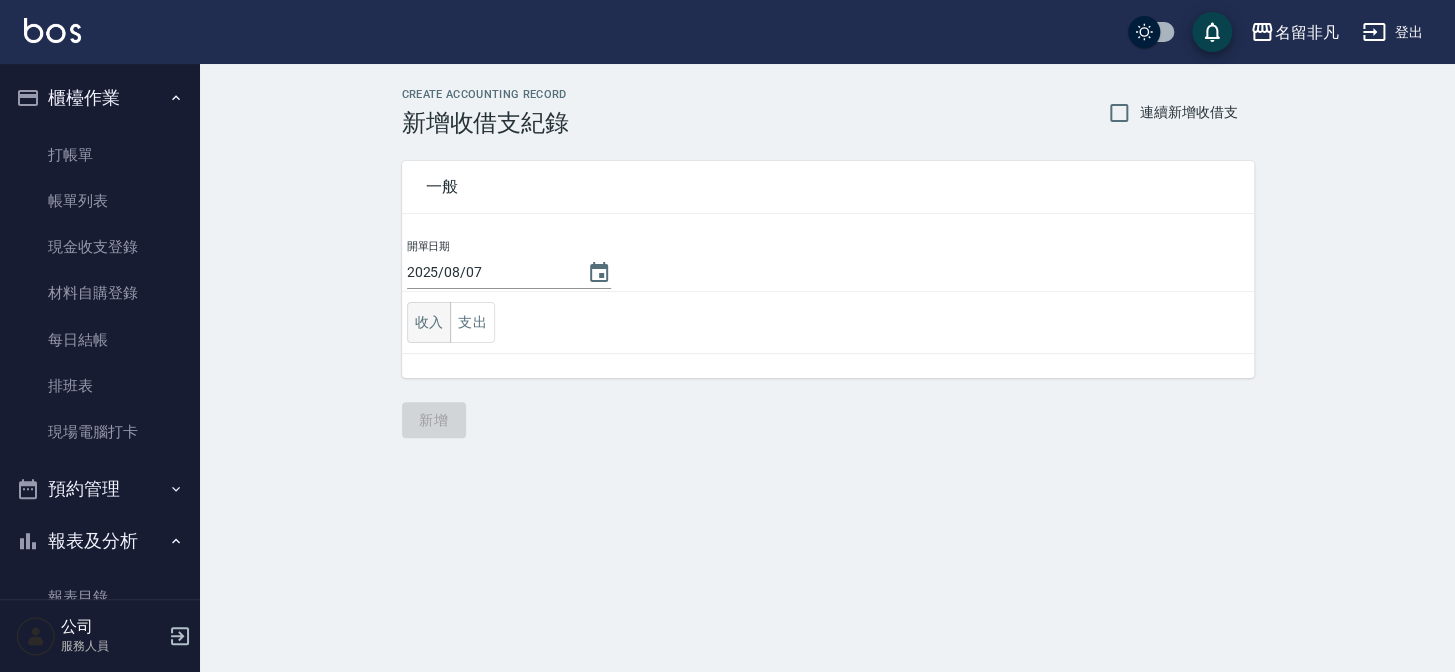 click on "收入" at bounding box center (429, 322) 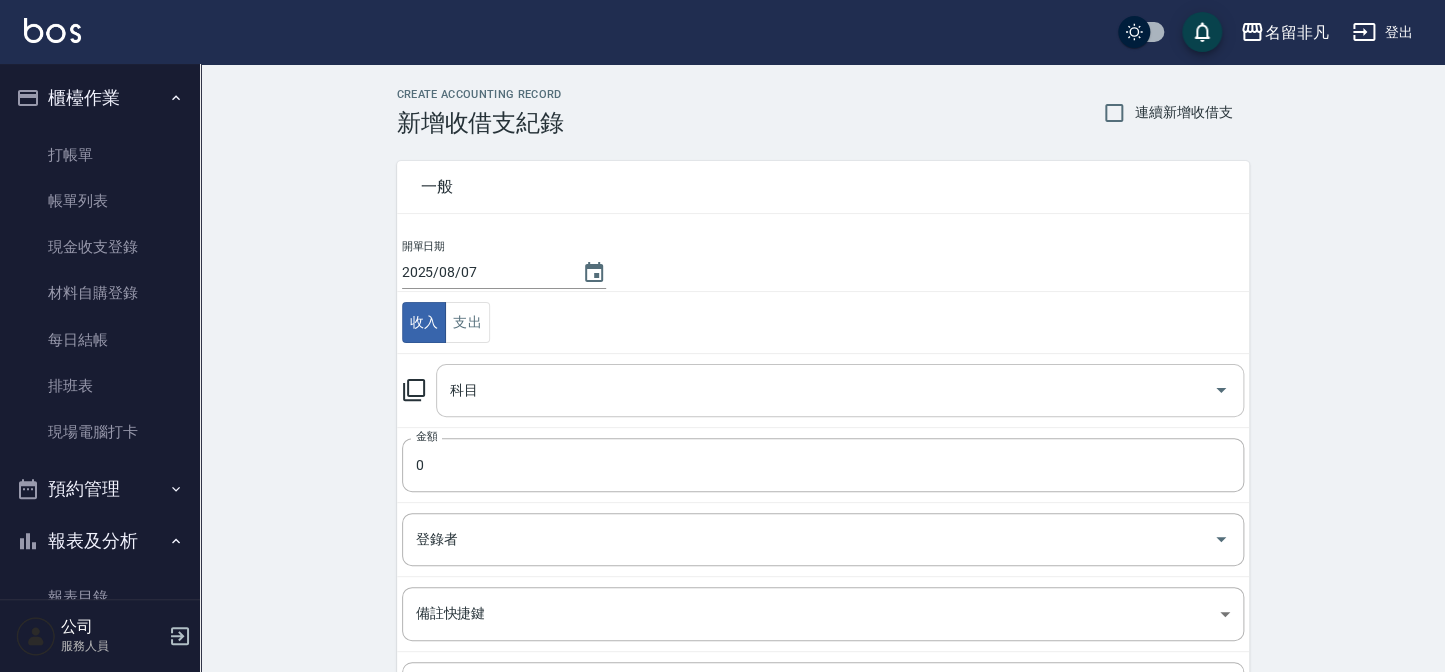 click on "科目" at bounding box center [825, 390] 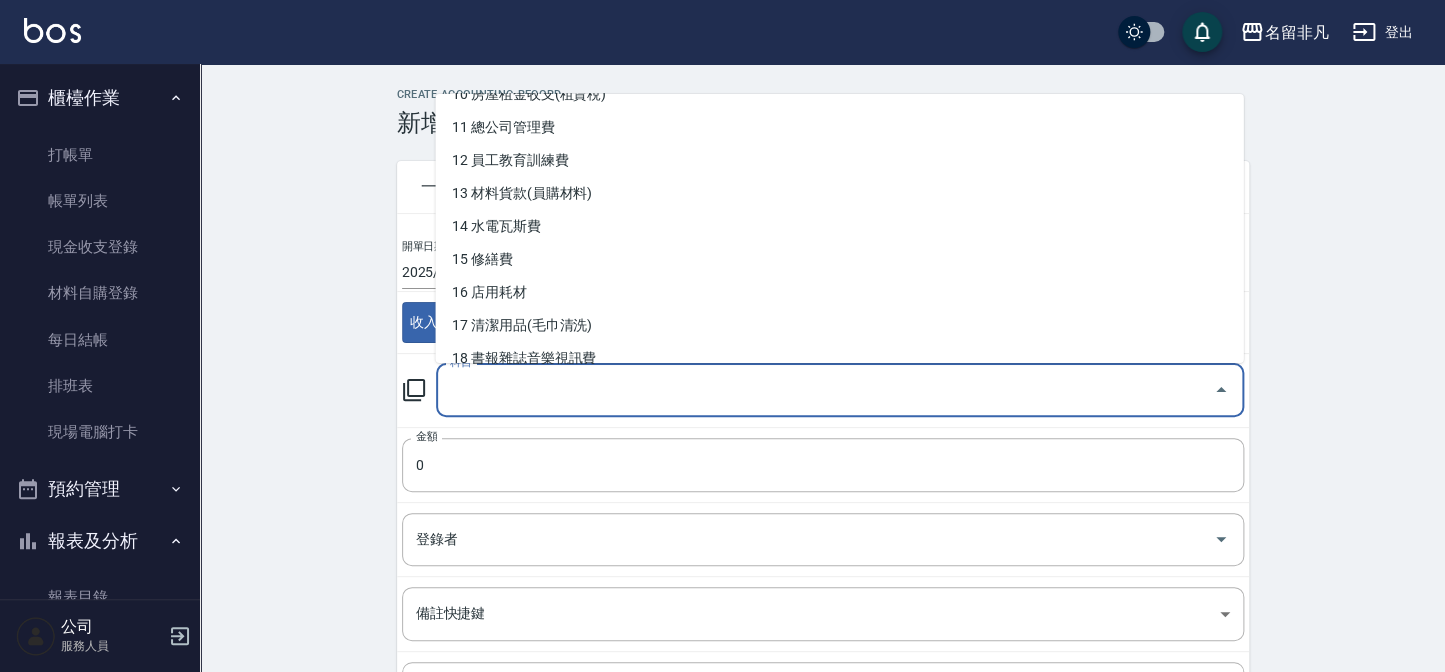 scroll, scrollTop: 363, scrollLeft: 0, axis: vertical 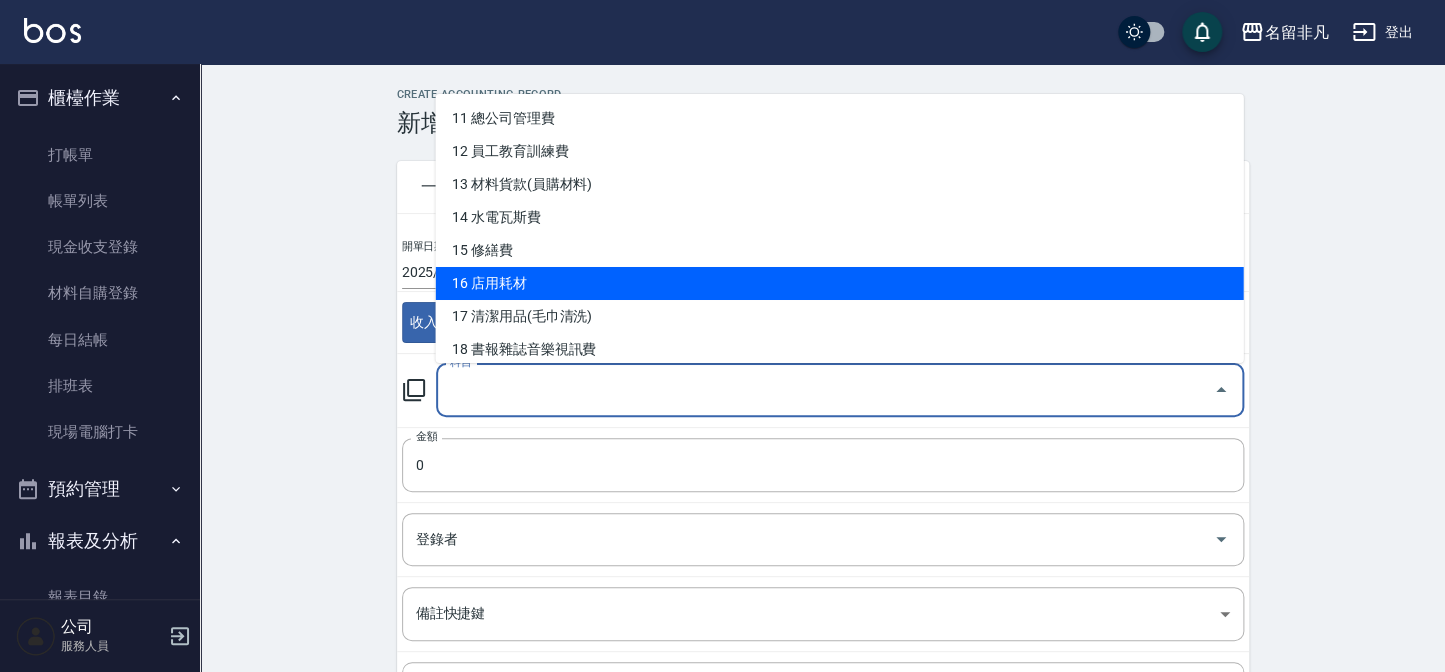 click on "16 店用耗材" at bounding box center [839, 283] 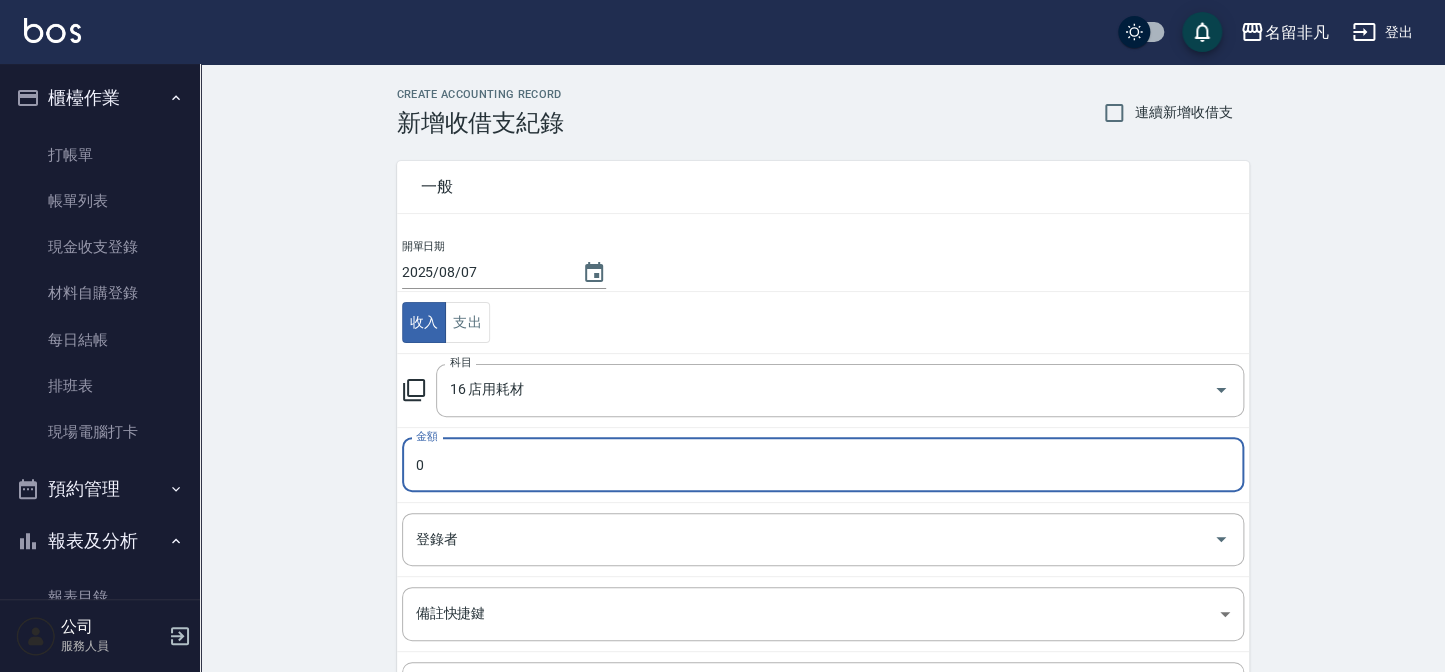 click on "0" at bounding box center [823, 465] 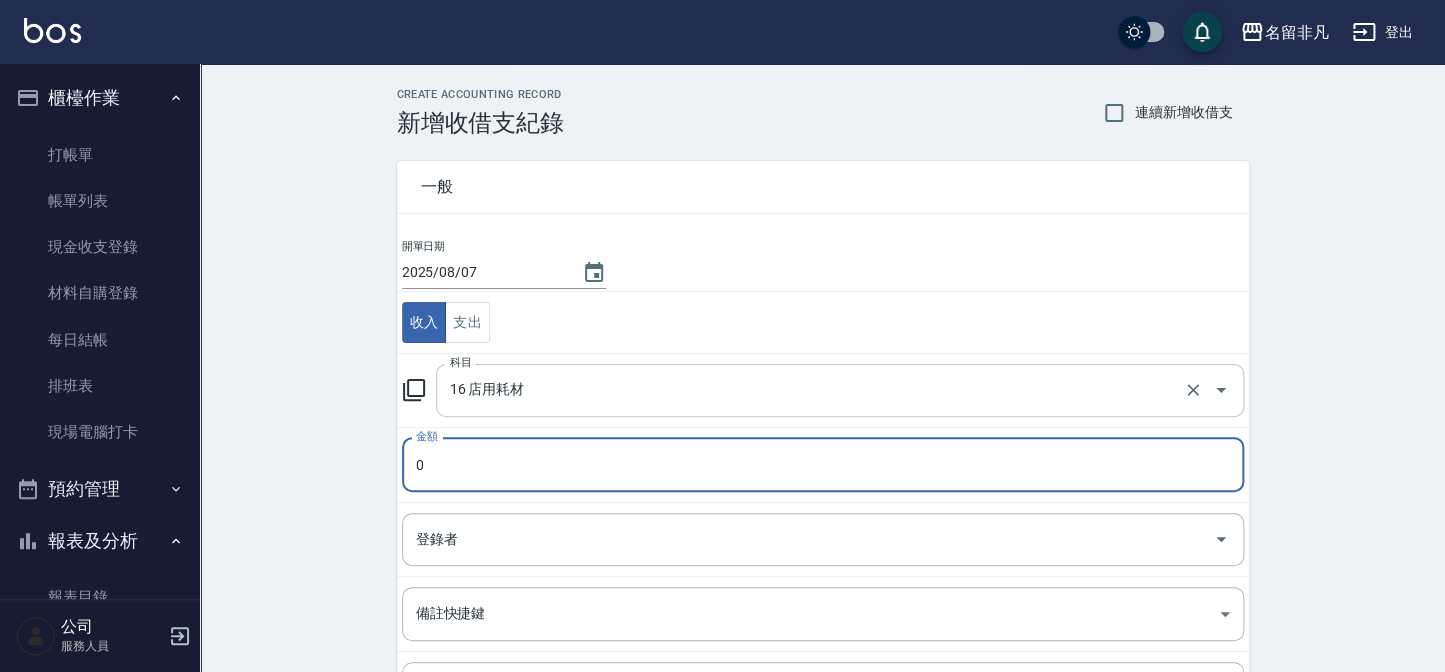 click on "16 店用耗材" at bounding box center [812, 390] 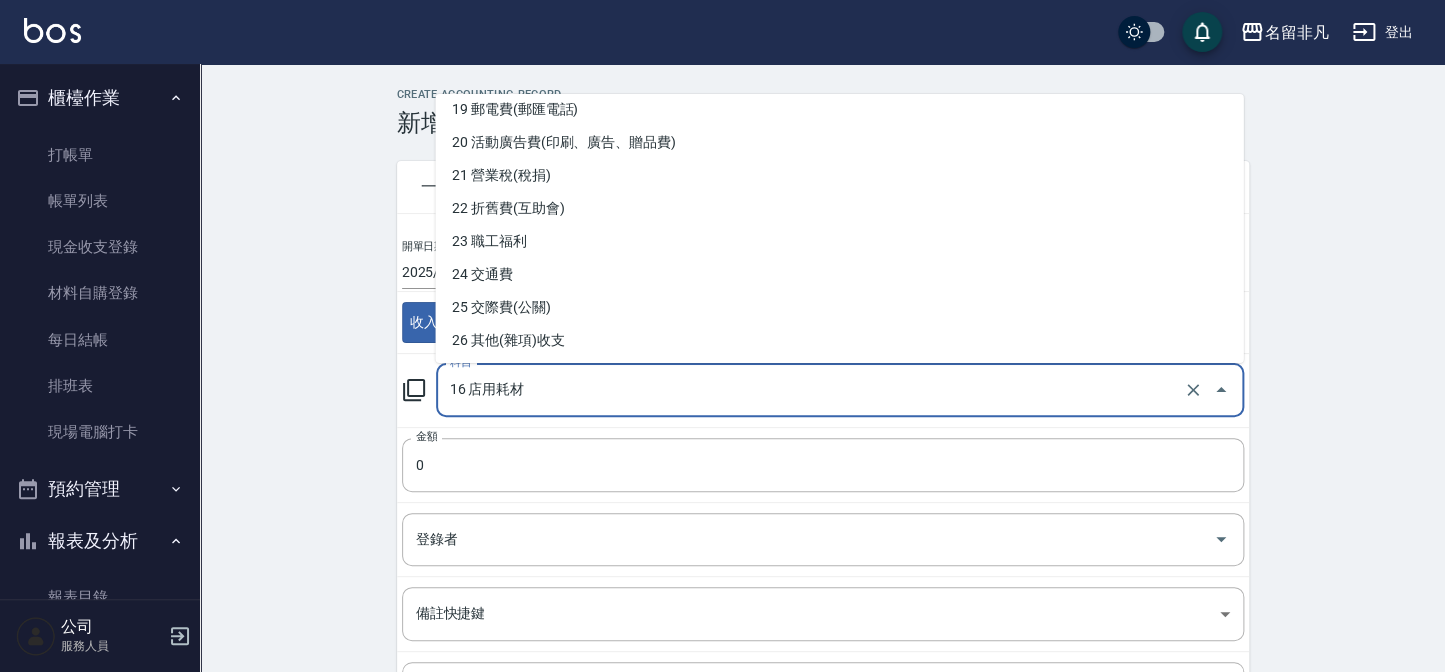 scroll, scrollTop: 727, scrollLeft: 0, axis: vertical 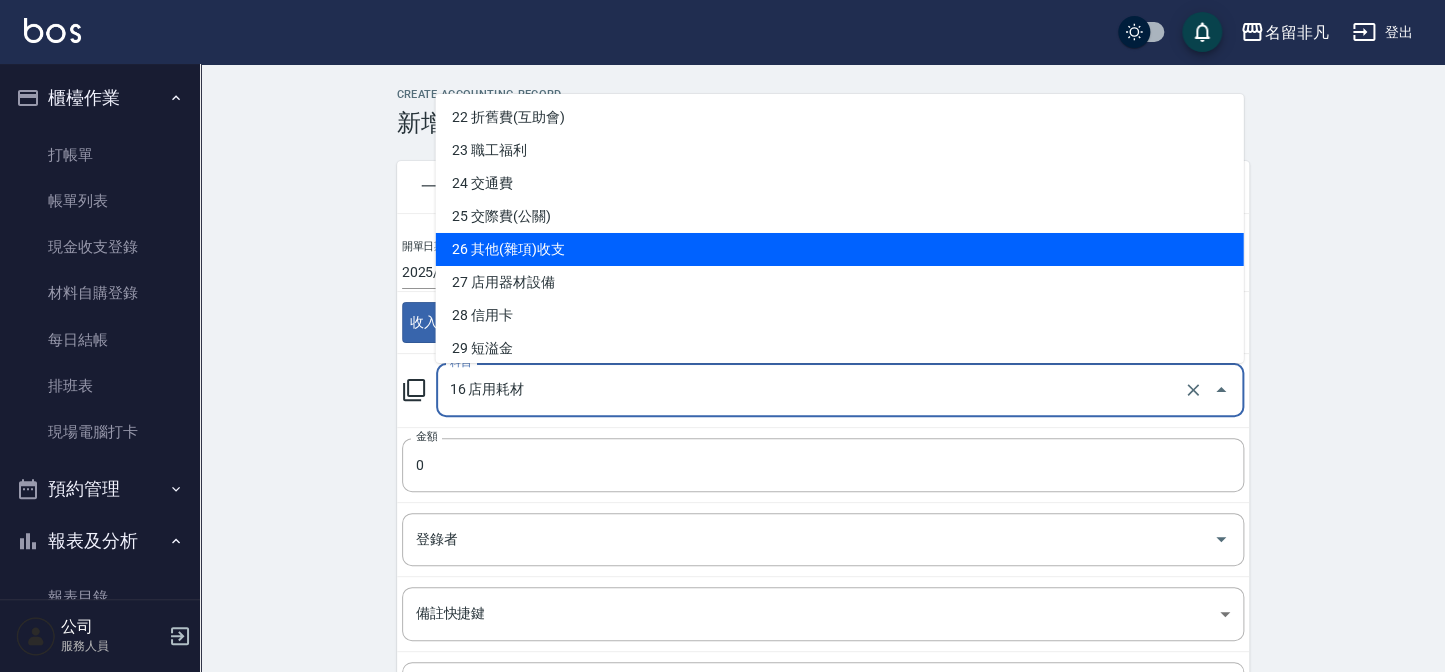 click on "26 其他(雜項)收支" at bounding box center (839, 249) 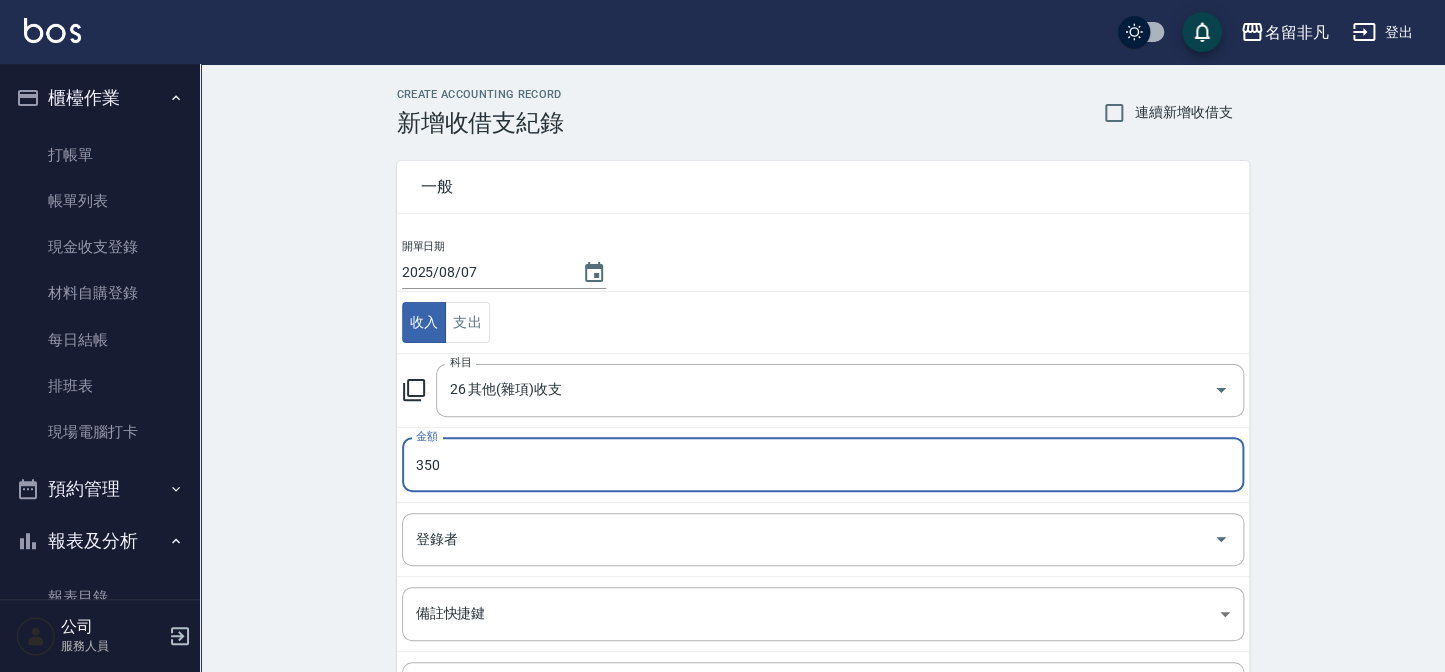 type on "350" 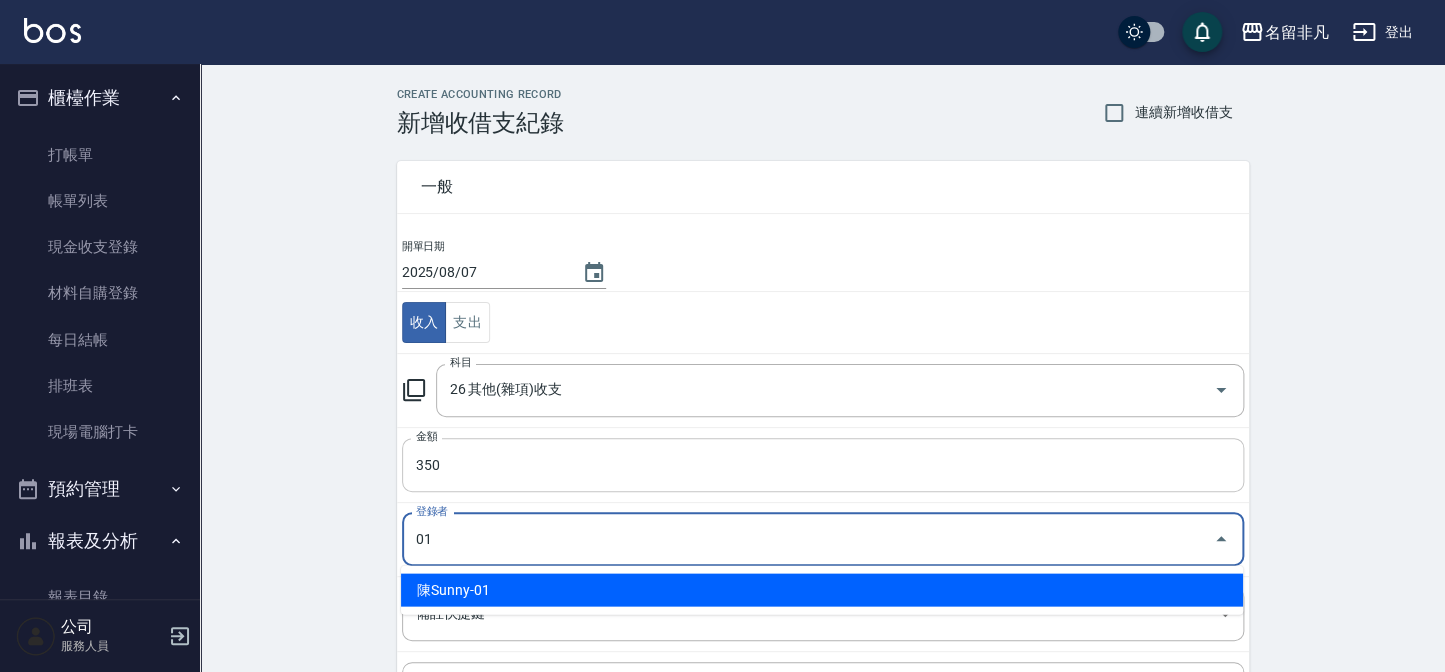 type on "陳Sunny-01" 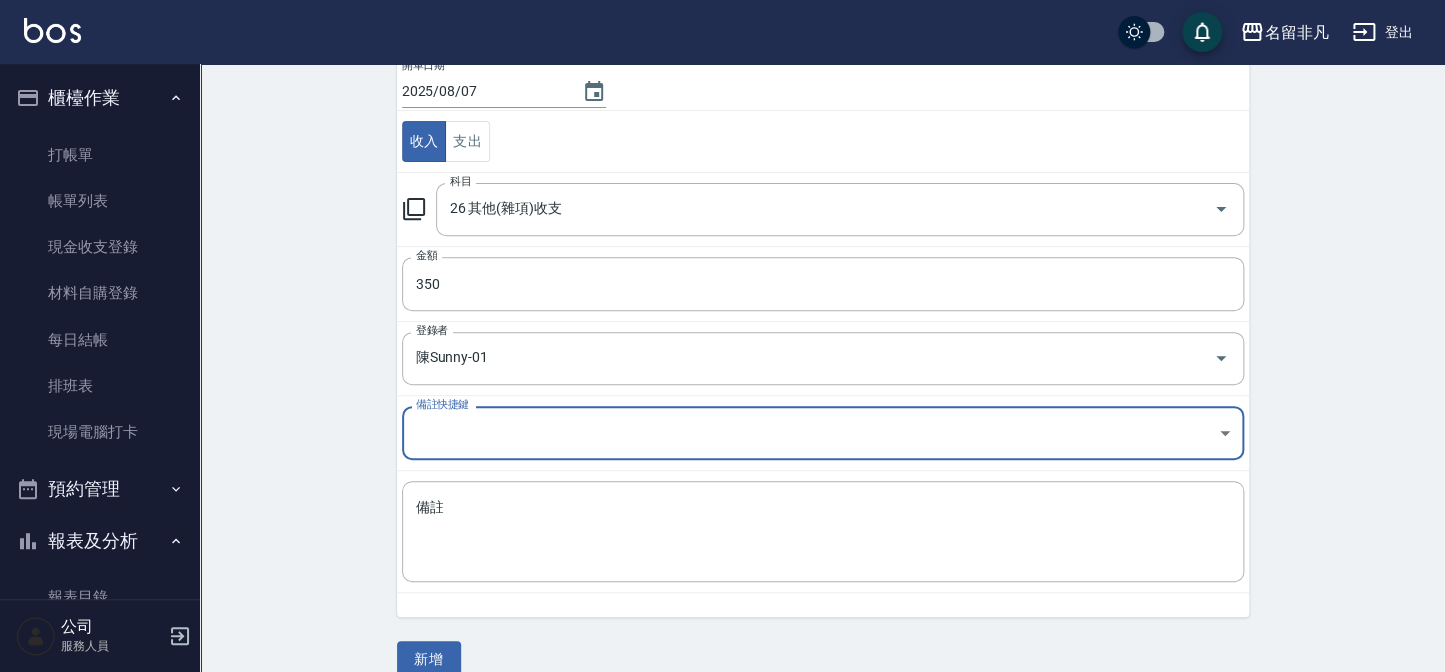scroll, scrollTop: 210, scrollLeft: 0, axis: vertical 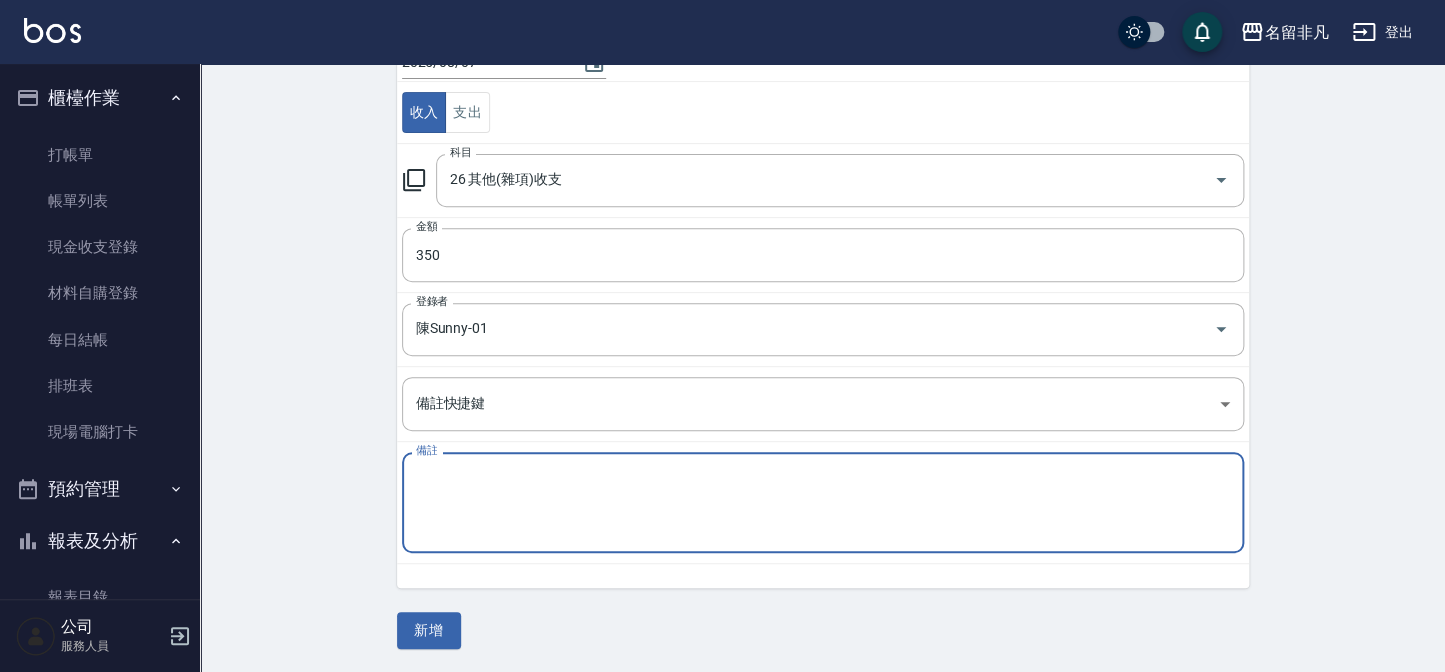 click on "備註" at bounding box center [823, 503] 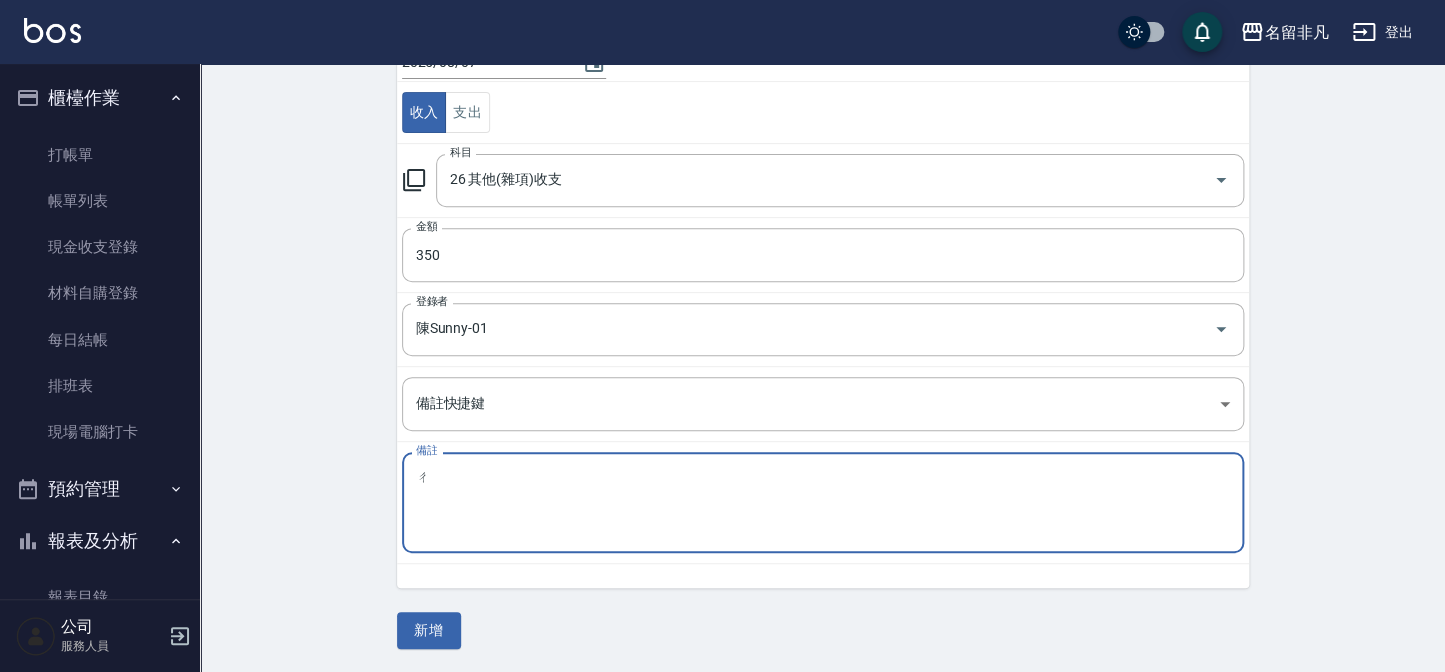 type on "持" 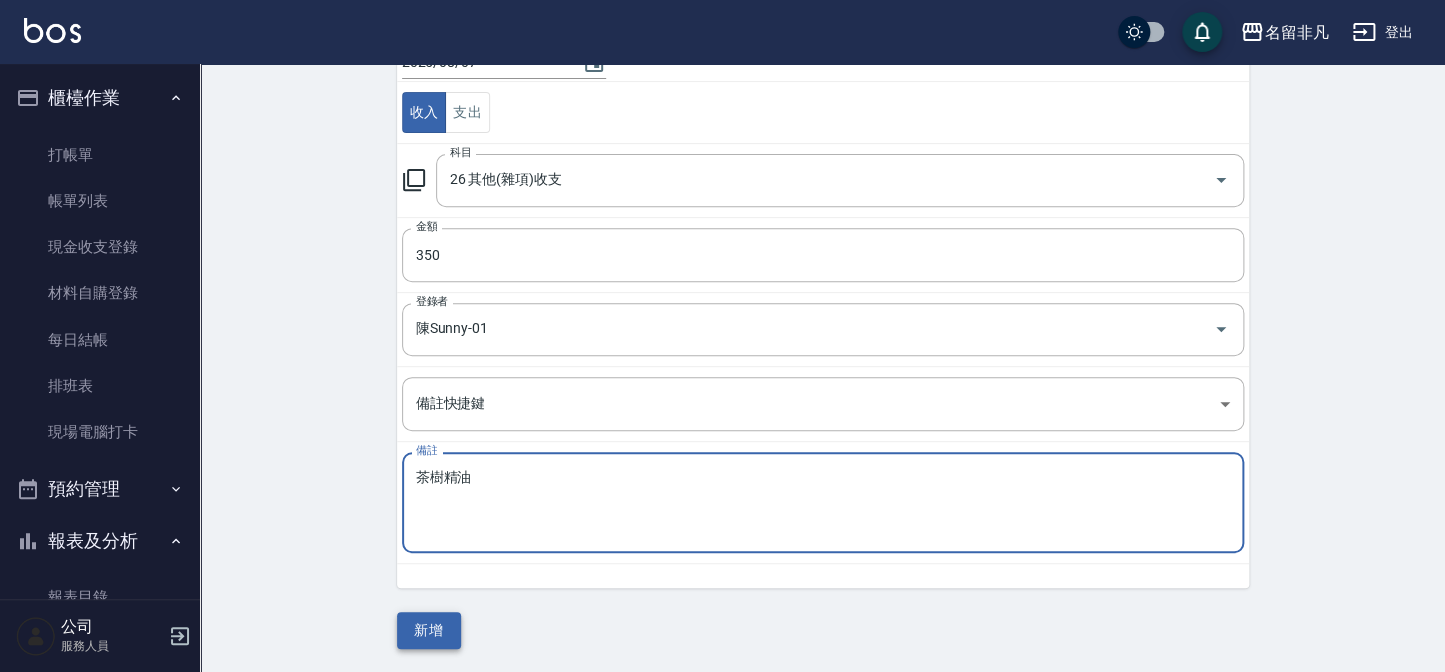 type on "茶樹精油" 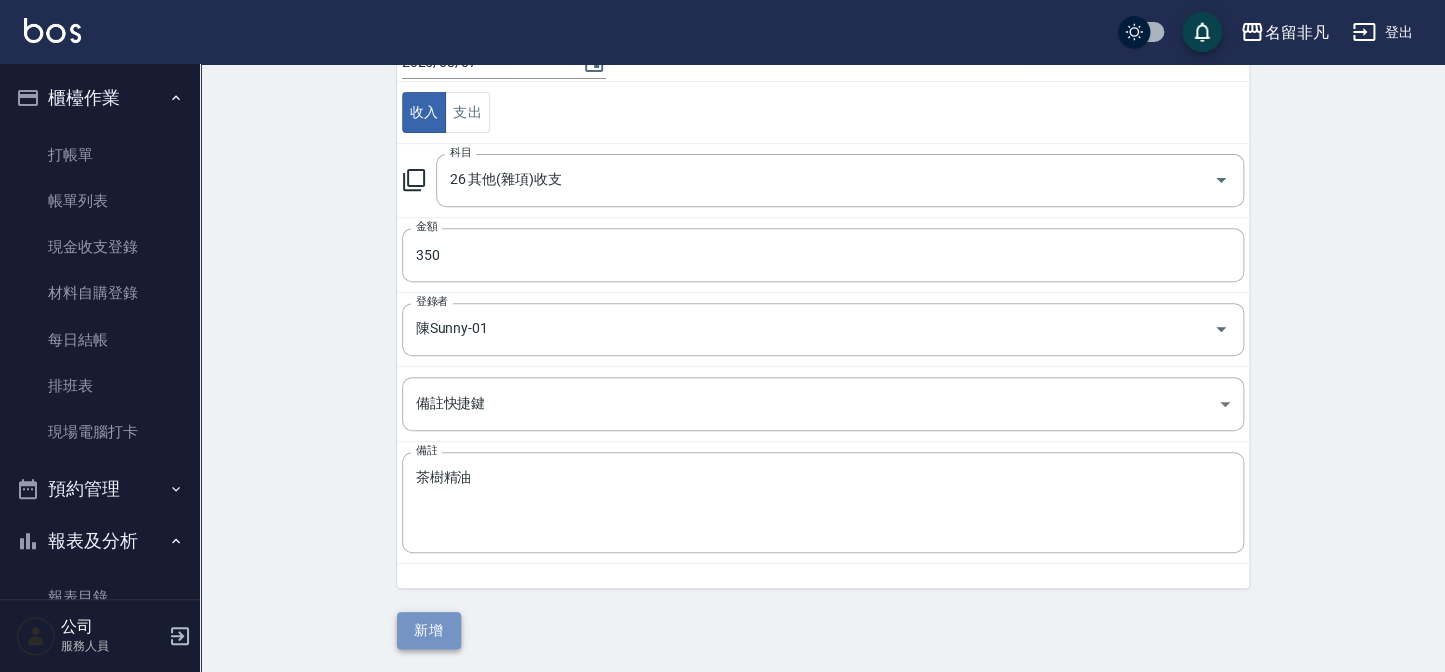 click on "新增" at bounding box center [429, 630] 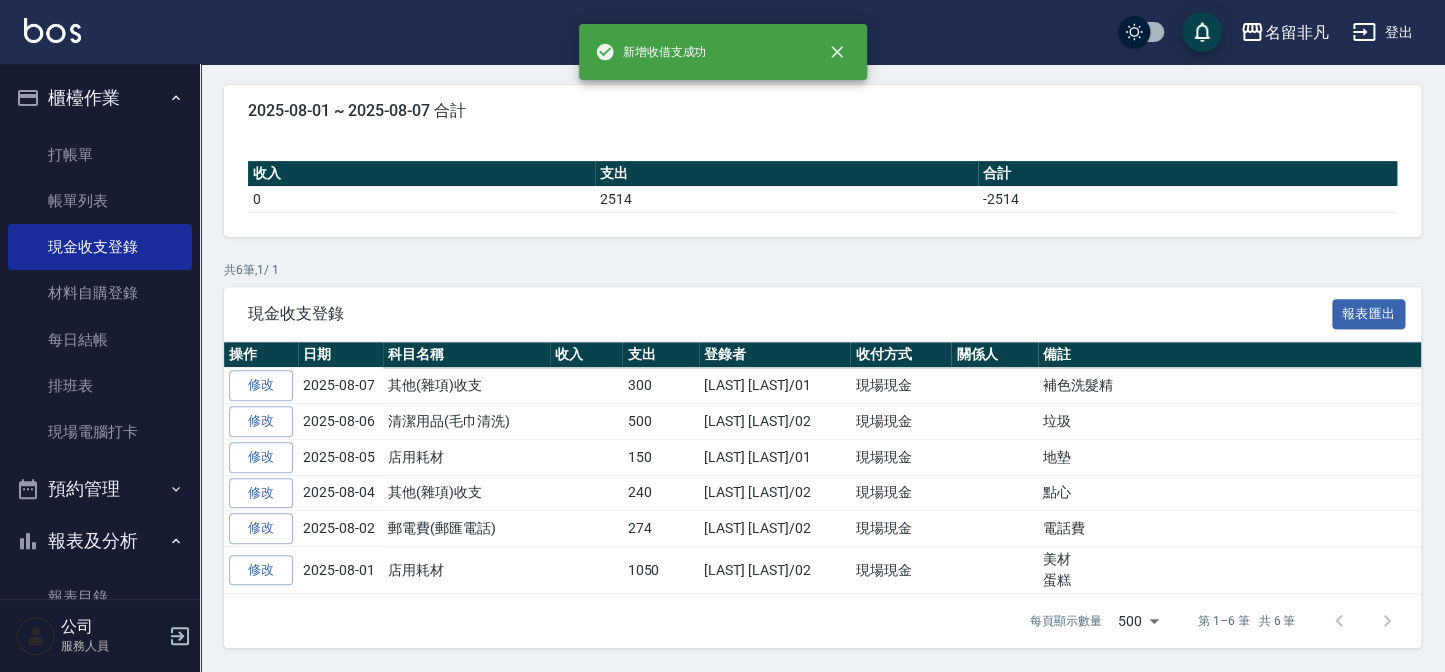 scroll, scrollTop: 0, scrollLeft: 0, axis: both 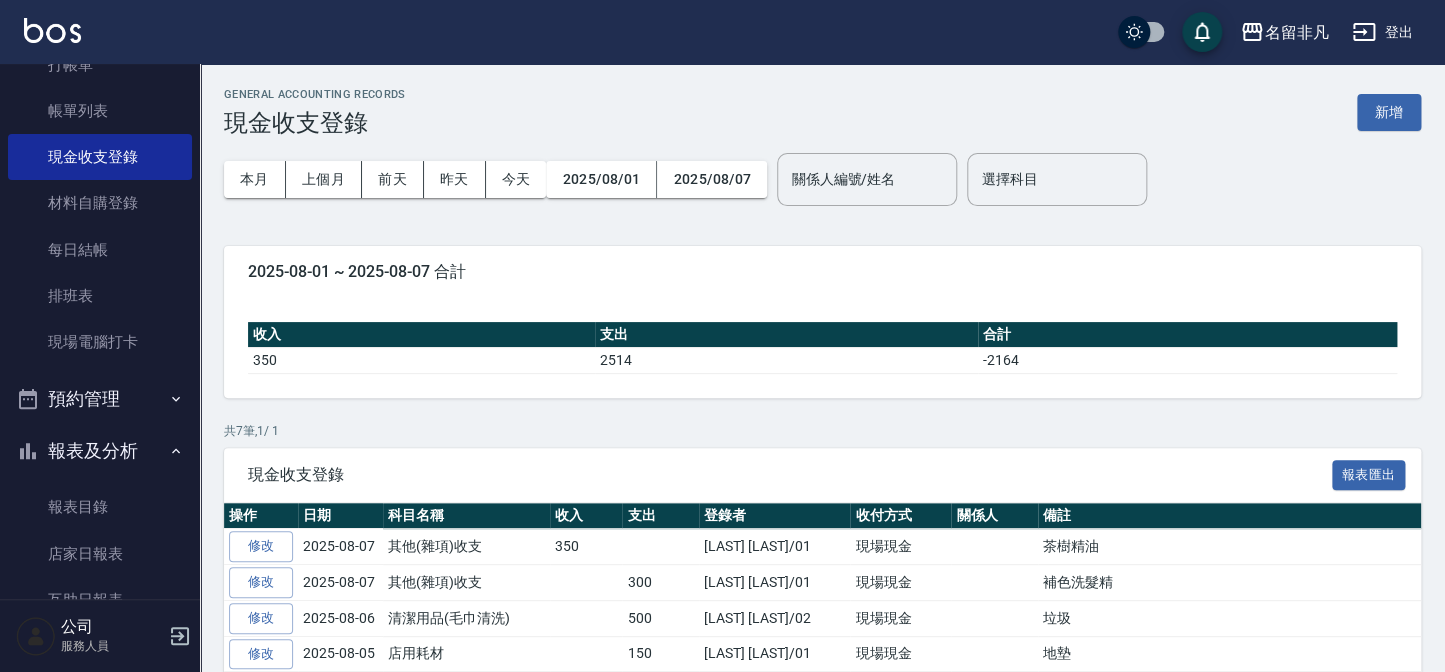 click on "報表及分析" at bounding box center [100, 451] 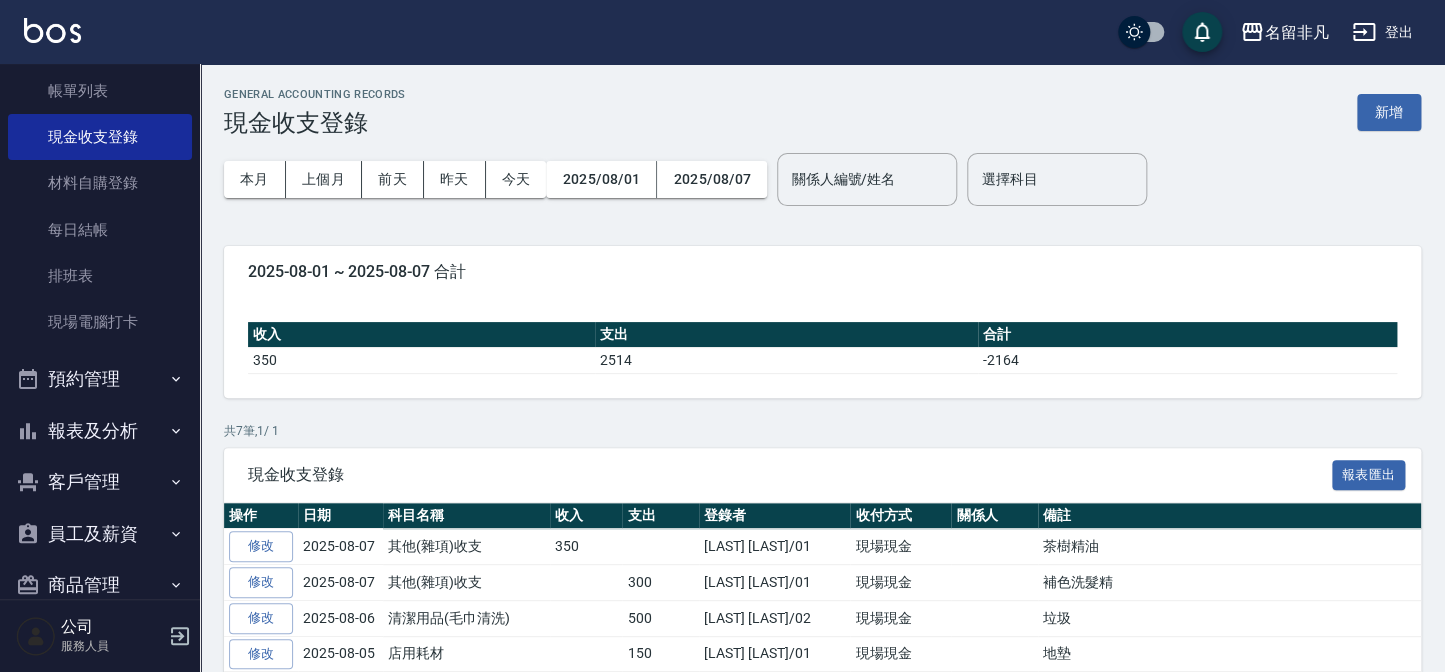 scroll, scrollTop: 145, scrollLeft: 0, axis: vertical 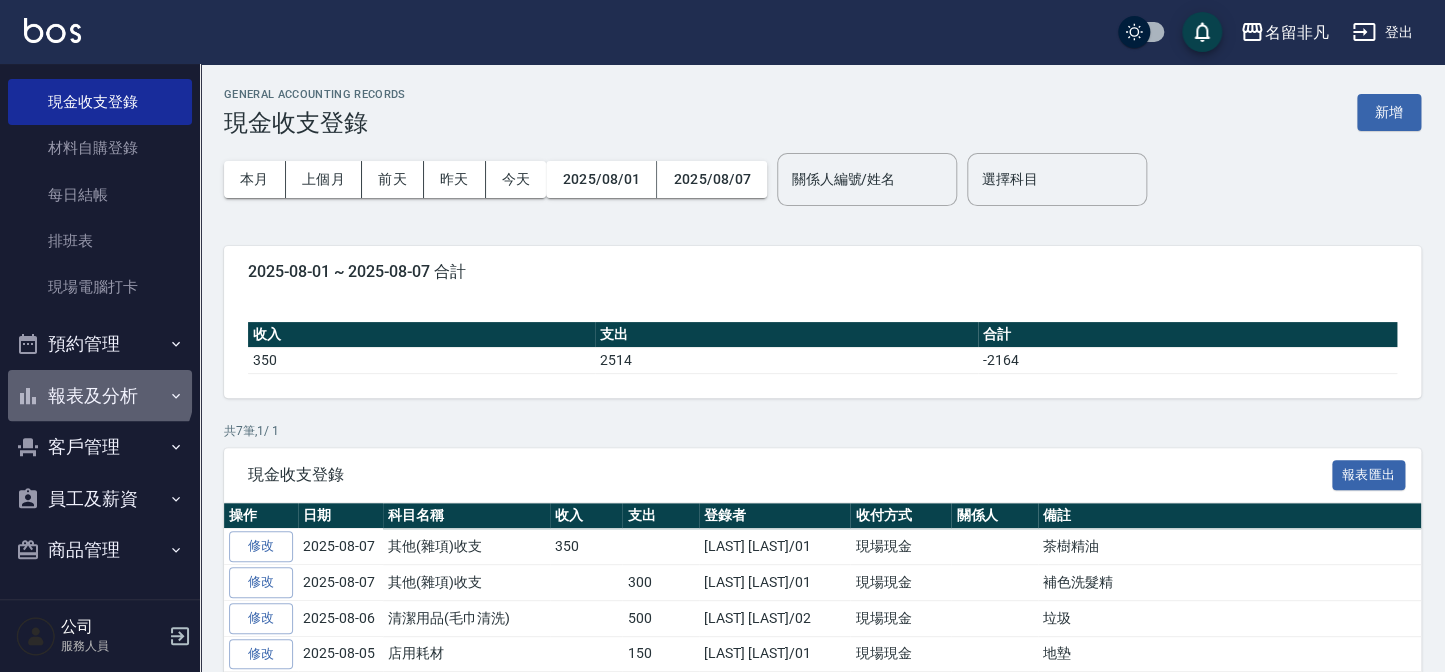 click on "報表及分析" at bounding box center (100, 396) 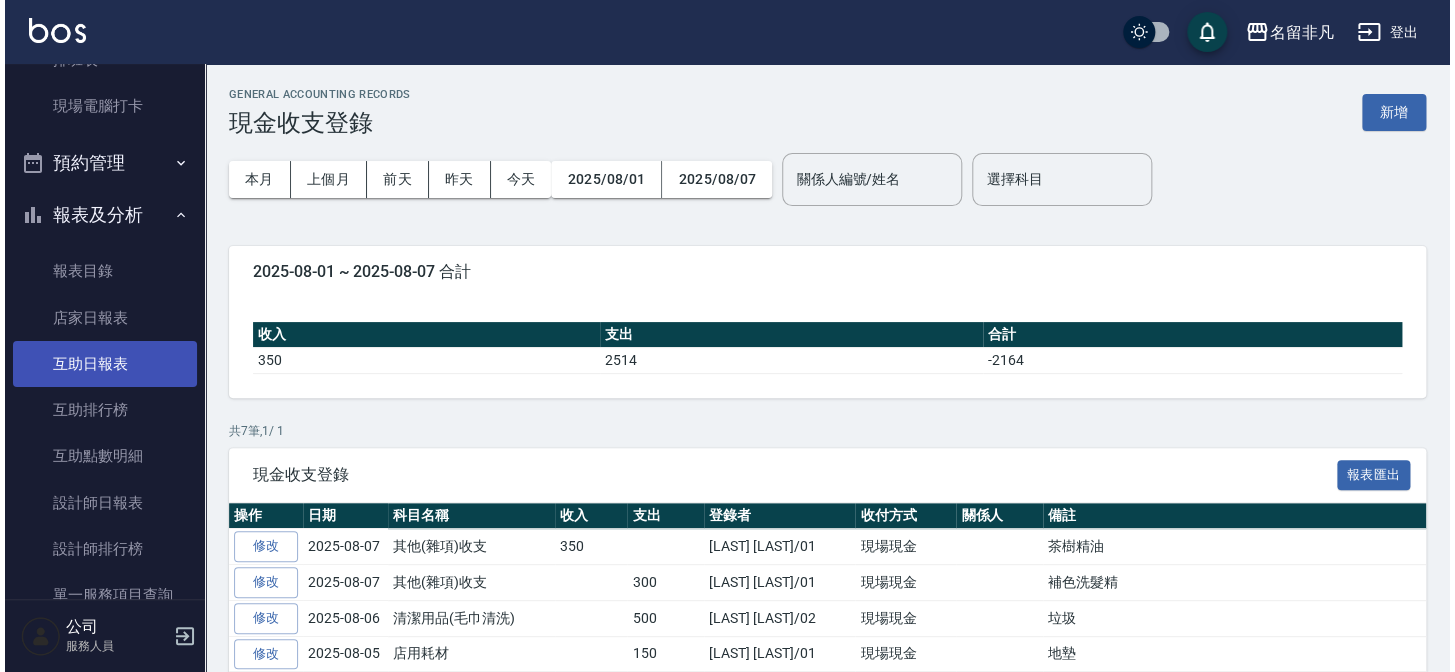 scroll, scrollTop: 327, scrollLeft: 0, axis: vertical 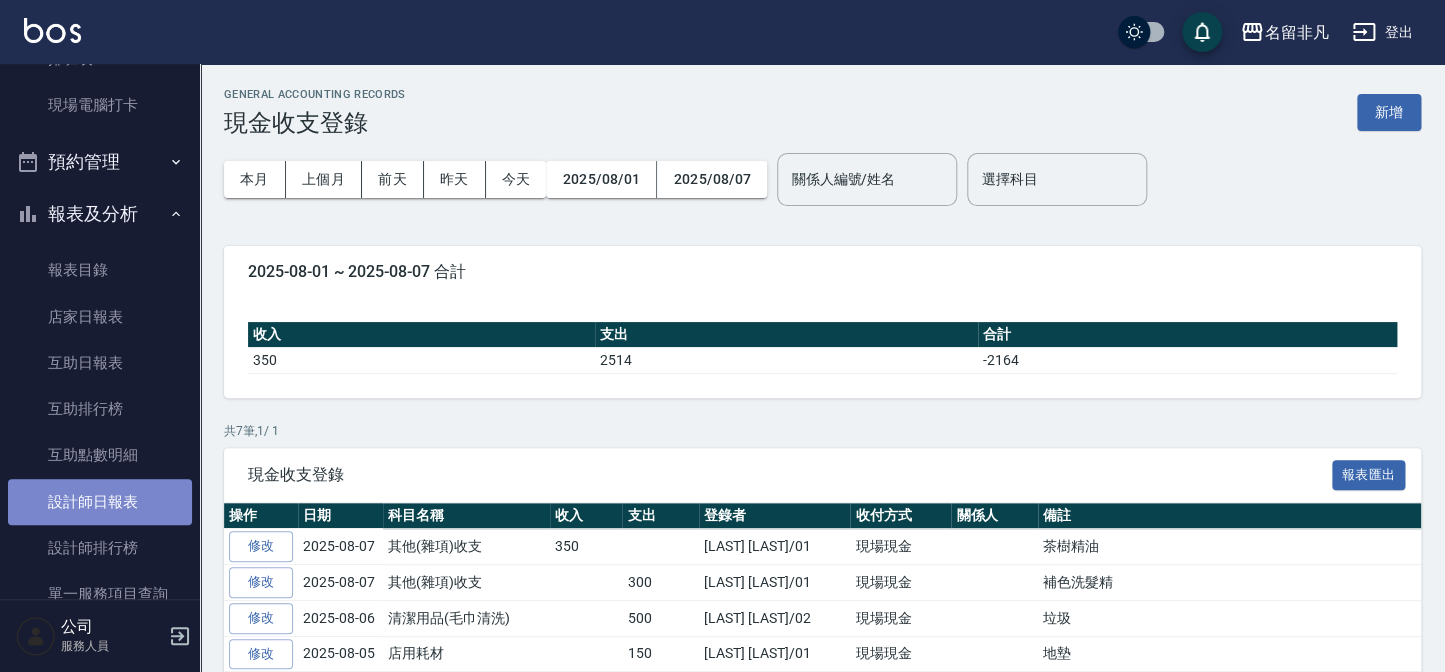 click on "設計師日報表" at bounding box center [100, 502] 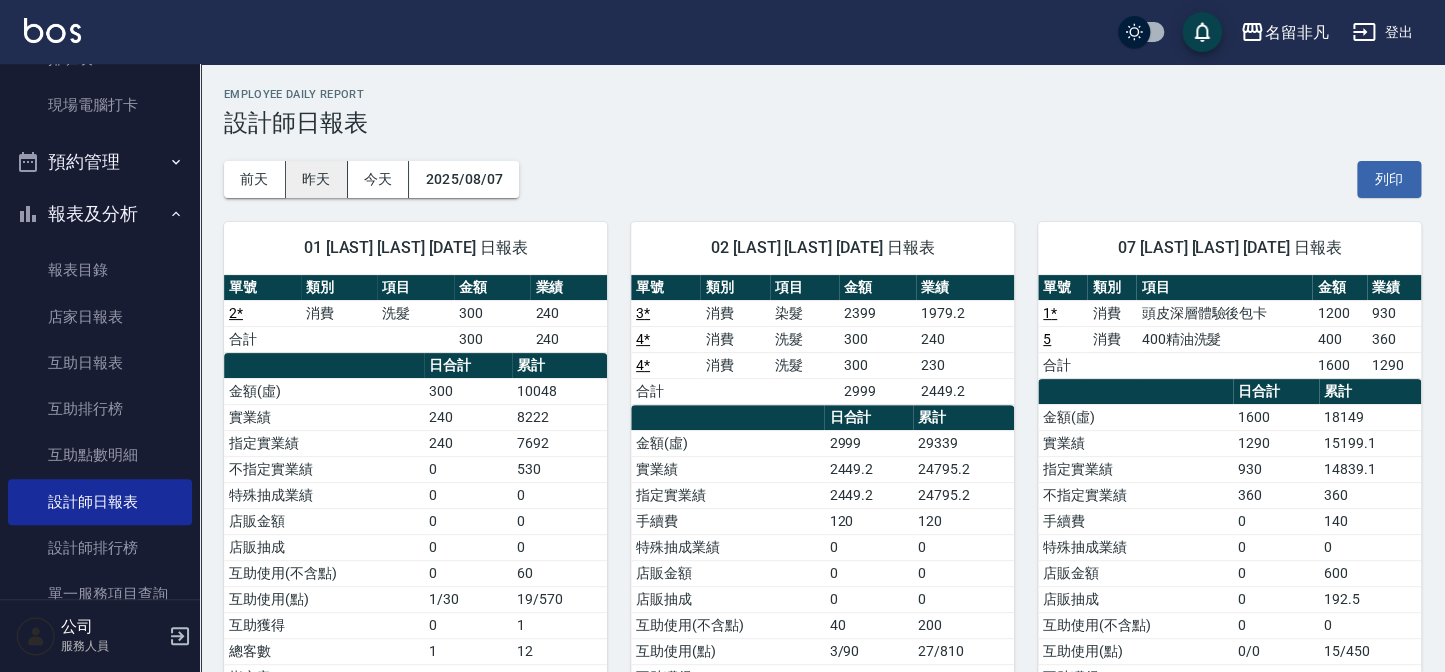 click on "昨天" at bounding box center [317, 179] 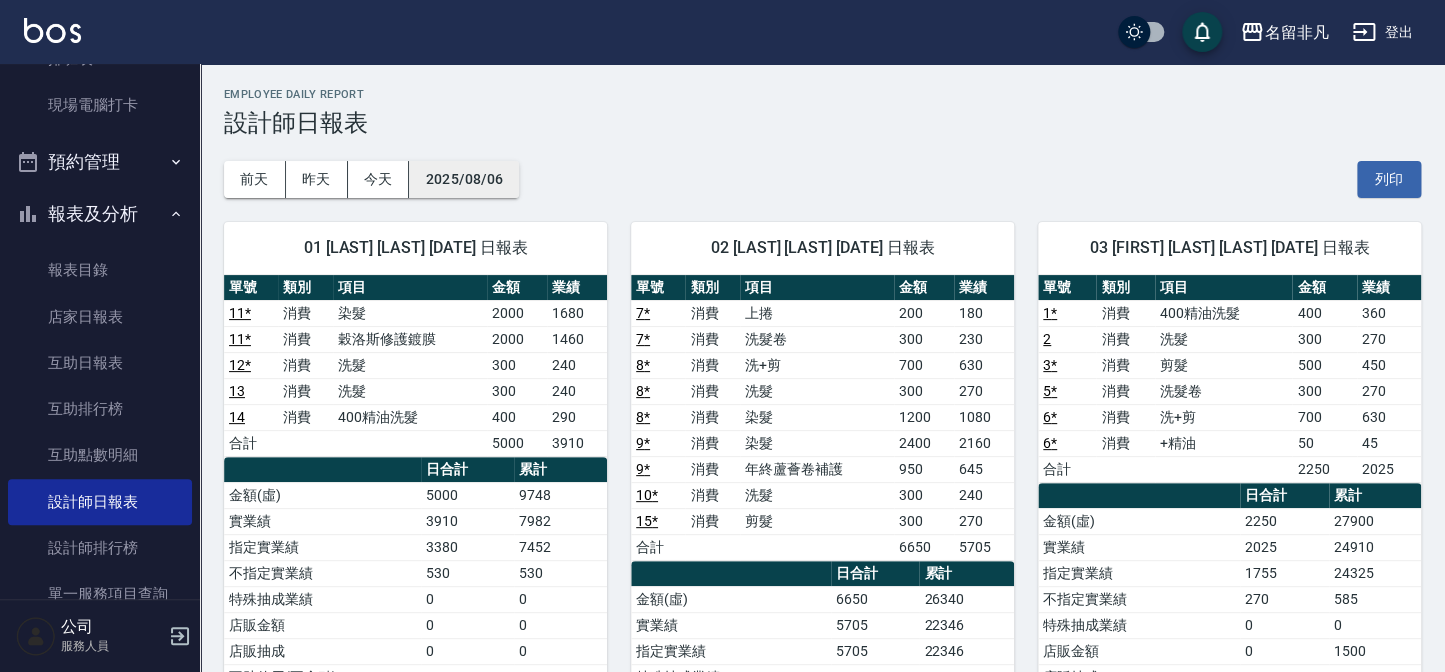 click on "2025/08/06" at bounding box center (464, 179) 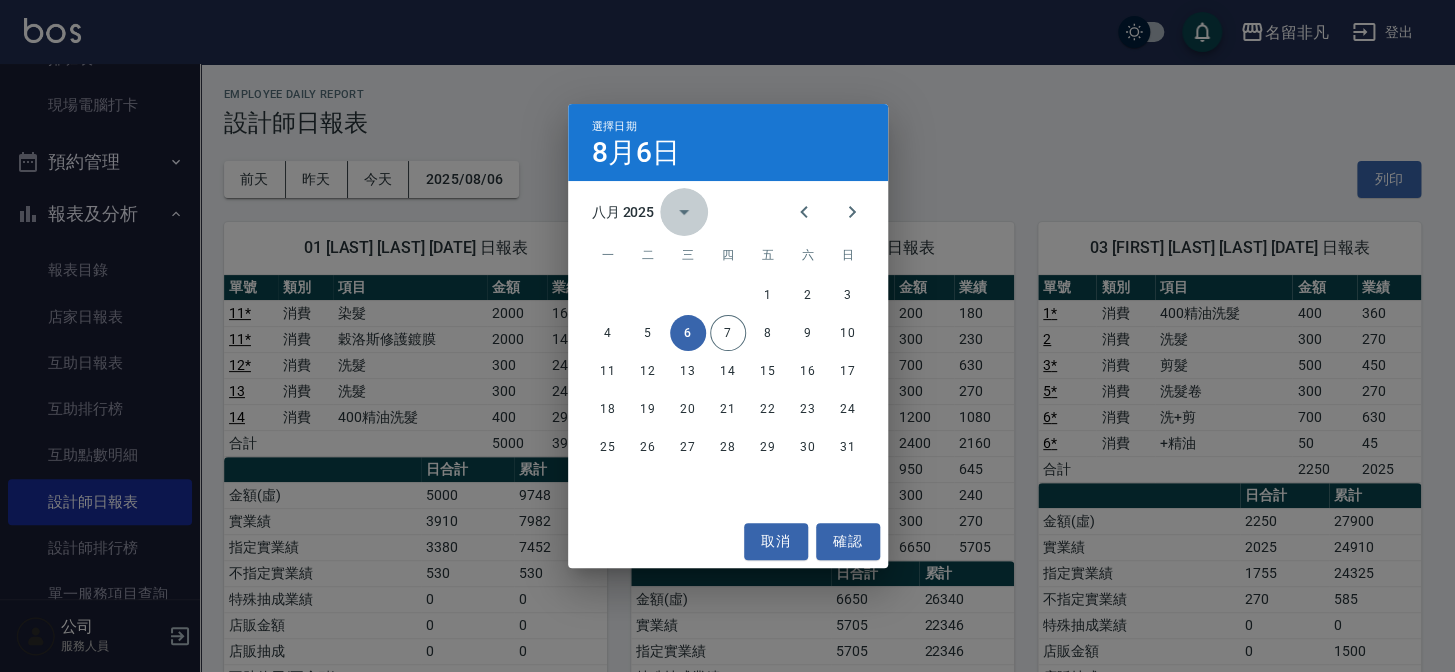click 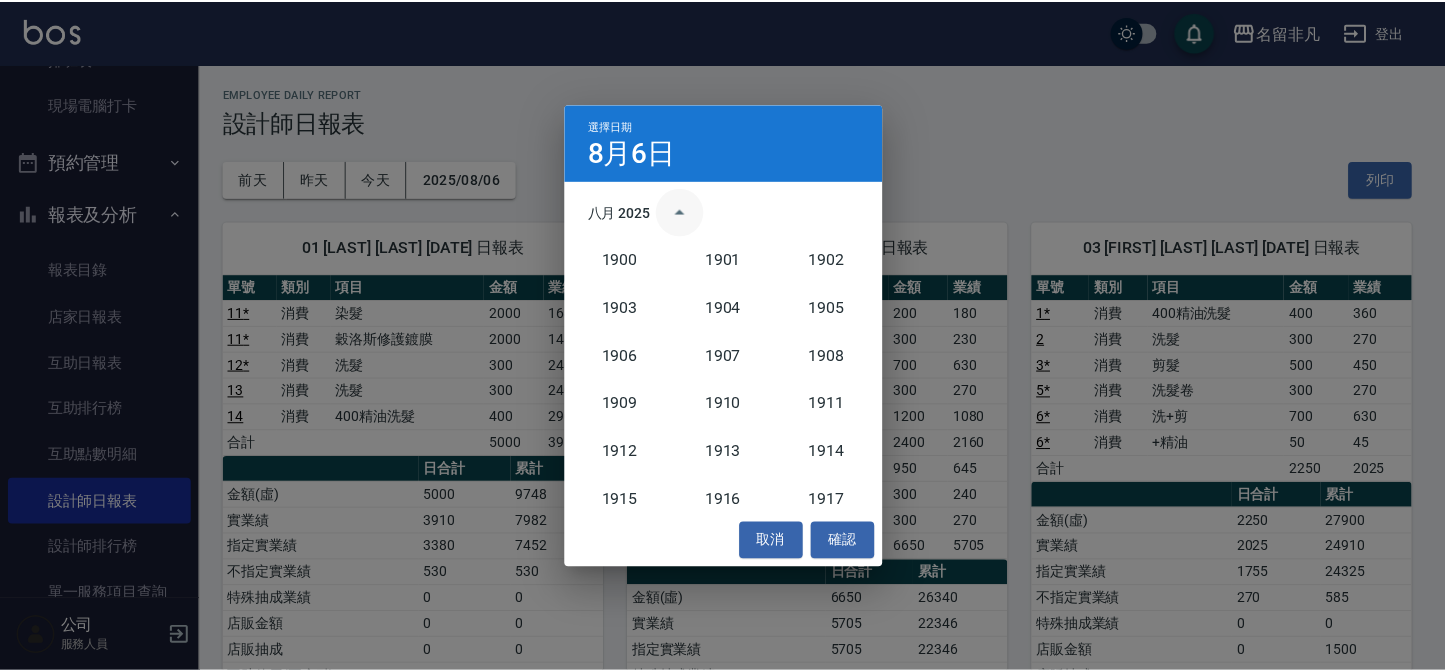 scroll, scrollTop: 1850, scrollLeft: 0, axis: vertical 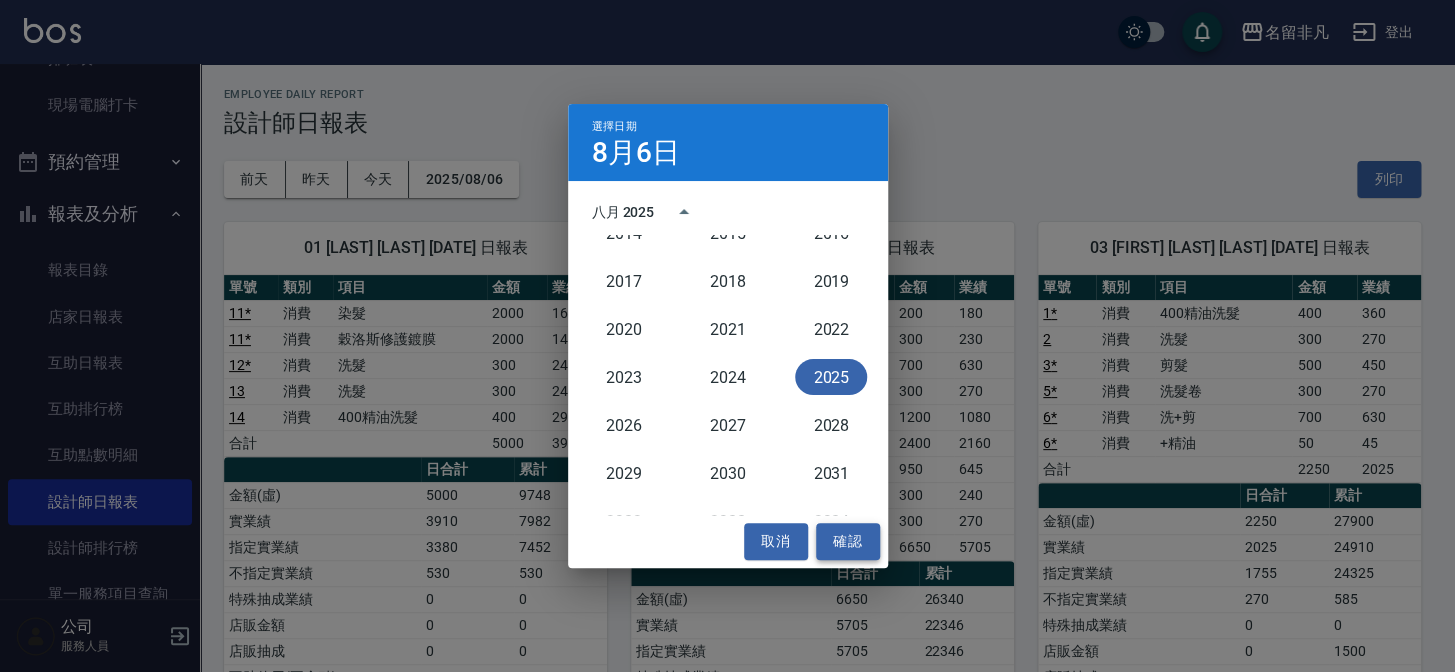 click on "確認" at bounding box center (848, 541) 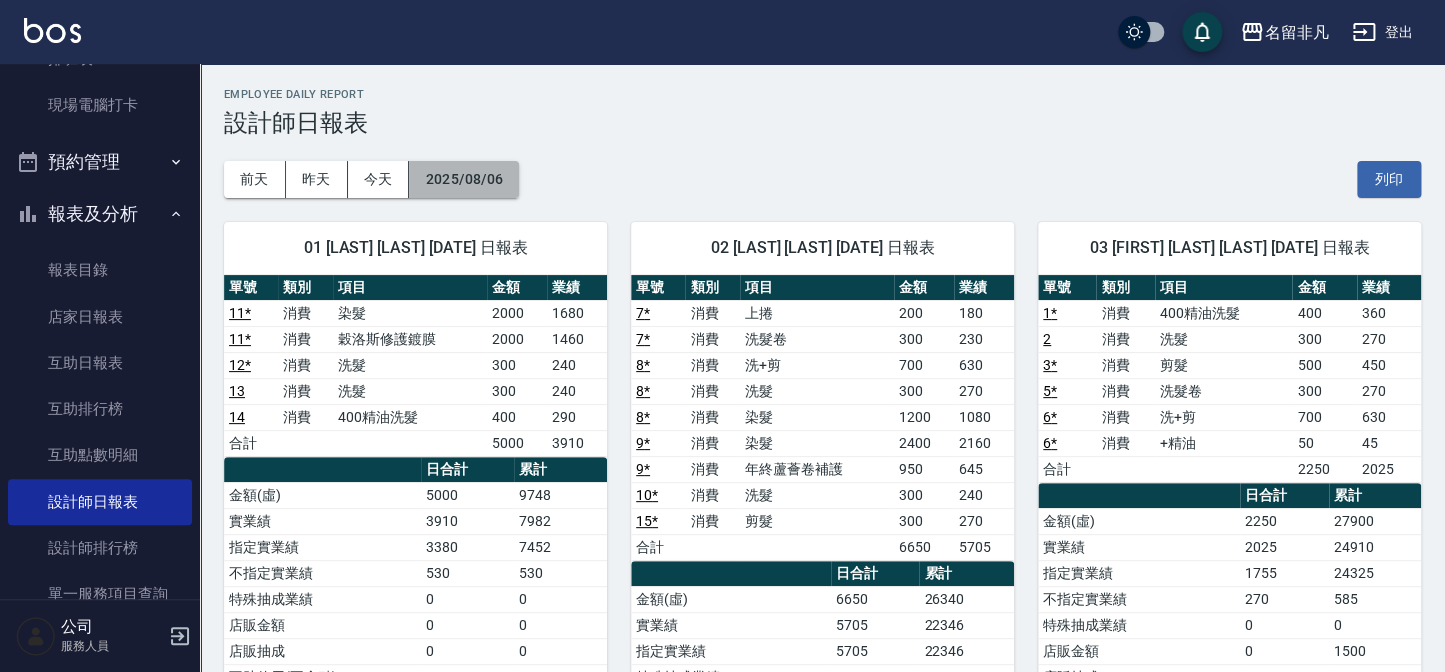 click on "2025/08/06" at bounding box center (464, 179) 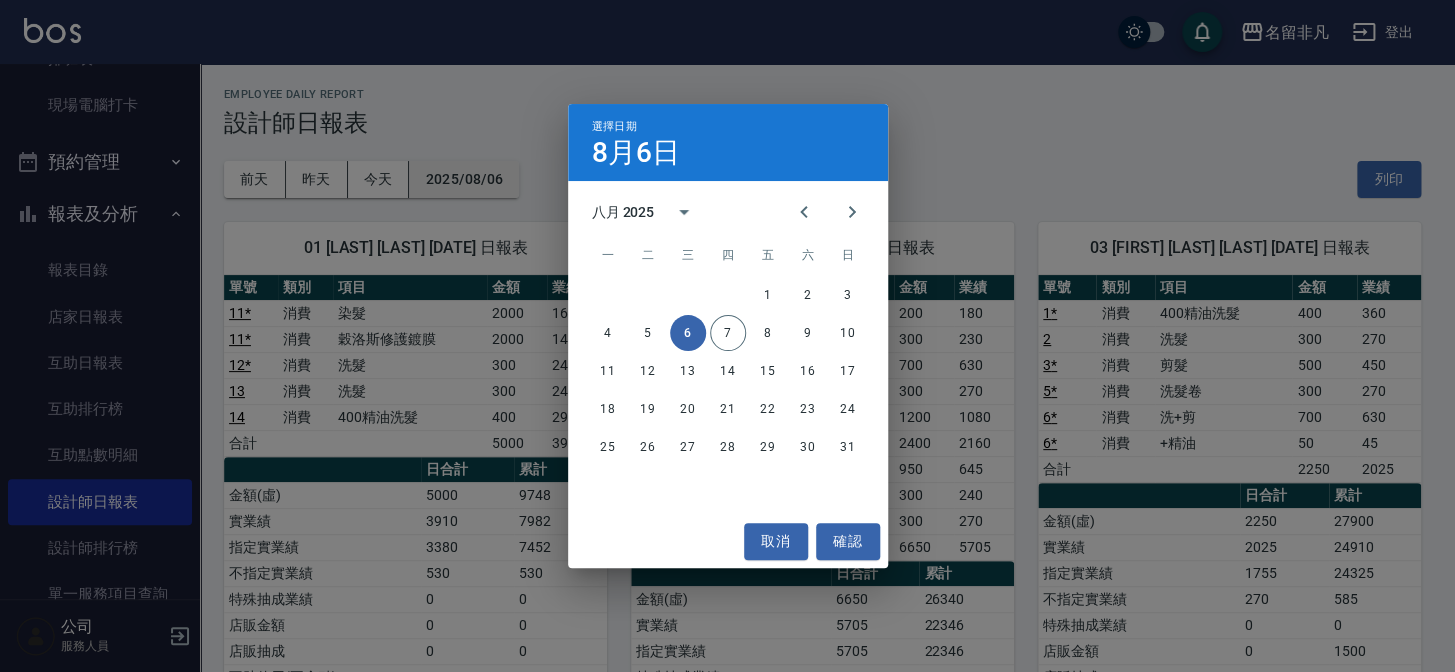 click on "選擇日期 8月6日 八月 2025 一 二 三 四 五 六 日 1 2 3 4 5 6 7 8 9 10 11 12 13 14 15 16 17 18 19 20 21 22 23 24 25 26 27 28 29 30 31 取消 確認" at bounding box center (727, 336) 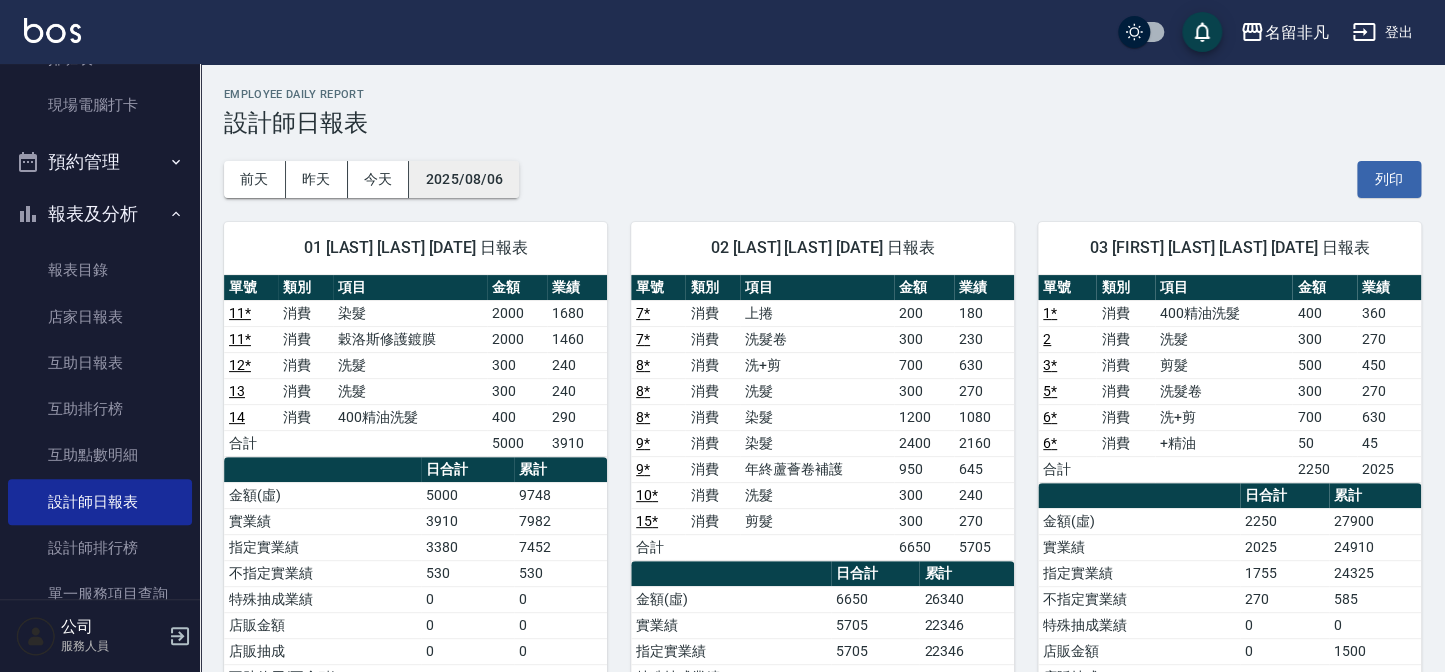 type 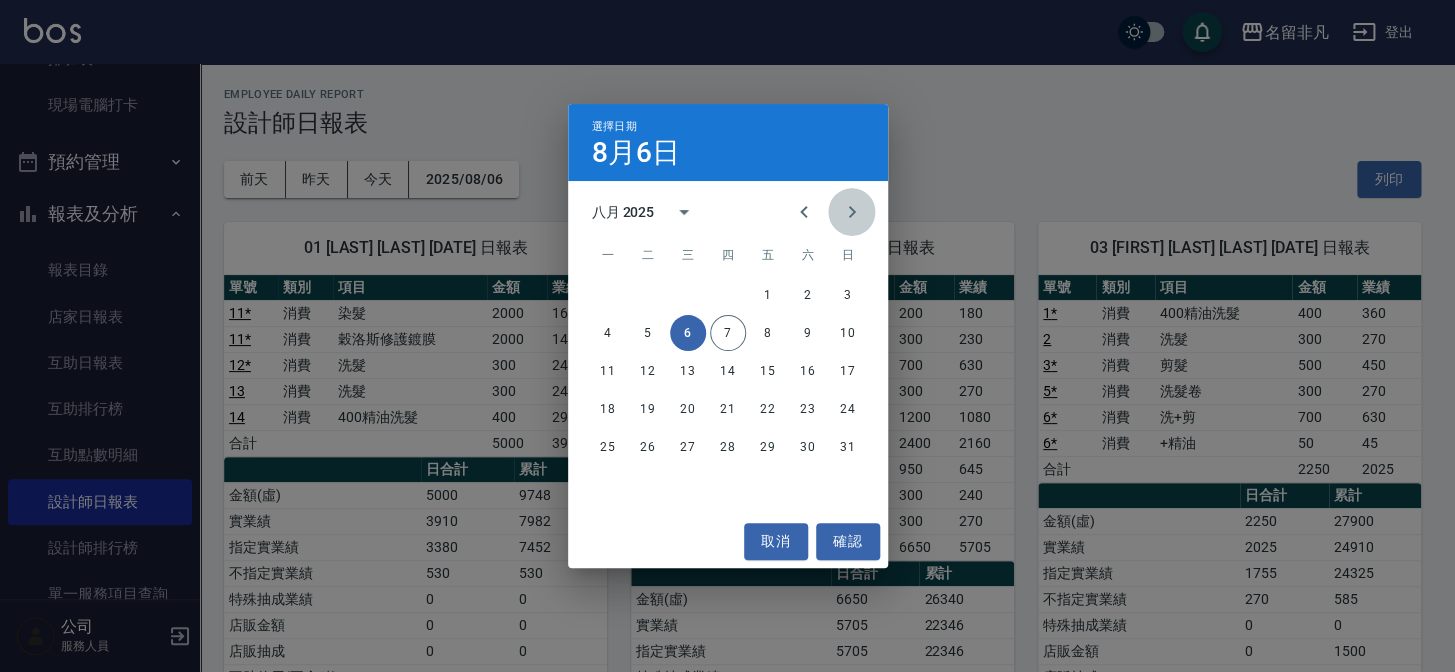 click 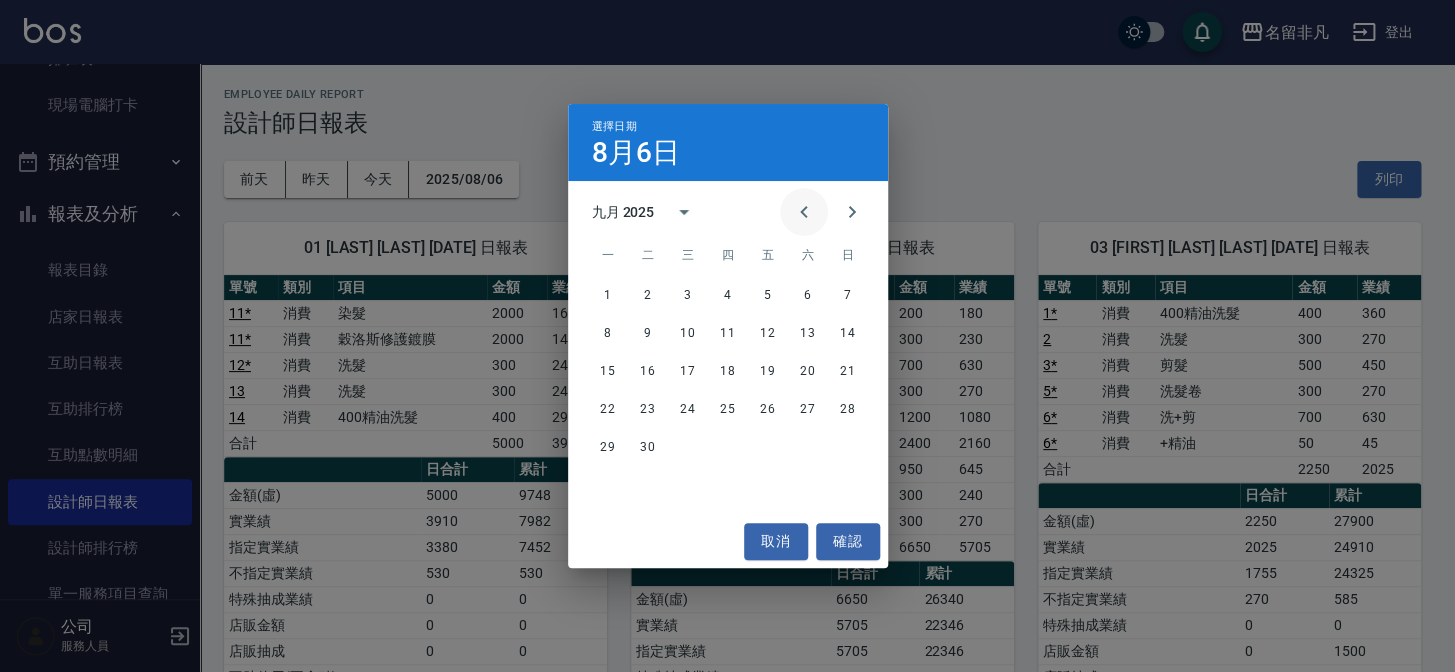 click 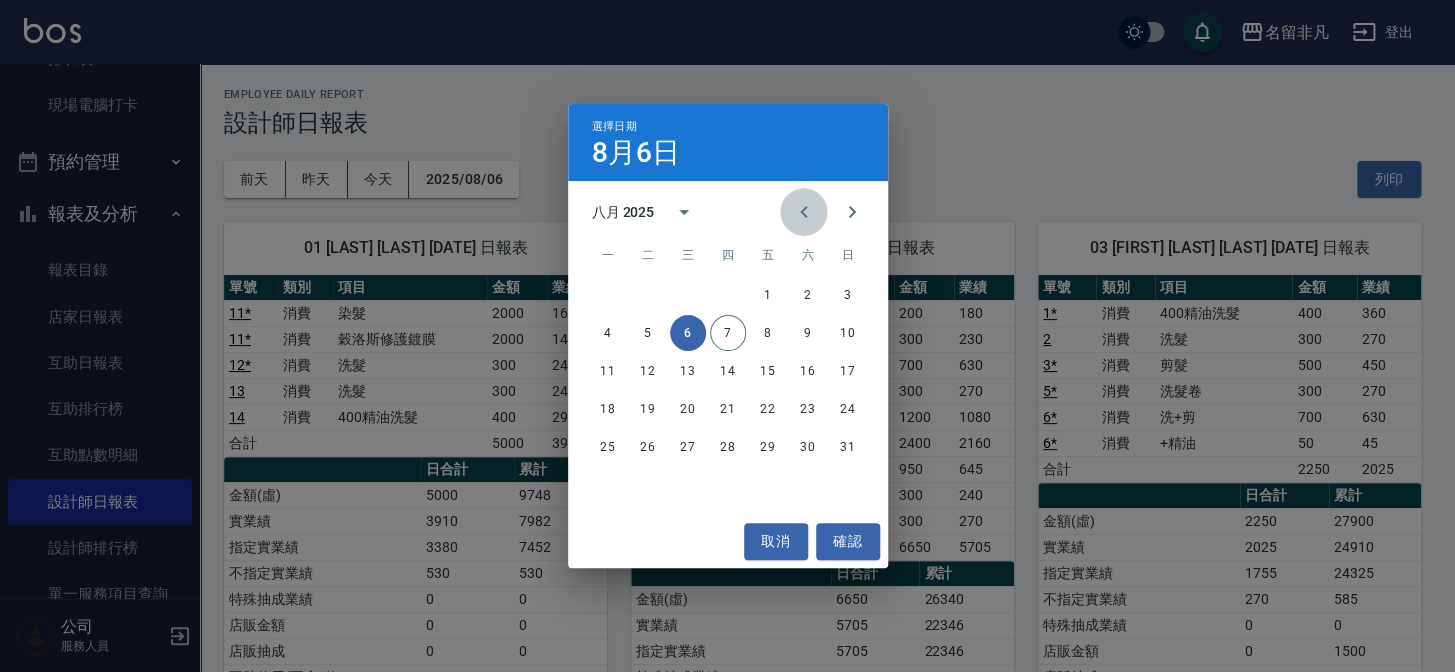 click 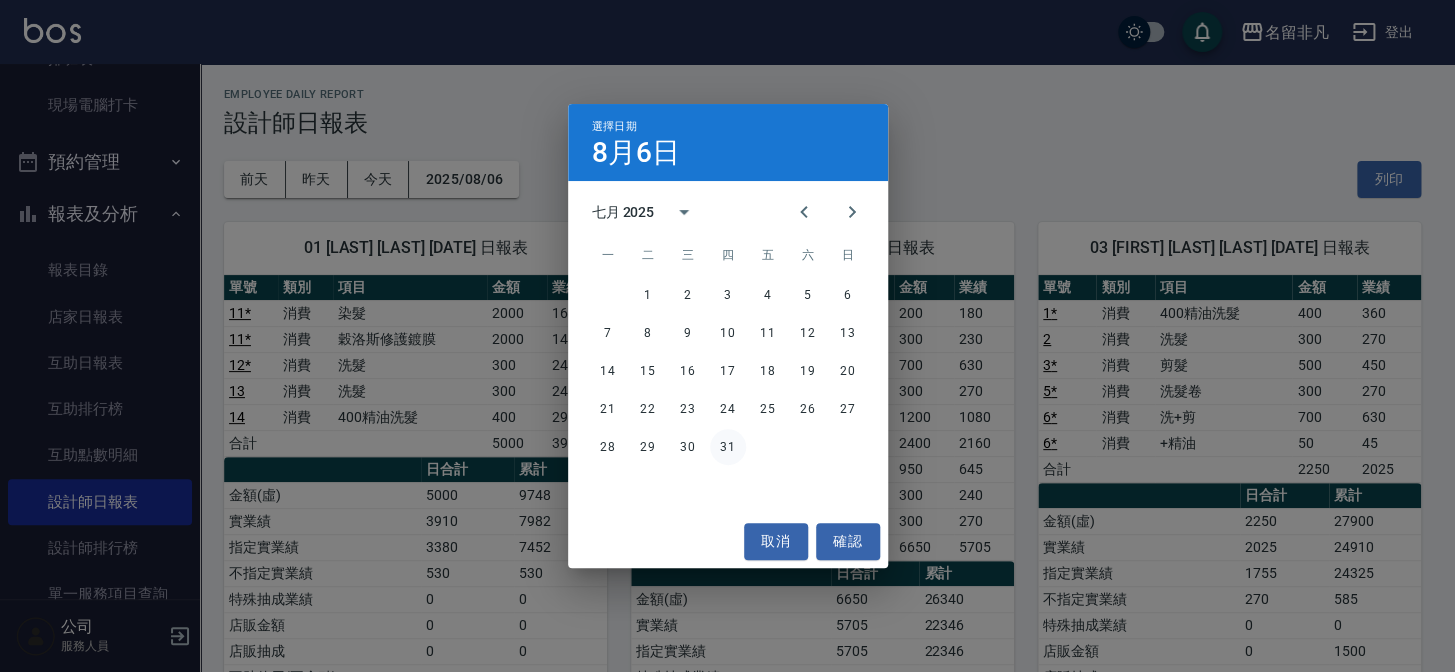 click on "31" at bounding box center (728, 447) 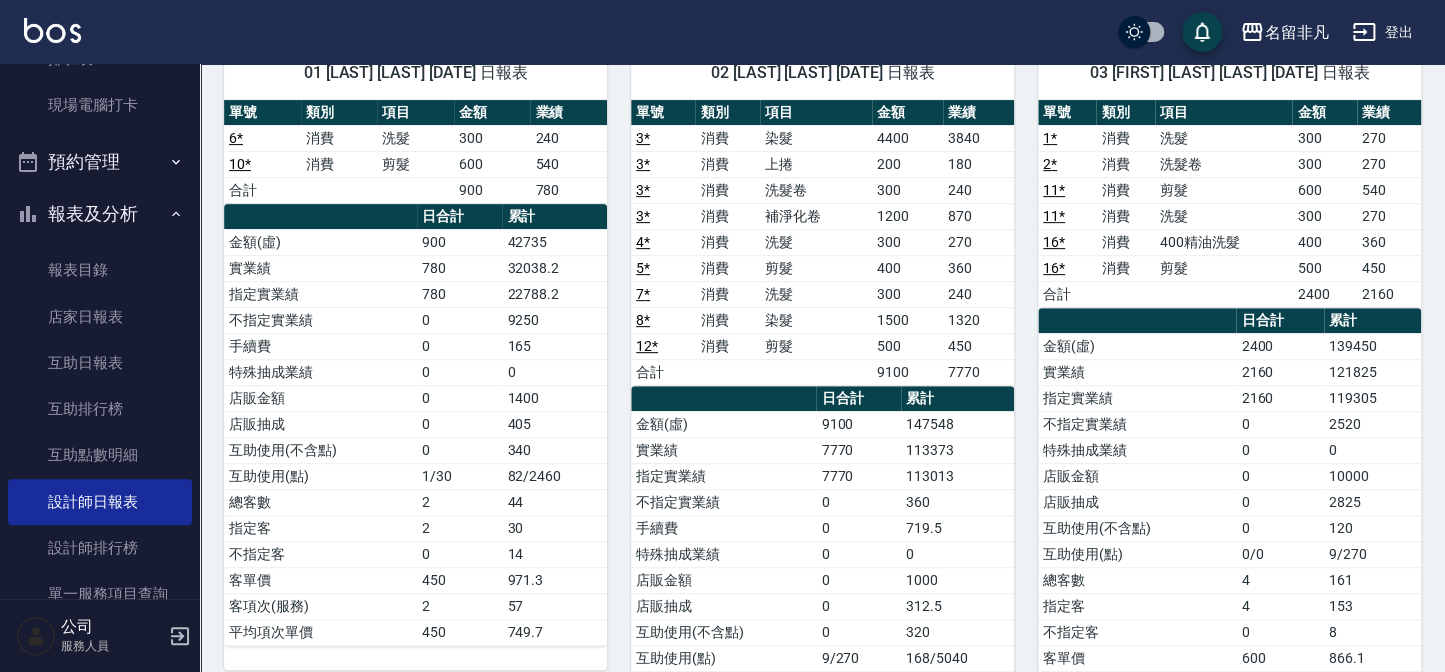 scroll, scrollTop: 181, scrollLeft: 0, axis: vertical 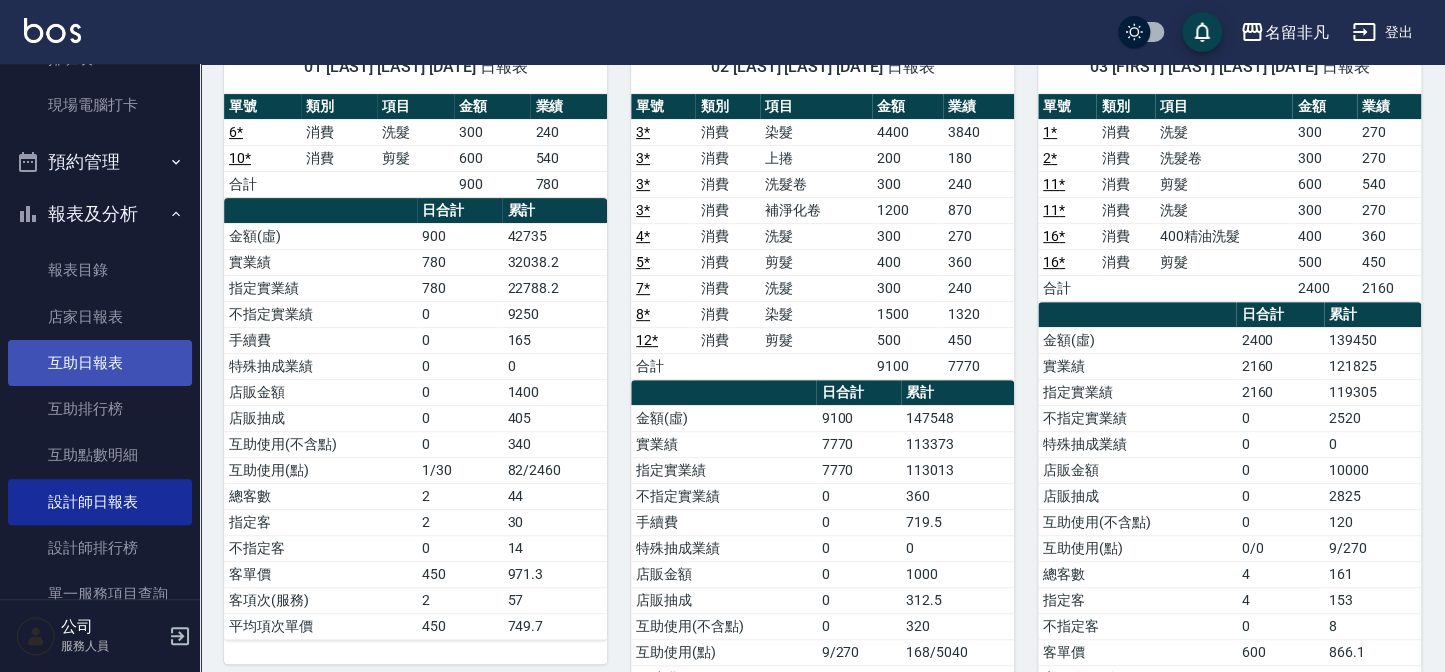 click on "互助日報表" at bounding box center [100, 363] 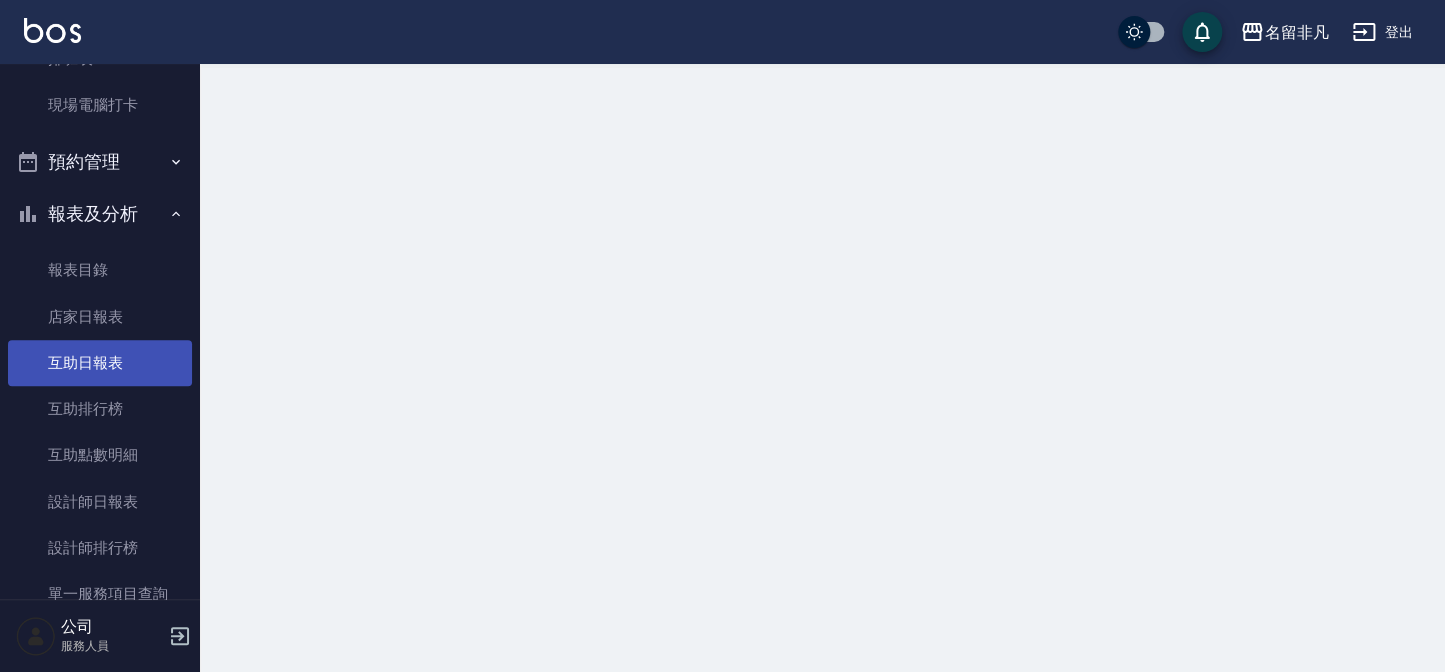 scroll, scrollTop: 0, scrollLeft: 0, axis: both 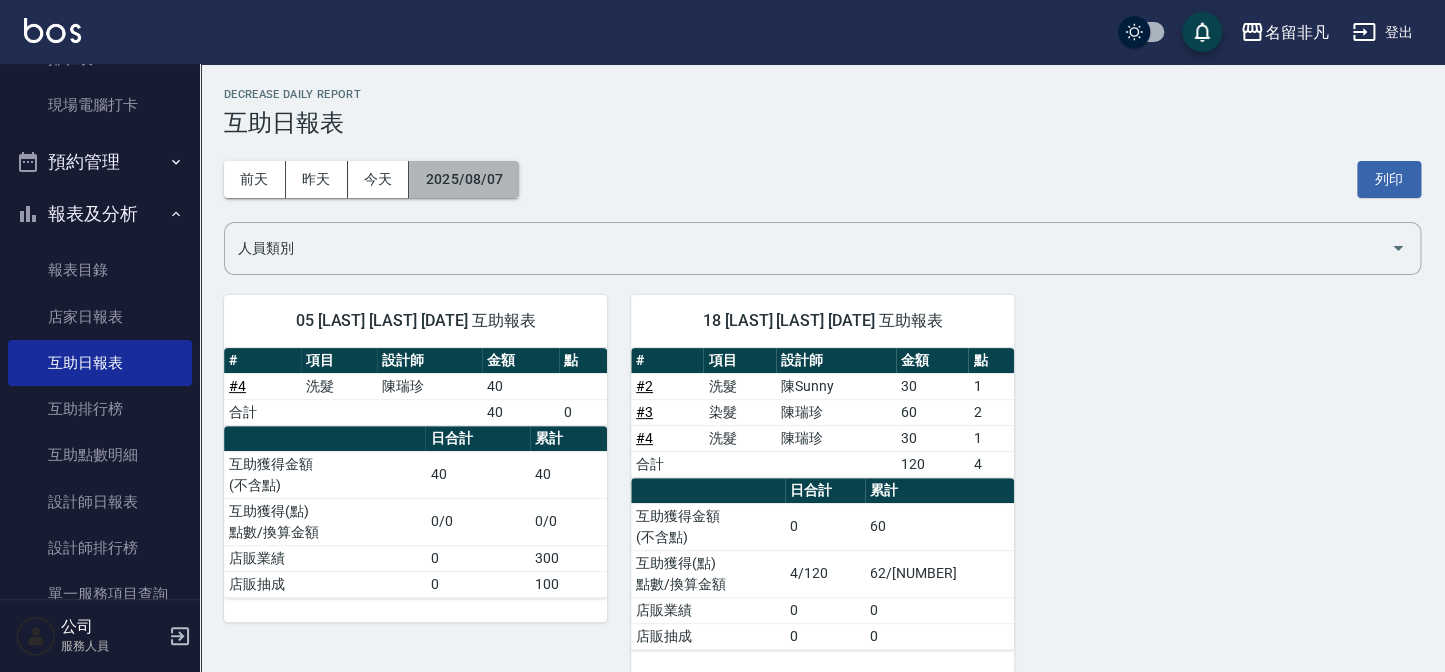 click on "2025/08/07" at bounding box center [464, 179] 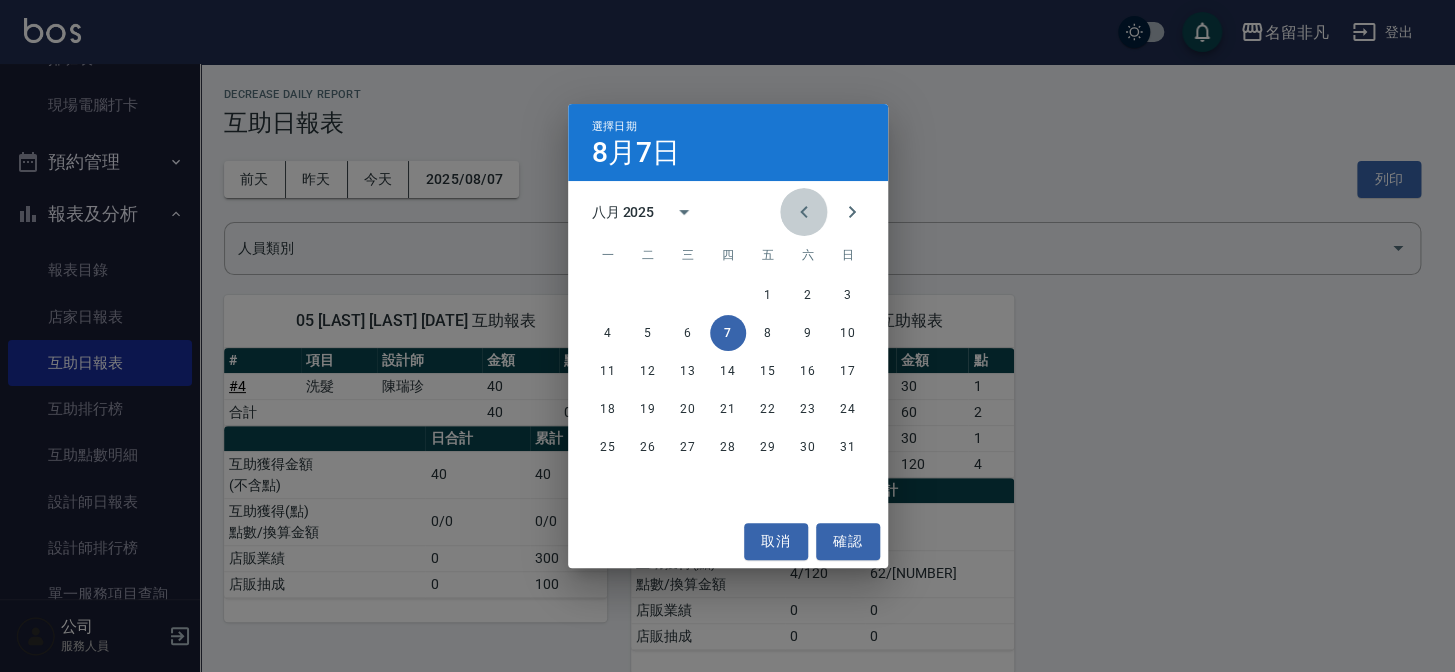 click 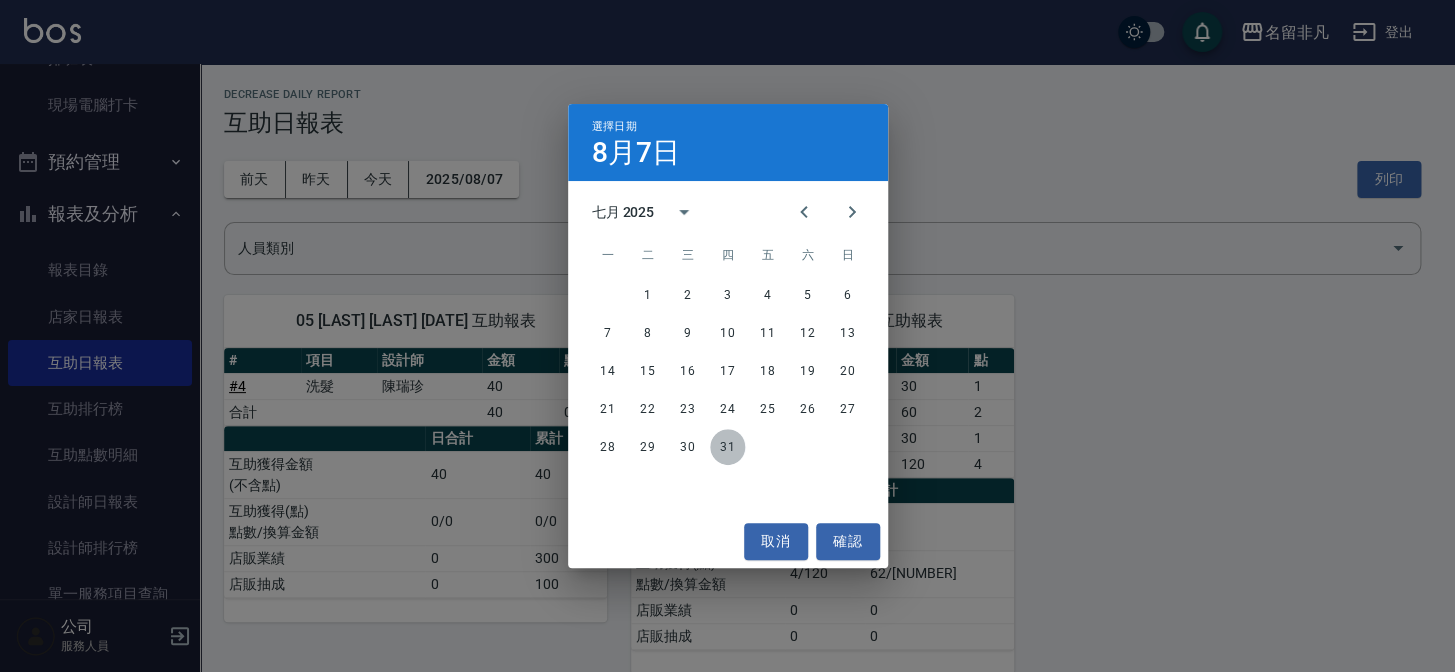 click on "31" at bounding box center [728, 447] 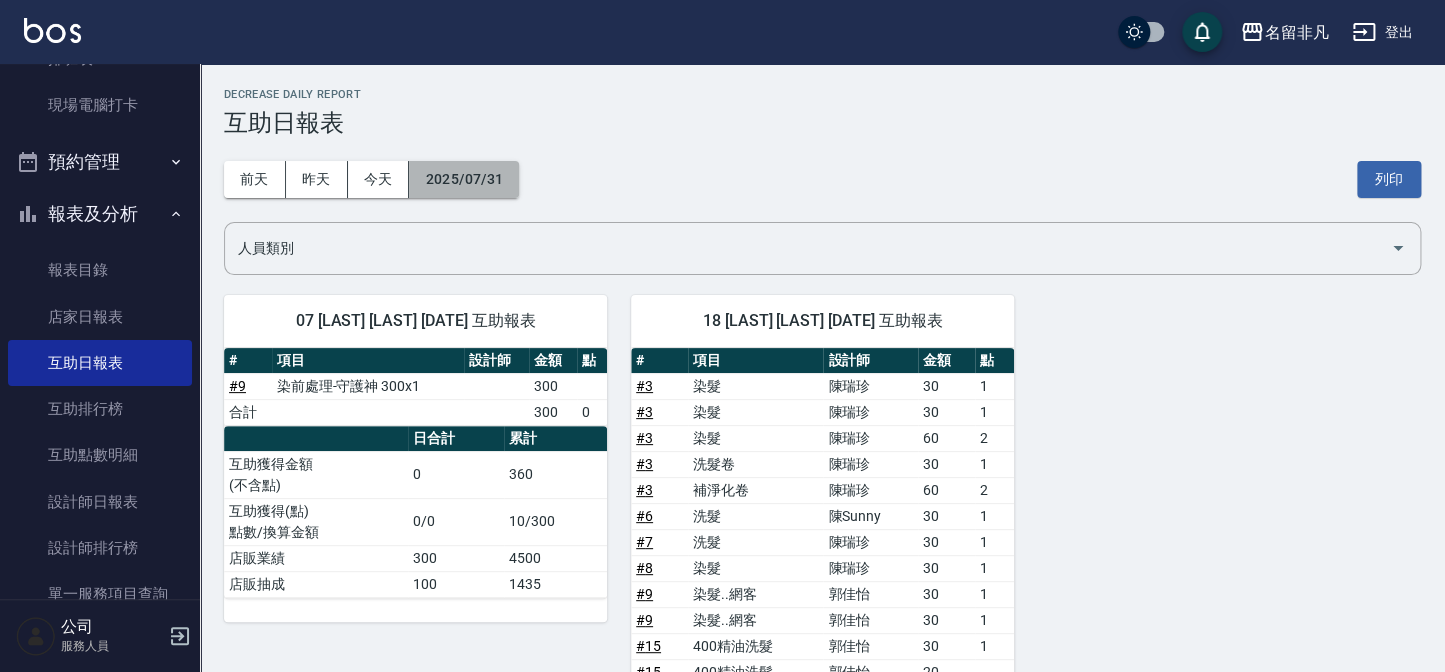 click on "2025/07/31" at bounding box center [464, 179] 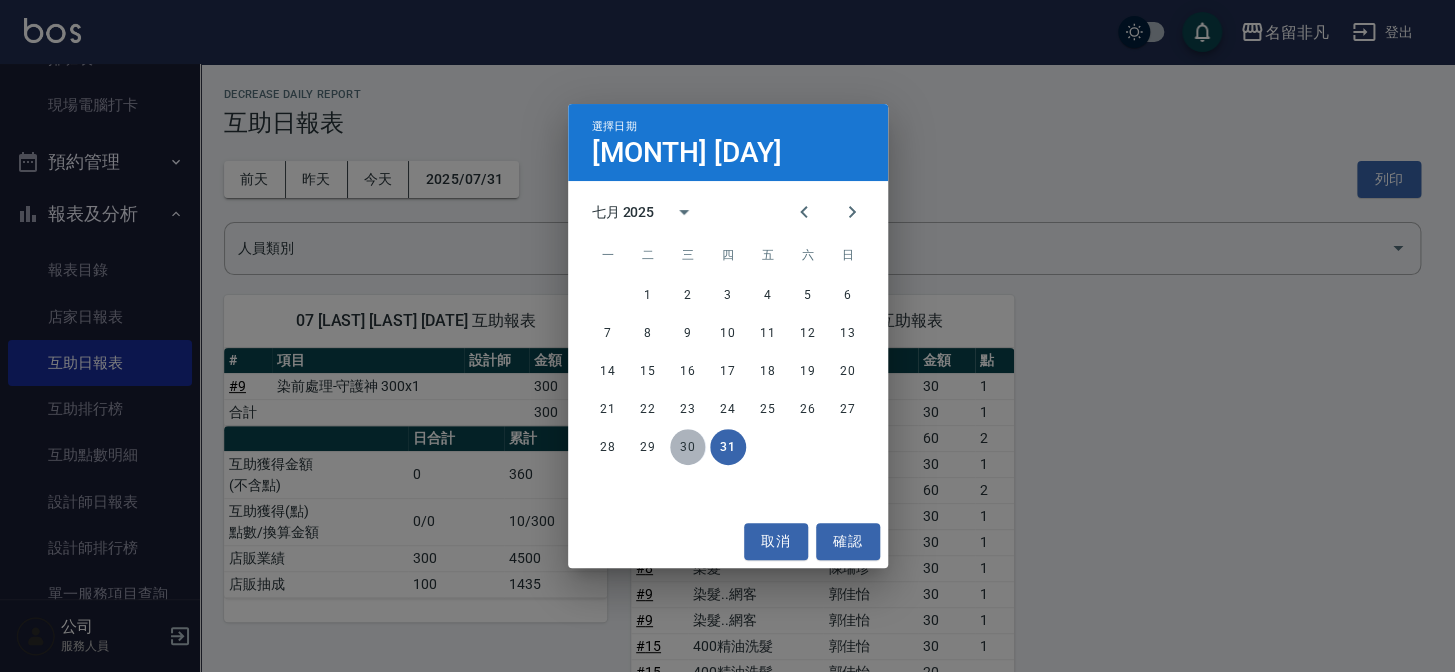 click on "30" at bounding box center (688, 447) 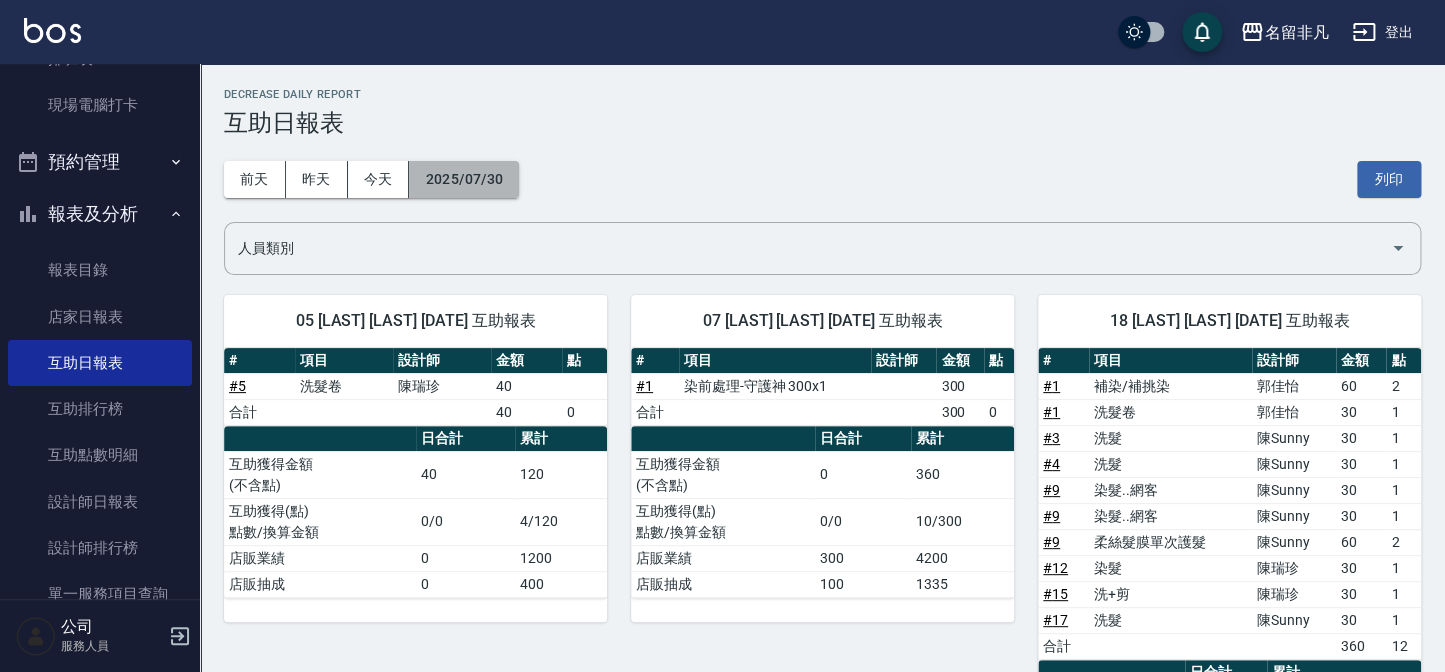 click on "2025/07/30" at bounding box center [464, 179] 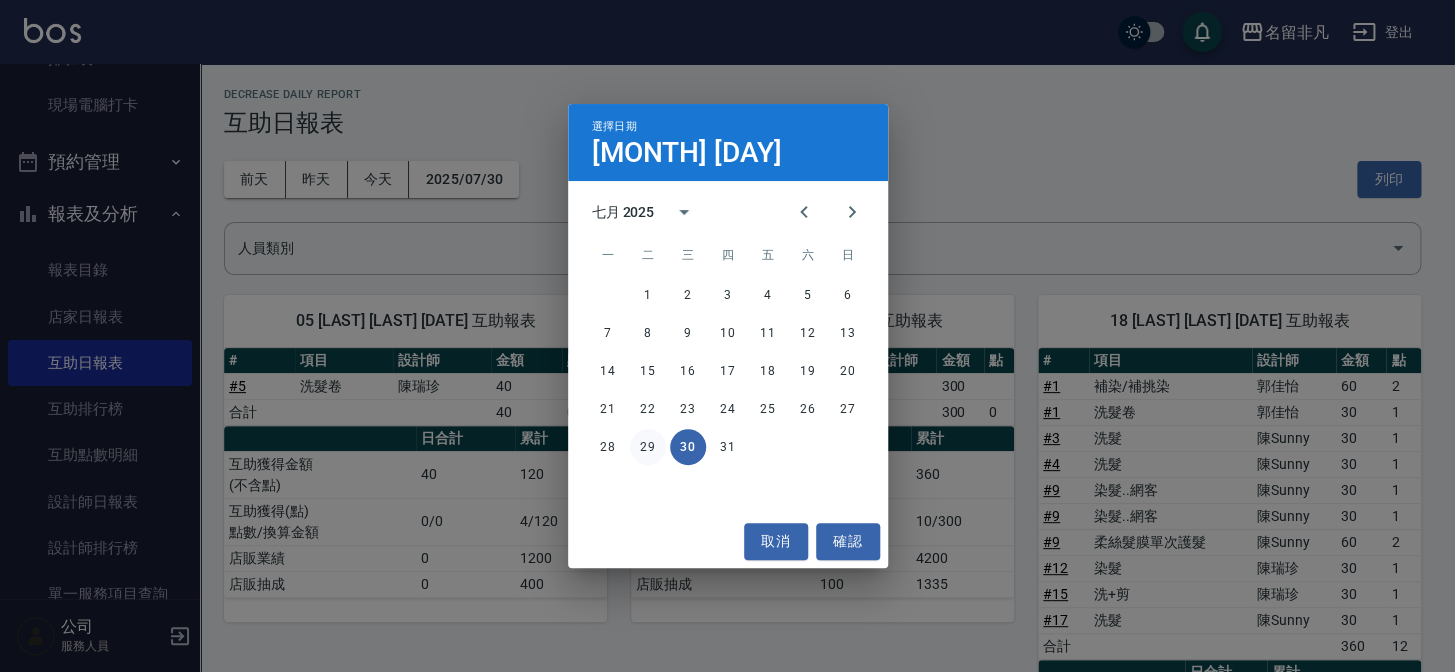 click on "29" at bounding box center [648, 447] 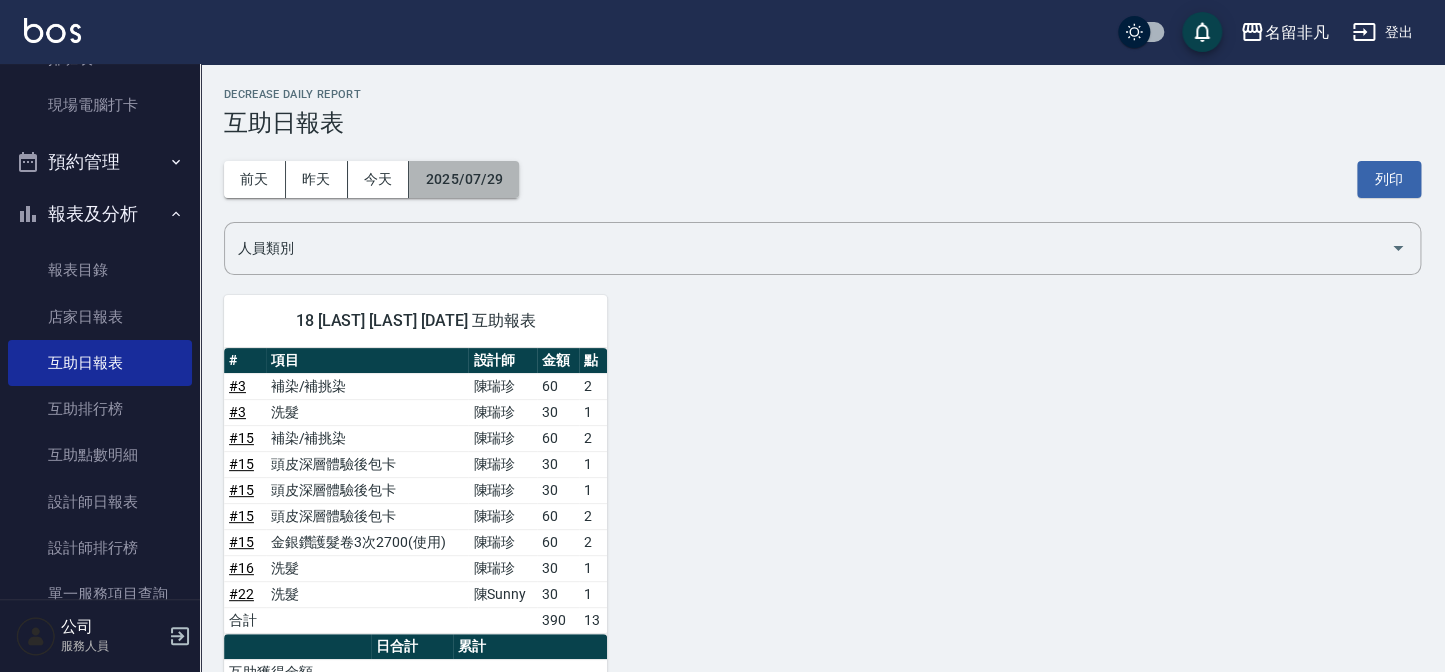 click on "2025/07/29" at bounding box center (464, 179) 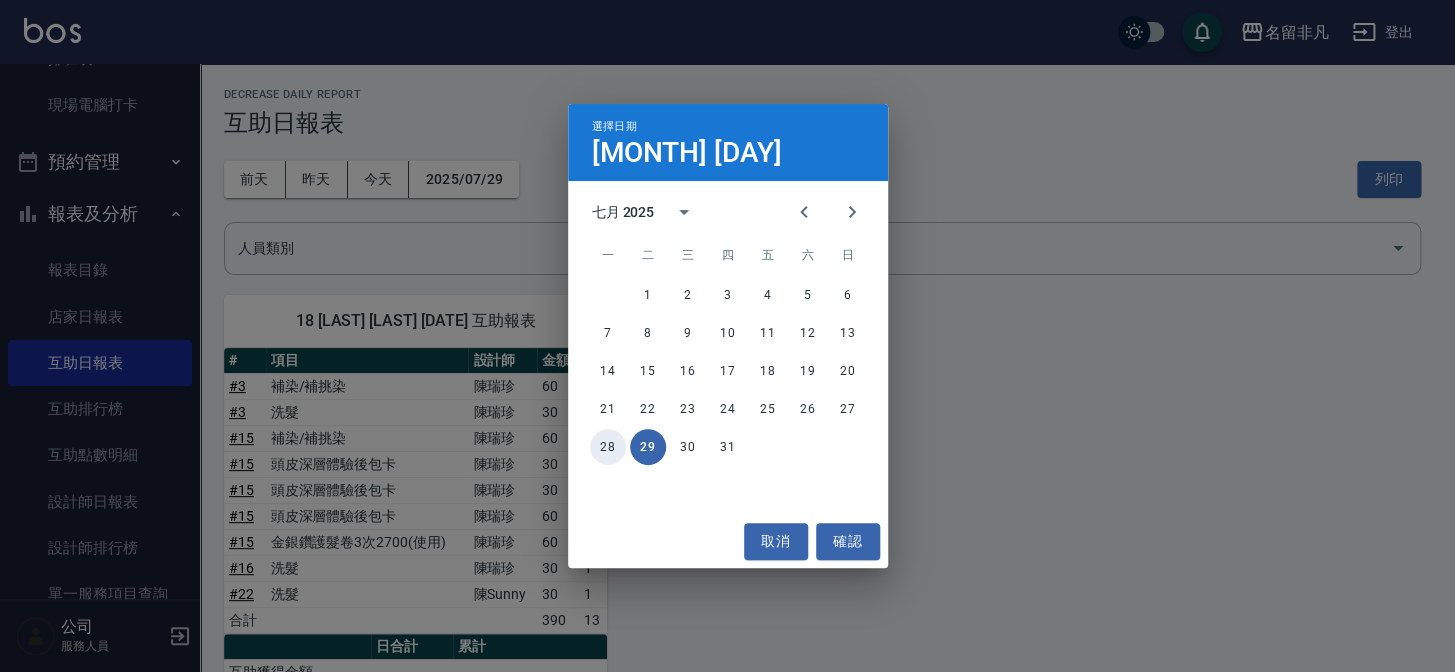 click on "28" at bounding box center [608, 447] 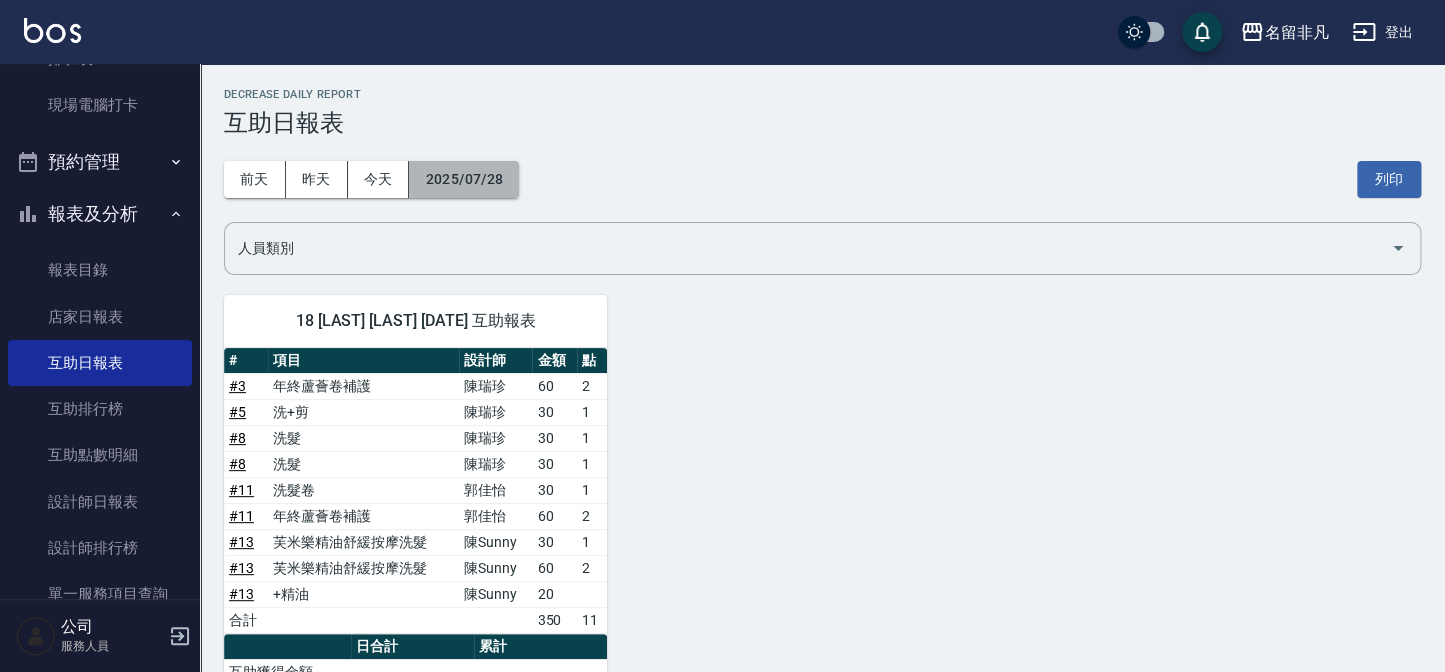 click on "2025/07/28" at bounding box center (464, 179) 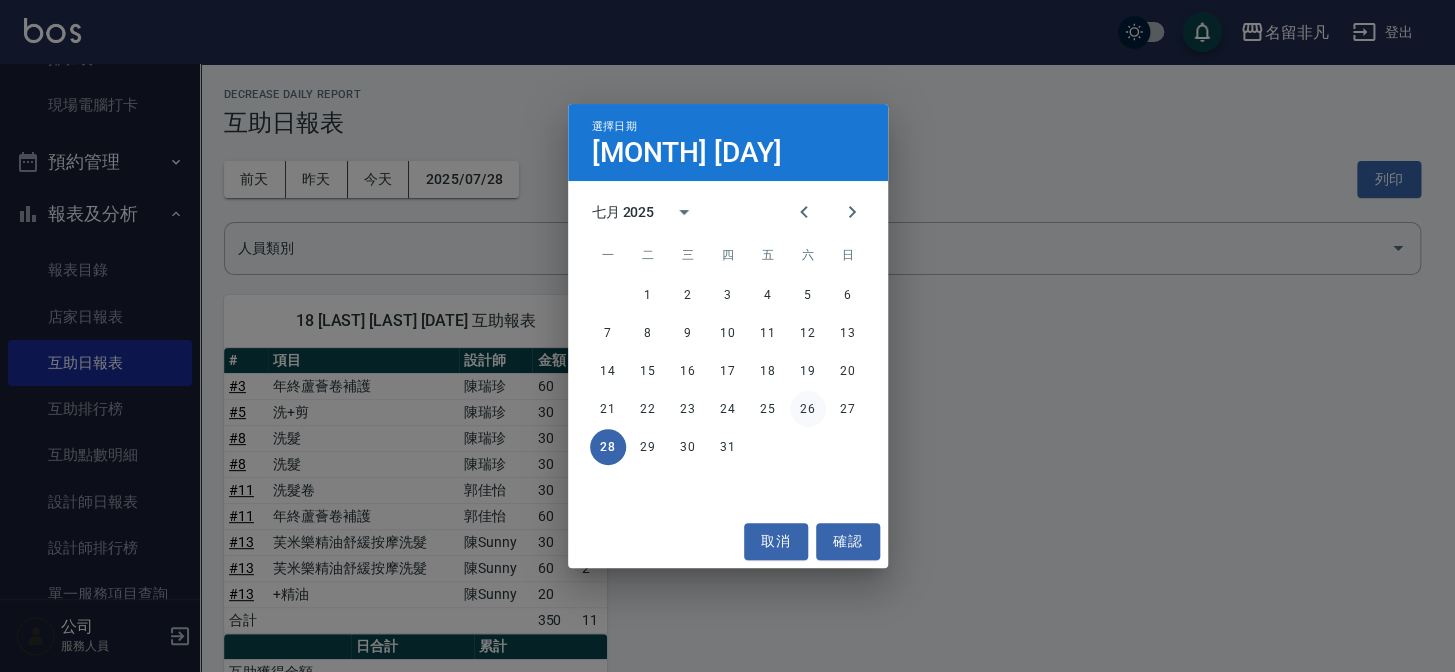 click on "26" at bounding box center [808, 409] 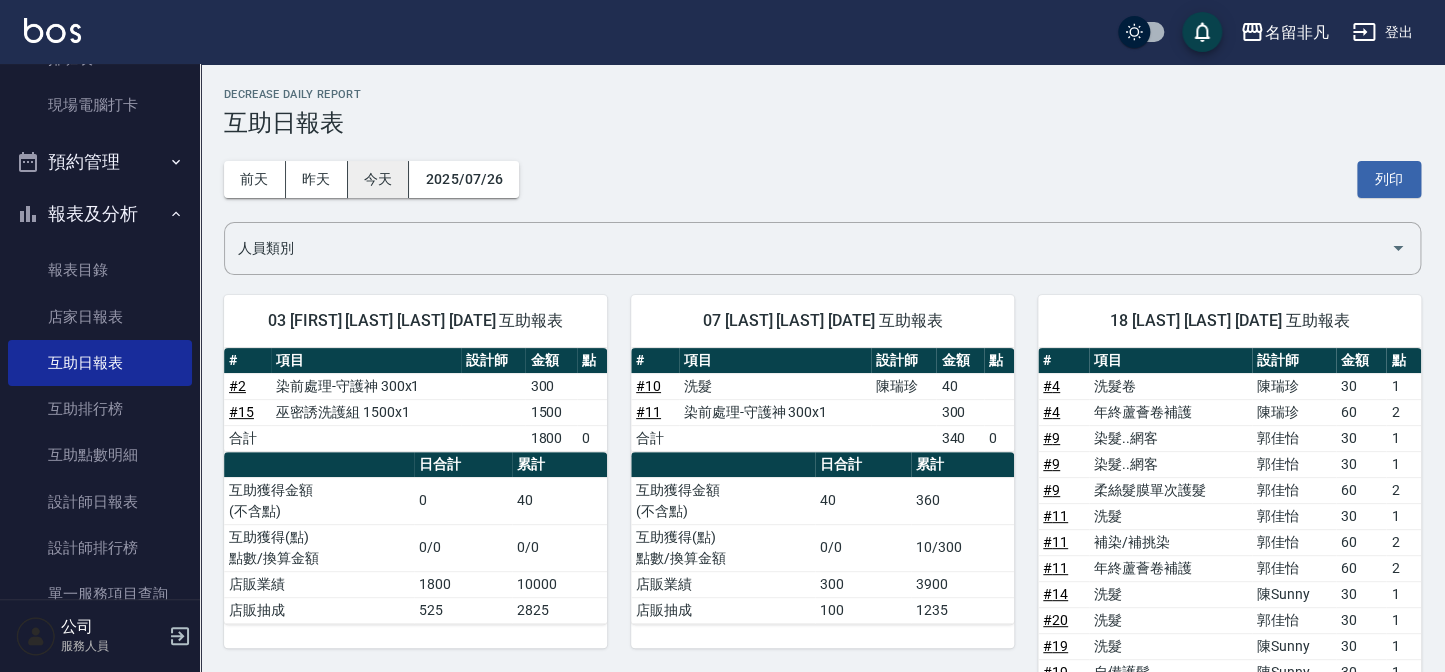 click on "今天" at bounding box center (379, 179) 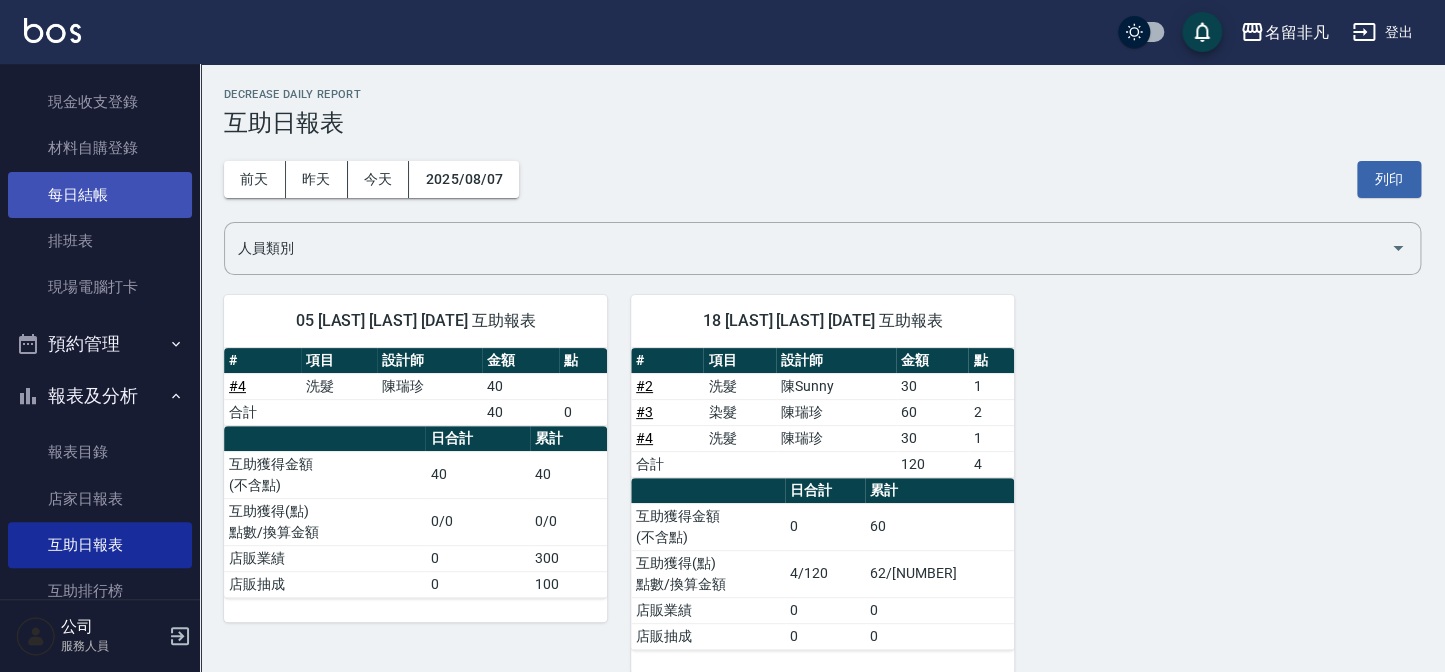 scroll, scrollTop: 0, scrollLeft: 0, axis: both 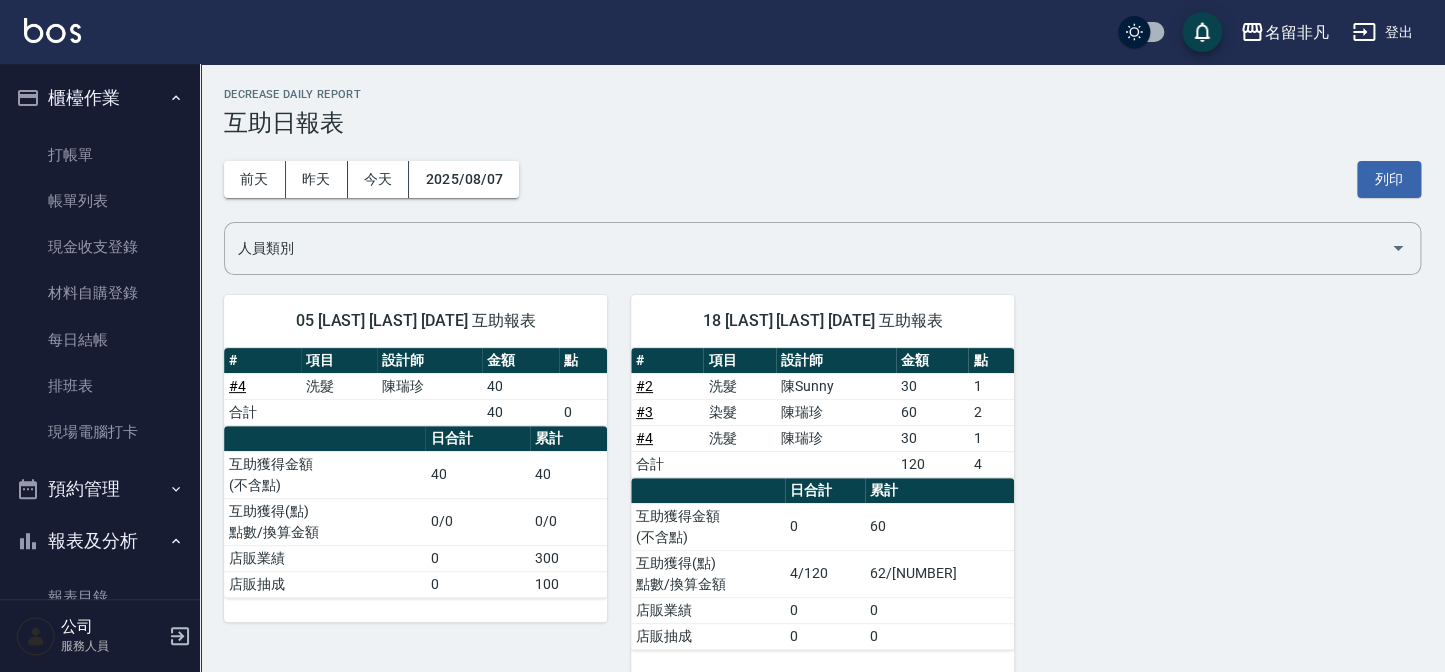 click on "櫃檯作業" at bounding box center [100, 98] 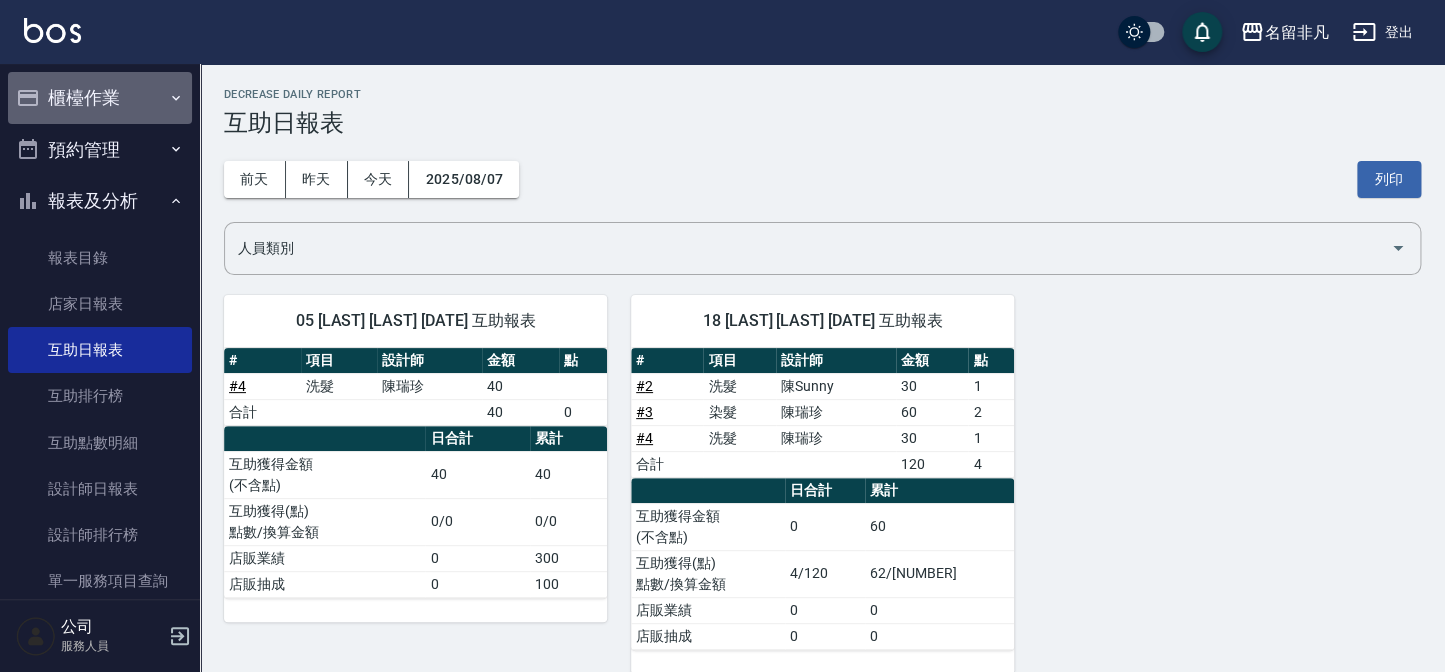 click on "櫃檯作業" at bounding box center (100, 98) 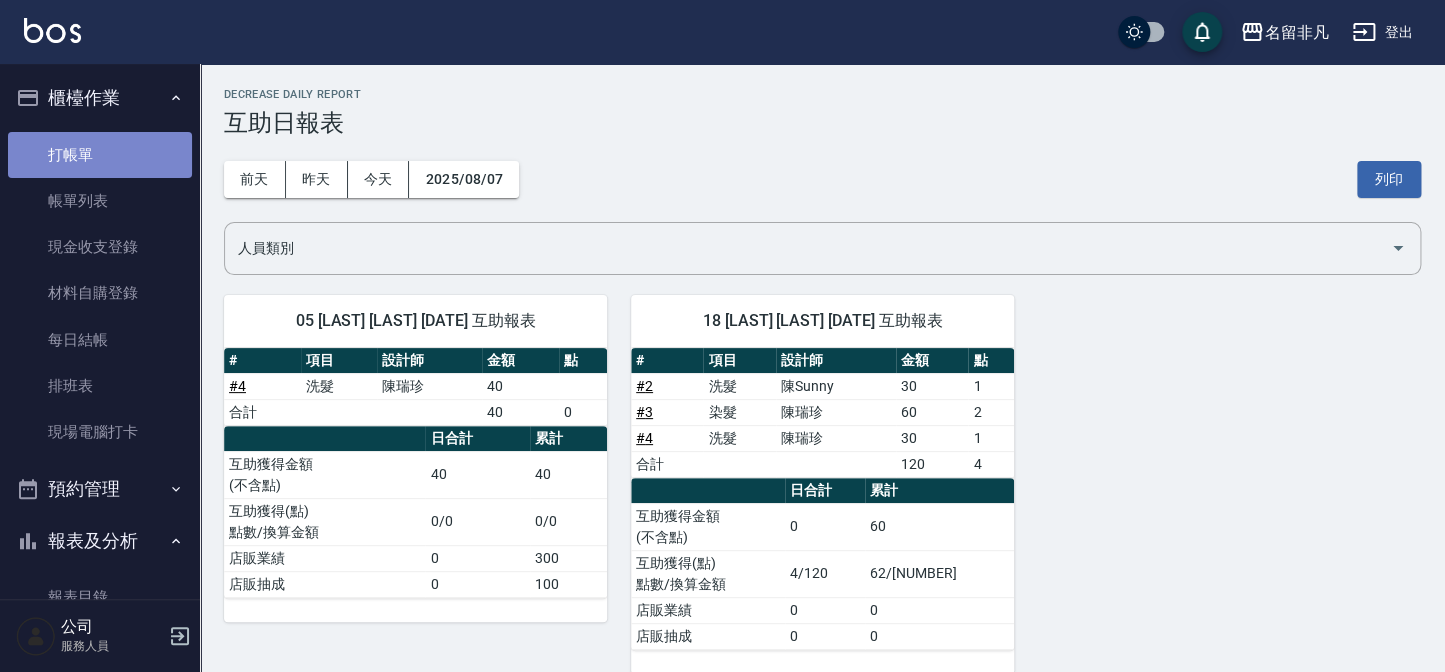 click on "打帳單" at bounding box center [100, 155] 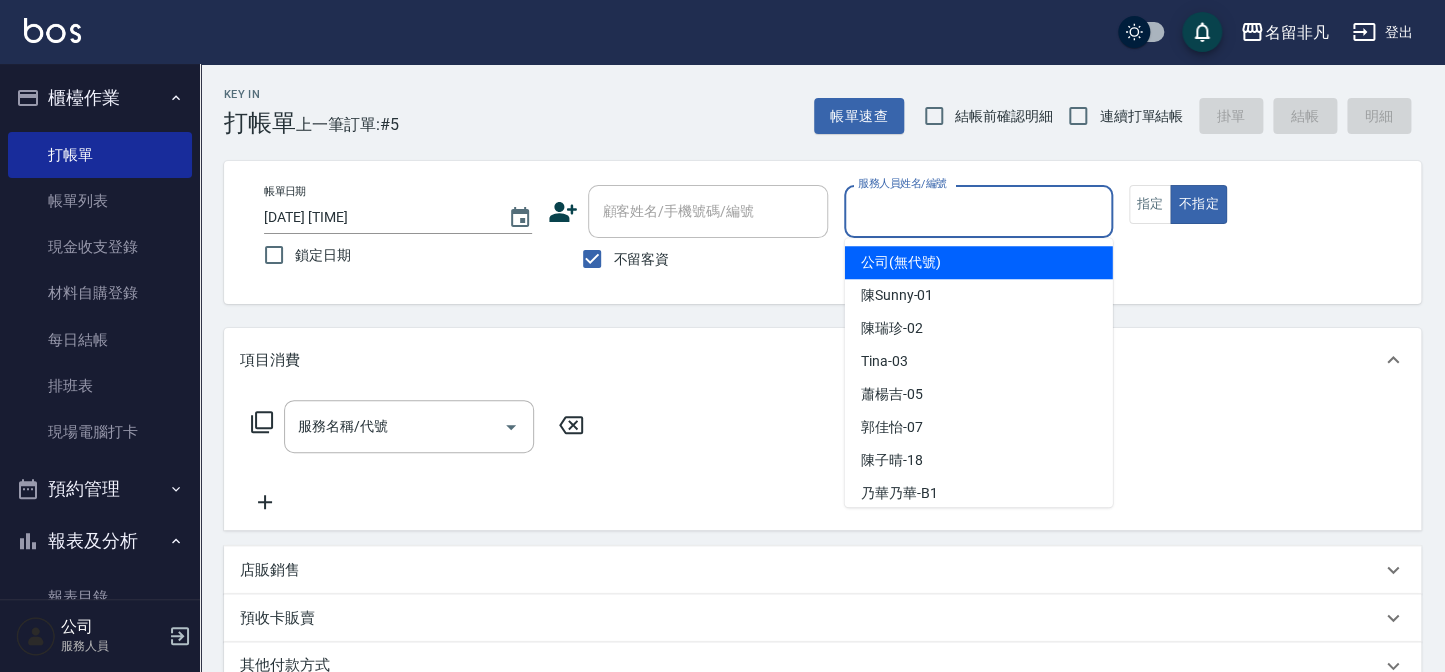 click on "服務人員姓名/編號" at bounding box center [978, 211] 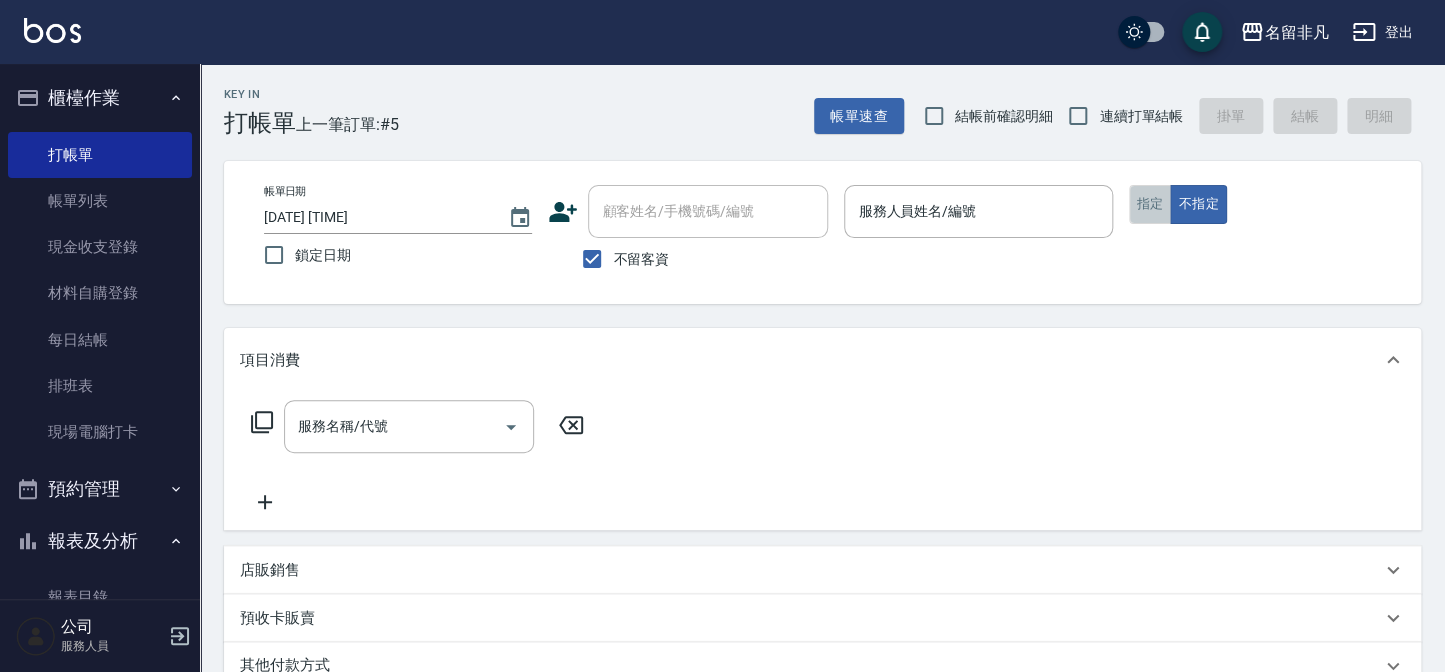 click on "指定" at bounding box center (1150, 204) 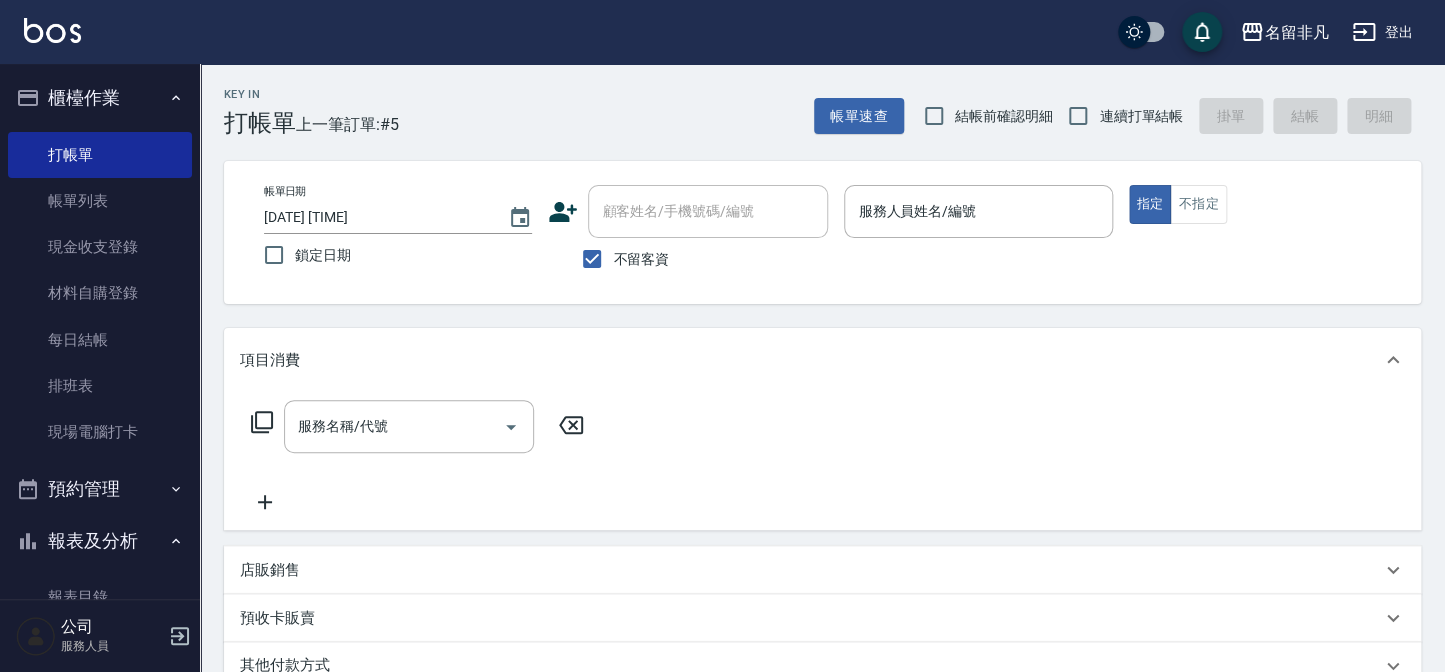 click 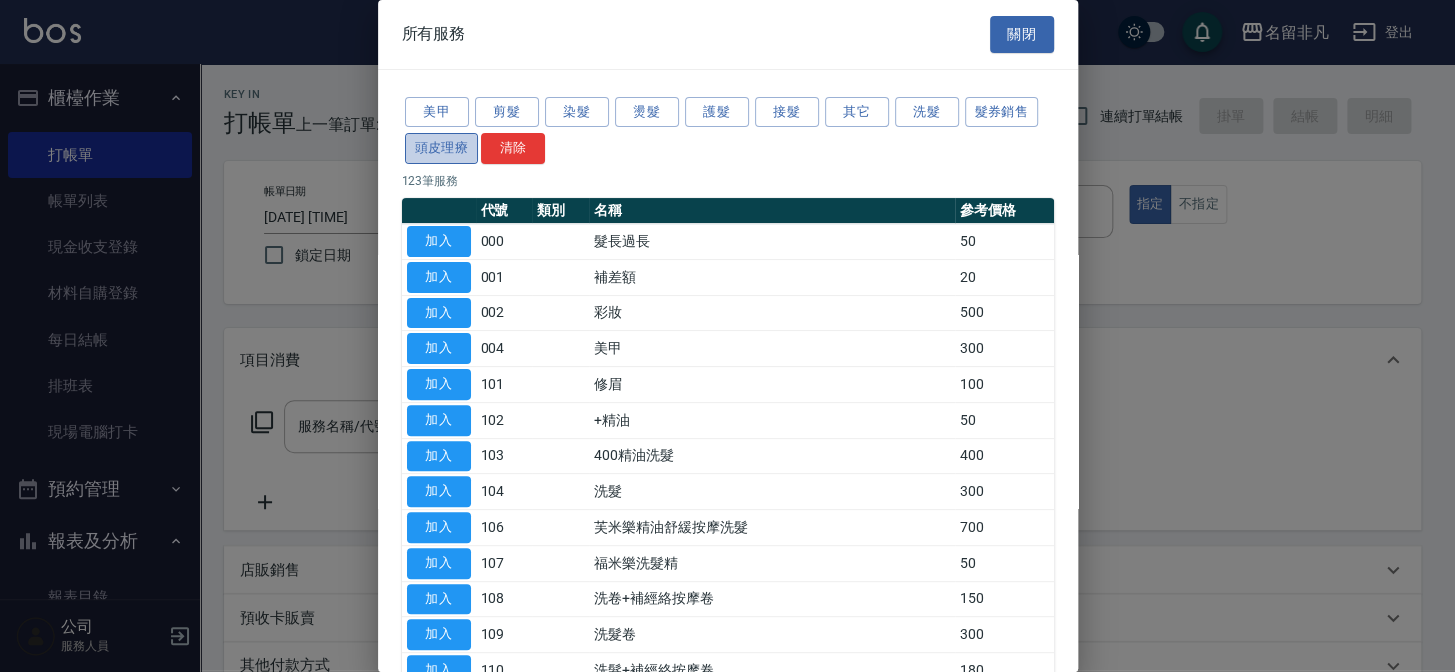 click on "頭皮理療" at bounding box center (442, 148) 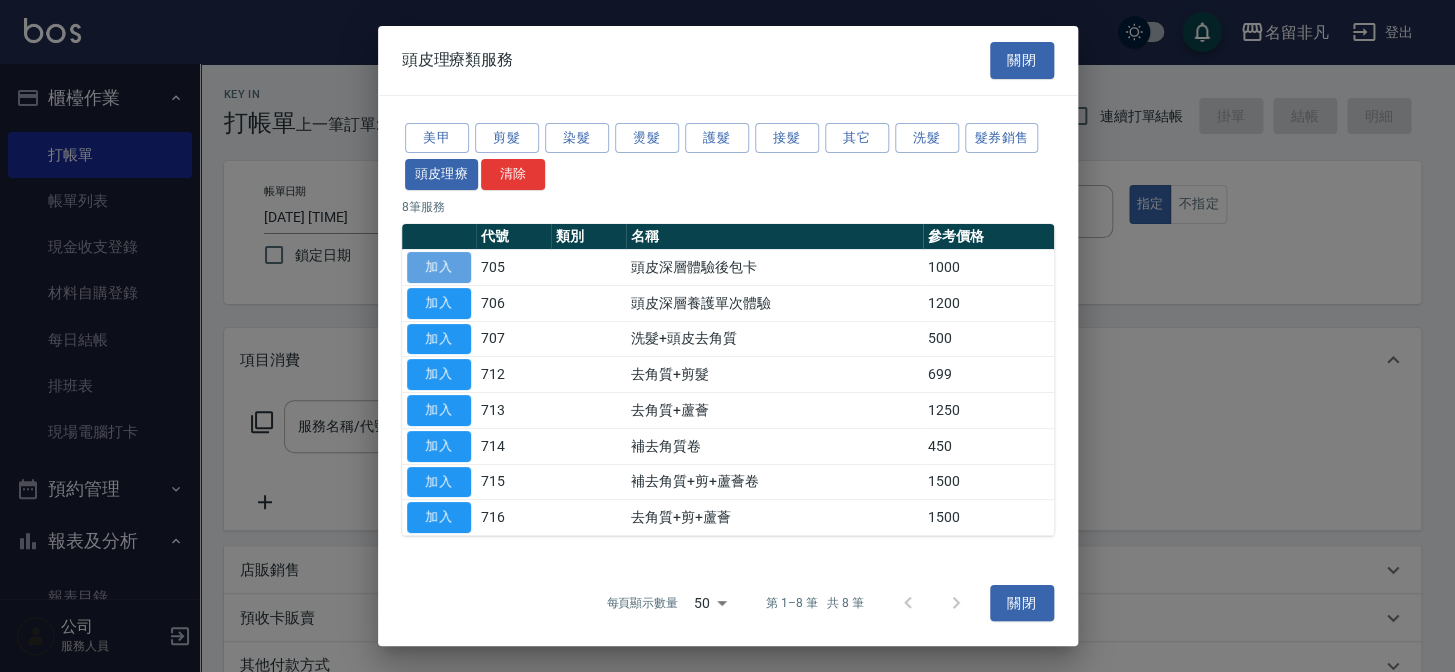 click on "加入" at bounding box center [439, 267] 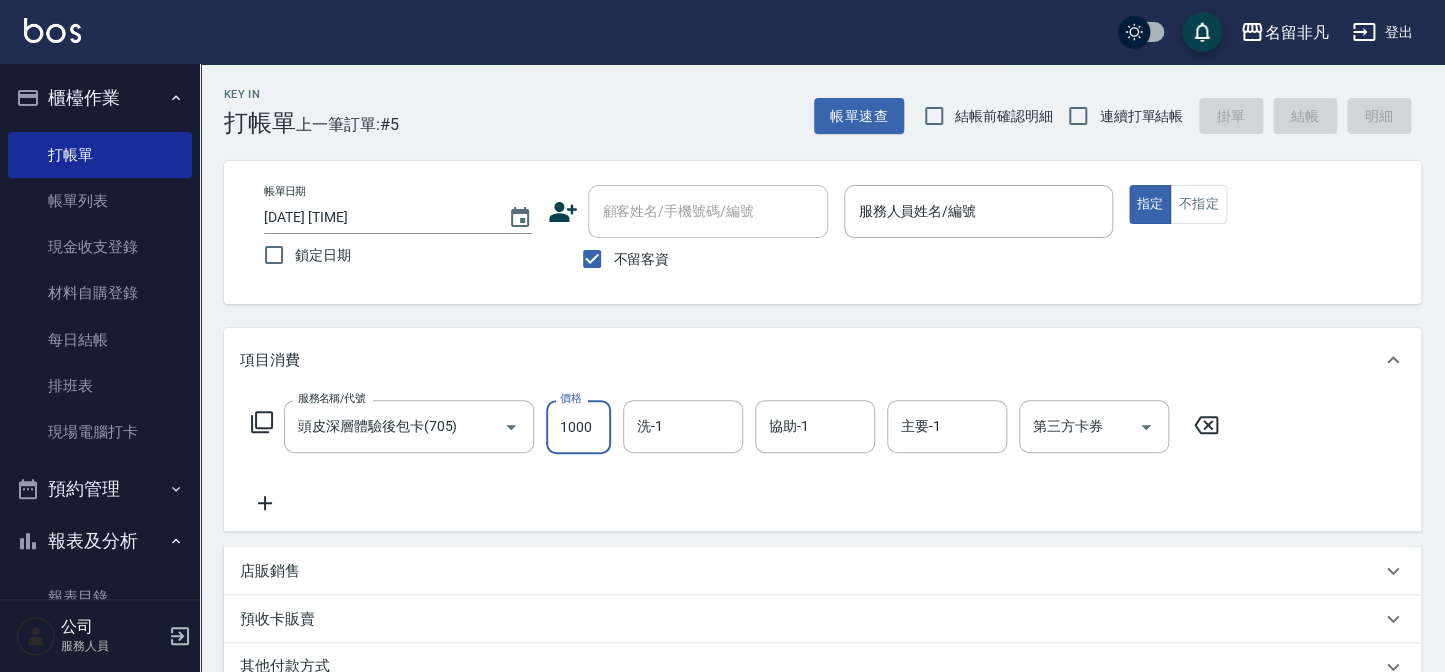 click on "1000" at bounding box center [578, 427] 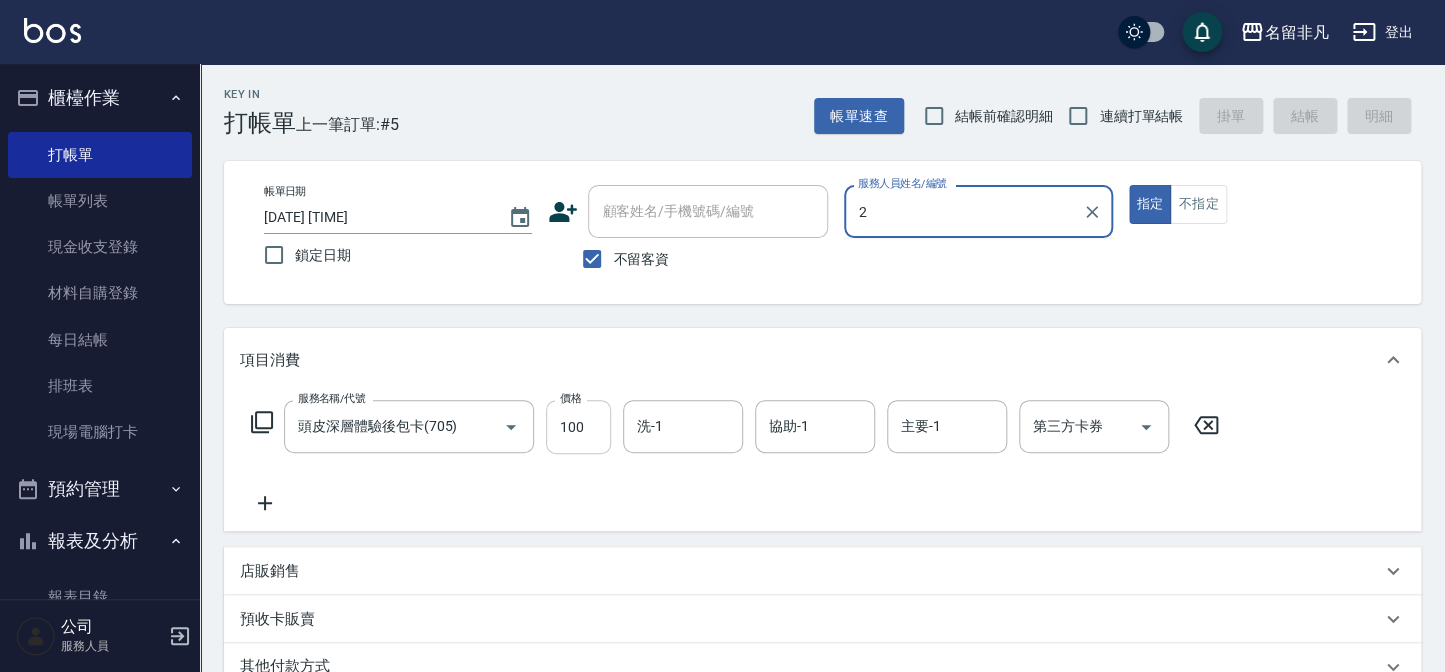 type on "2" 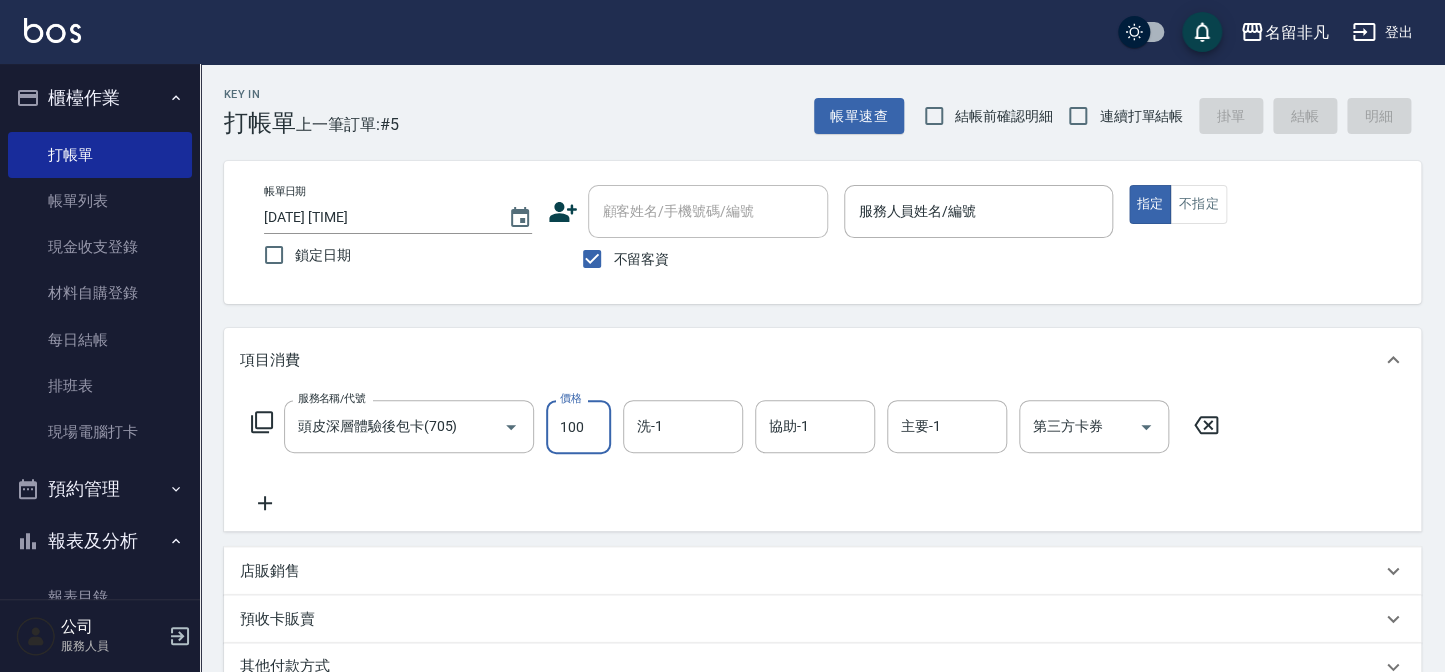 click on "100" at bounding box center (578, 427) 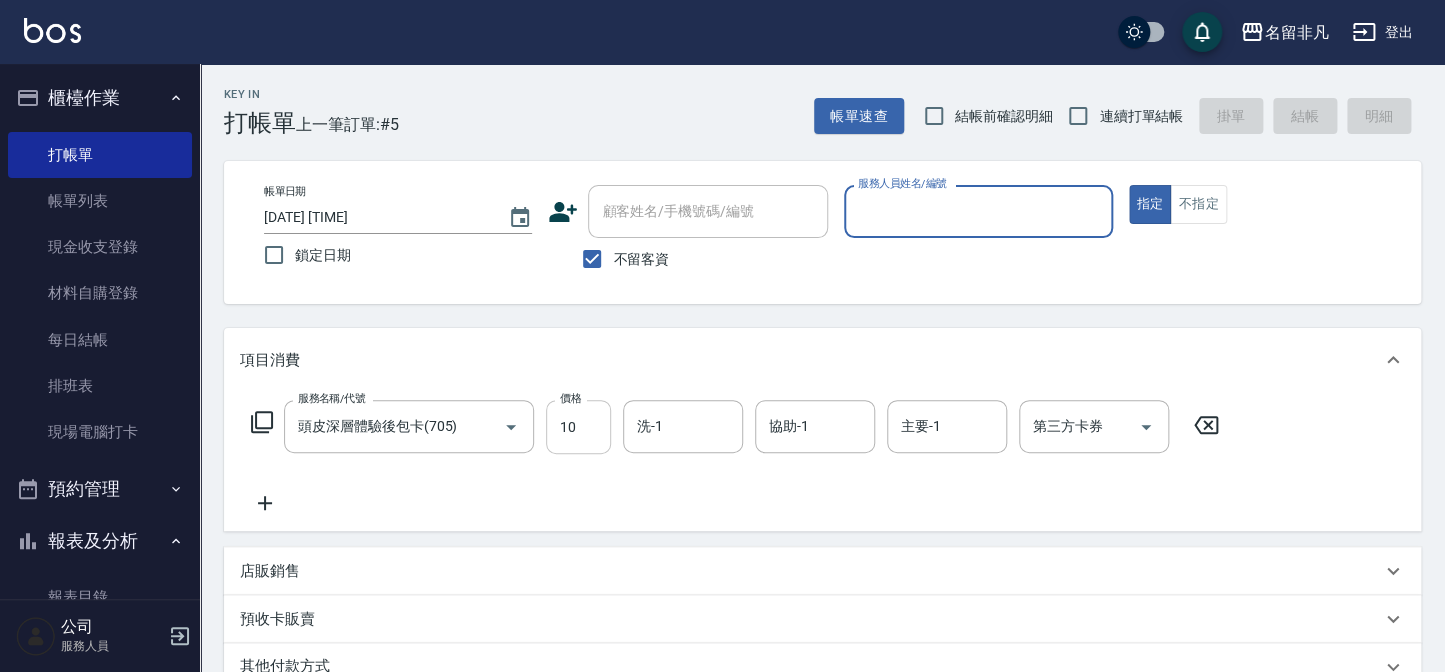 click on "10" at bounding box center (578, 427) 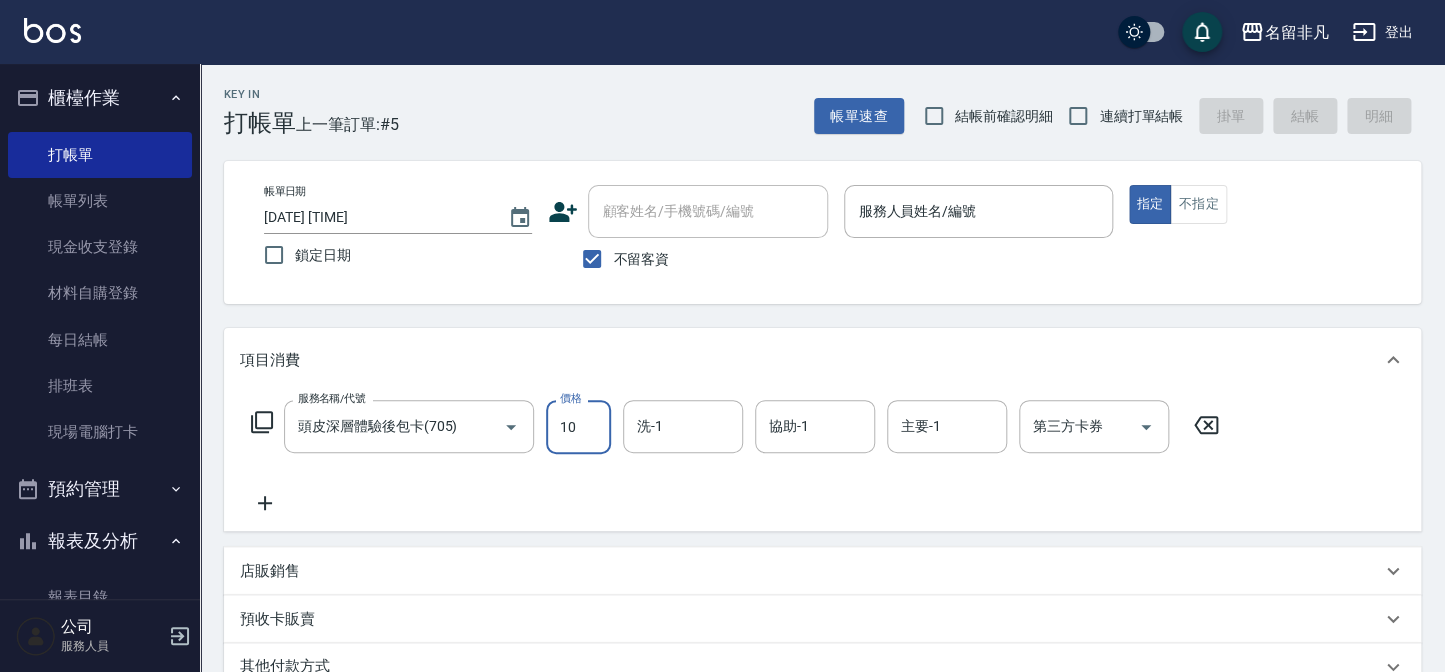 type on "0" 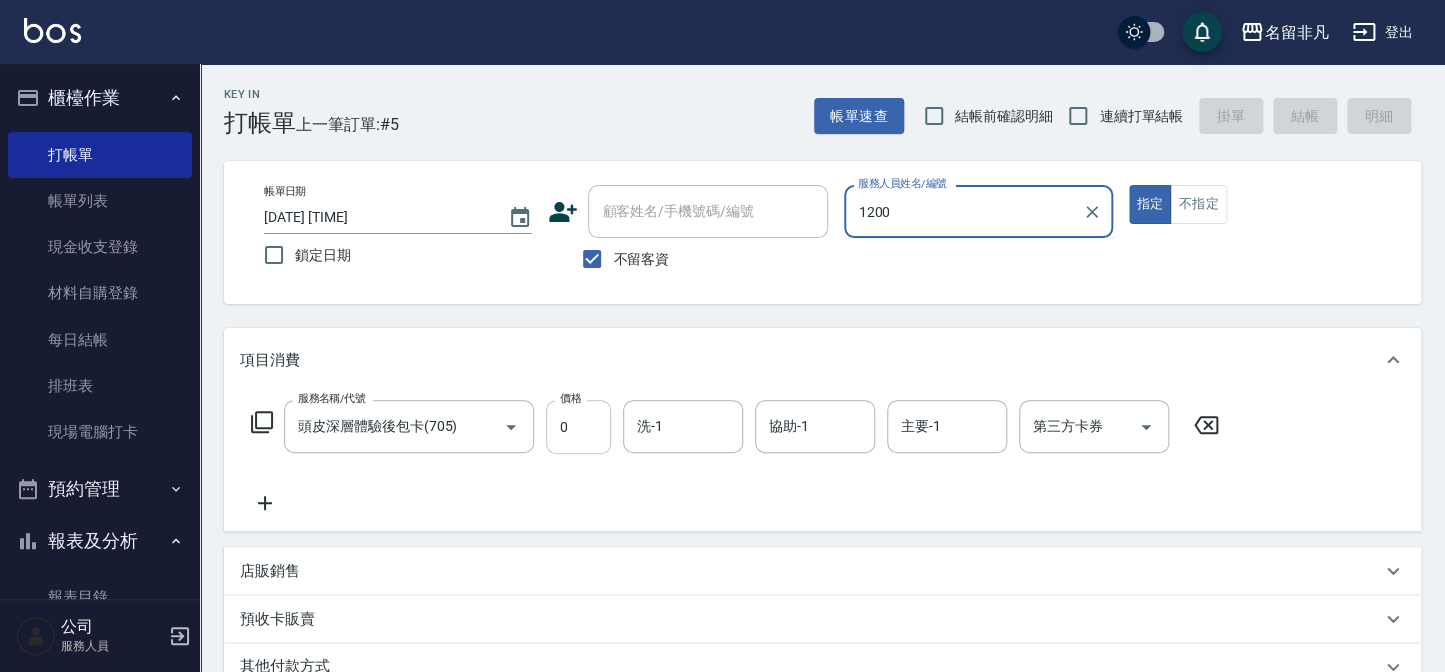 type on "1200" 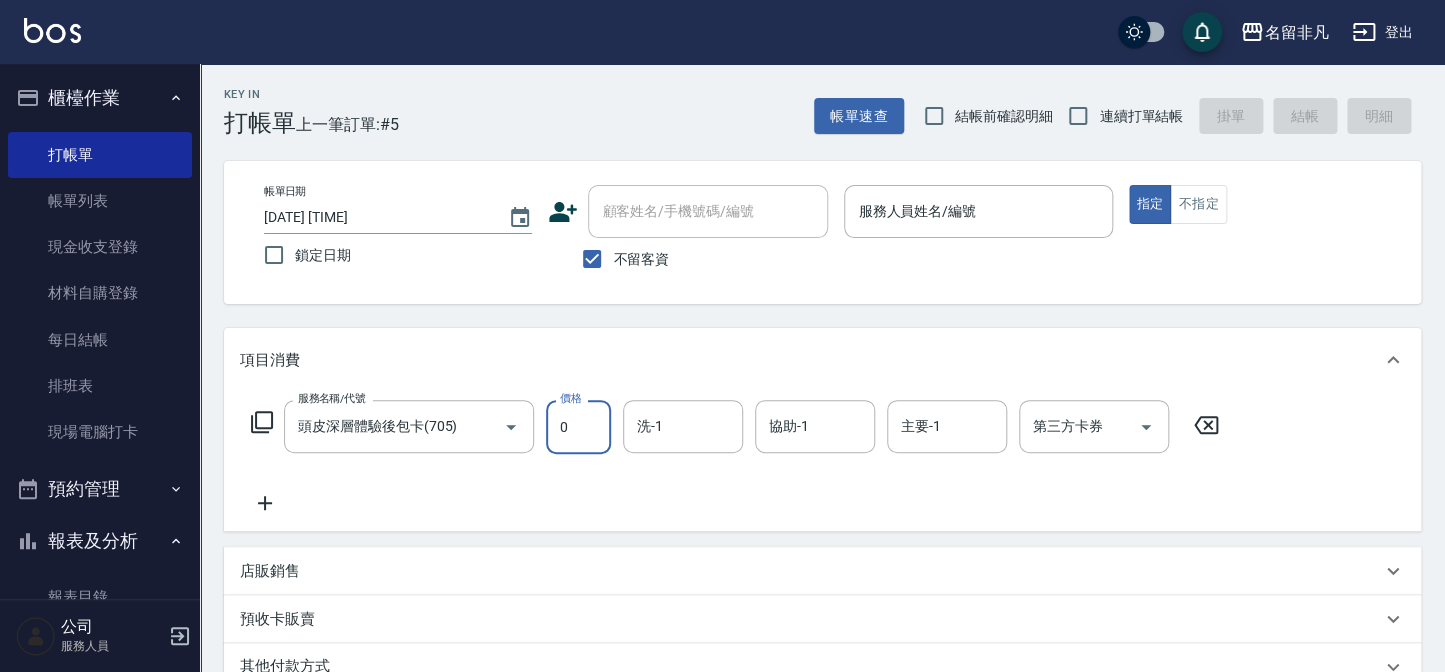 click on "0" at bounding box center [578, 427] 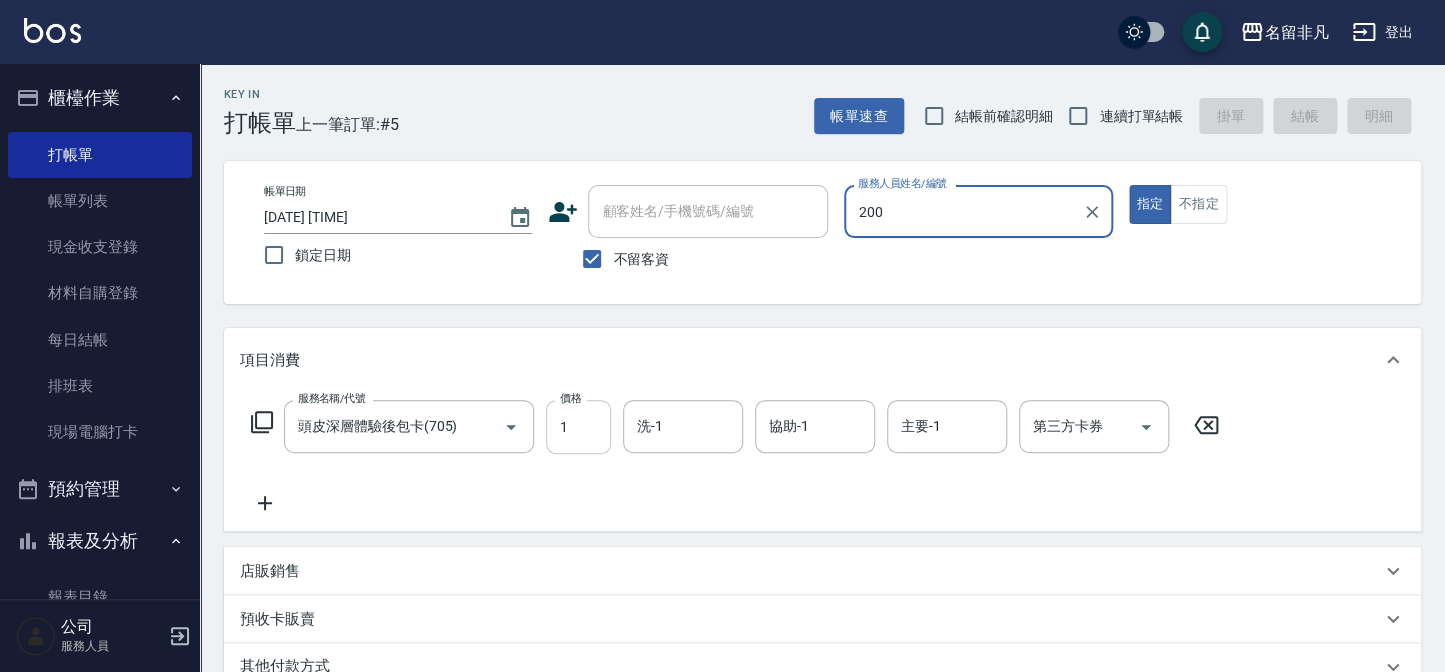 type on "200" 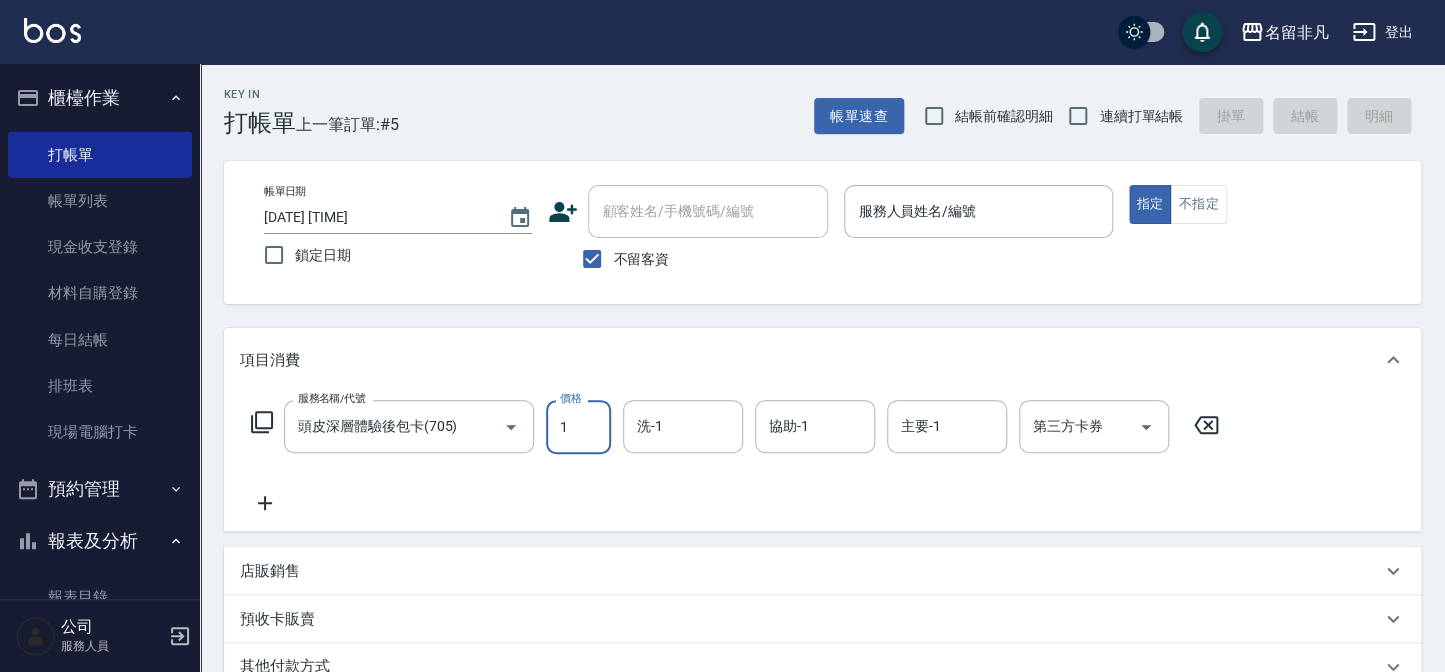 click on "1" at bounding box center (578, 427) 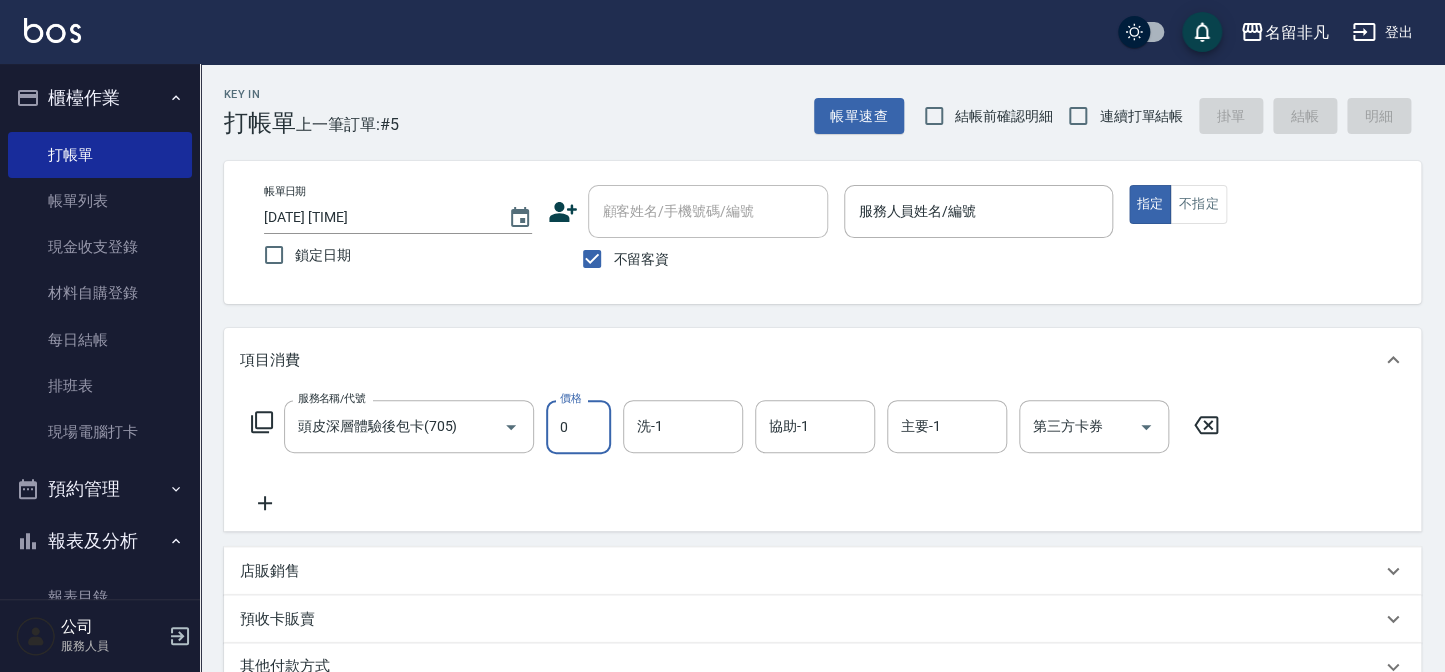 click on "0" at bounding box center (578, 427) 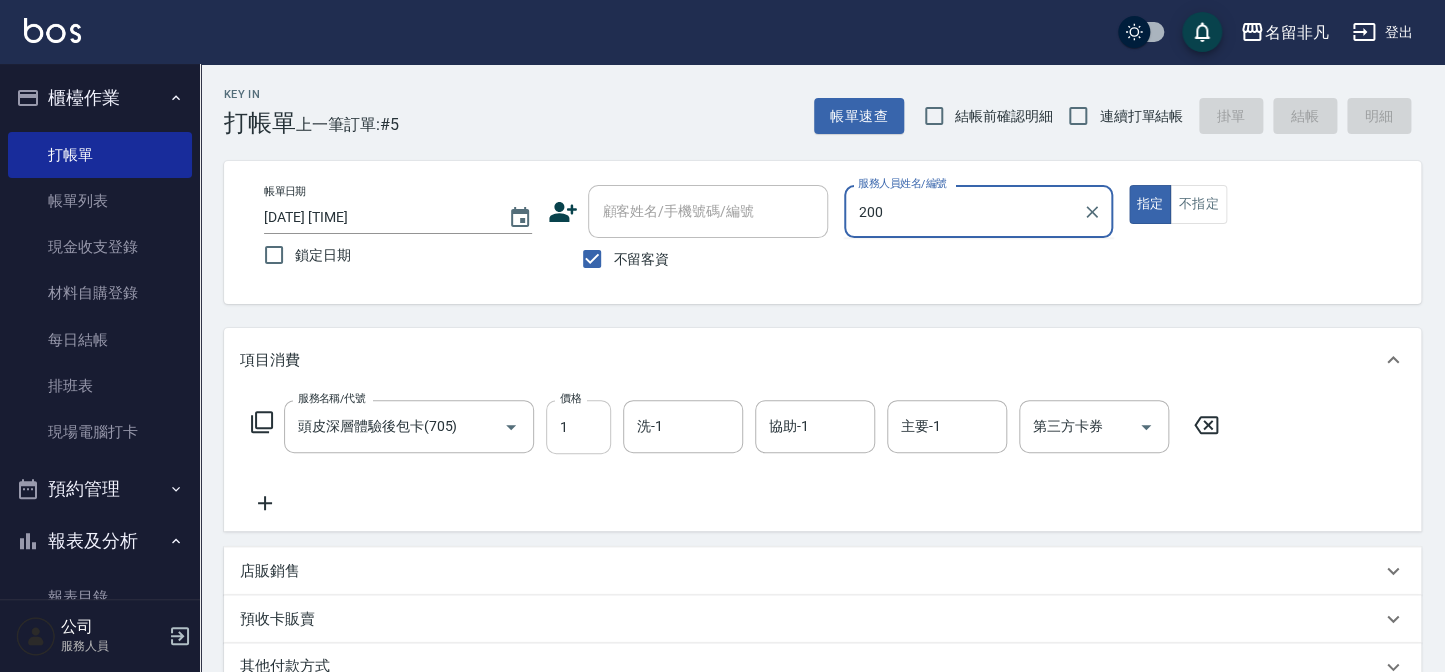 type on "200" 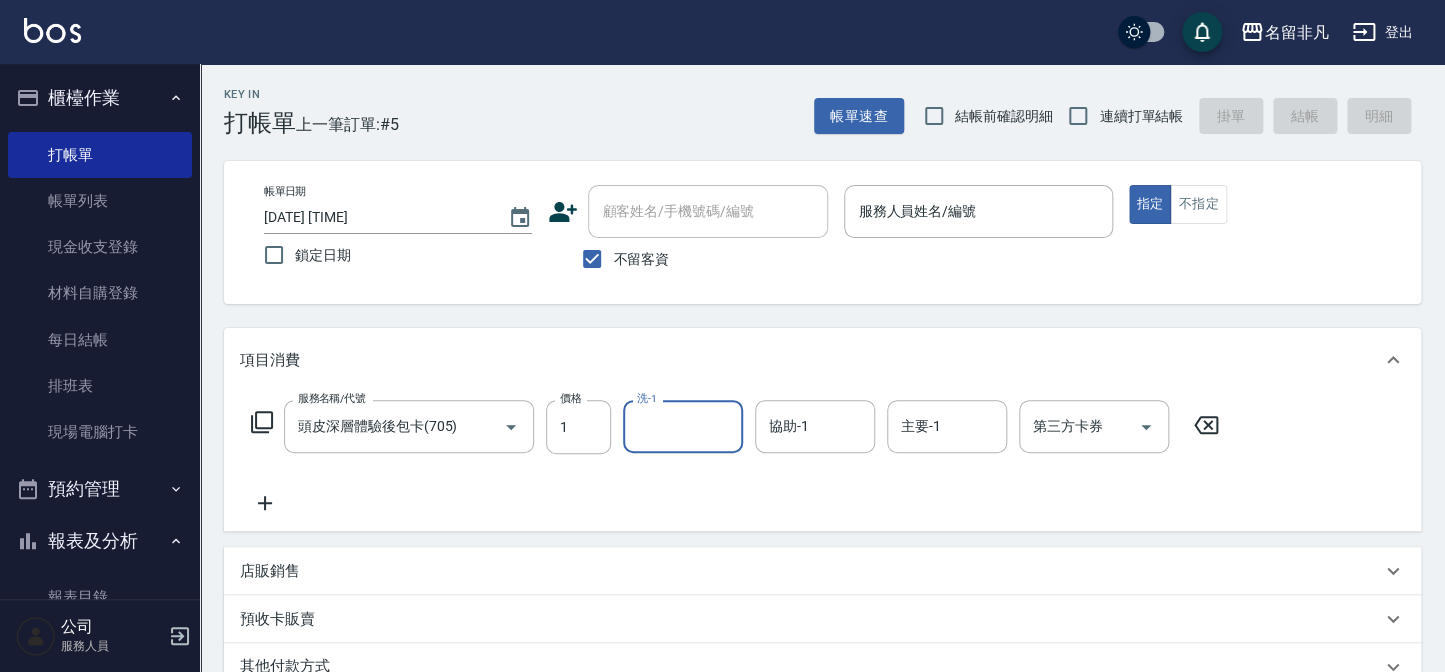 drag, startPoint x: 1205, startPoint y: 419, endPoint x: 787, endPoint y: 432, distance: 418.20212 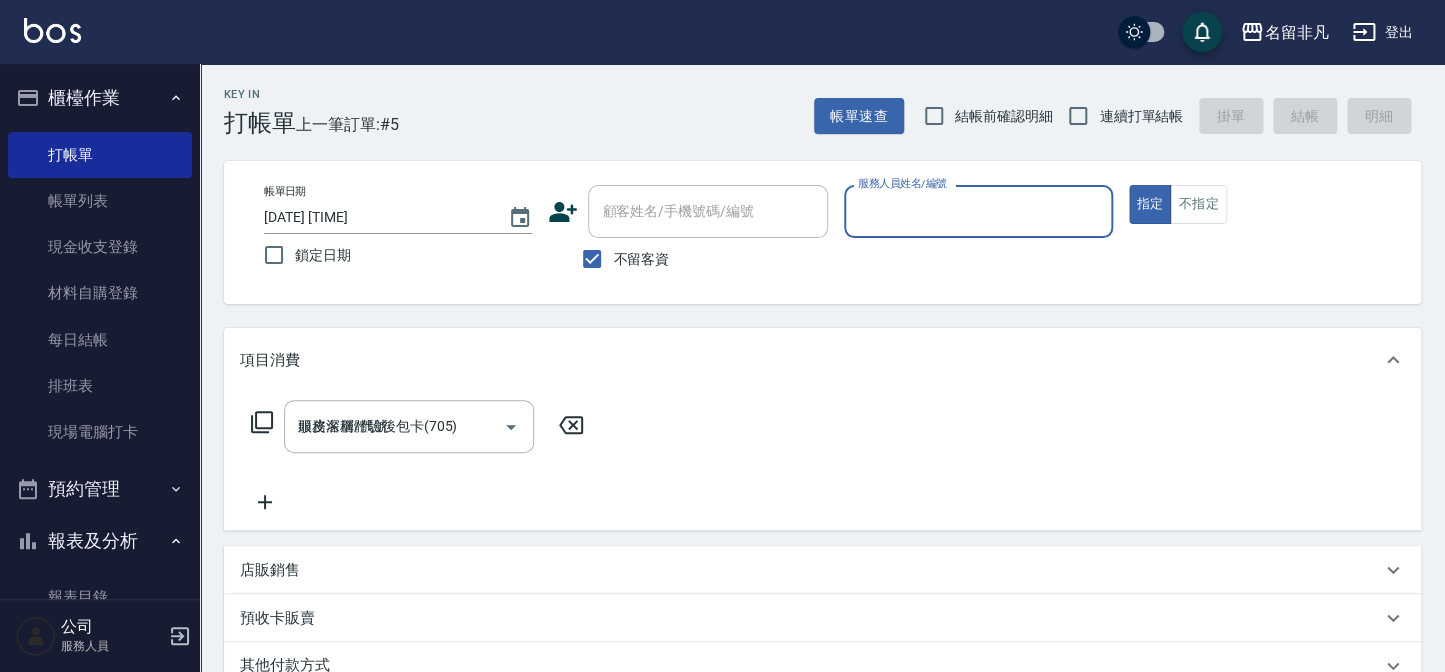 type 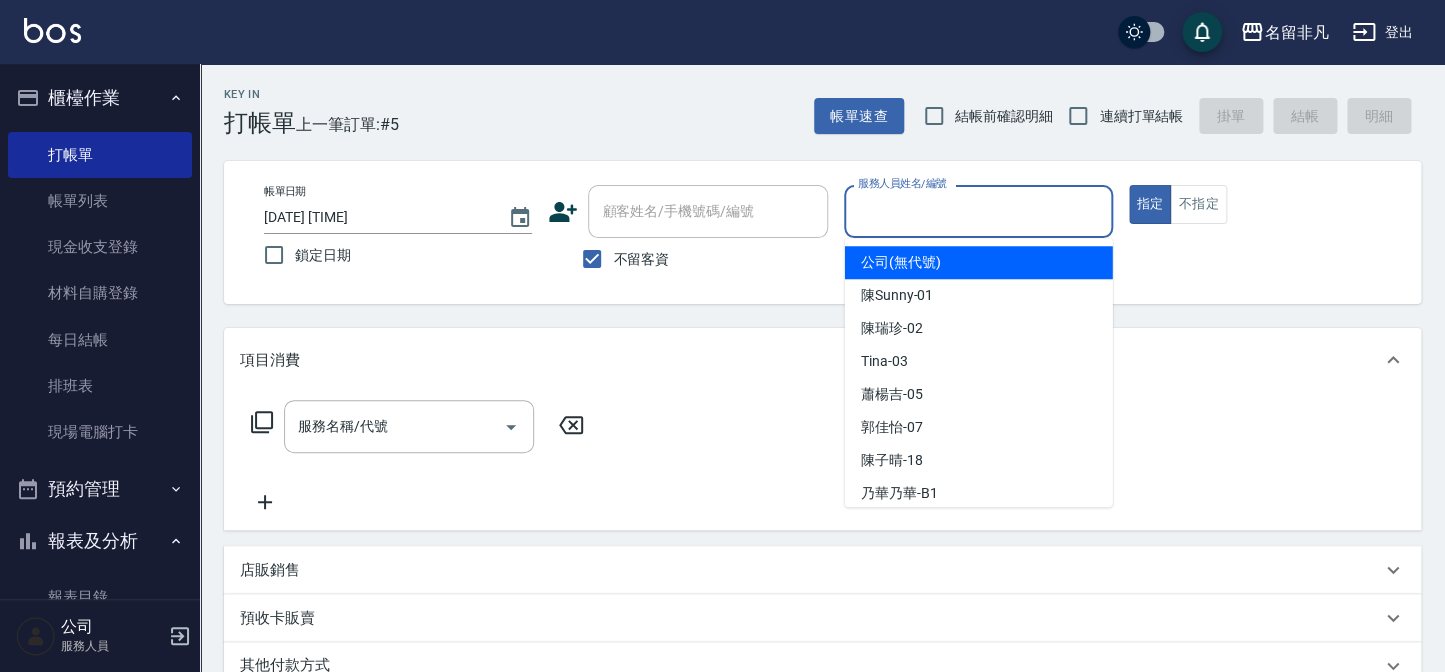 drag, startPoint x: 934, startPoint y: 212, endPoint x: 951, endPoint y: 265, distance: 55.65968 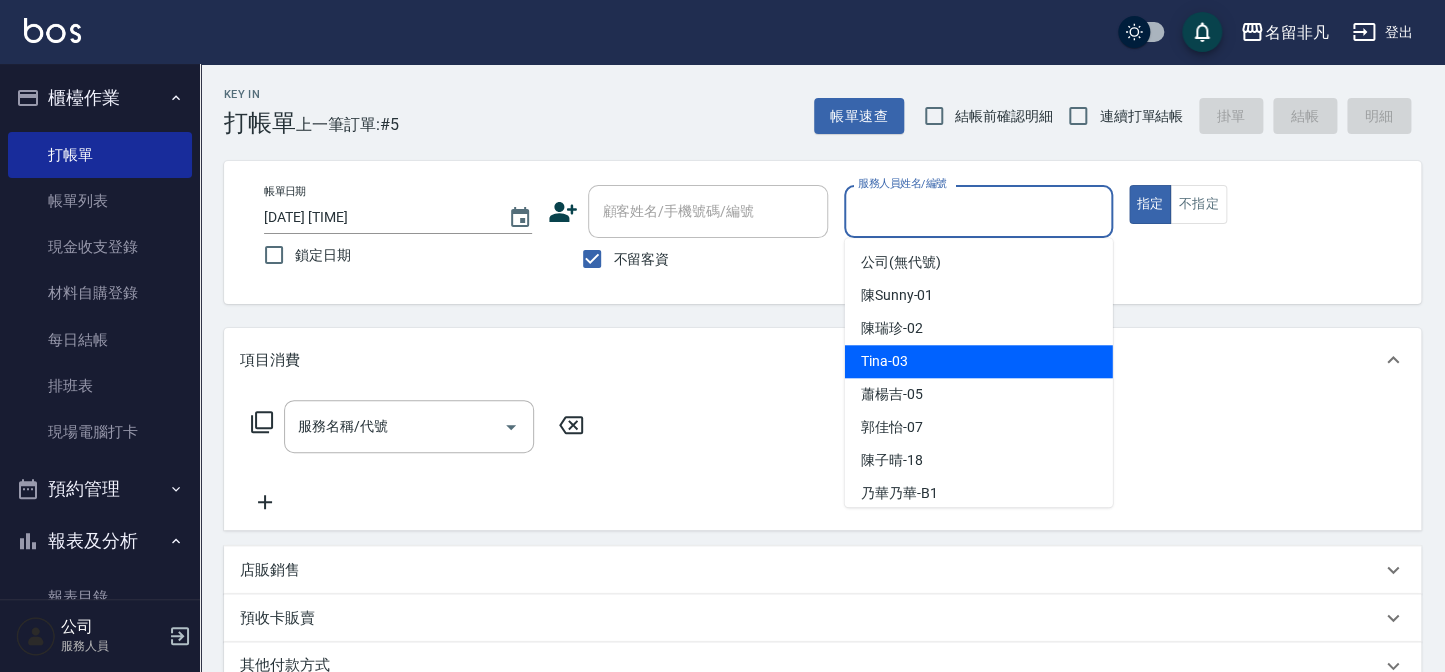 drag, startPoint x: 945, startPoint y: 364, endPoint x: 962, endPoint y: 355, distance: 19.235384 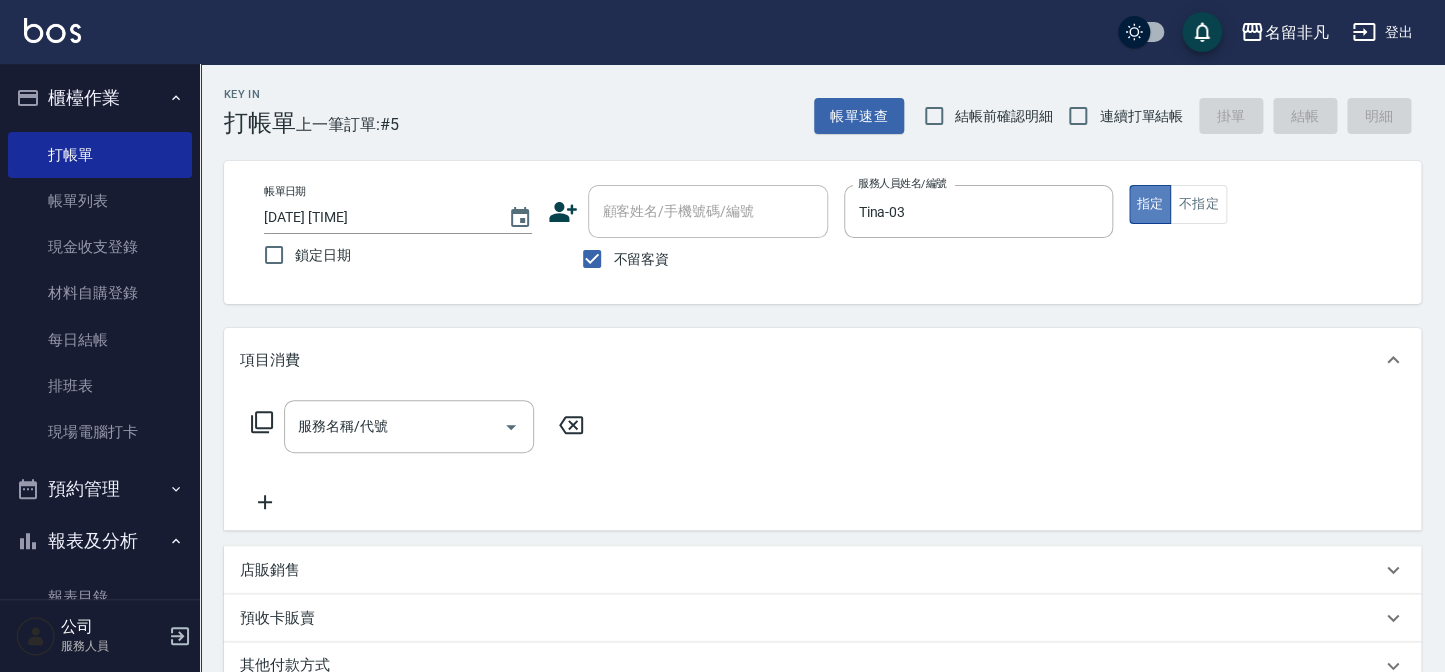 click on "指定" at bounding box center [1150, 204] 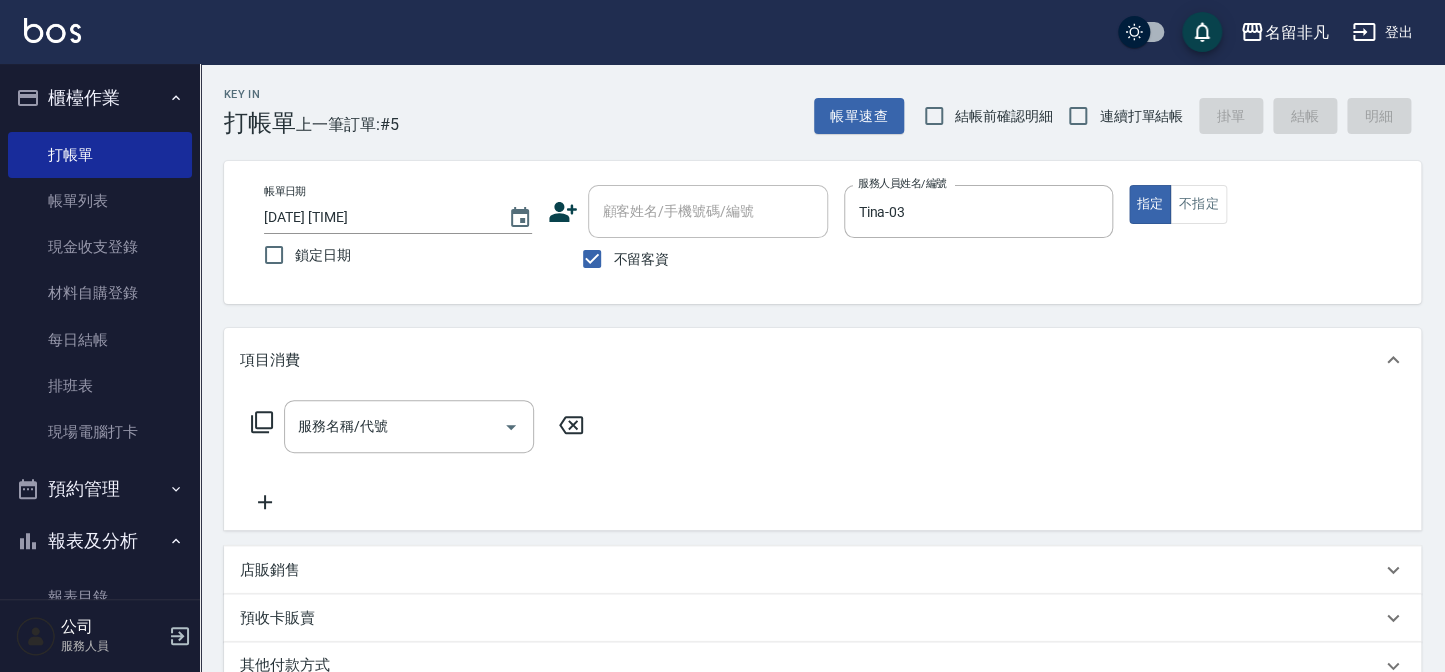 click 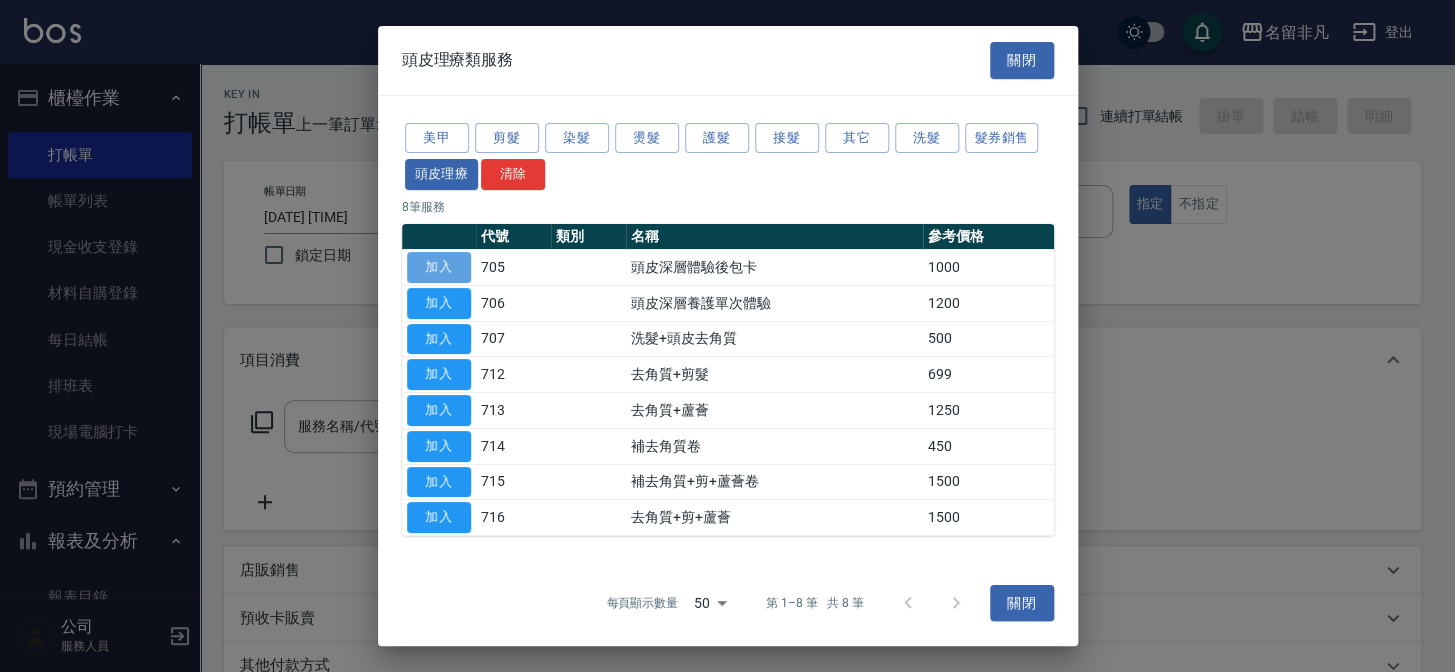 click on "加入" at bounding box center [439, 267] 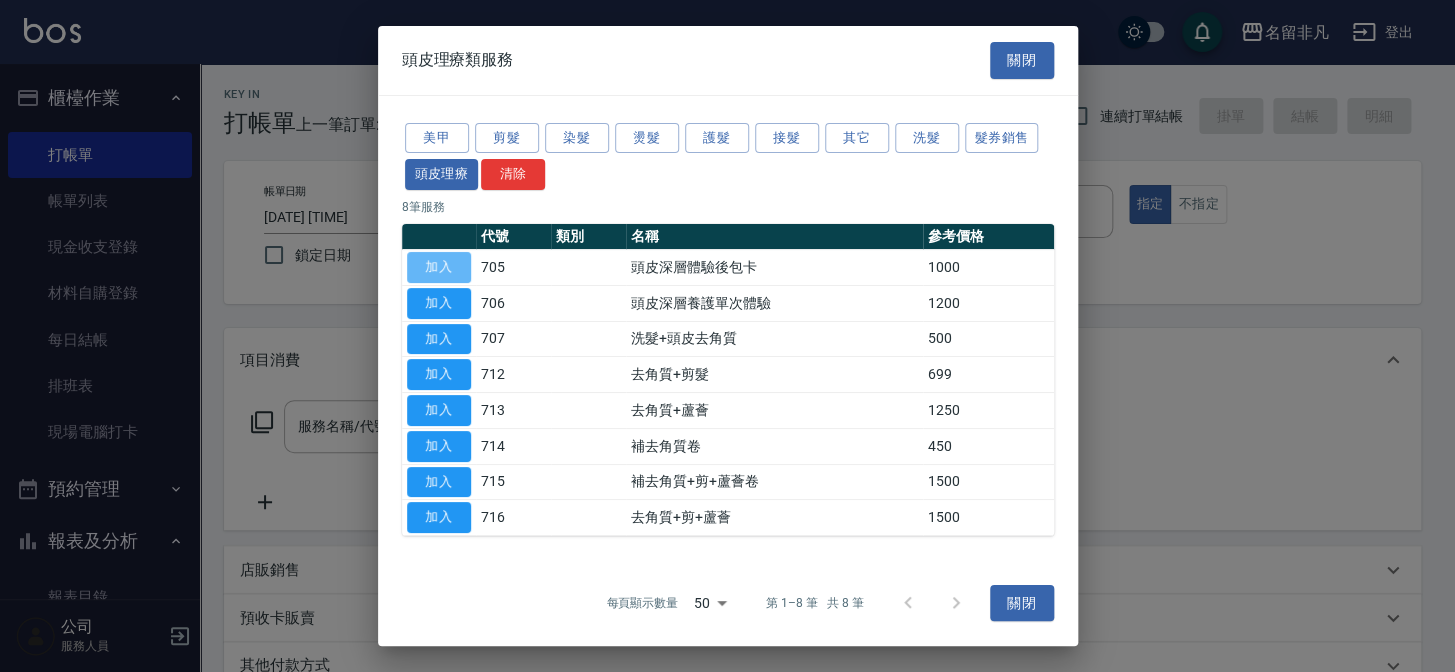 type on "頭皮深層體驗後包卡(705)" 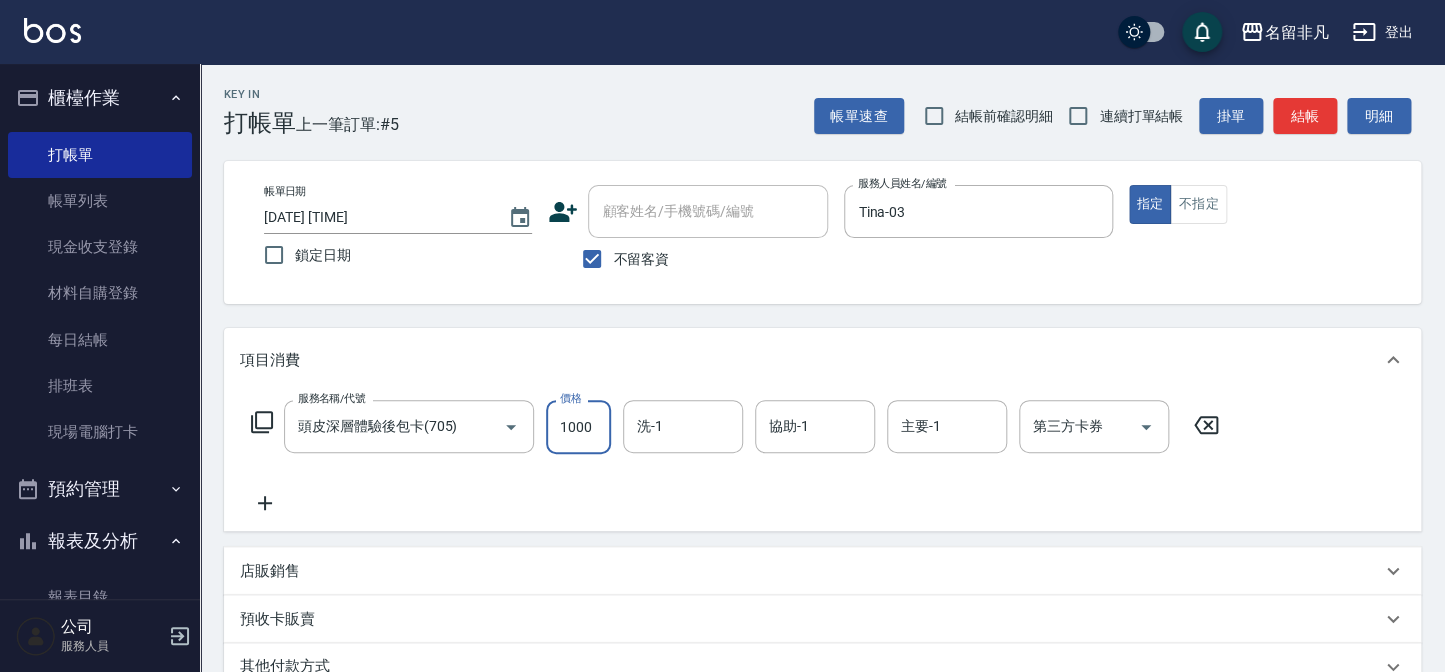 click on "1000" at bounding box center [578, 427] 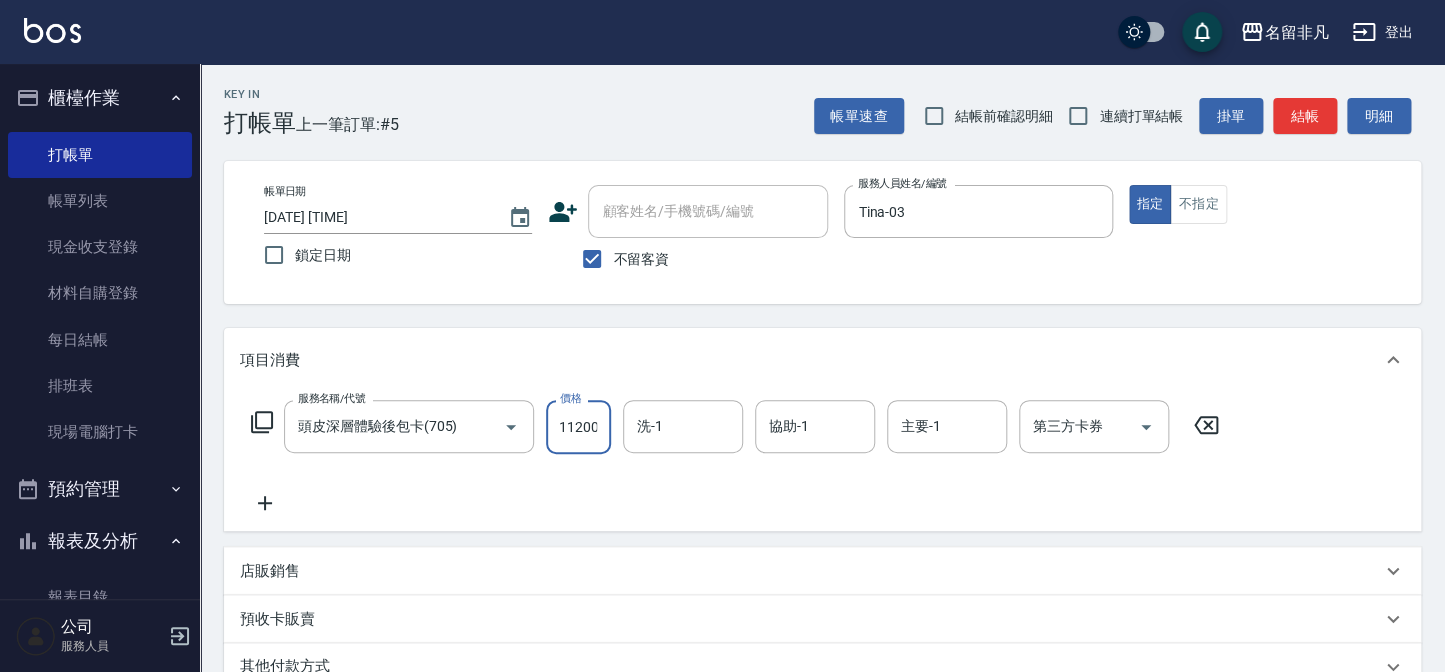 scroll, scrollTop: 0, scrollLeft: 0, axis: both 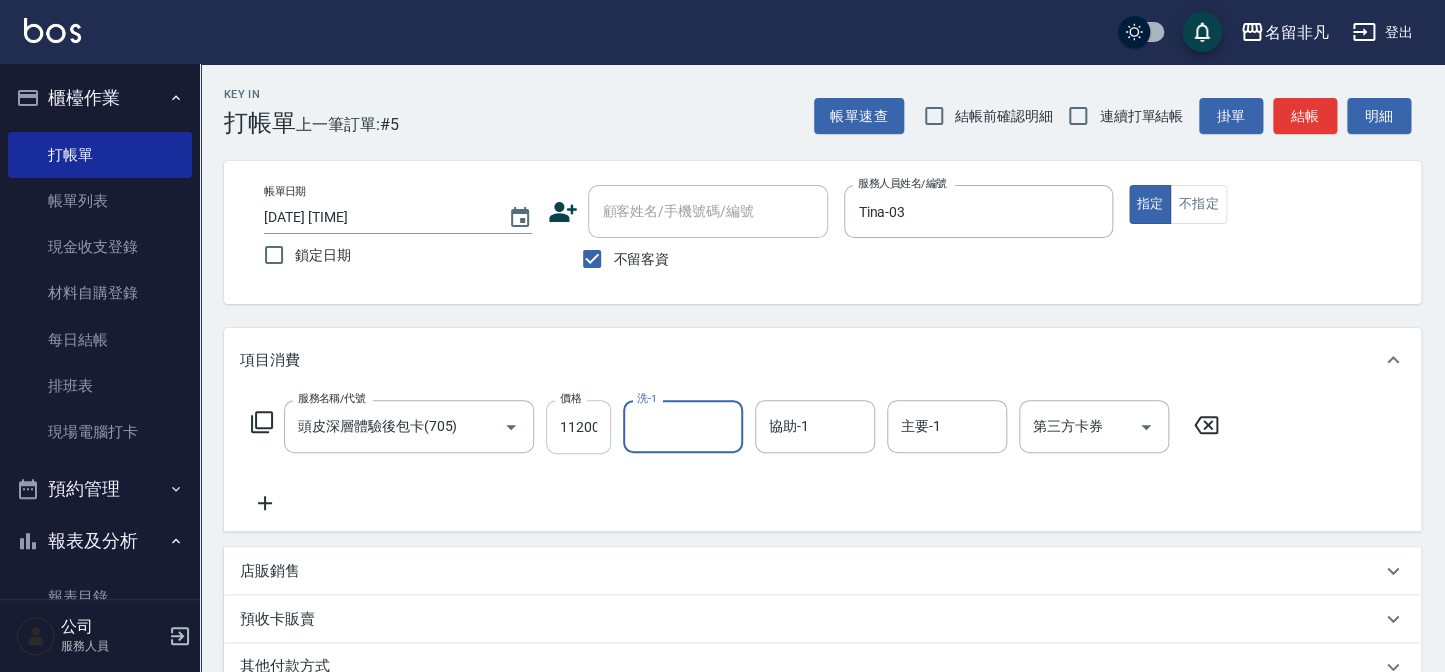 click on "11200" at bounding box center [578, 427] 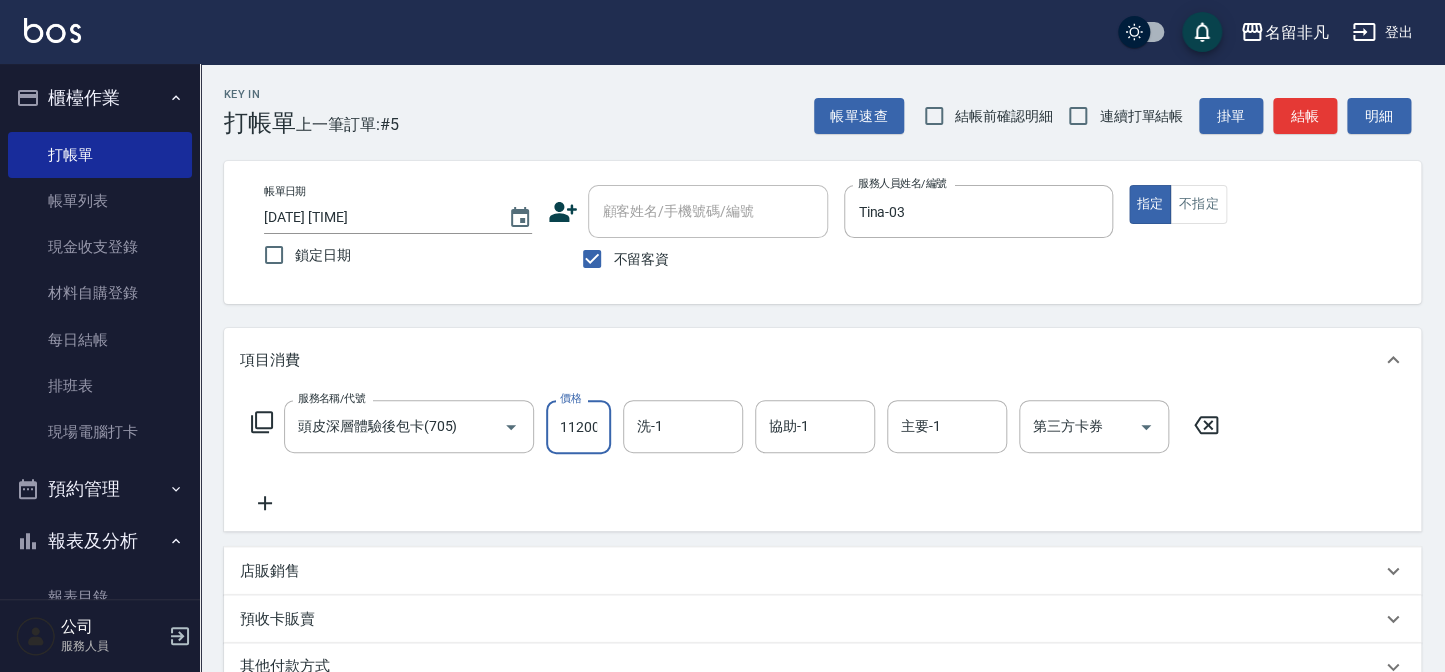 click on "11200" at bounding box center [578, 427] 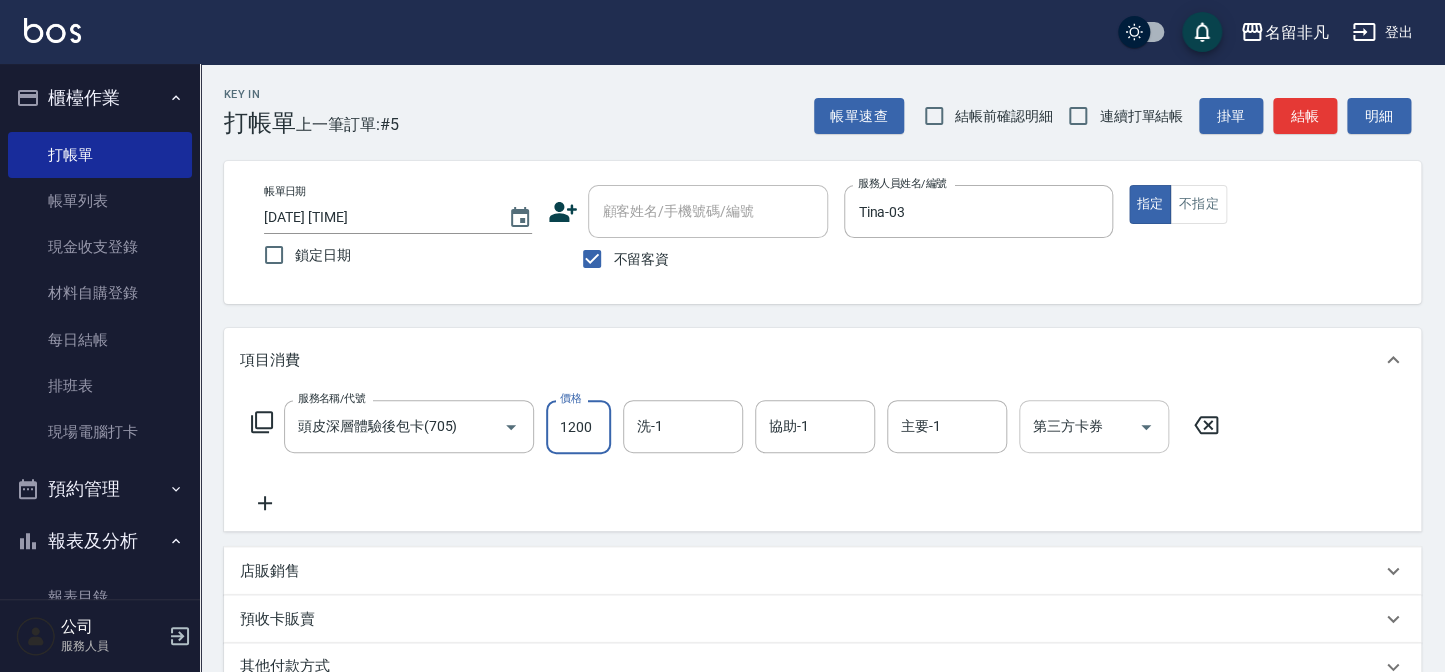 type on "1200" 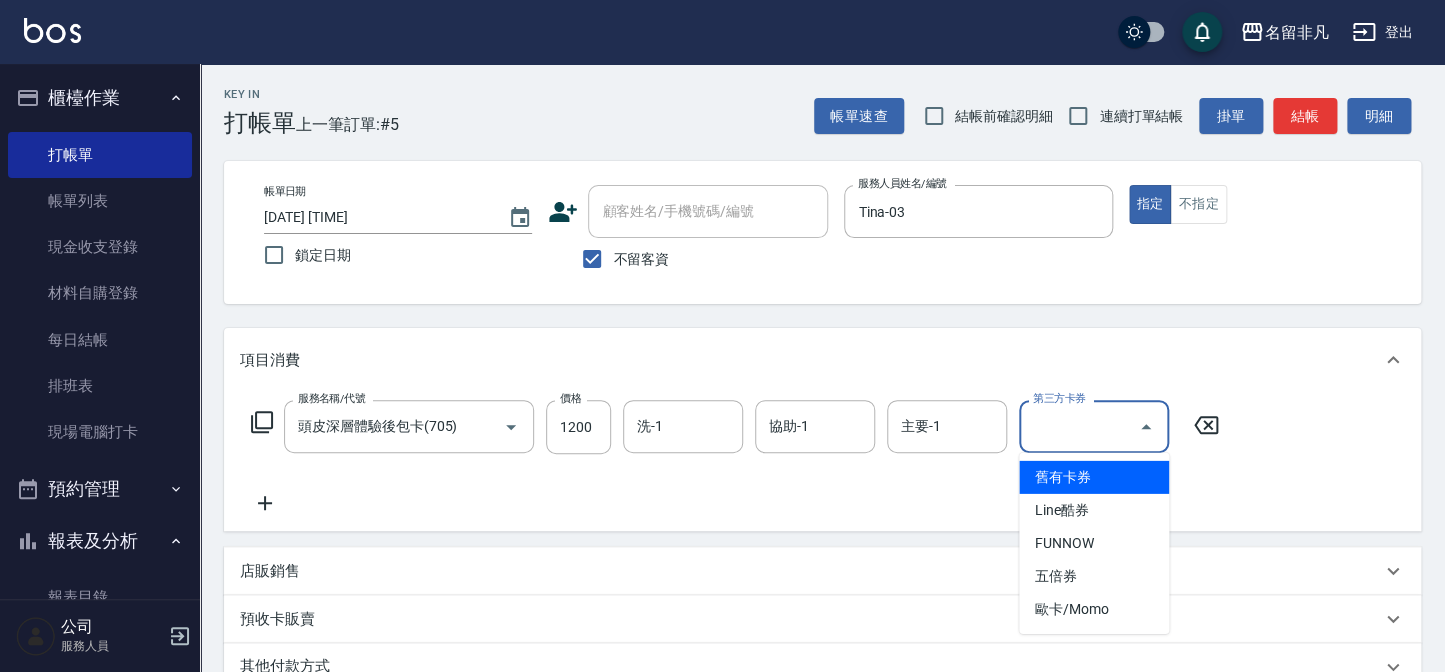 click on "第三方卡券 第三方卡券" at bounding box center [1094, 426] 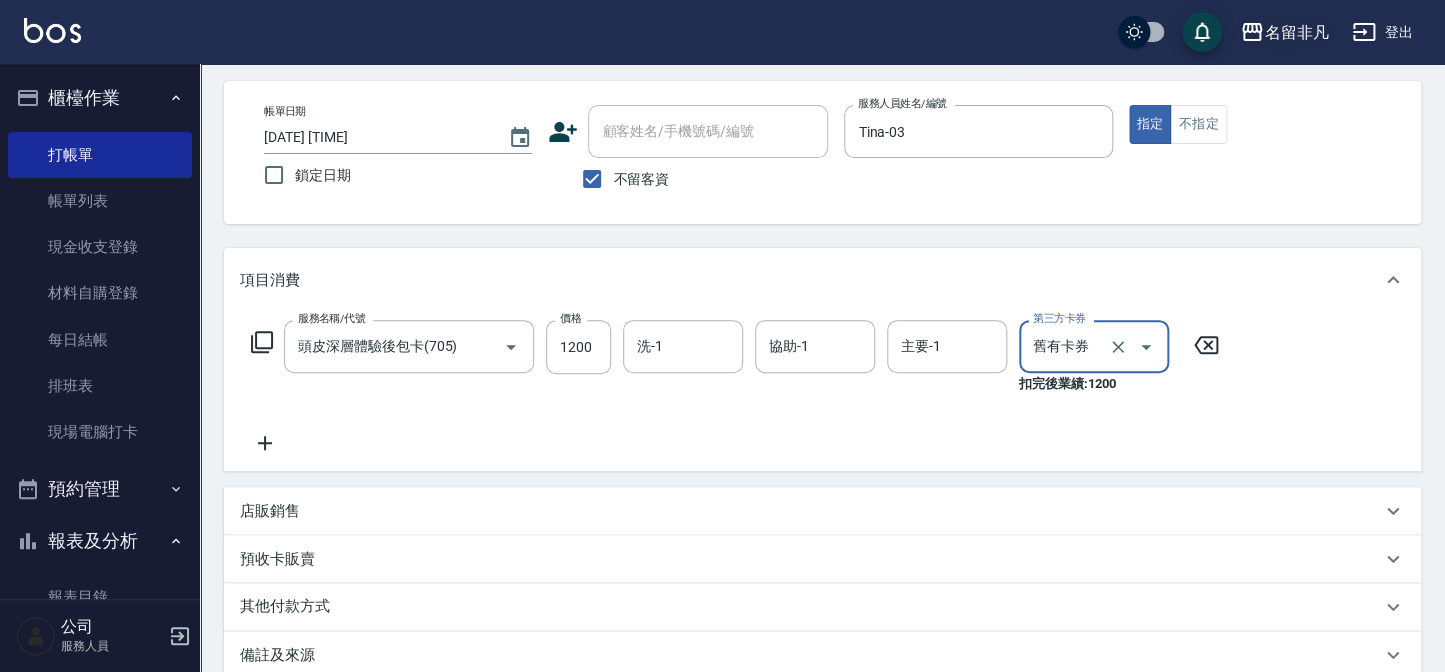 scroll, scrollTop: 36, scrollLeft: 0, axis: vertical 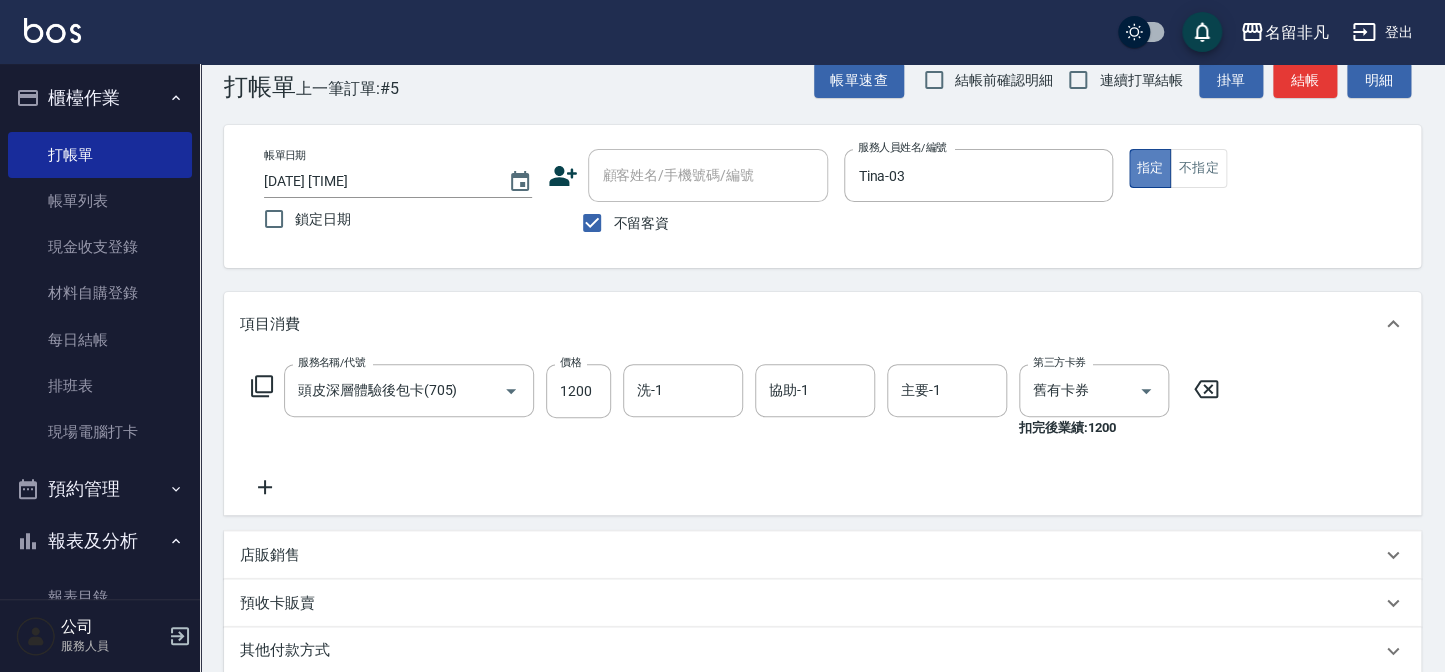 click on "指定" at bounding box center [1150, 168] 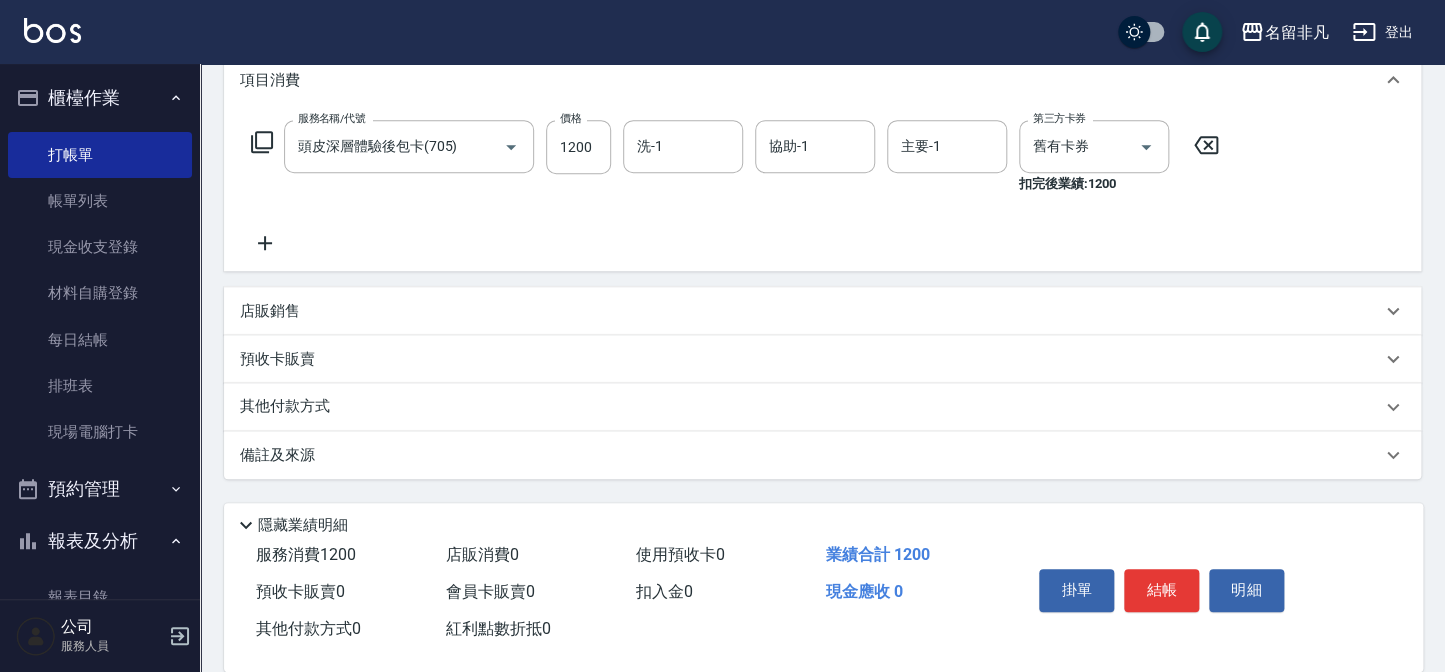 scroll, scrollTop: 309, scrollLeft: 0, axis: vertical 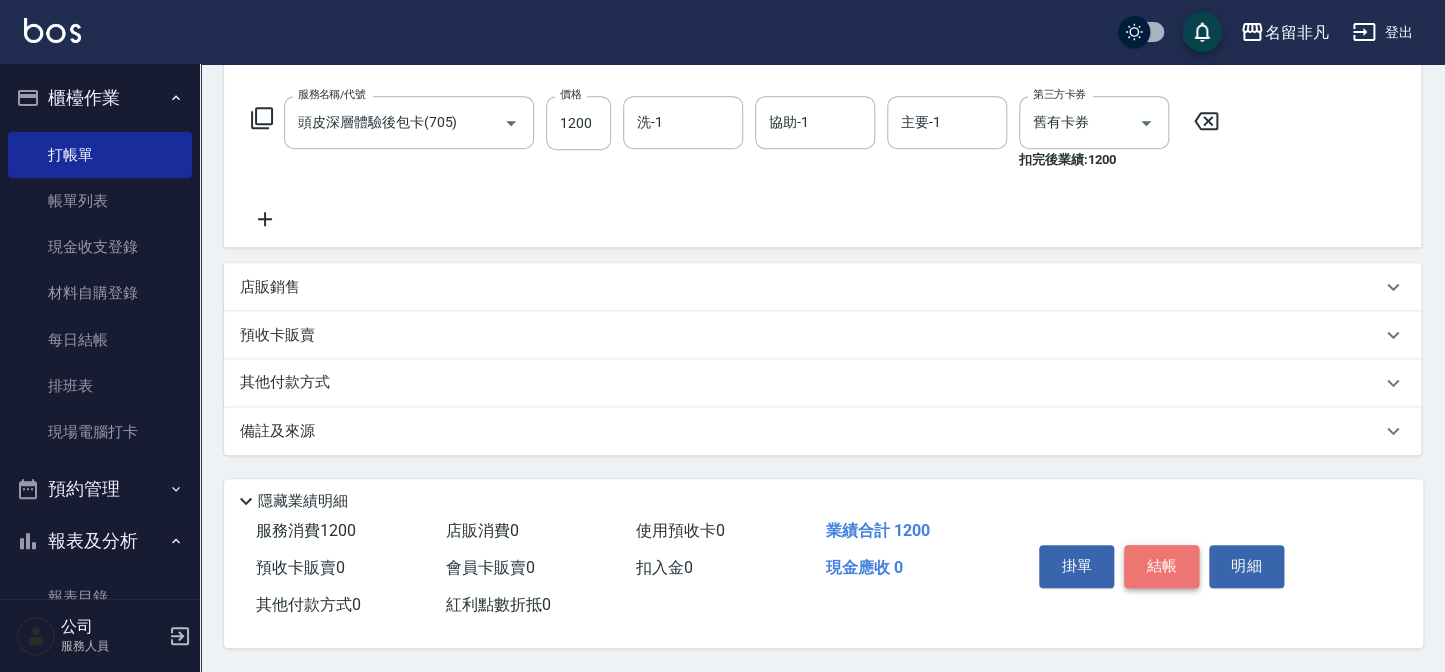 click on "結帳" at bounding box center (1161, 566) 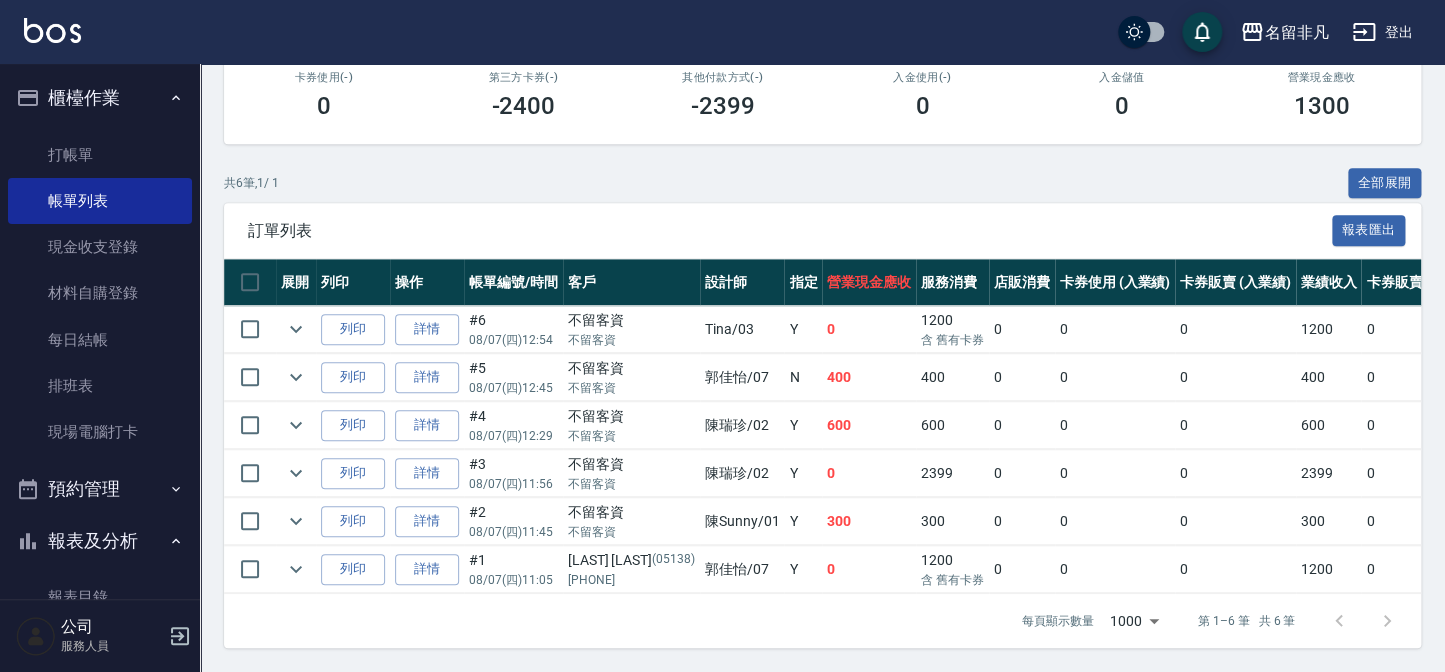 scroll, scrollTop: 363, scrollLeft: 0, axis: vertical 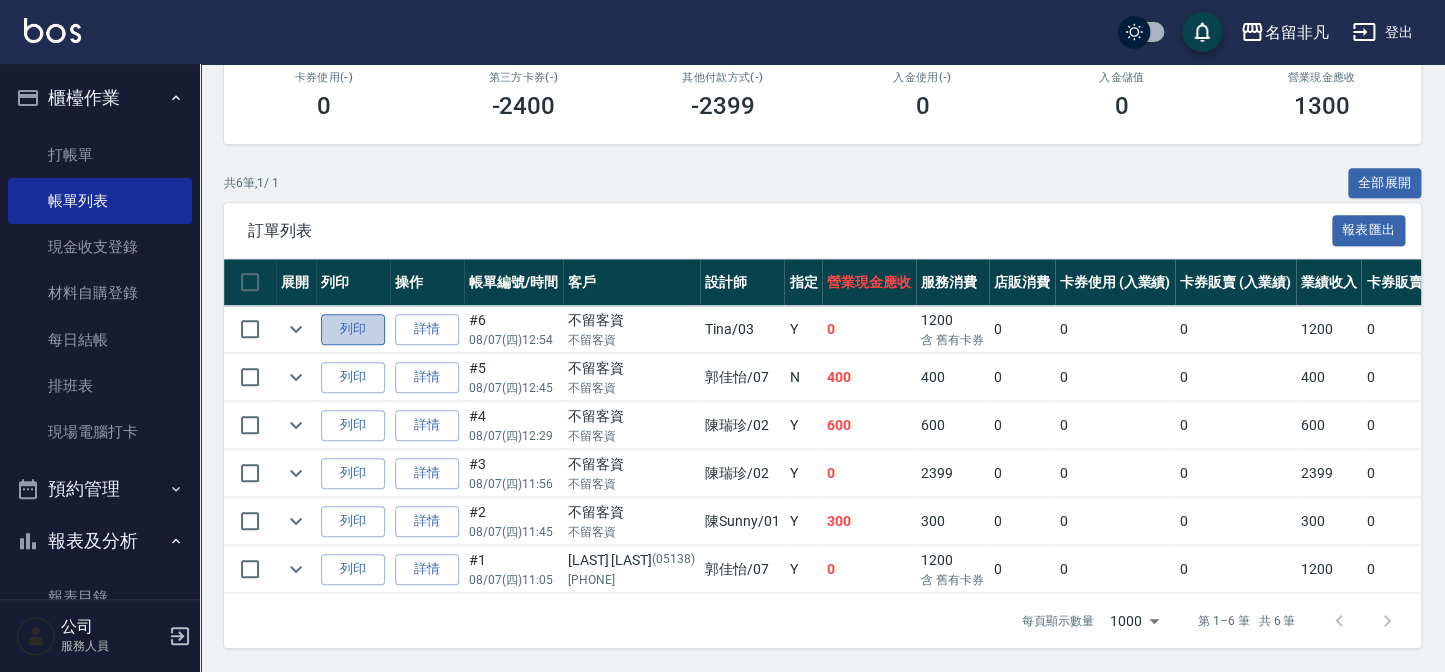 click on "列印" at bounding box center (353, 329) 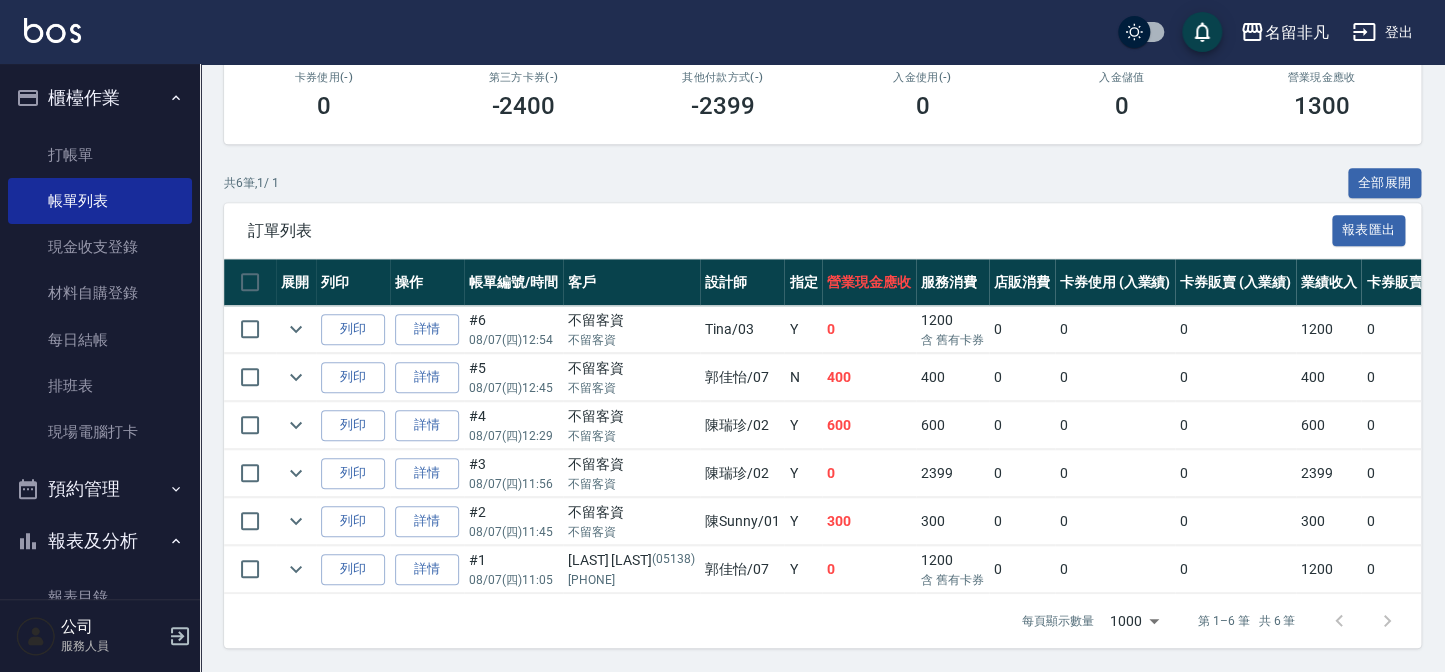 click on "新開單" at bounding box center (1383, -247) 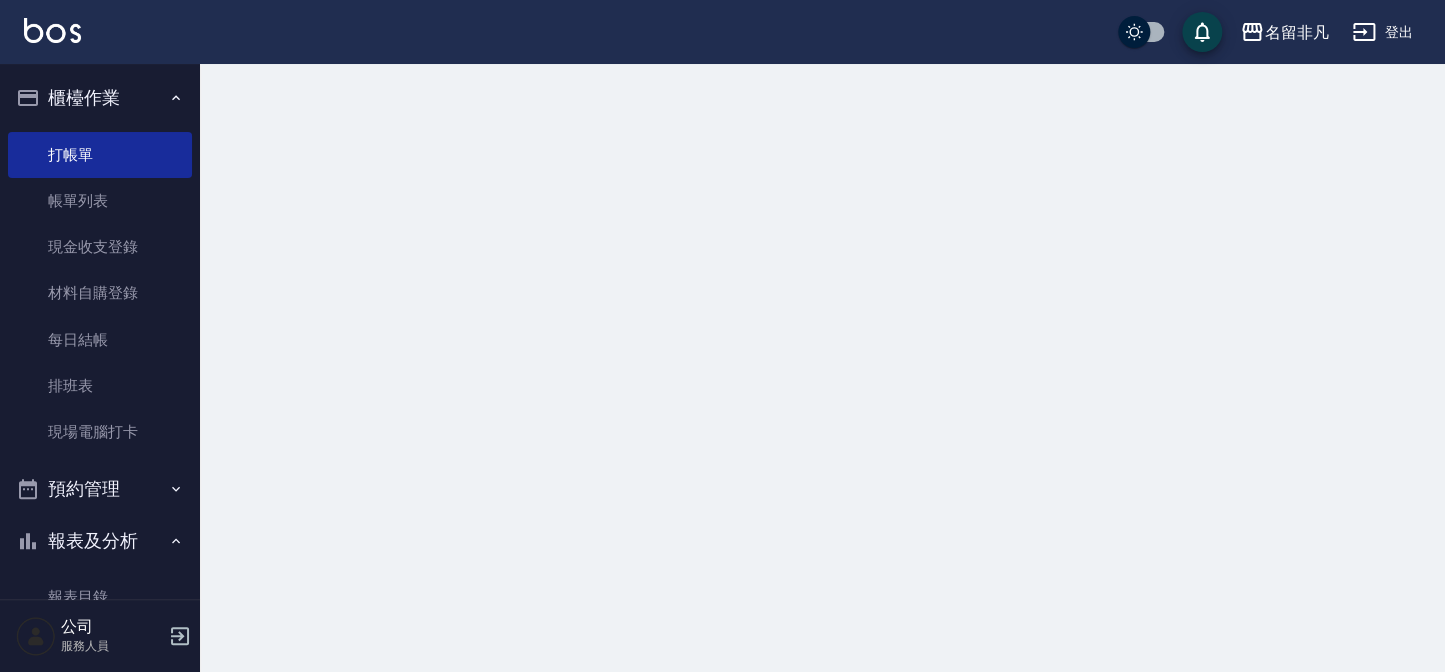 scroll, scrollTop: 0, scrollLeft: 0, axis: both 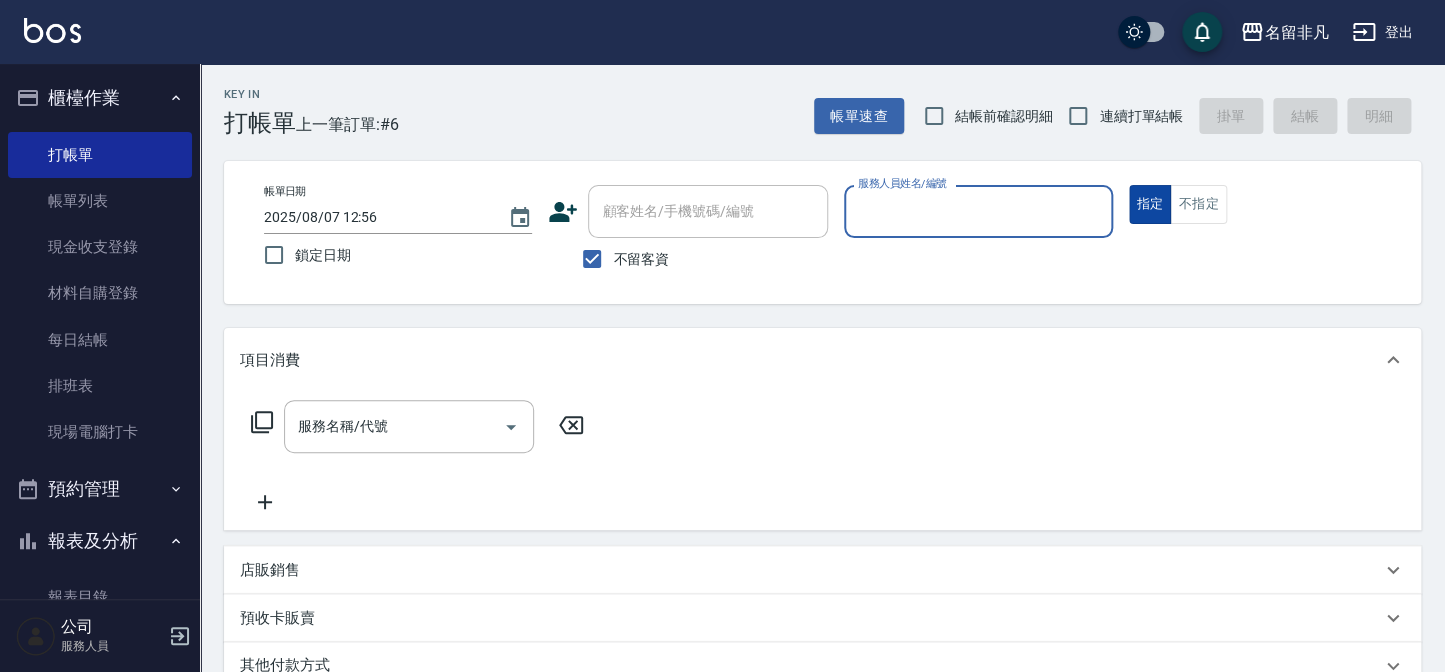 drag, startPoint x: 1137, startPoint y: 200, endPoint x: 1106, endPoint y: 210, distance: 32.572994 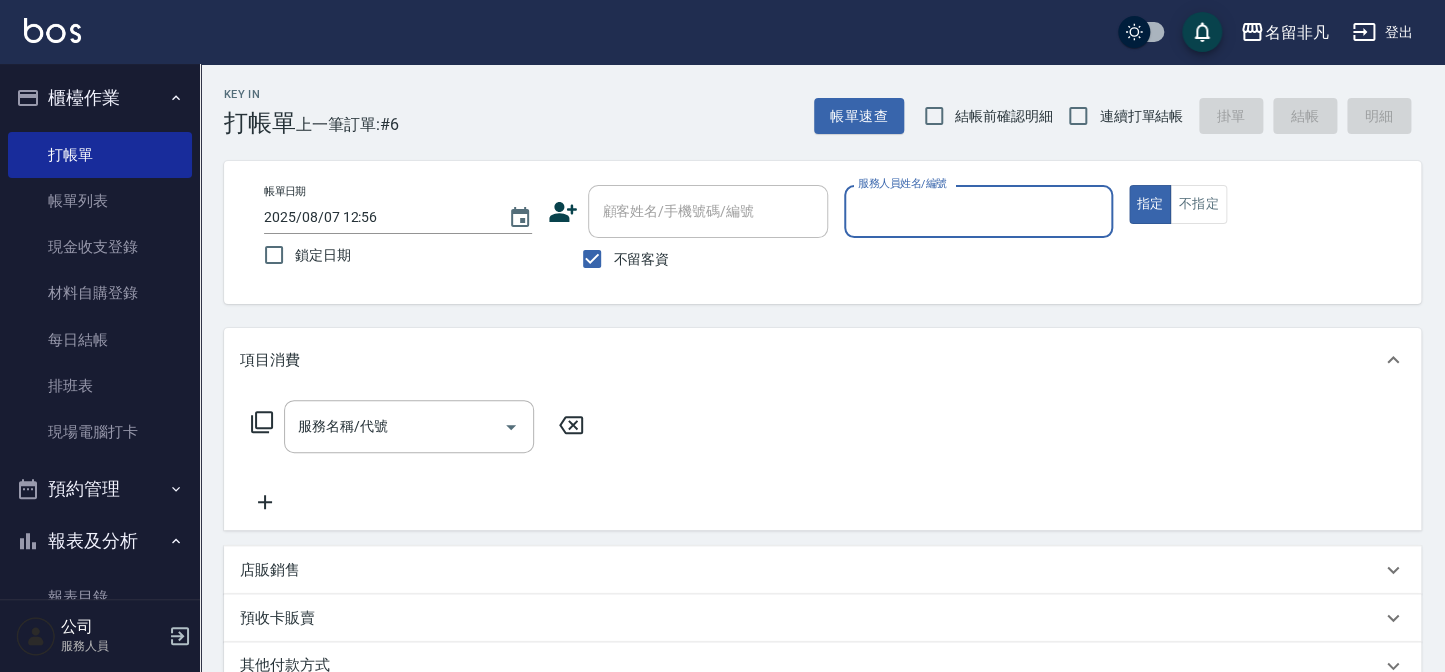 click on "指定" at bounding box center [1150, 204] 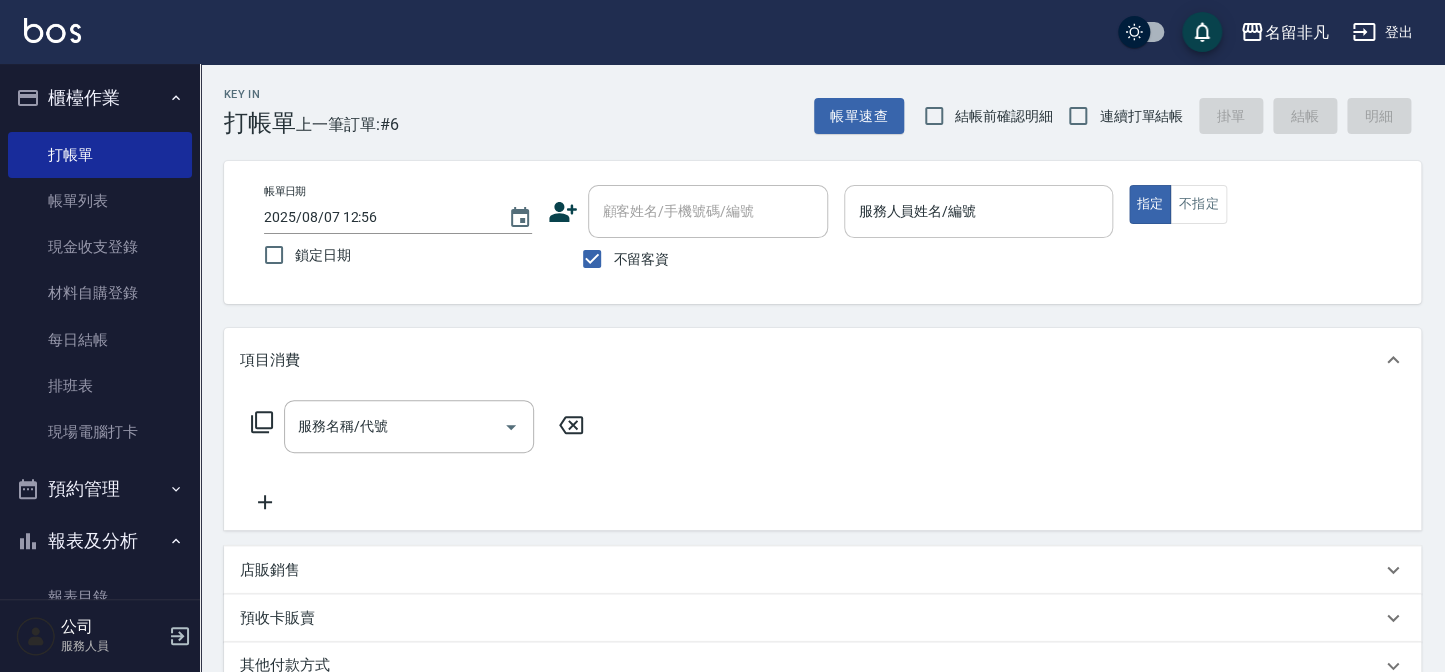 click on "服務人員姓名/編號" at bounding box center [978, 211] 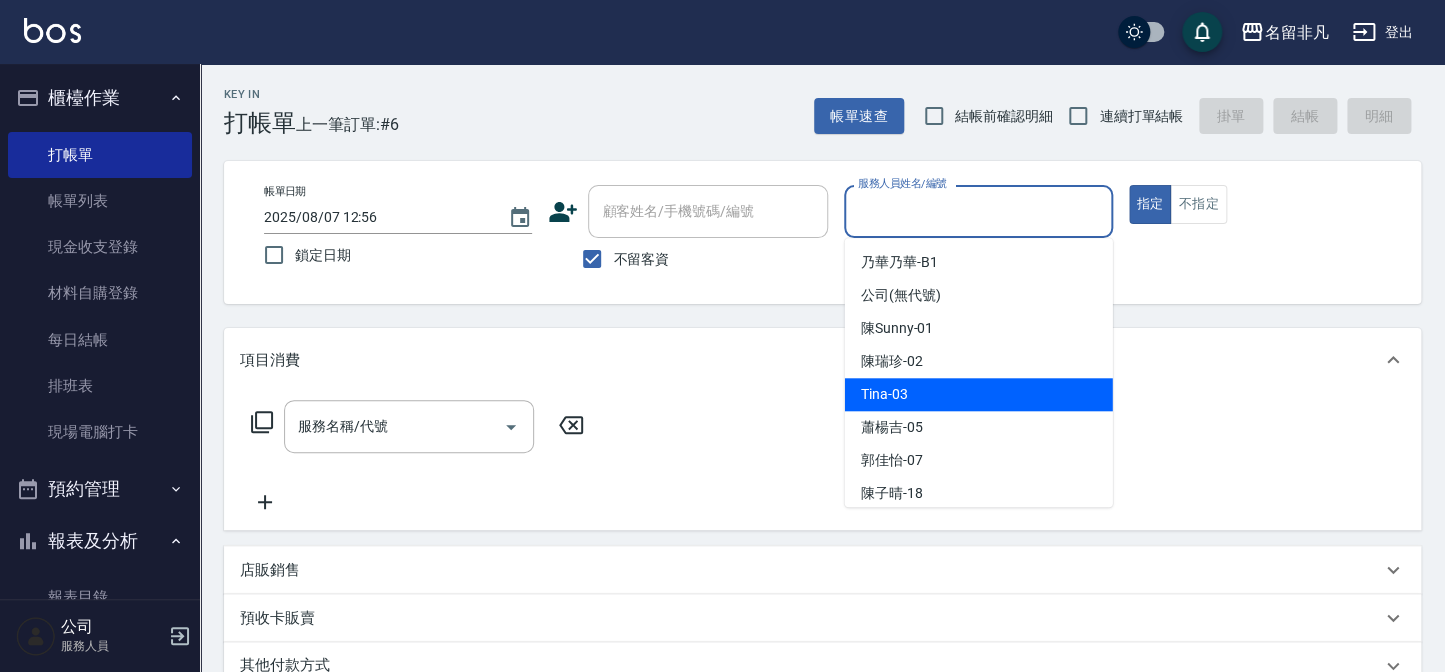 click on "Tina -03" at bounding box center [979, 394] 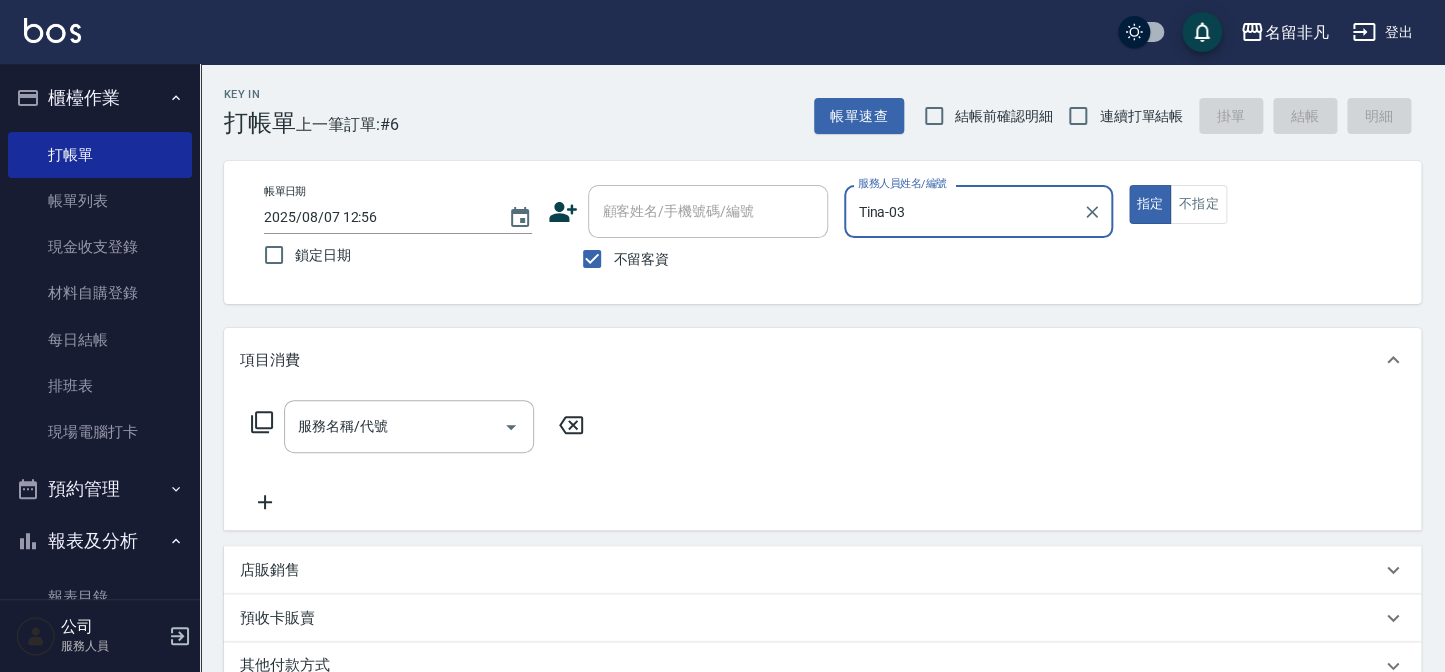 click 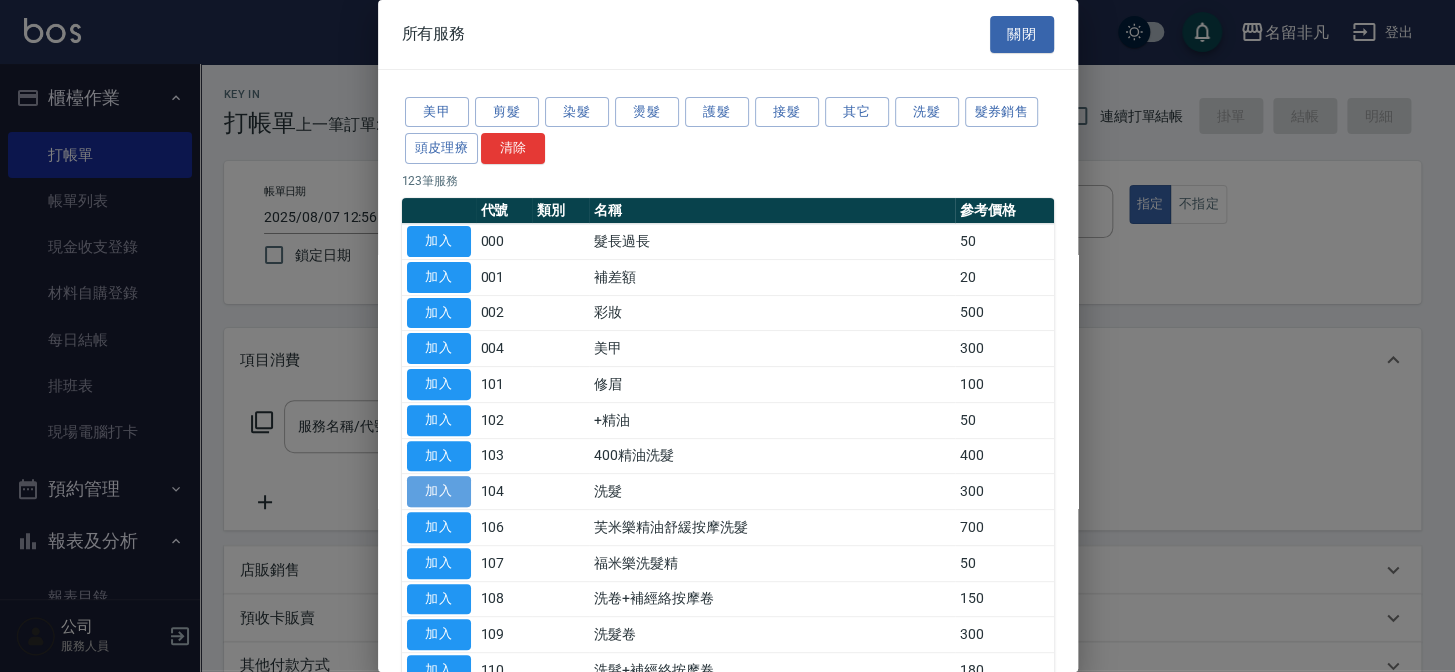 click on "加入" at bounding box center [439, 491] 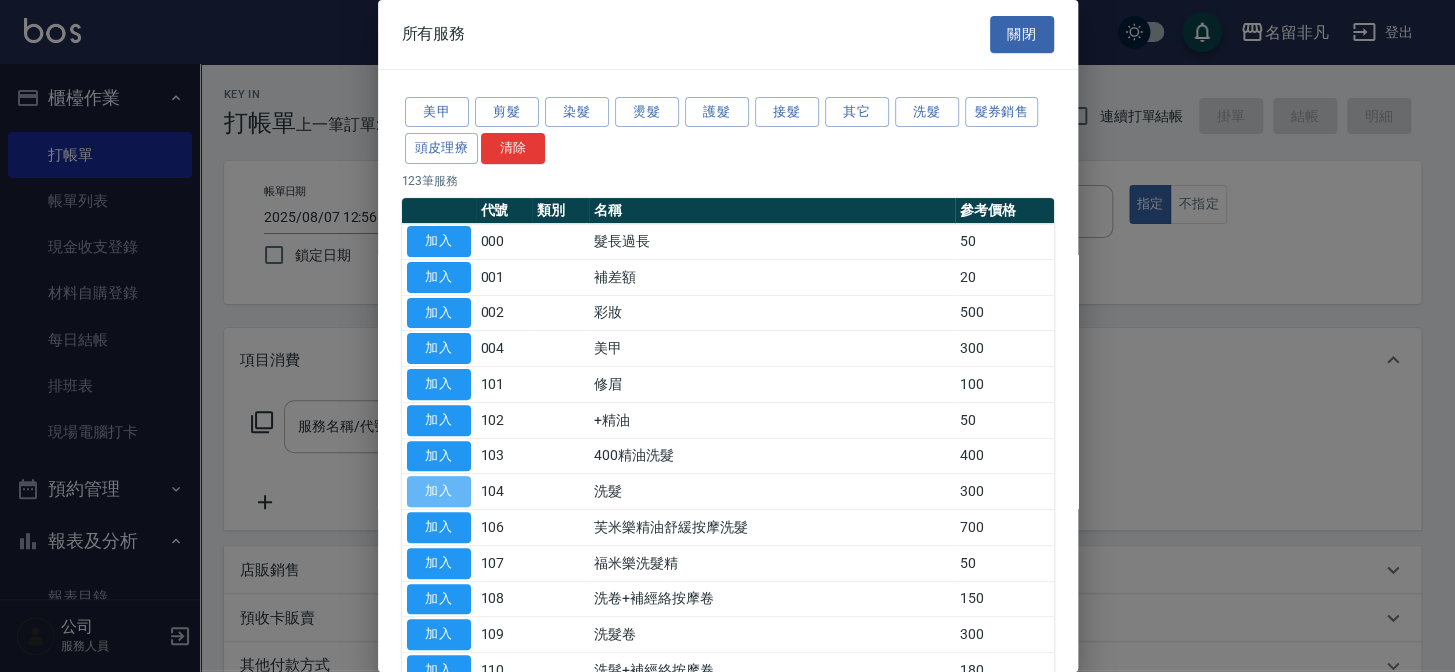 type on "洗髮(104)" 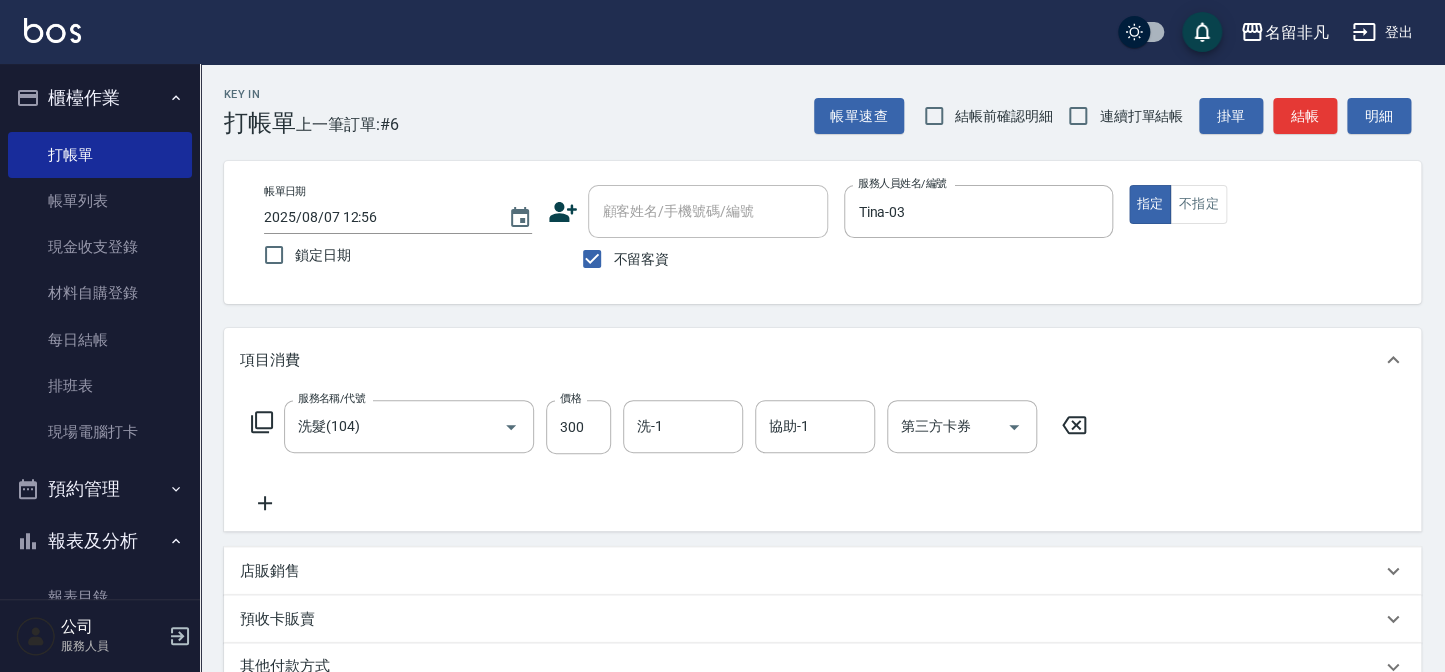 click 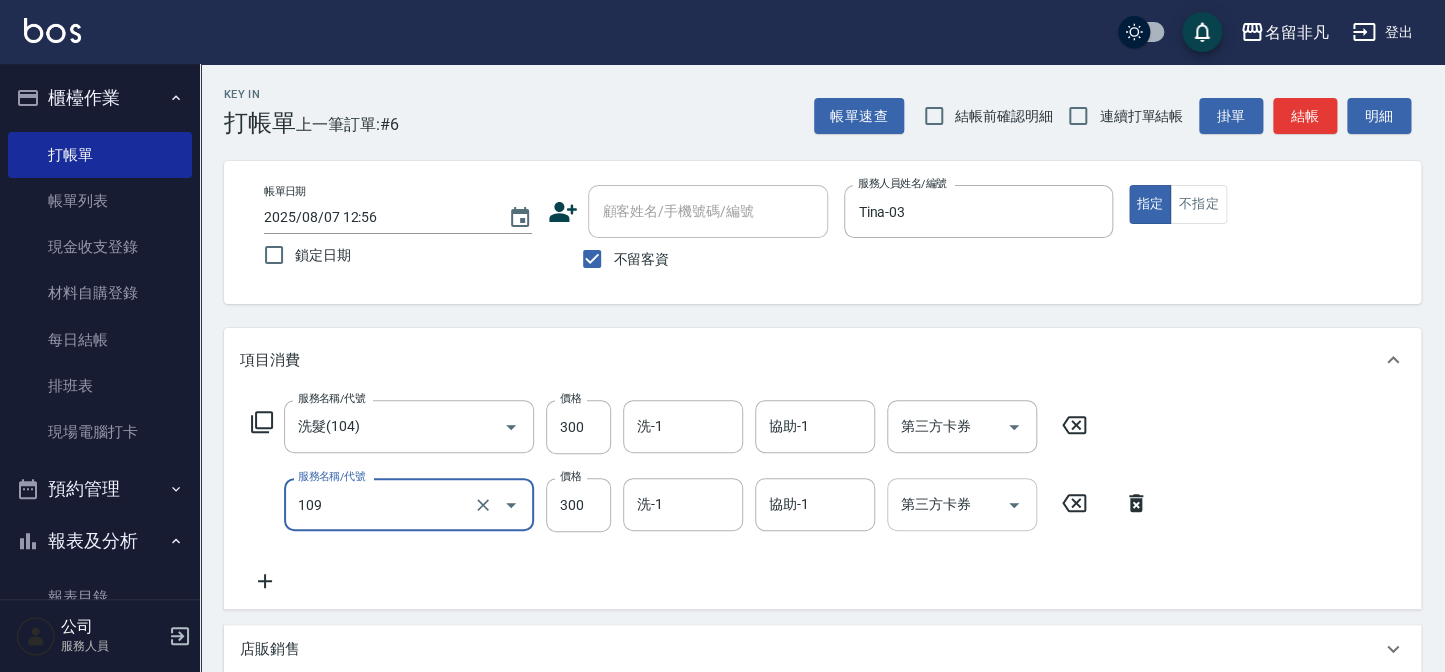 type on "洗髮卷(109)" 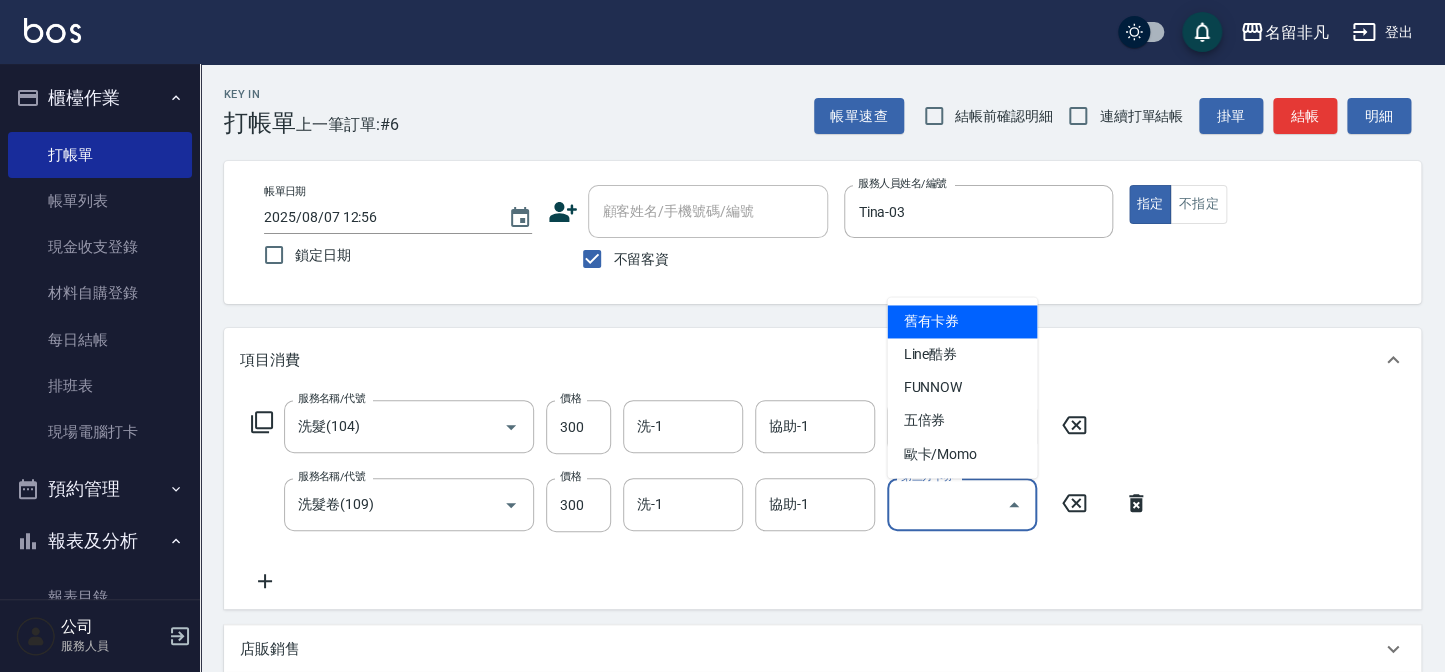 click on "第三方卡券 第三方卡券" at bounding box center [962, 504] 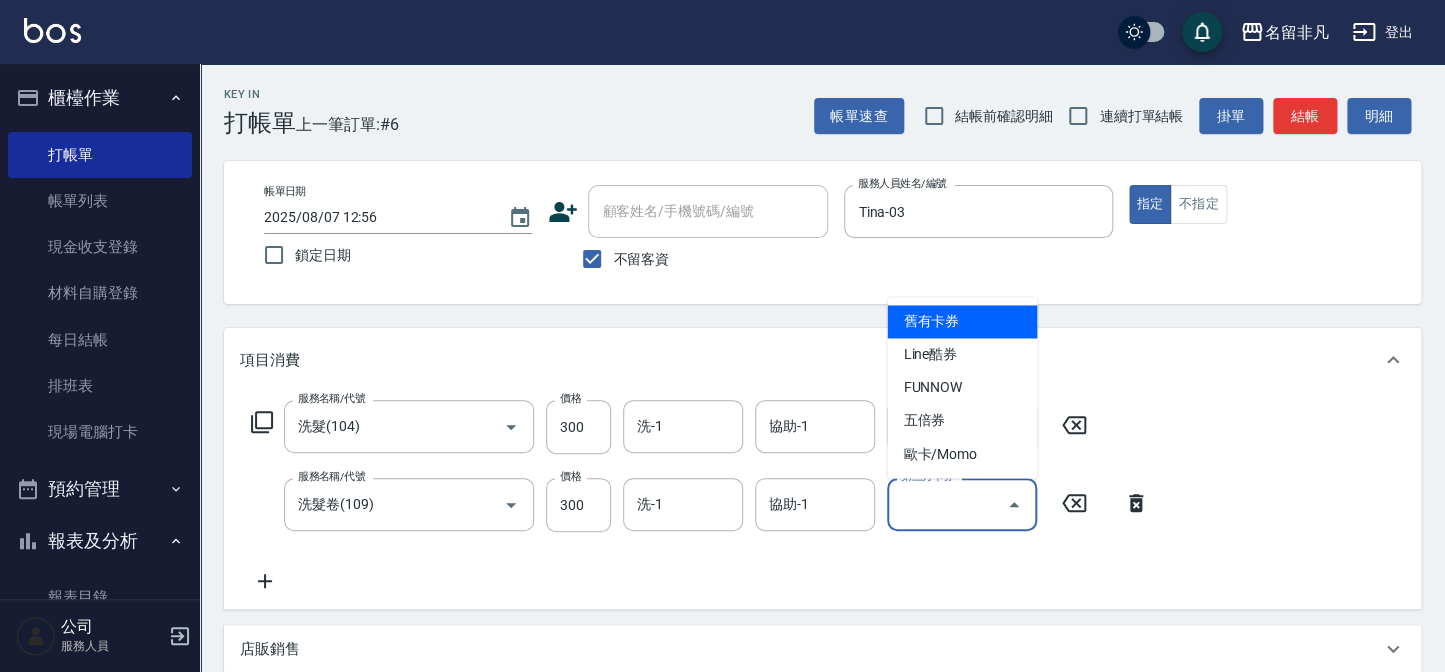 click on "舊有卡券" at bounding box center (962, 321) 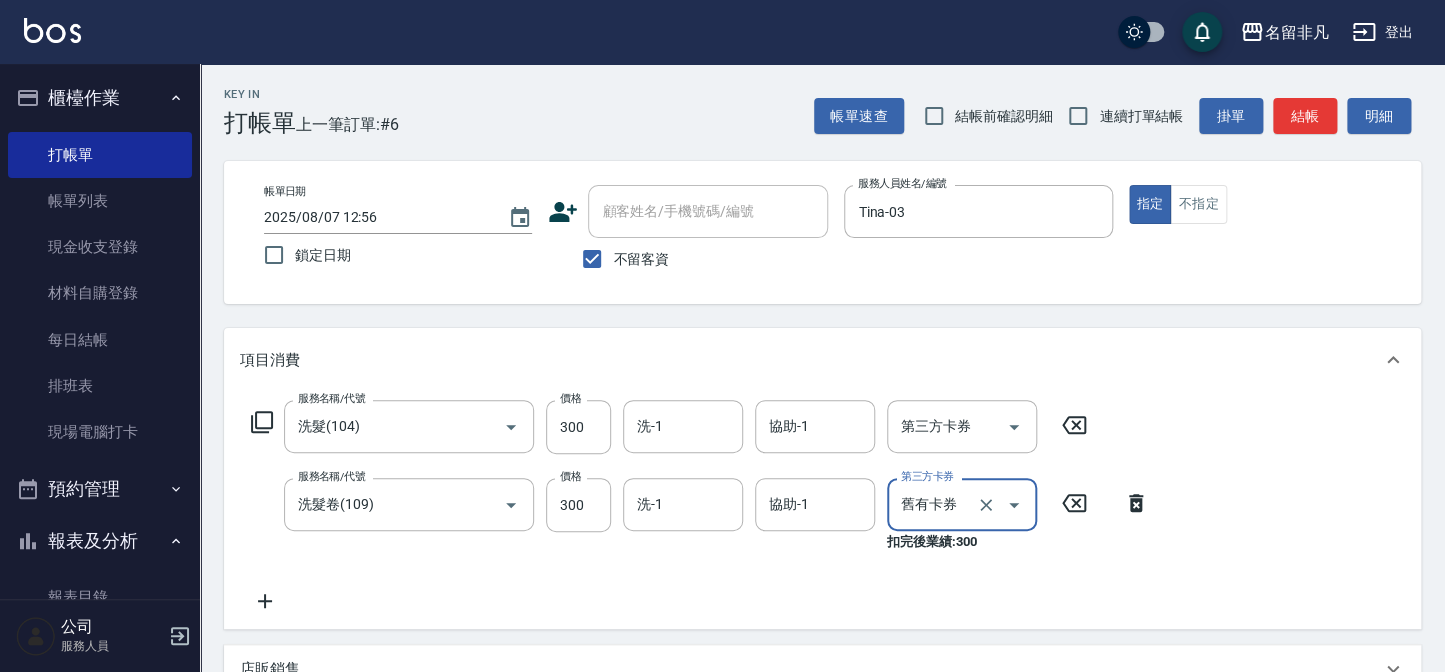 type on "舊有卡券" 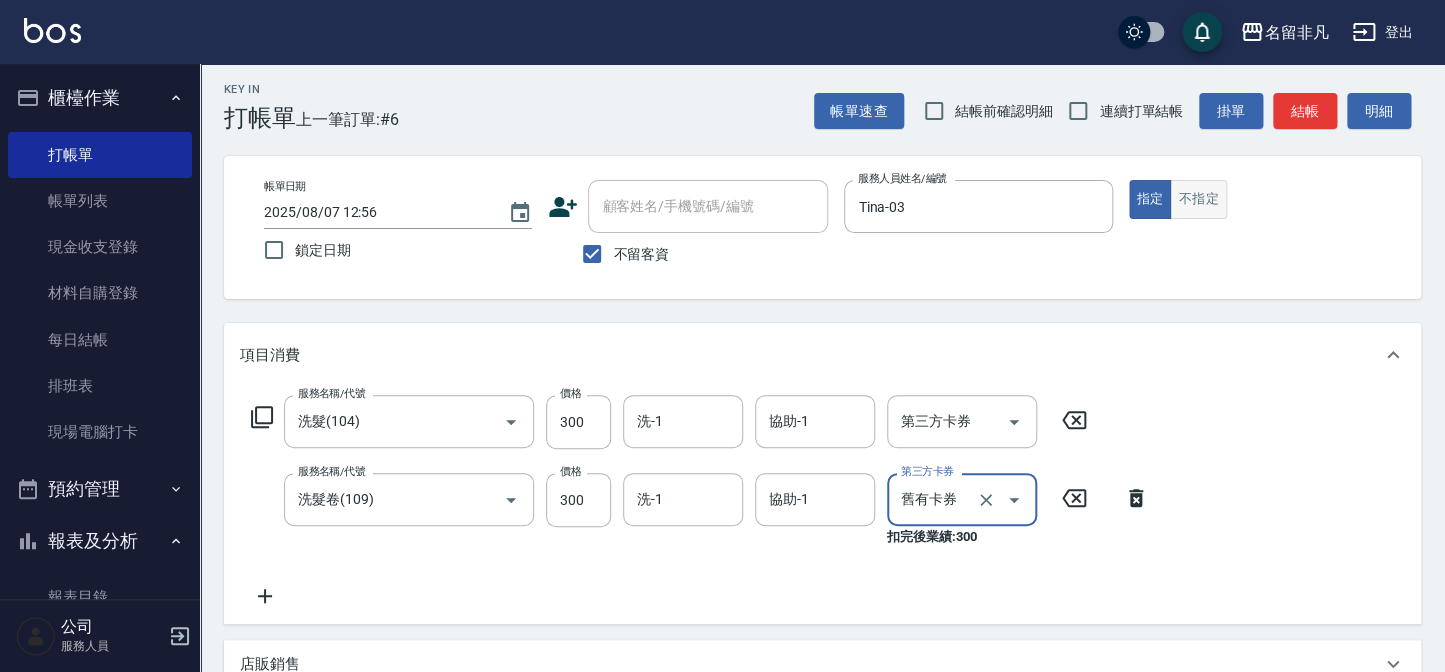 scroll, scrollTop: 0, scrollLeft: 0, axis: both 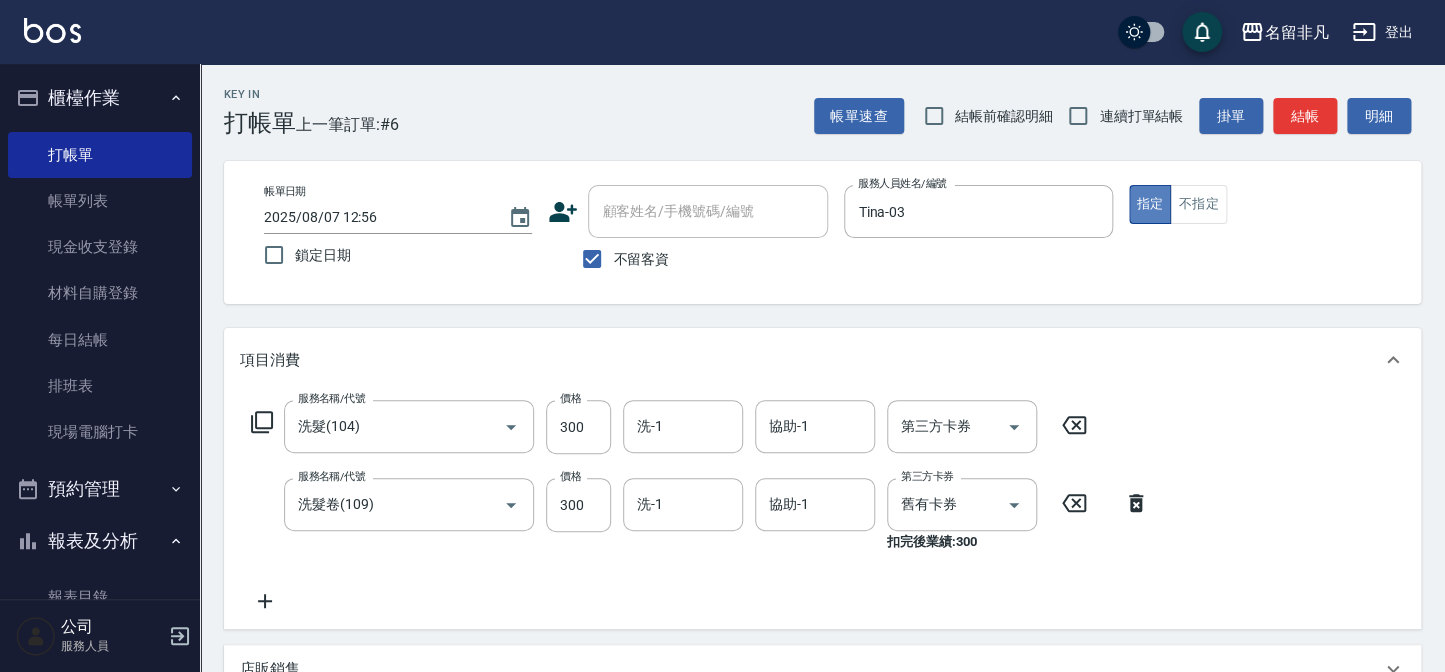 click on "指定" at bounding box center (1150, 204) 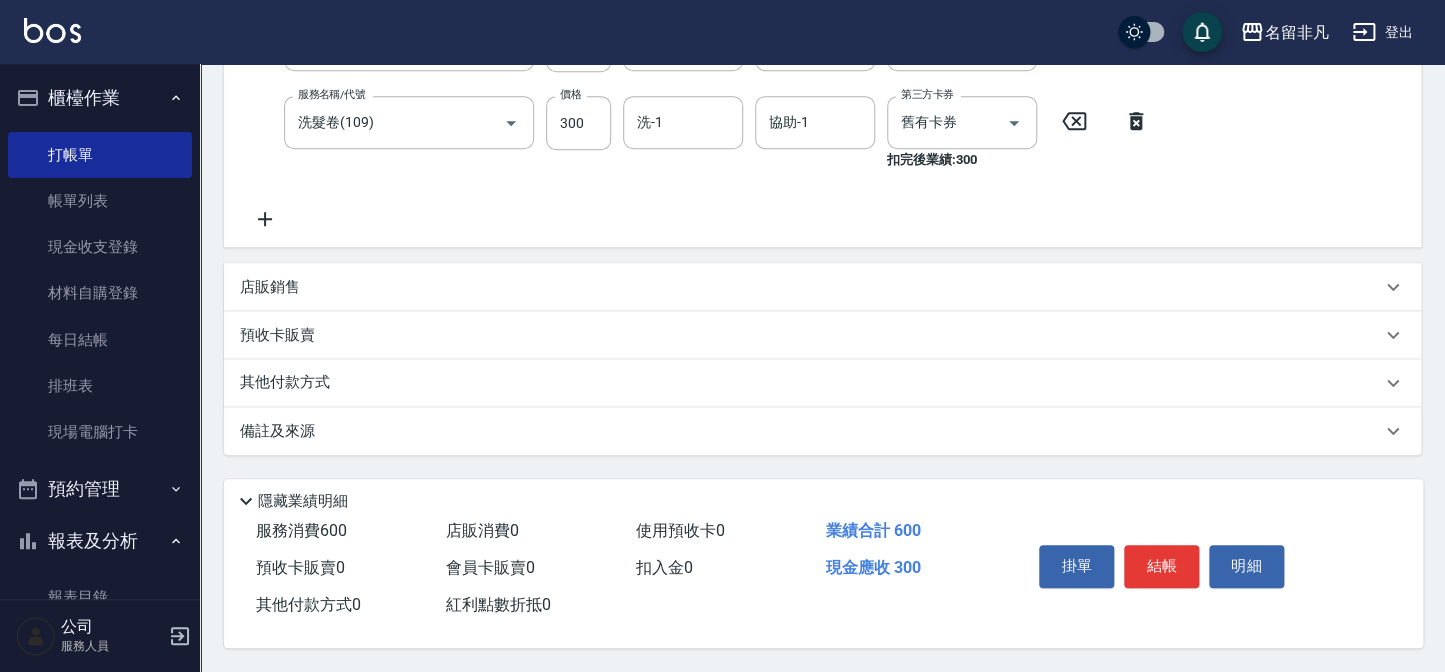 scroll, scrollTop: 387, scrollLeft: 0, axis: vertical 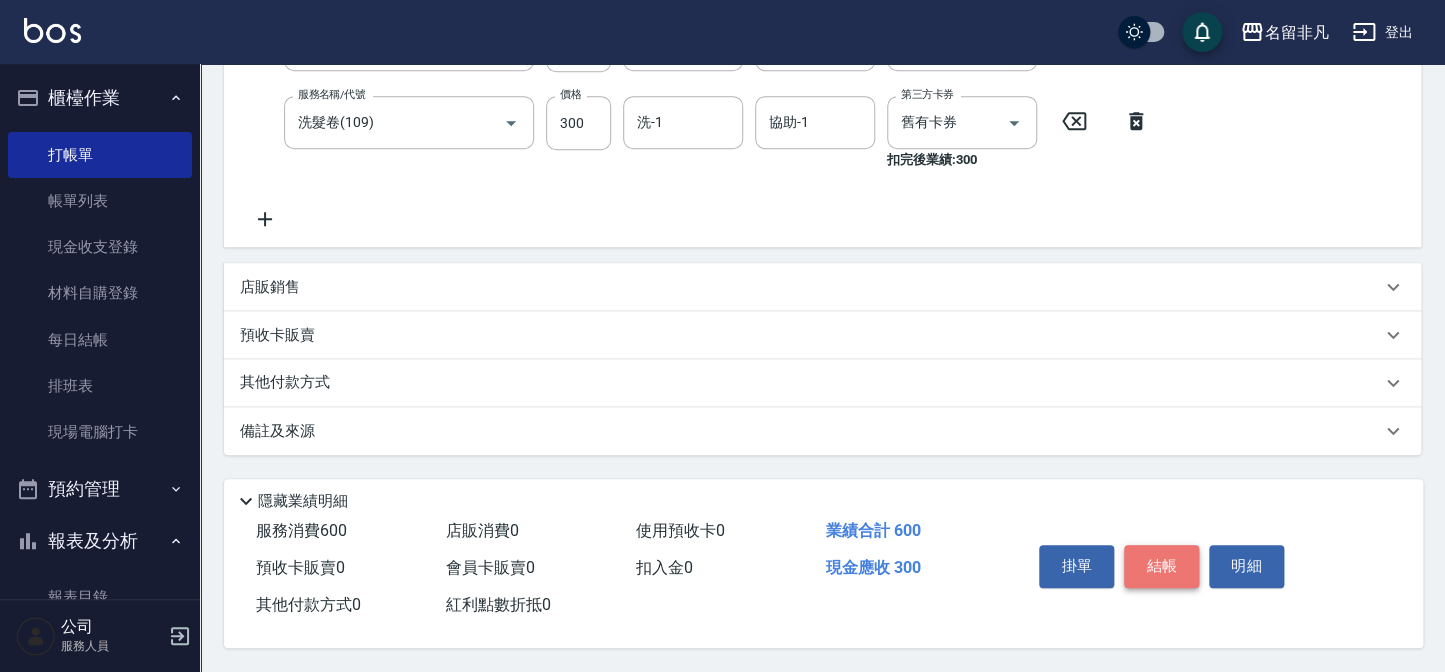click on "結帳" at bounding box center (1161, 566) 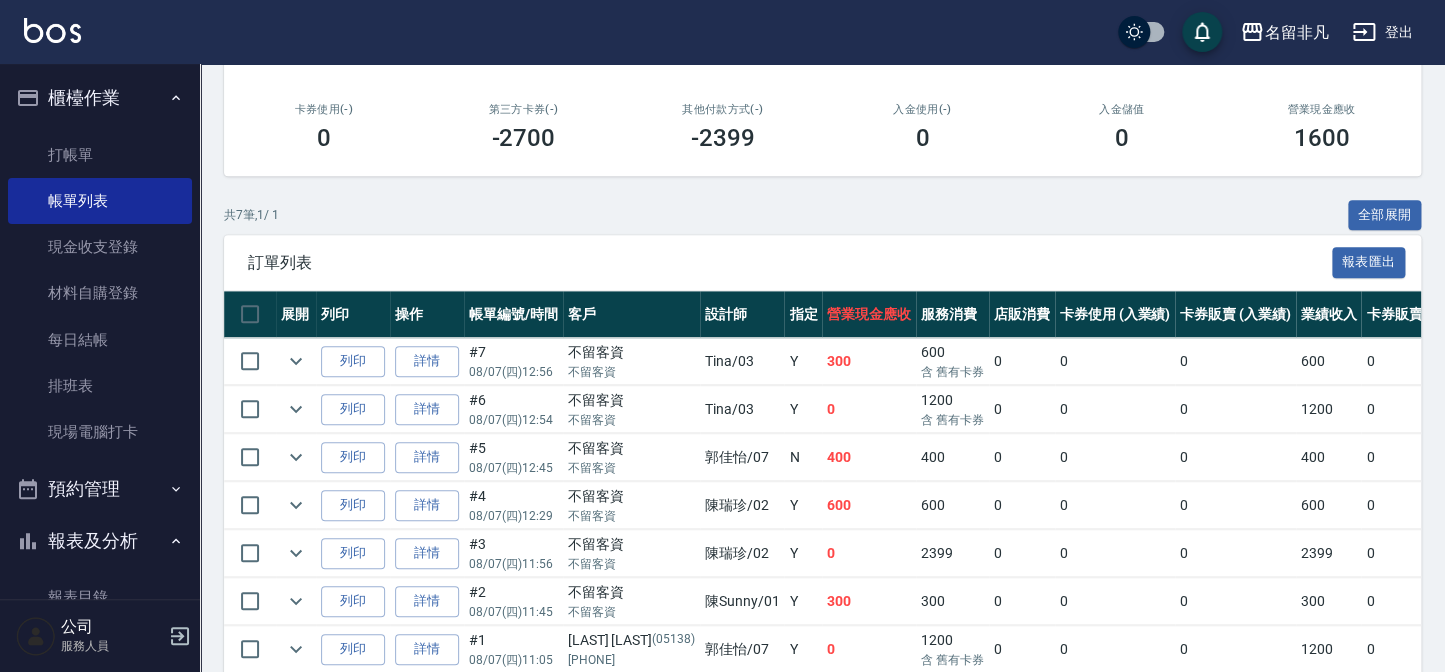 scroll, scrollTop: 363, scrollLeft: 0, axis: vertical 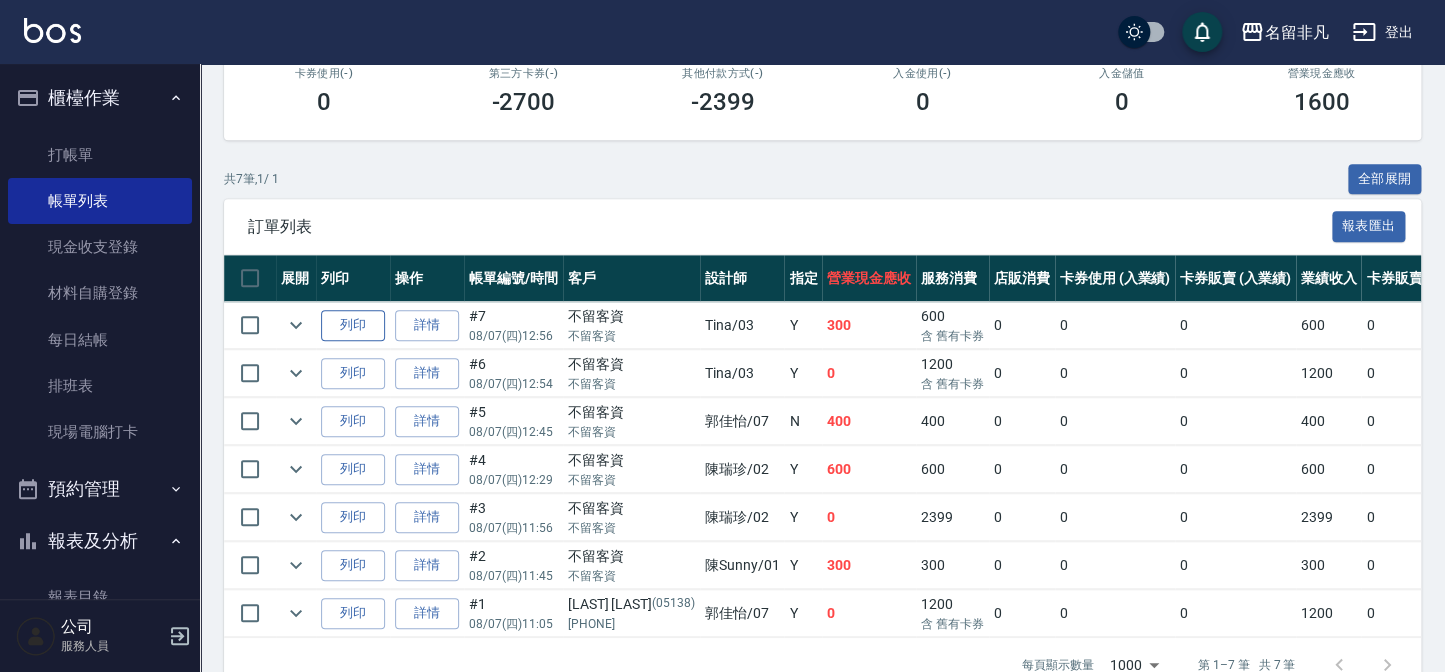 click on "列印" at bounding box center [353, 325] 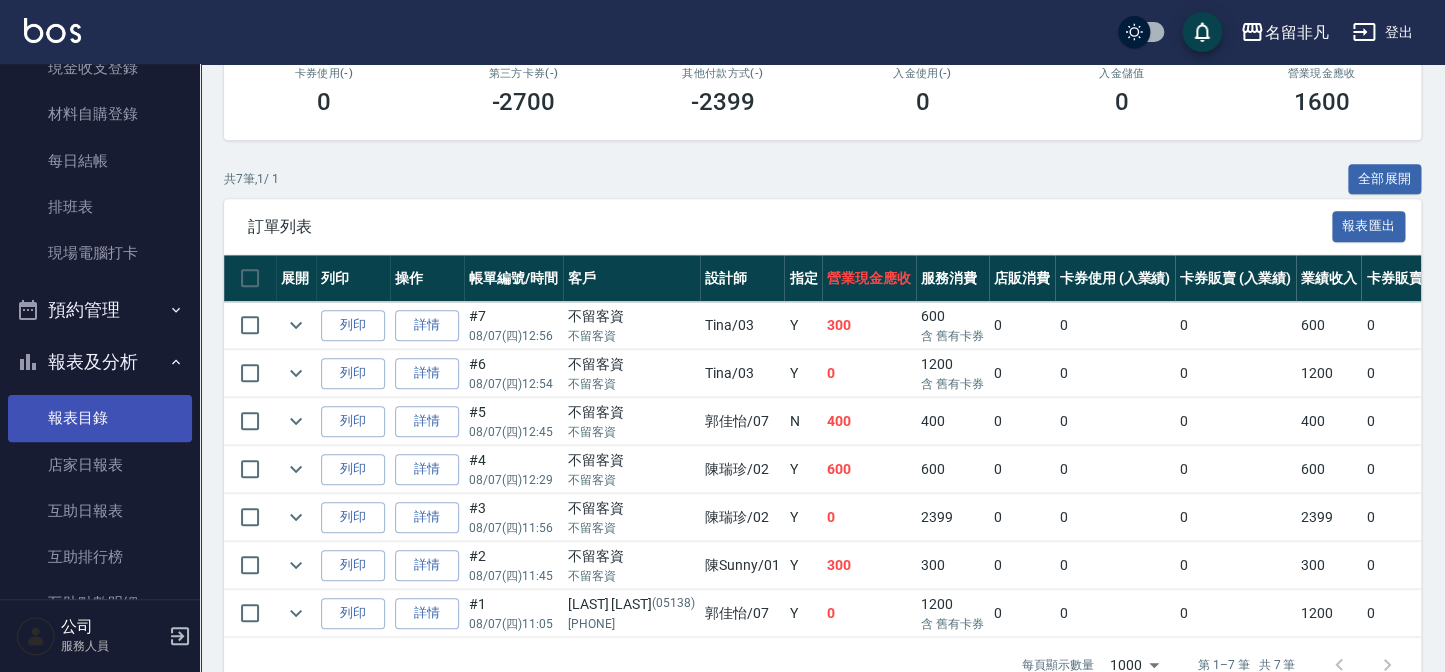 scroll, scrollTop: 181, scrollLeft: 0, axis: vertical 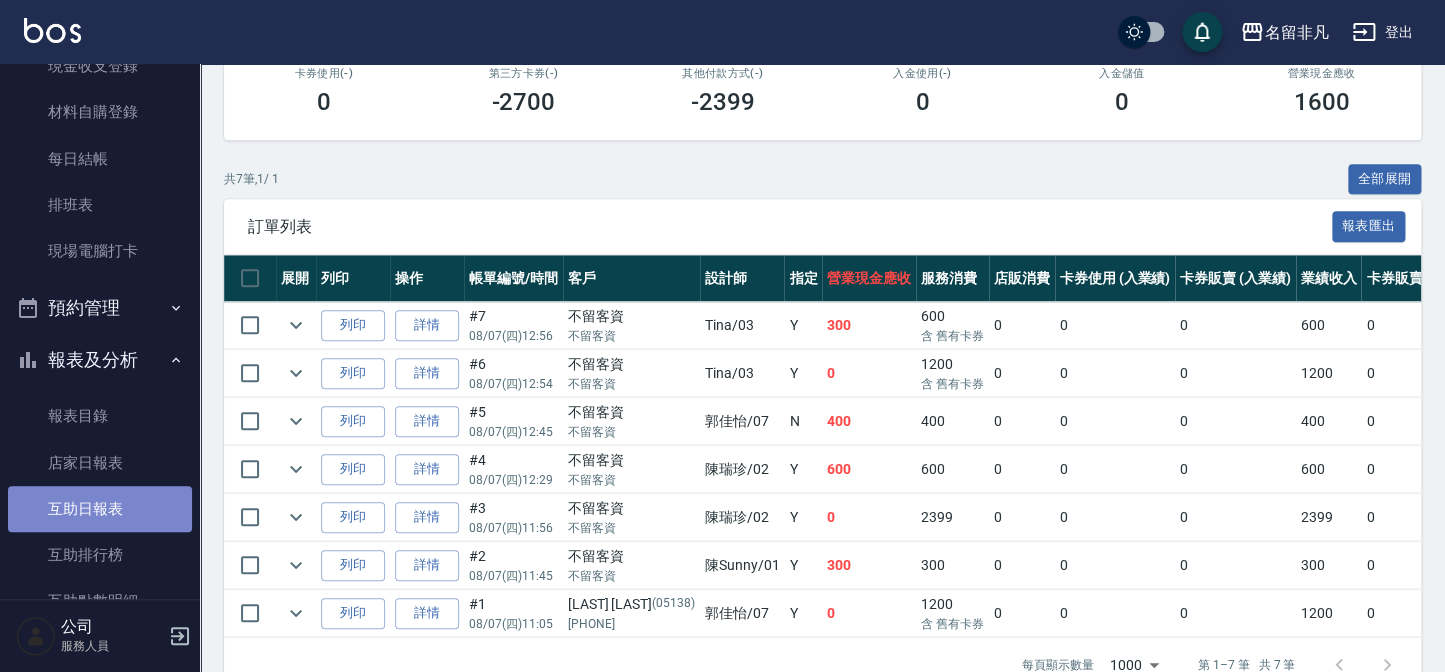 click on "互助日報表" at bounding box center [100, 509] 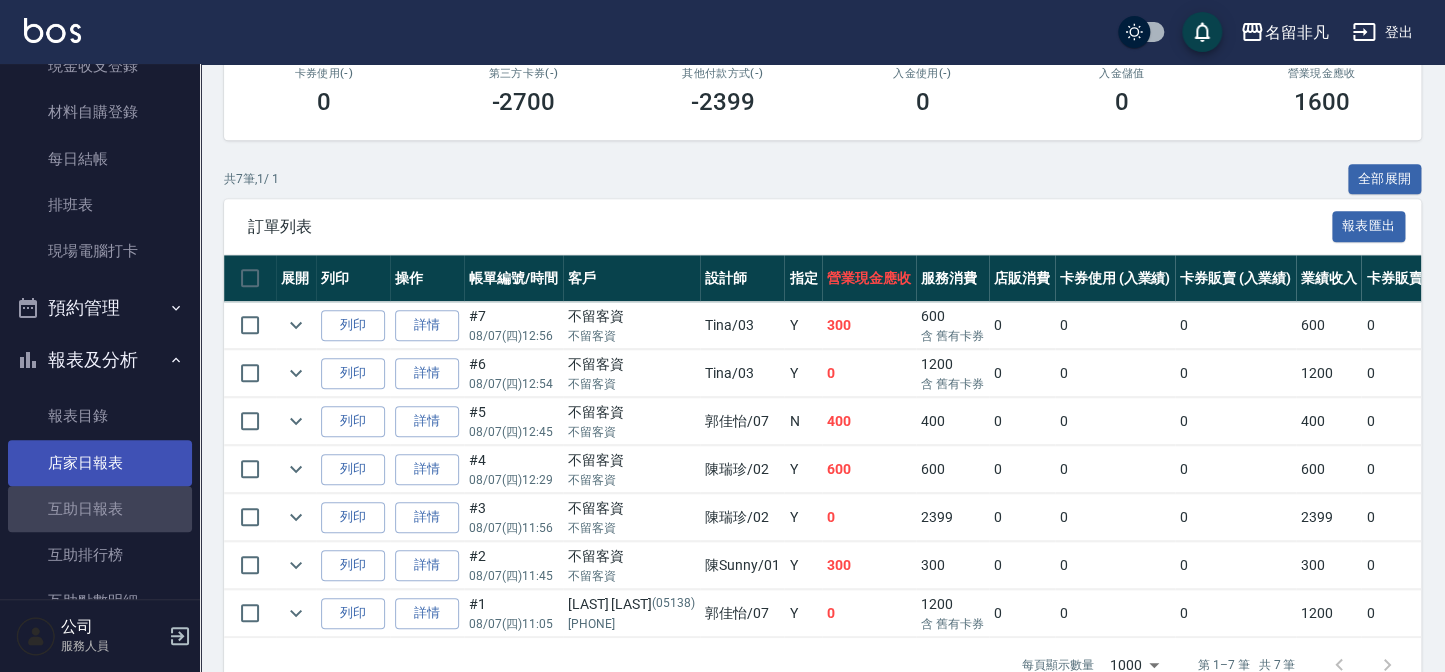 scroll, scrollTop: 0, scrollLeft: 0, axis: both 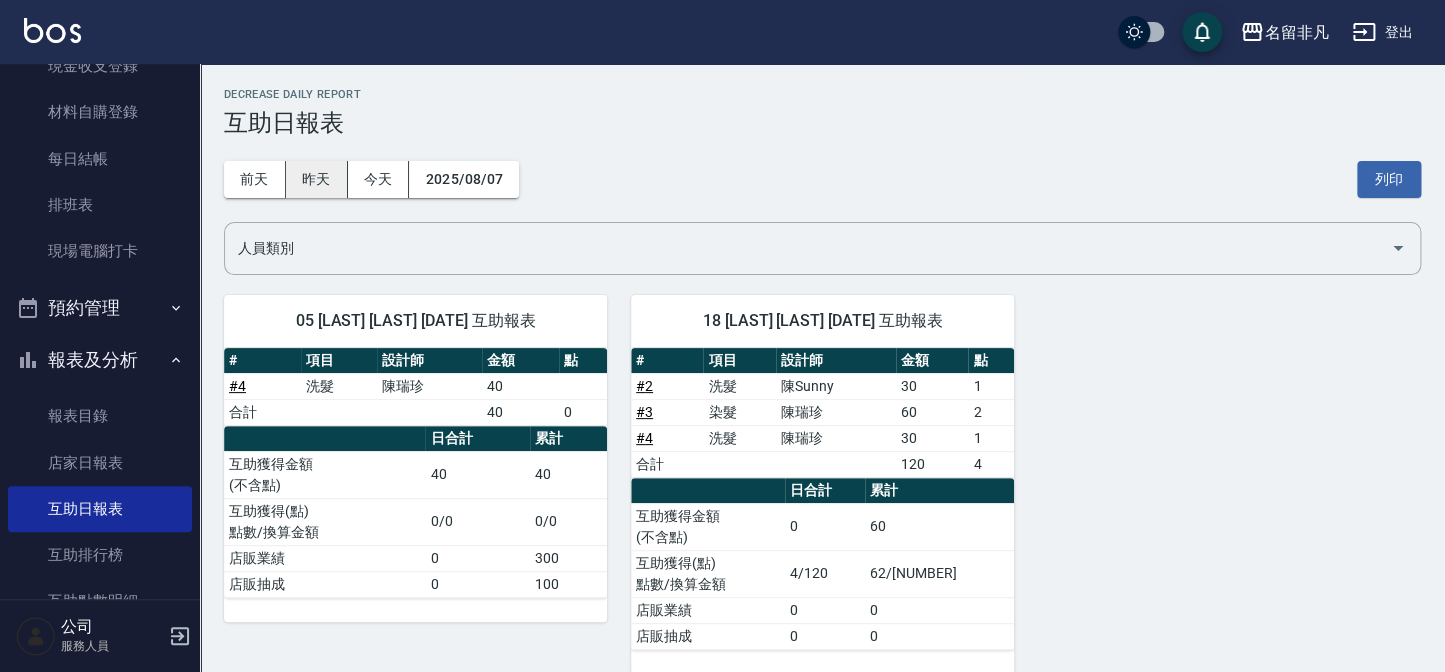 click on "昨天" at bounding box center (317, 179) 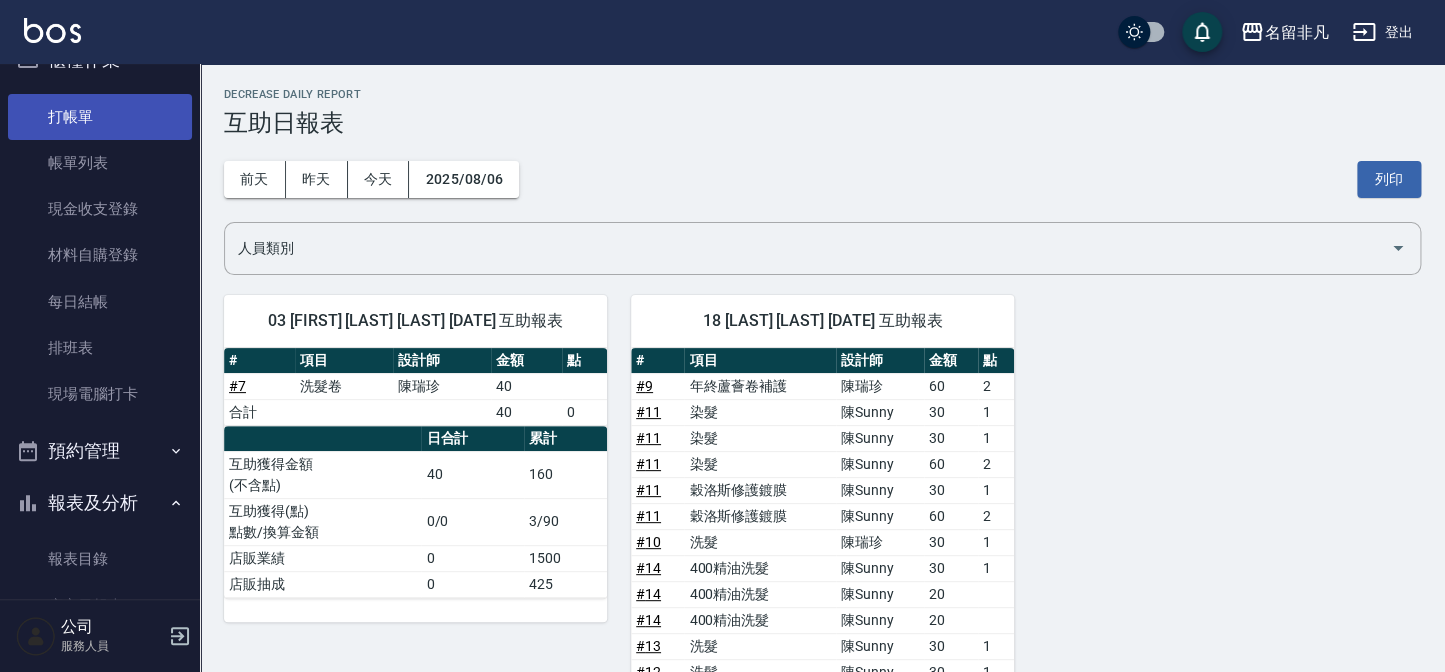 scroll, scrollTop: 0, scrollLeft: 0, axis: both 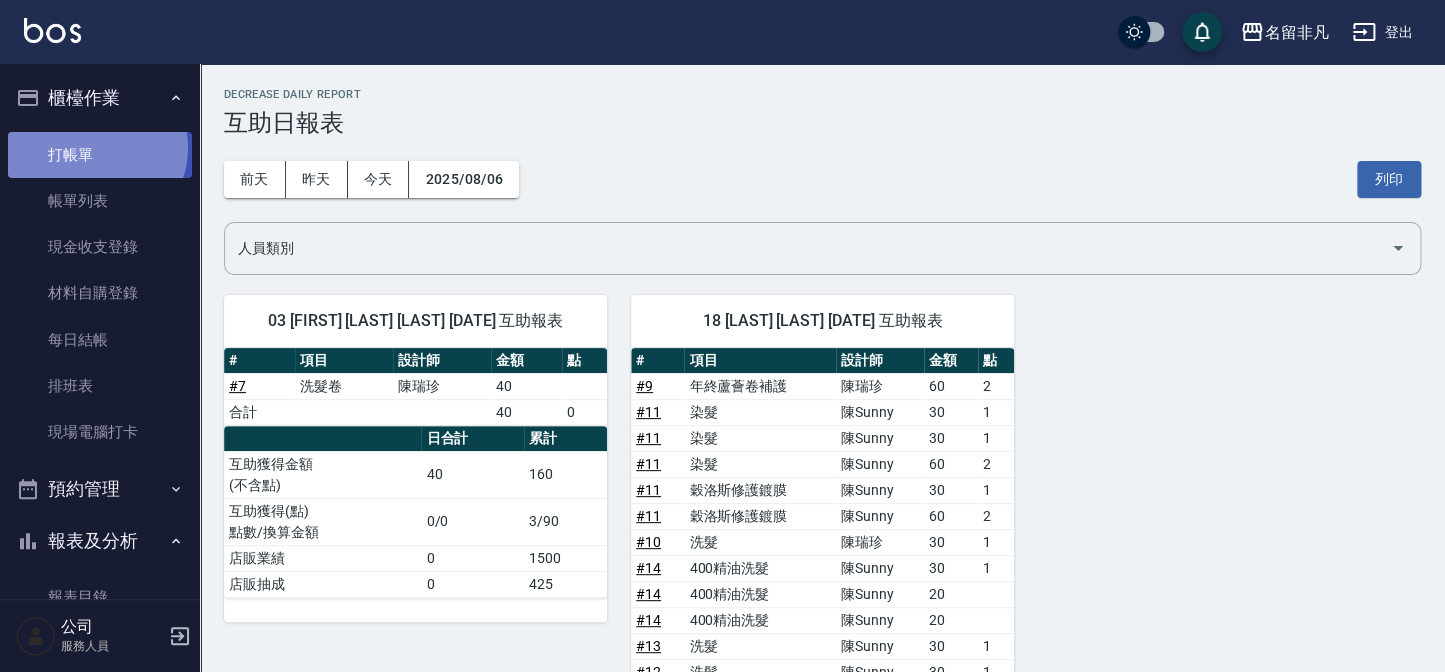 click on "打帳單" at bounding box center (100, 155) 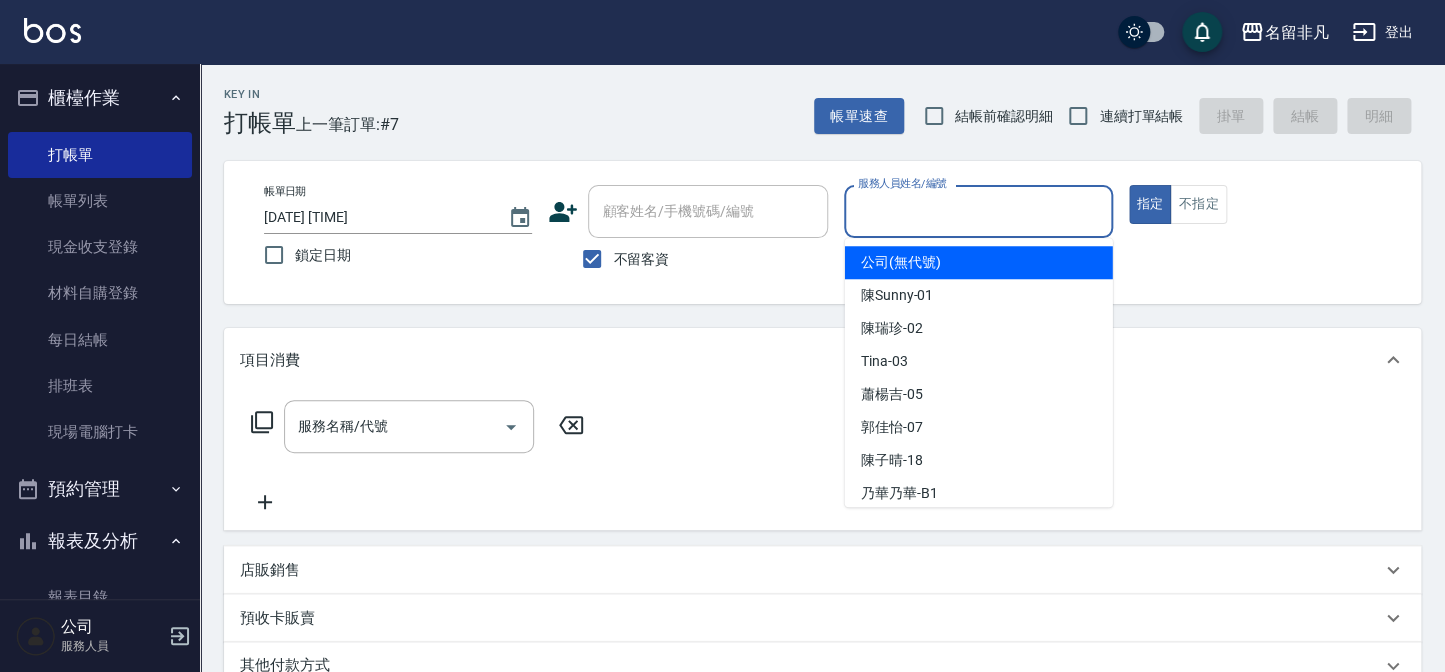 click on "服務人員姓名/編號" at bounding box center (978, 211) 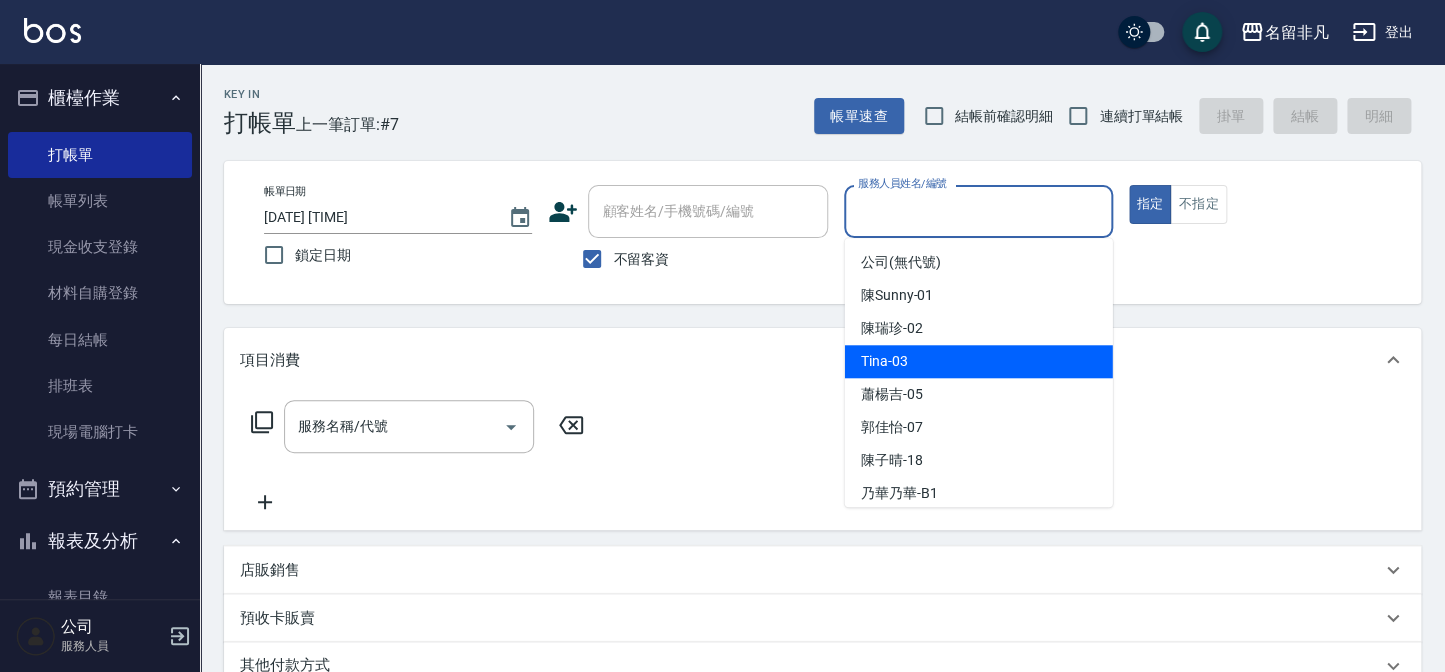 drag, startPoint x: 932, startPoint y: 359, endPoint x: 1127, endPoint y: 311, distance: 200.82082 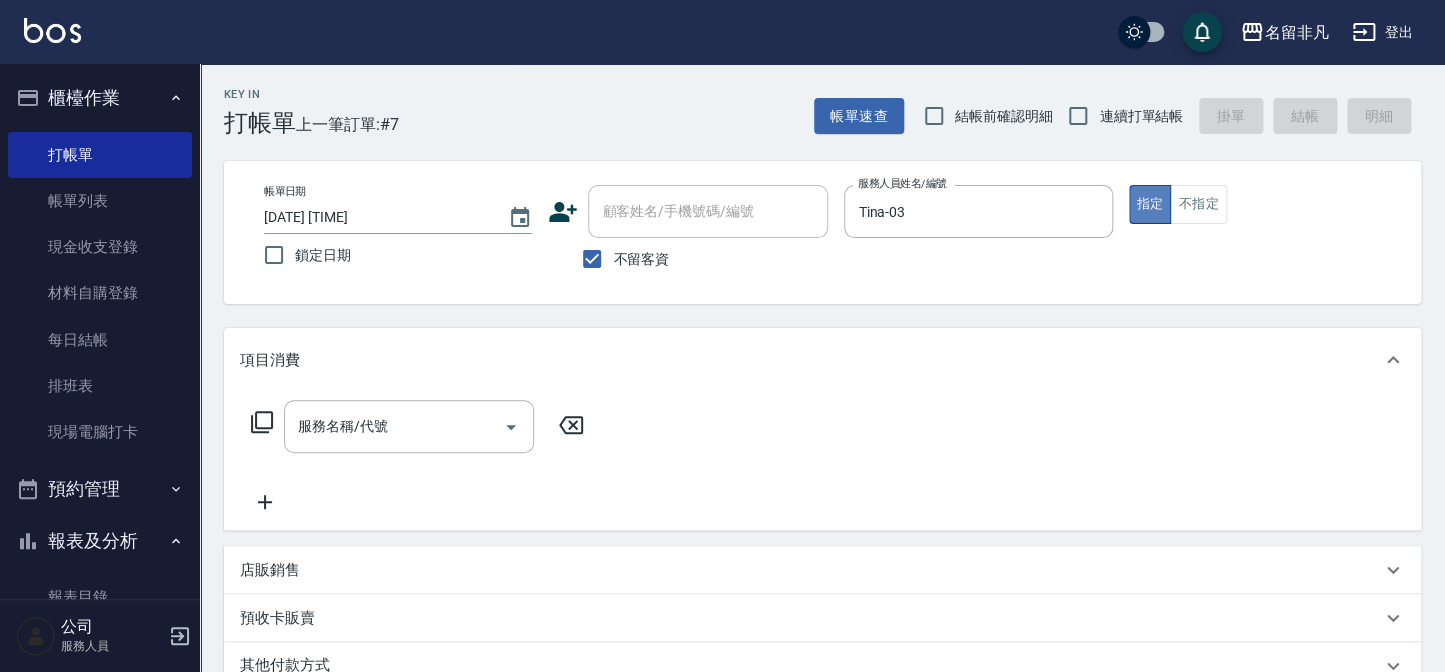 click on "指定" at bounding box center (1150, 204) 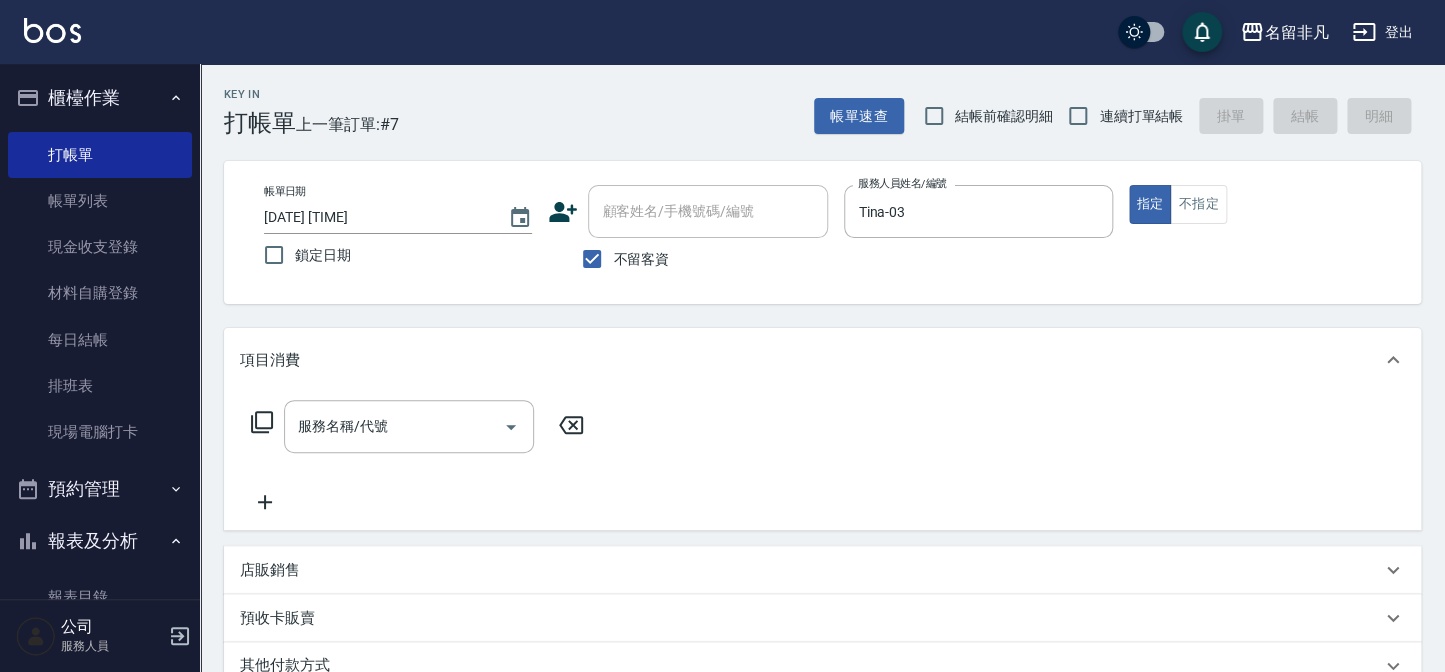 click 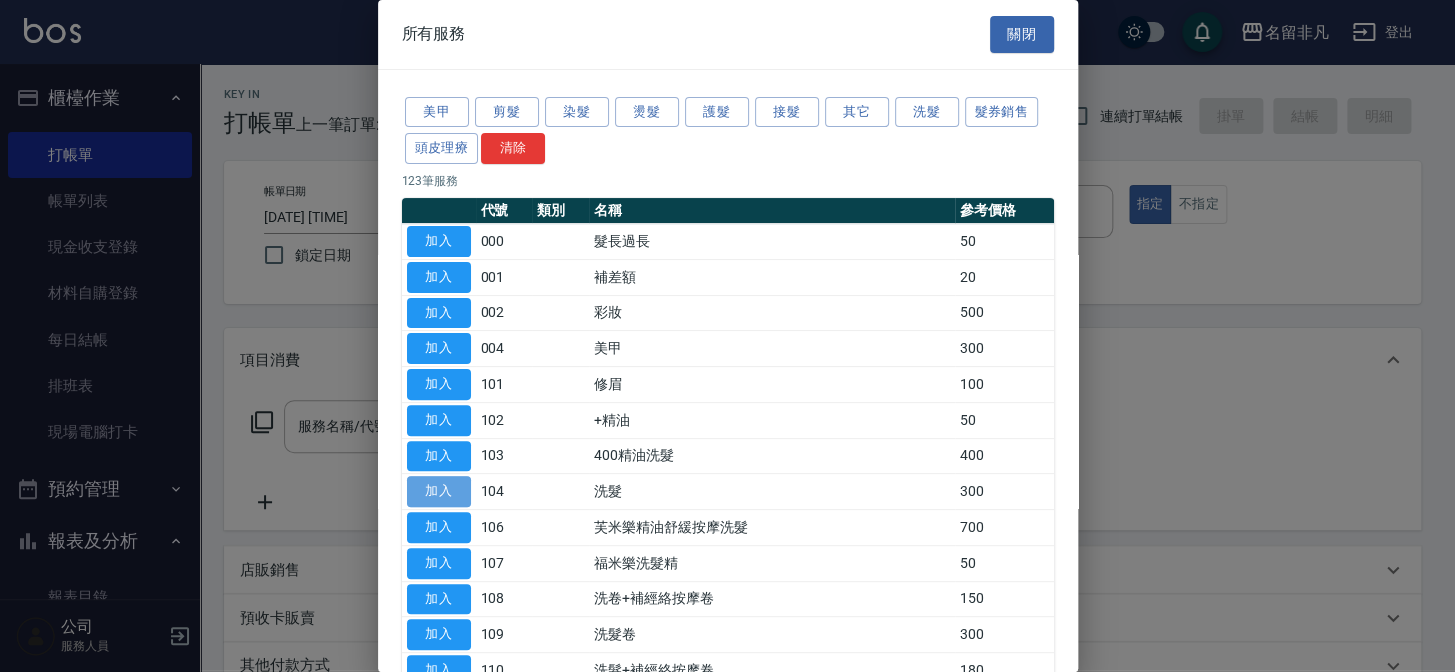 click on "加入" at bounding box center [439, 491] 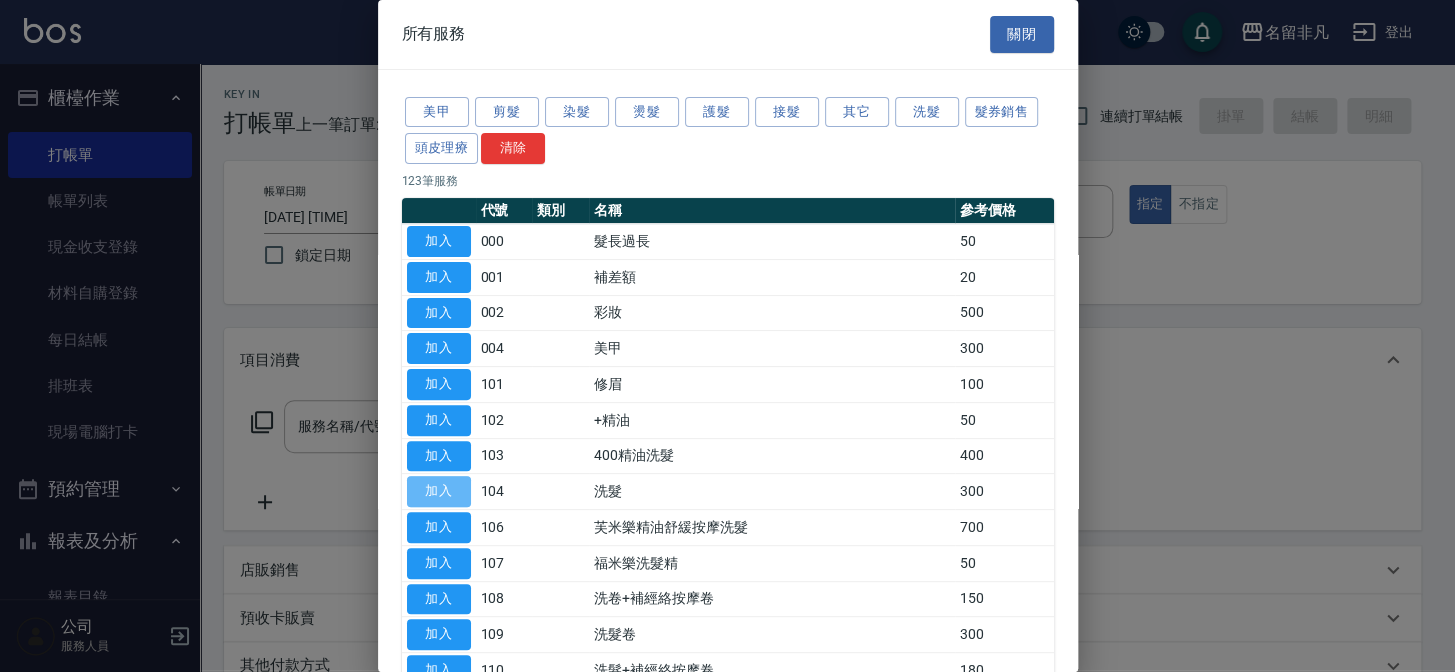 type on "洗髮(104)" 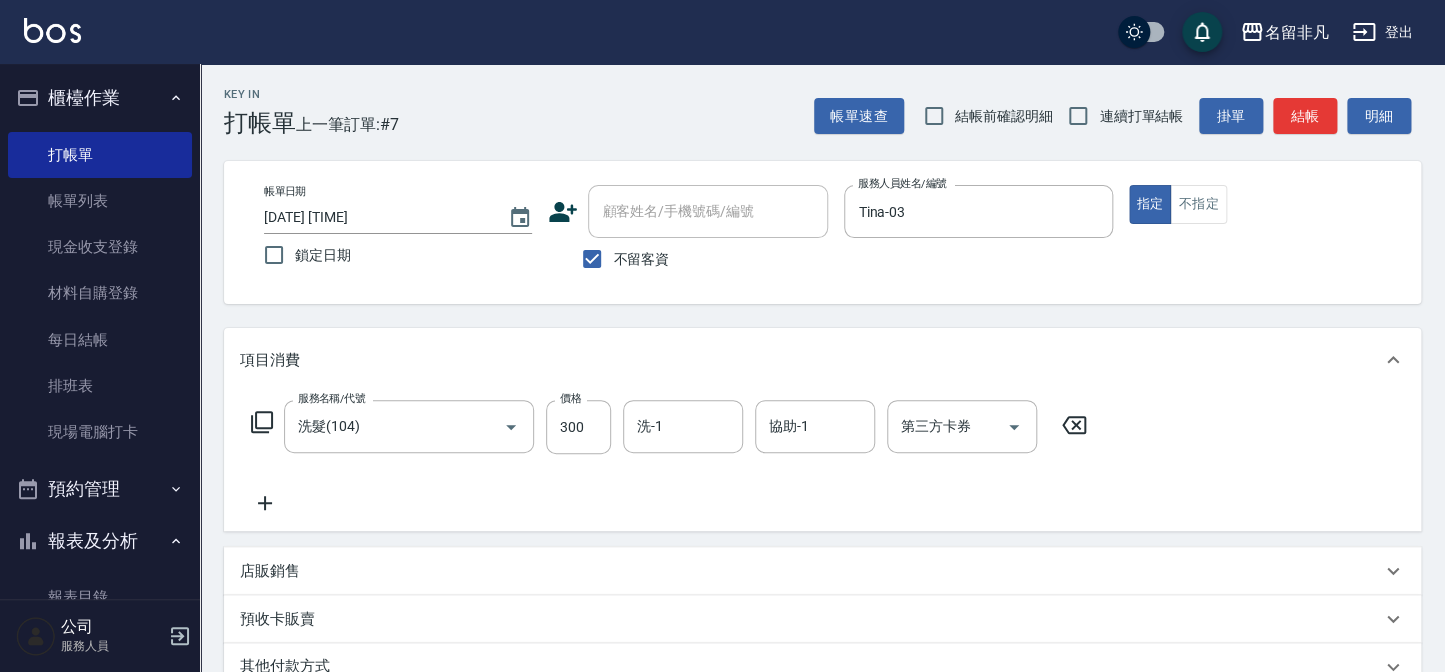 click 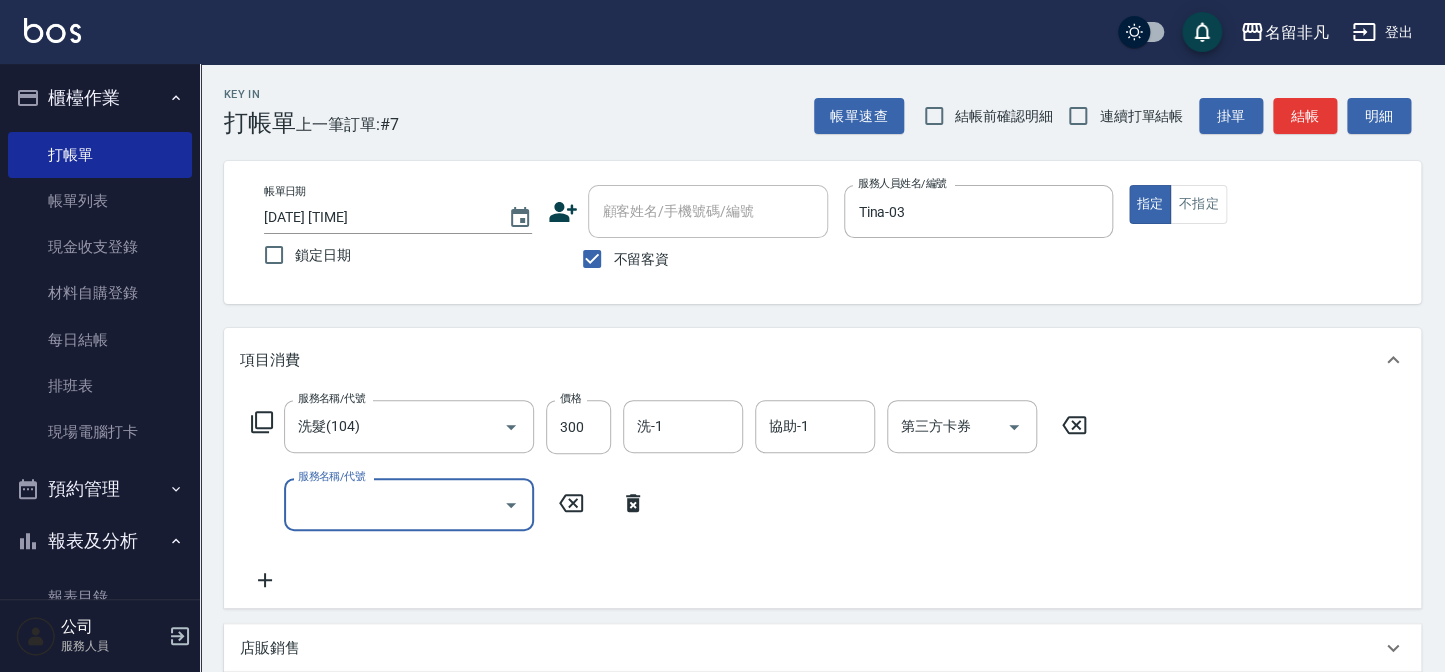 click on "服務名稱/代號" at bounding box center (394, 504) 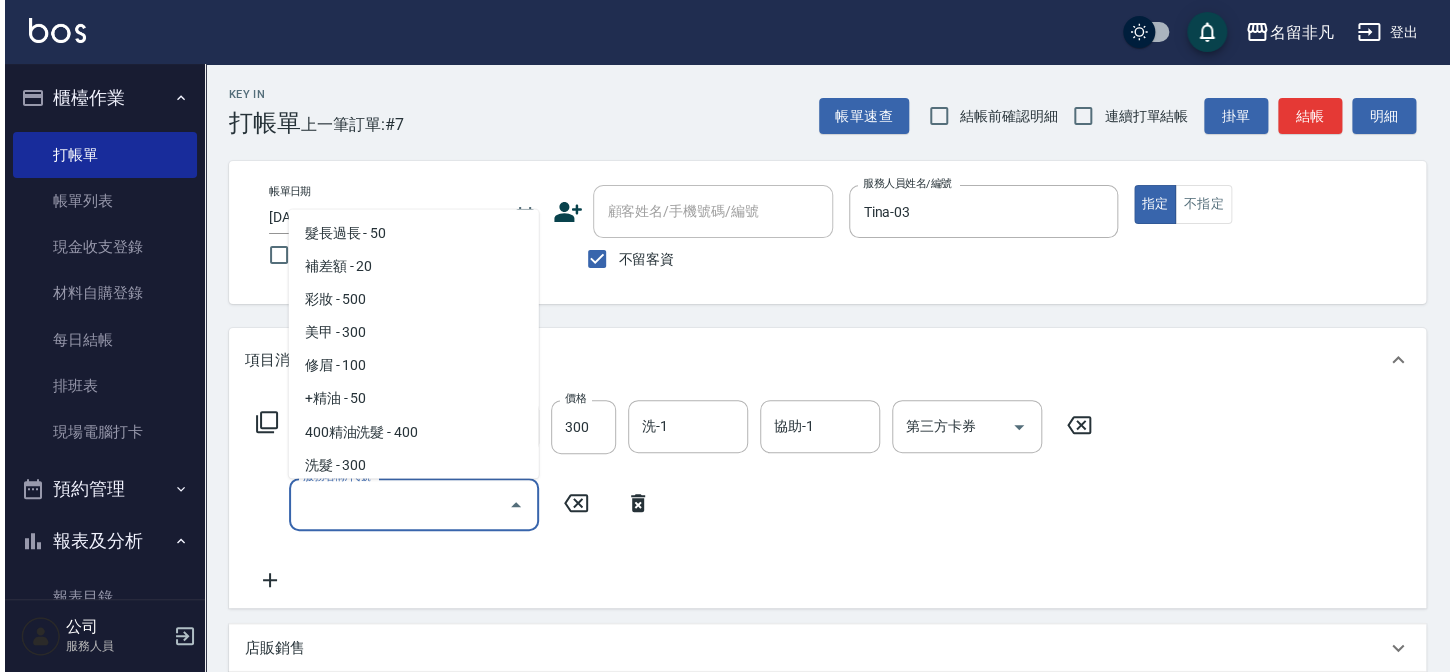 scroll, scrollTop: 3880, scrollLeft: 0, axis: vertical 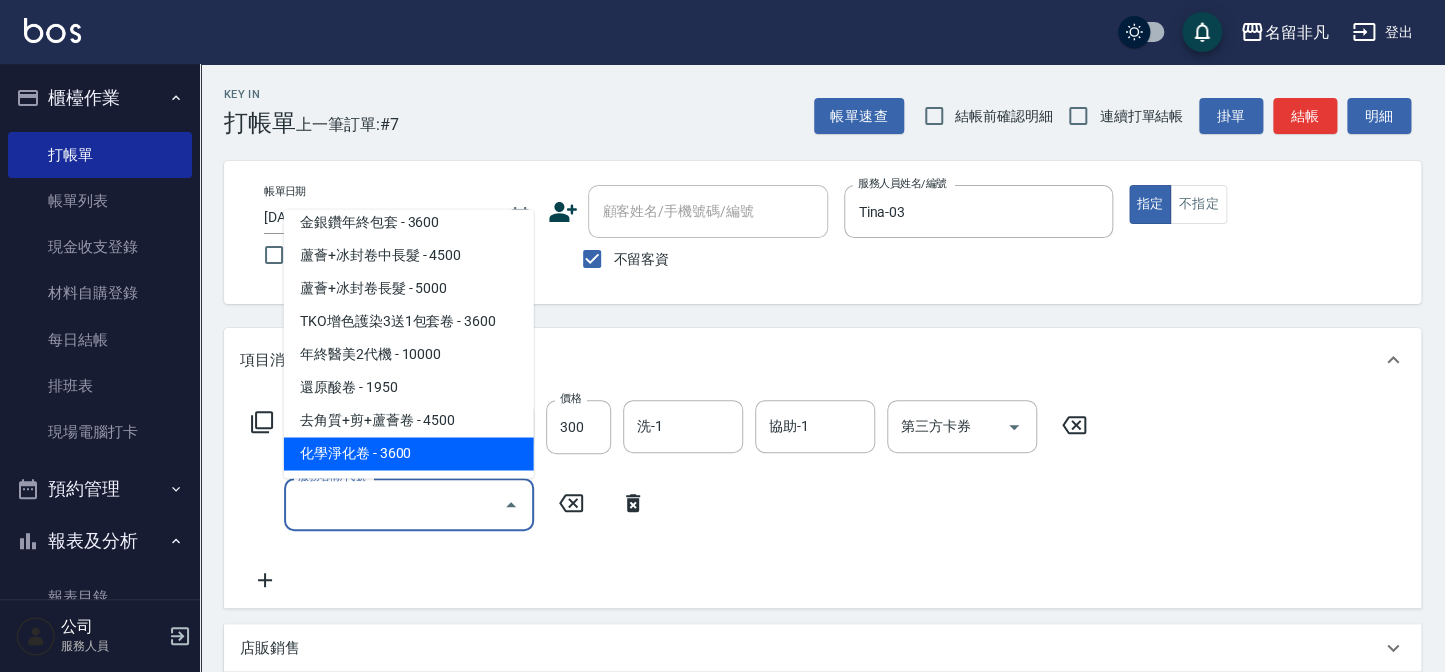 type on "化學淨化卷([NUMBER])" 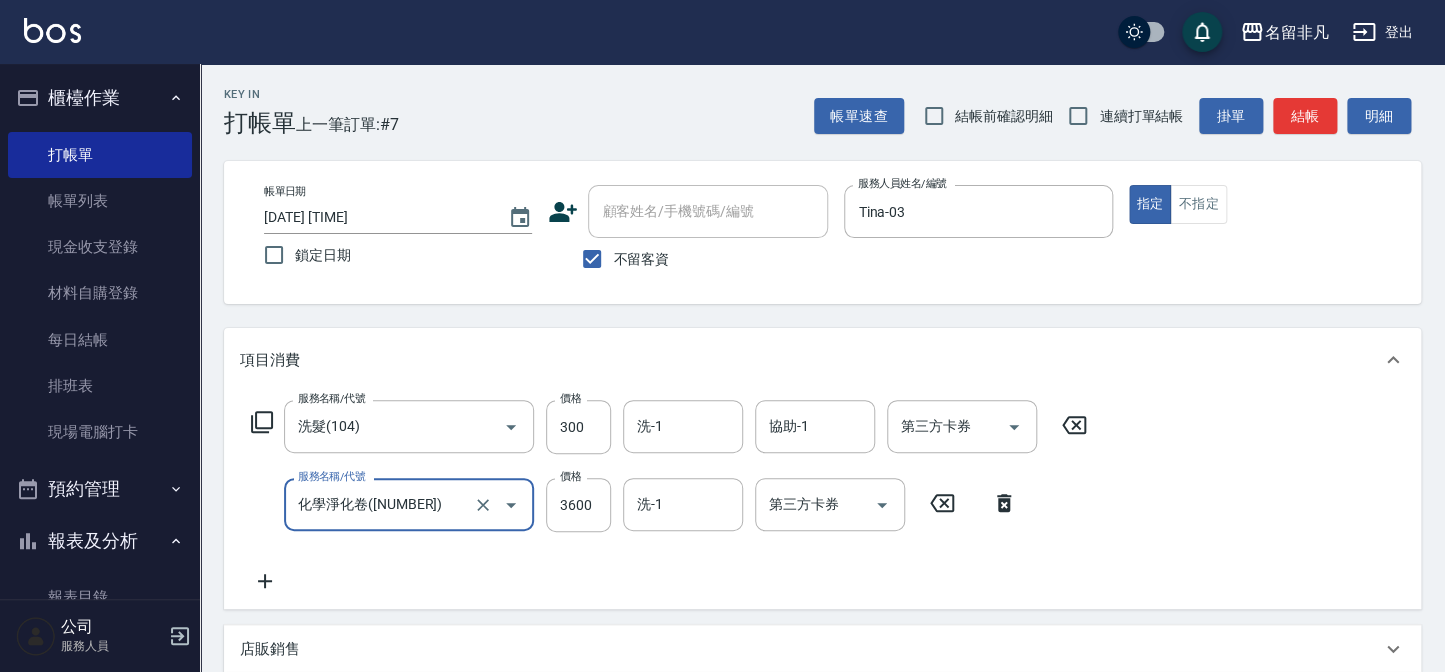 click 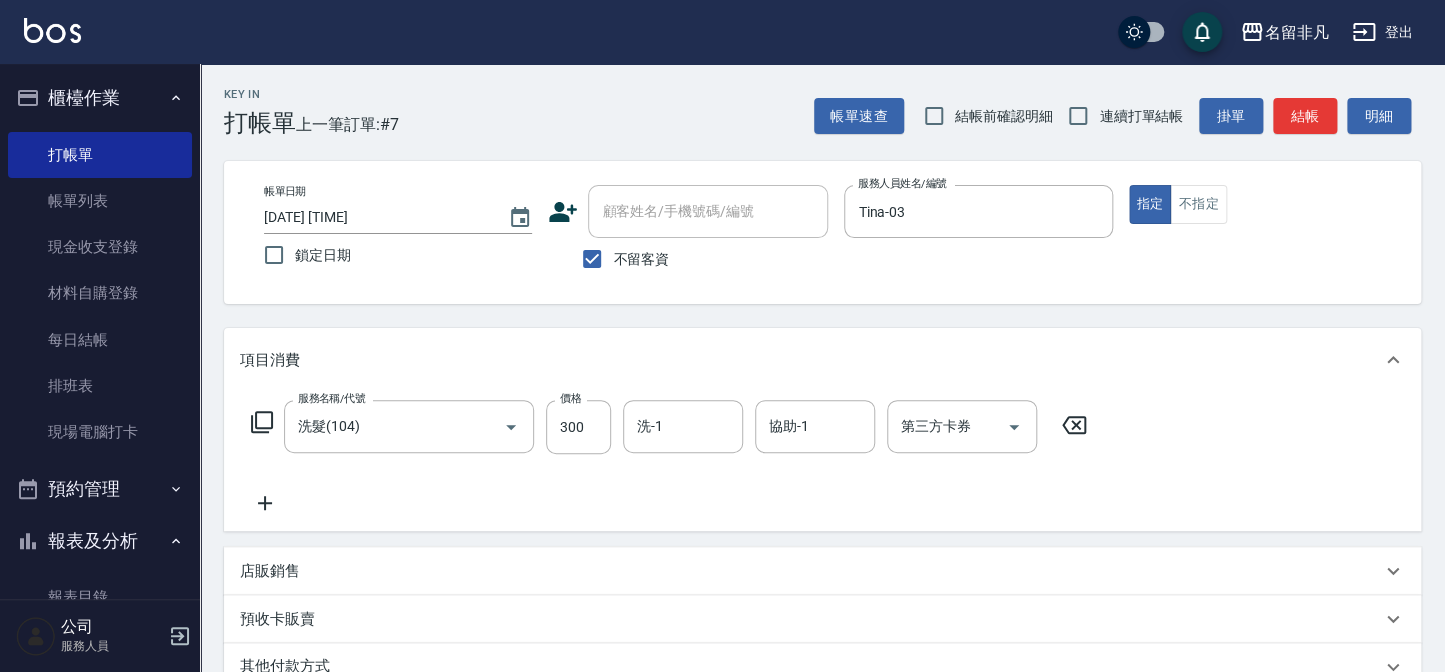 click 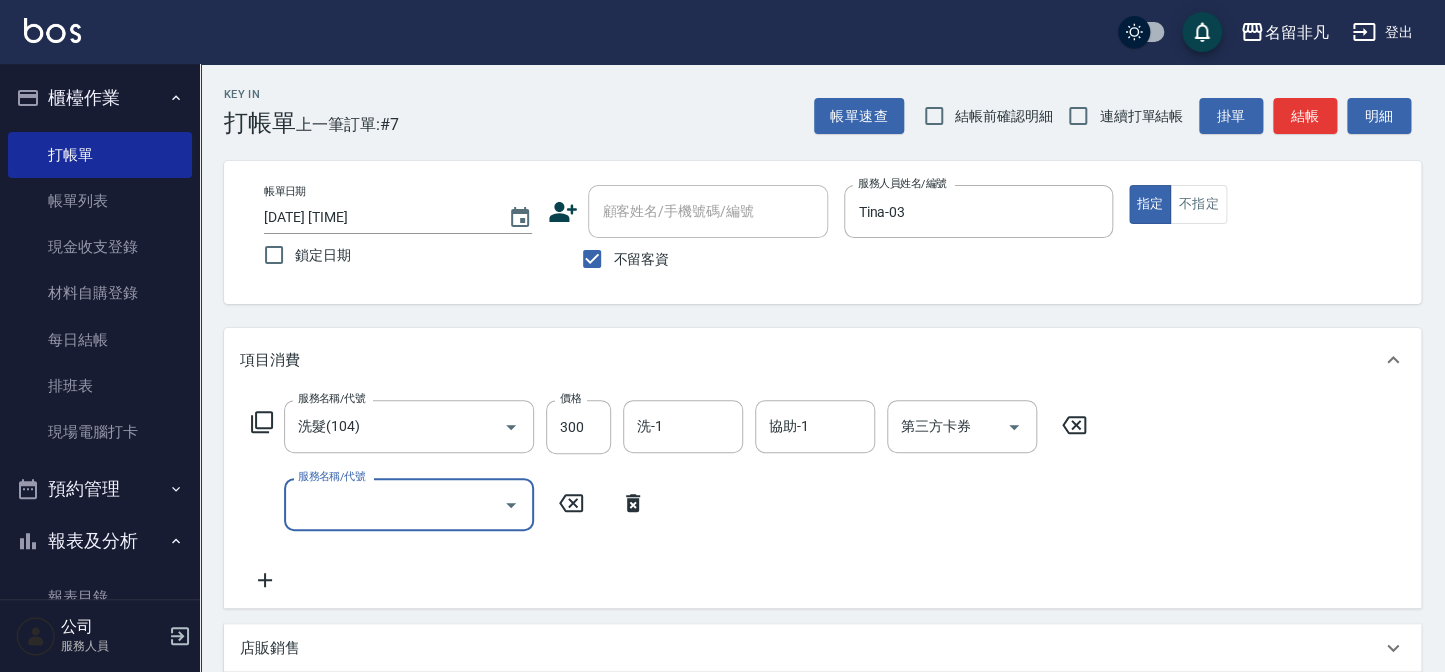 click on "服務名稱/代號" at bounding box center (394, 504) 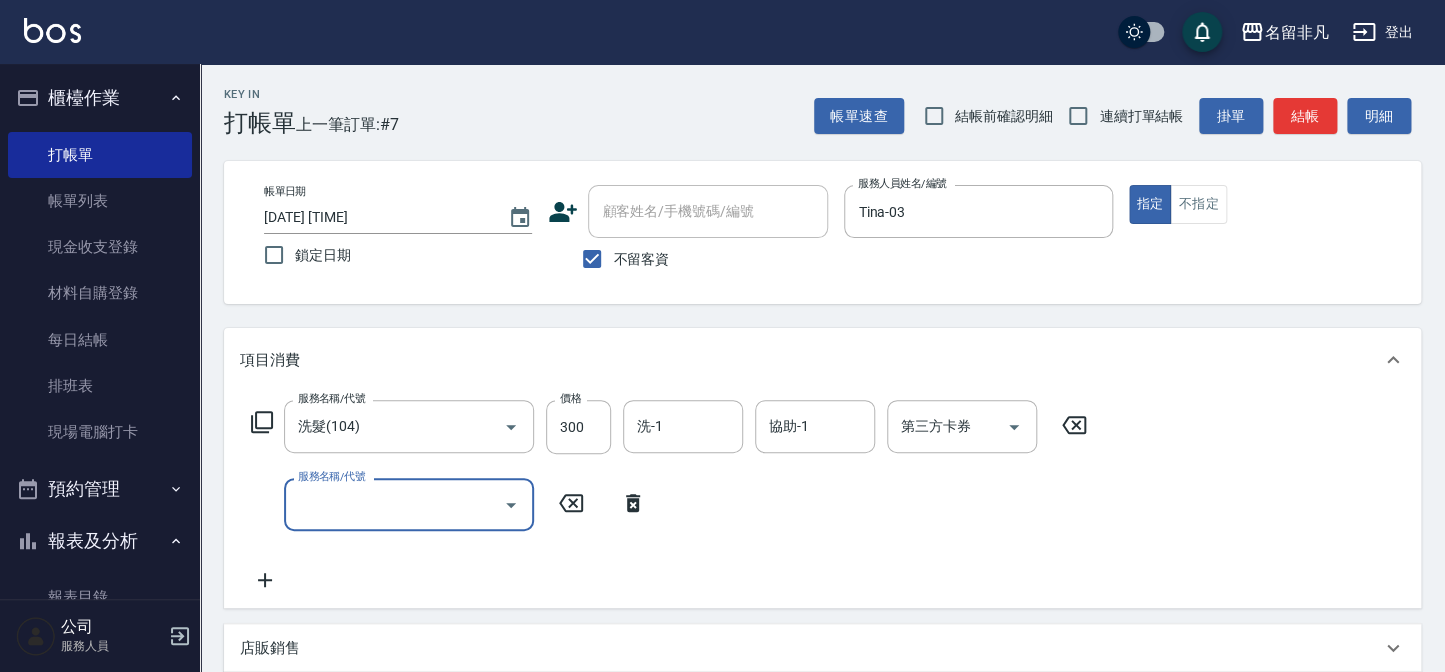 click on "服務名稱/代號" at bounding box center (394, 504) 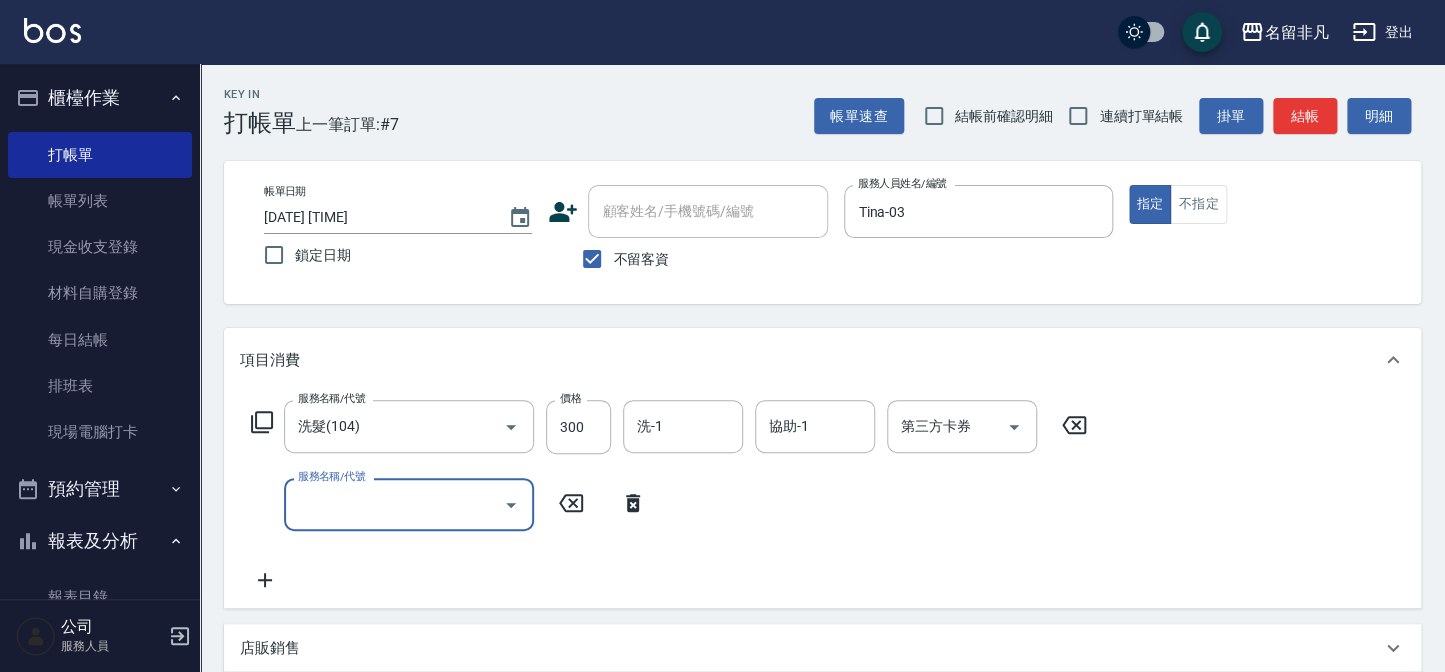 click 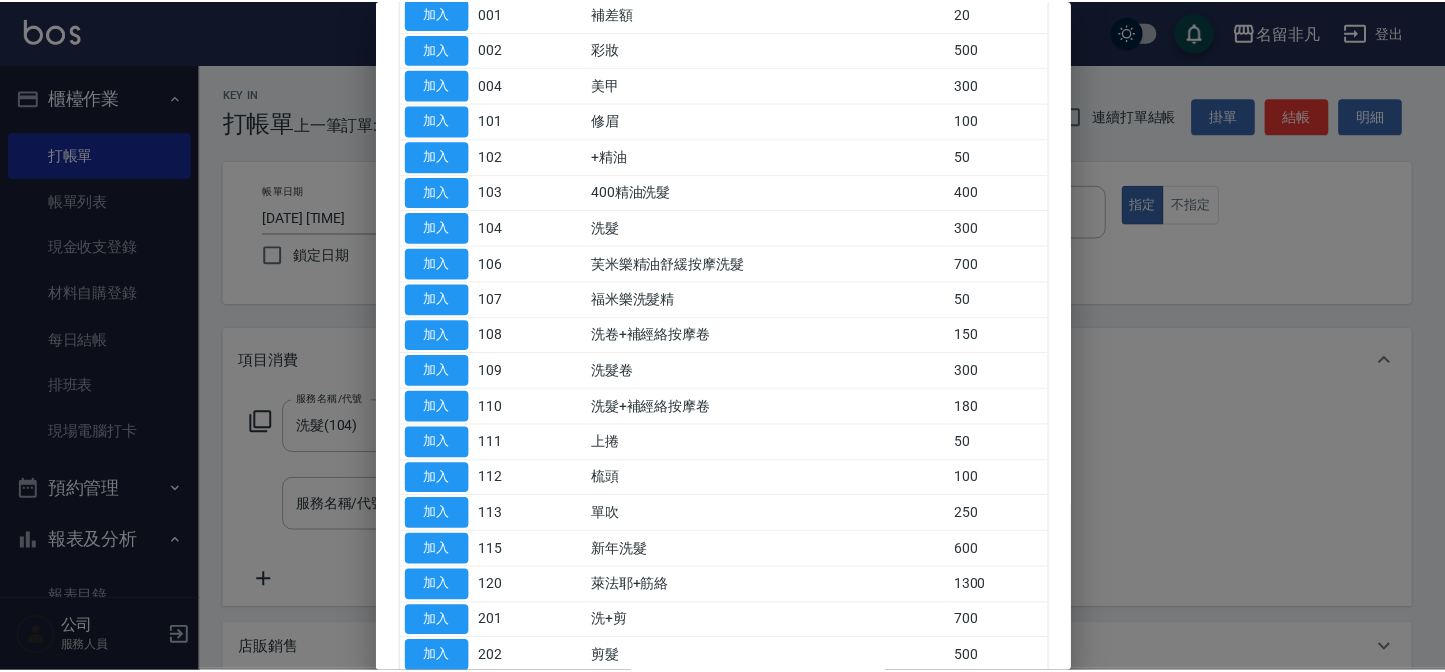 scroll, scrollTop: 272, scrollLeft: 0, axis: vertical 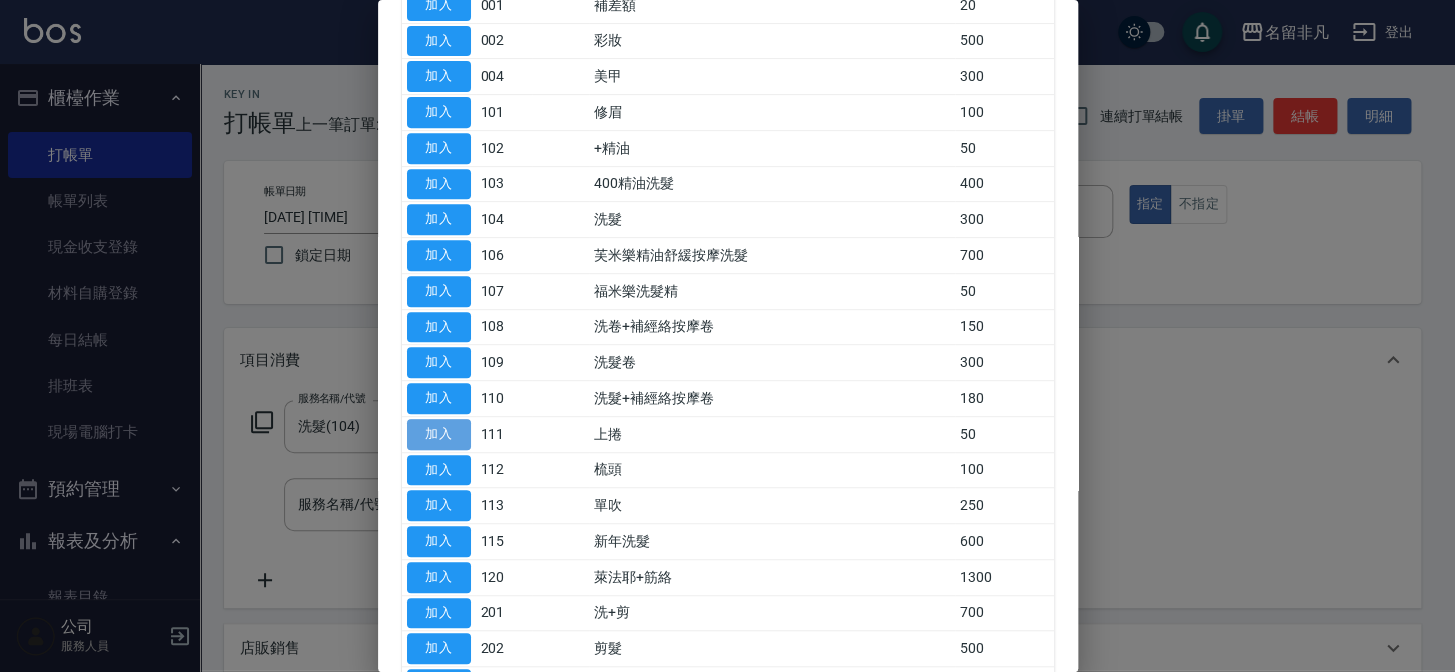 click on "加入" at bounding box center [439, 434] 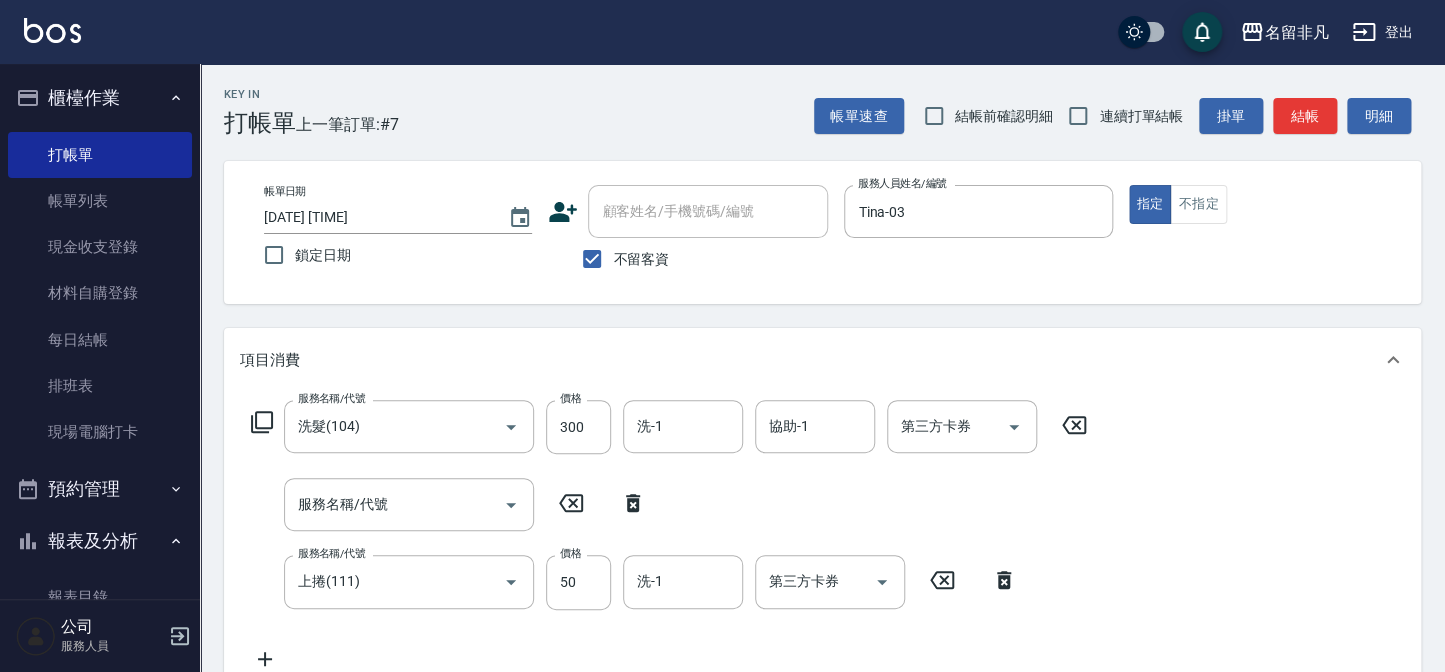 drag, startPoint x: 630, startPoint y: 500, endPoint x: 889, endPoint y: 513, distance: 259.32605 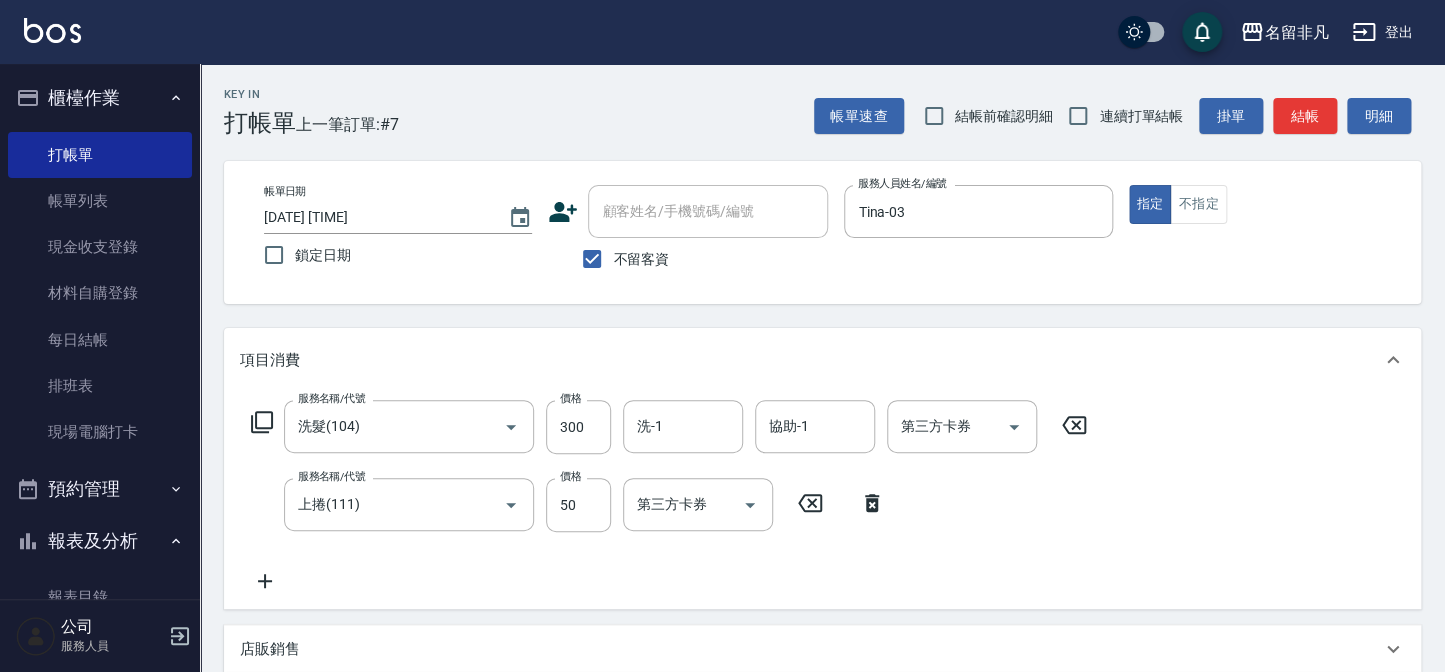 type on "上捲(111)" 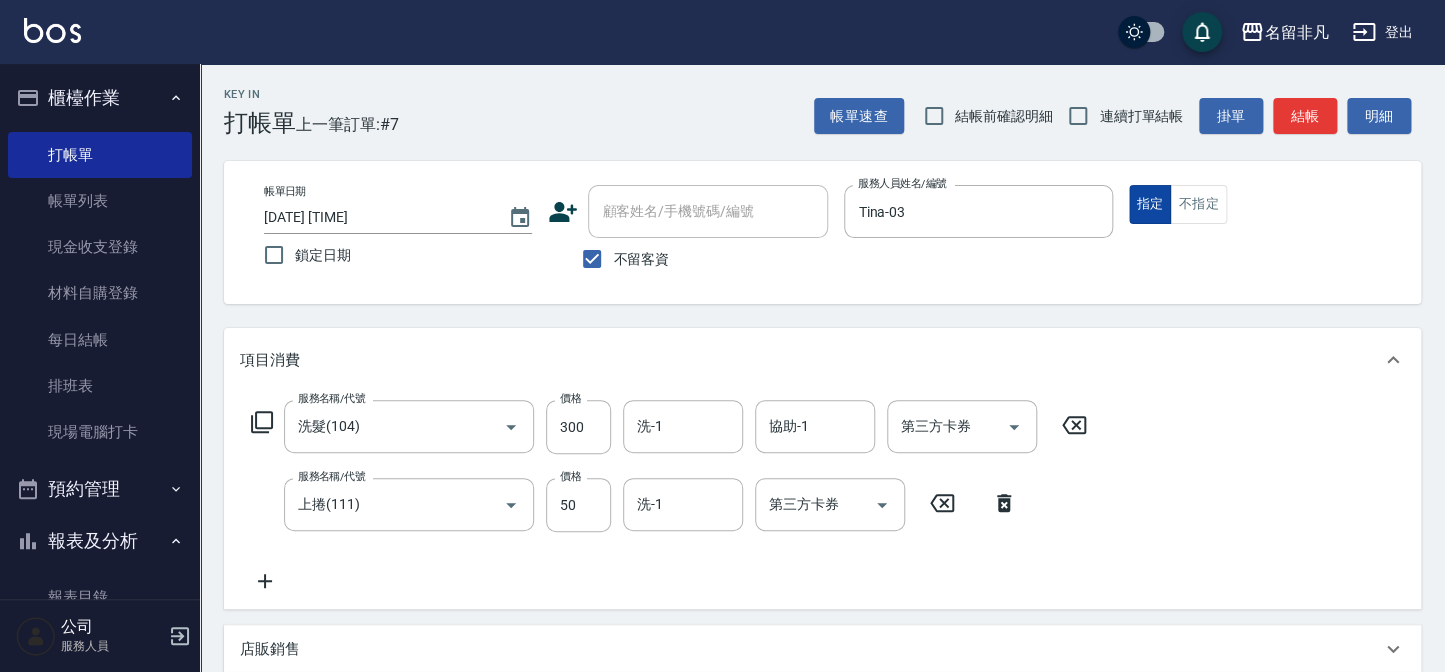 click on "指定" at bounding box center [1150, 204] 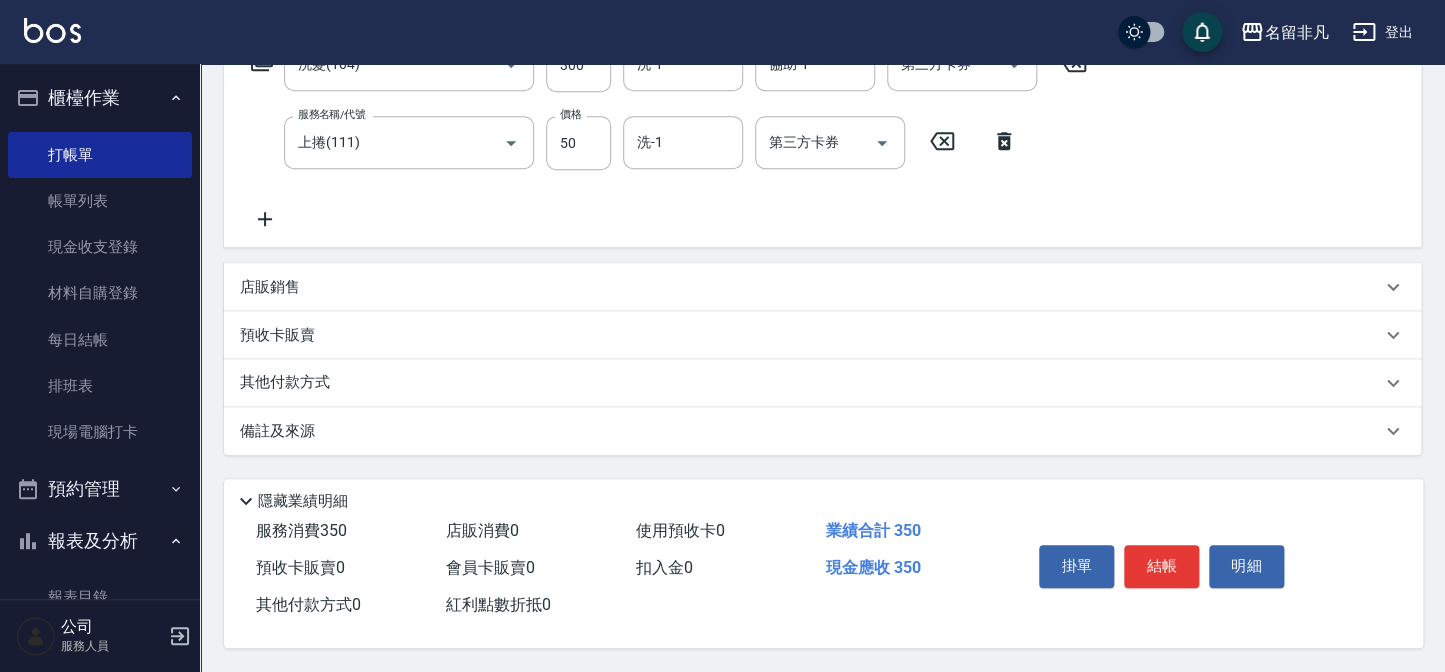 scroll, scrollTop: 367, scrollLeft: 0, axis: vertical 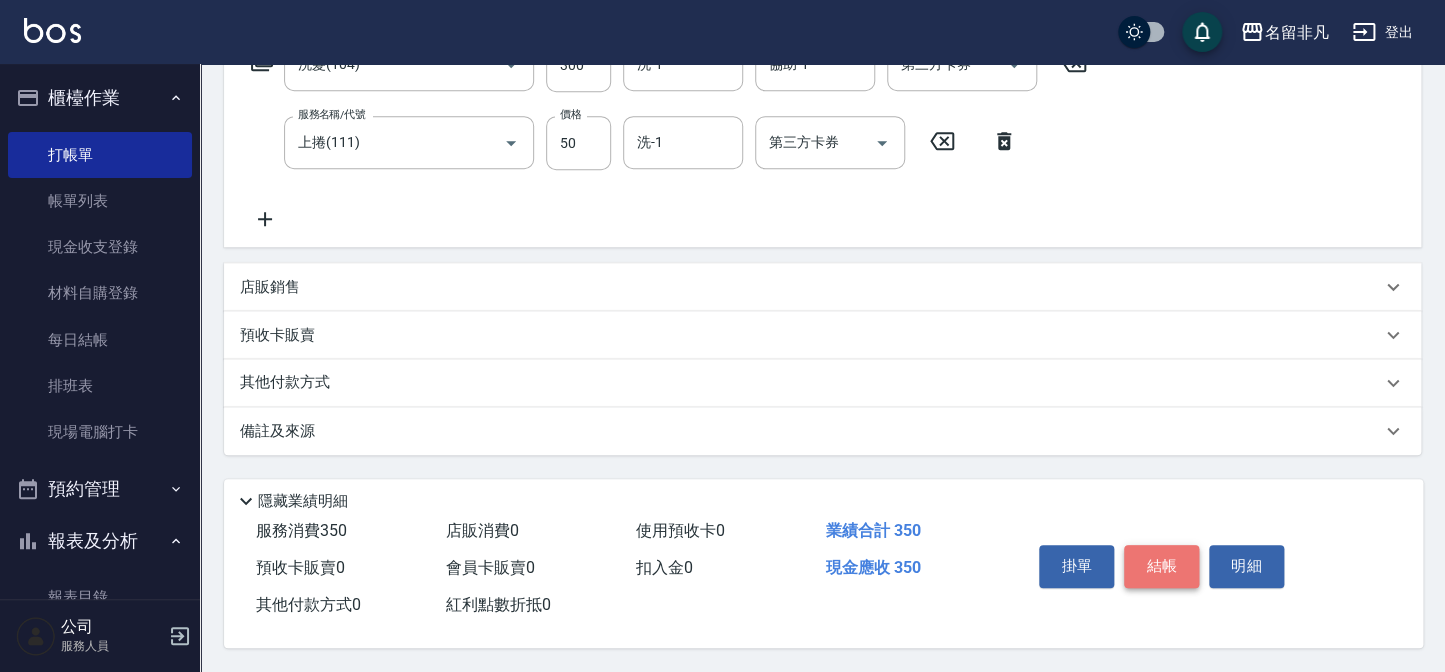 click on "結帳" at bounding box center (1161, 566) 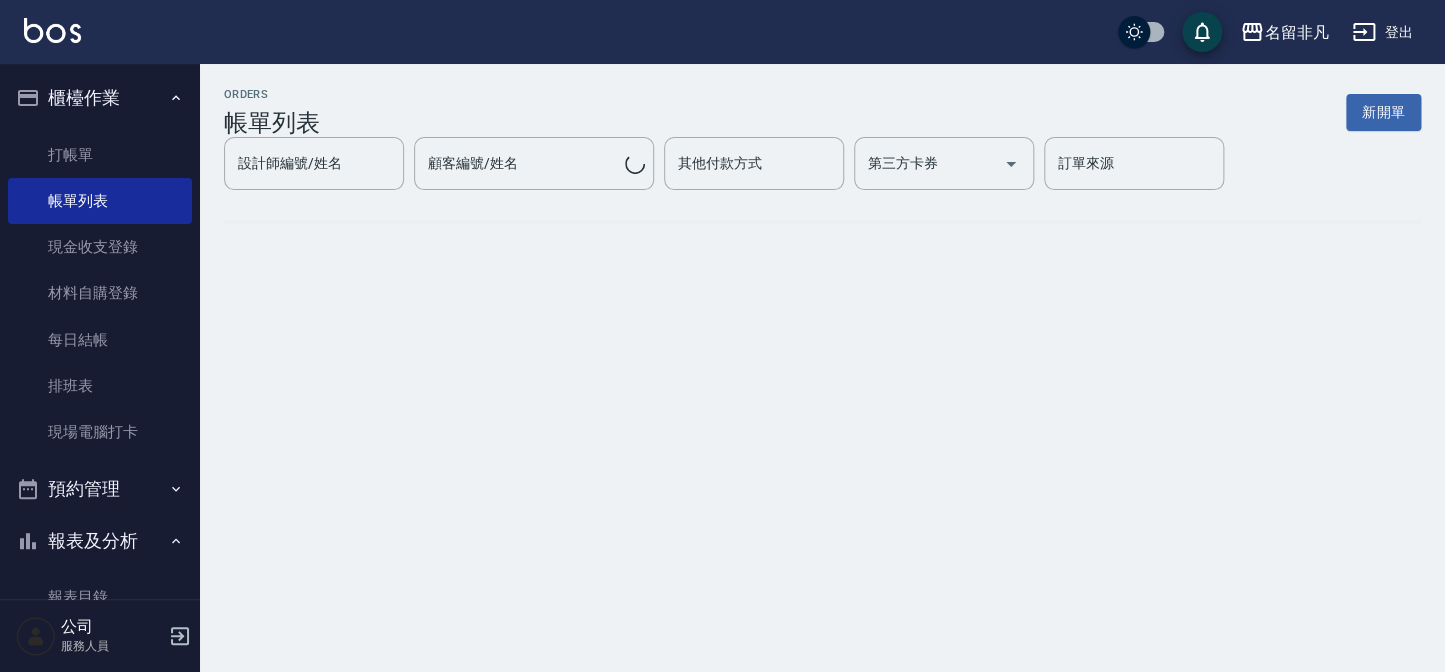 scroll, scrollTop: 0, scrollLeft: 0, axis: both 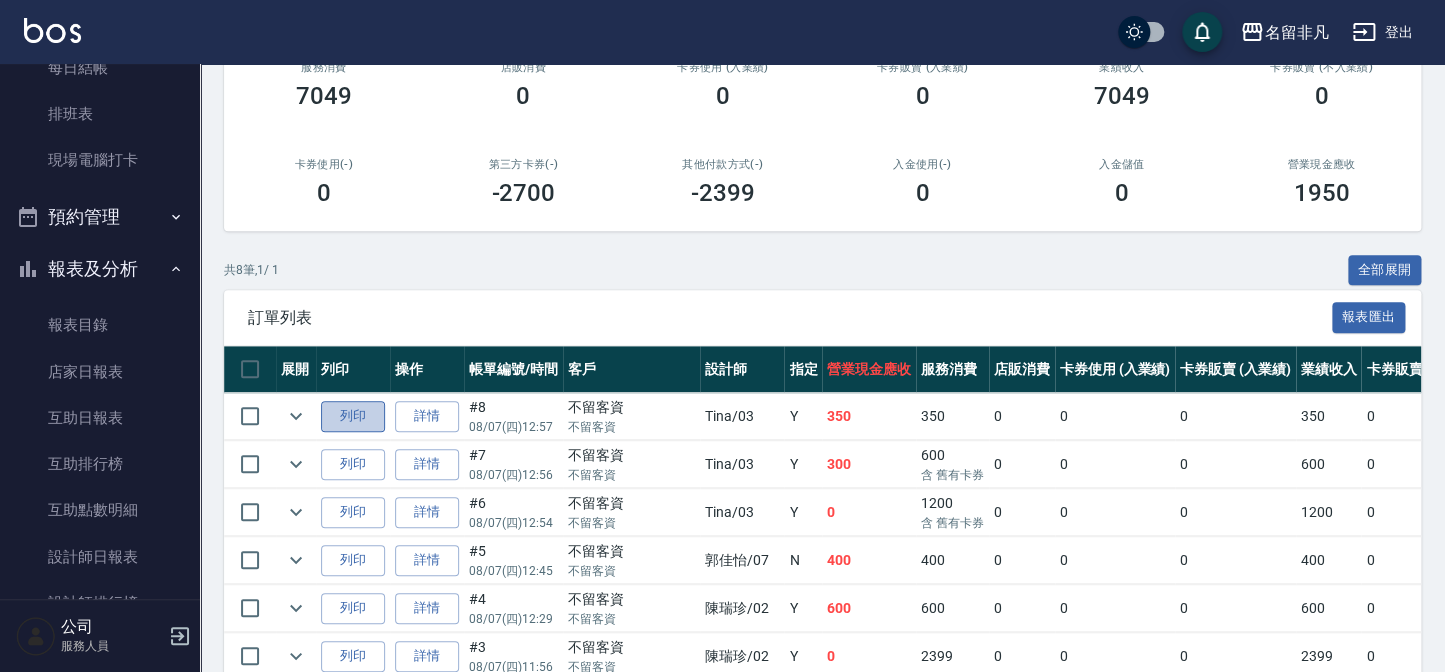 click on "列印" at bounding box center [353, 416] 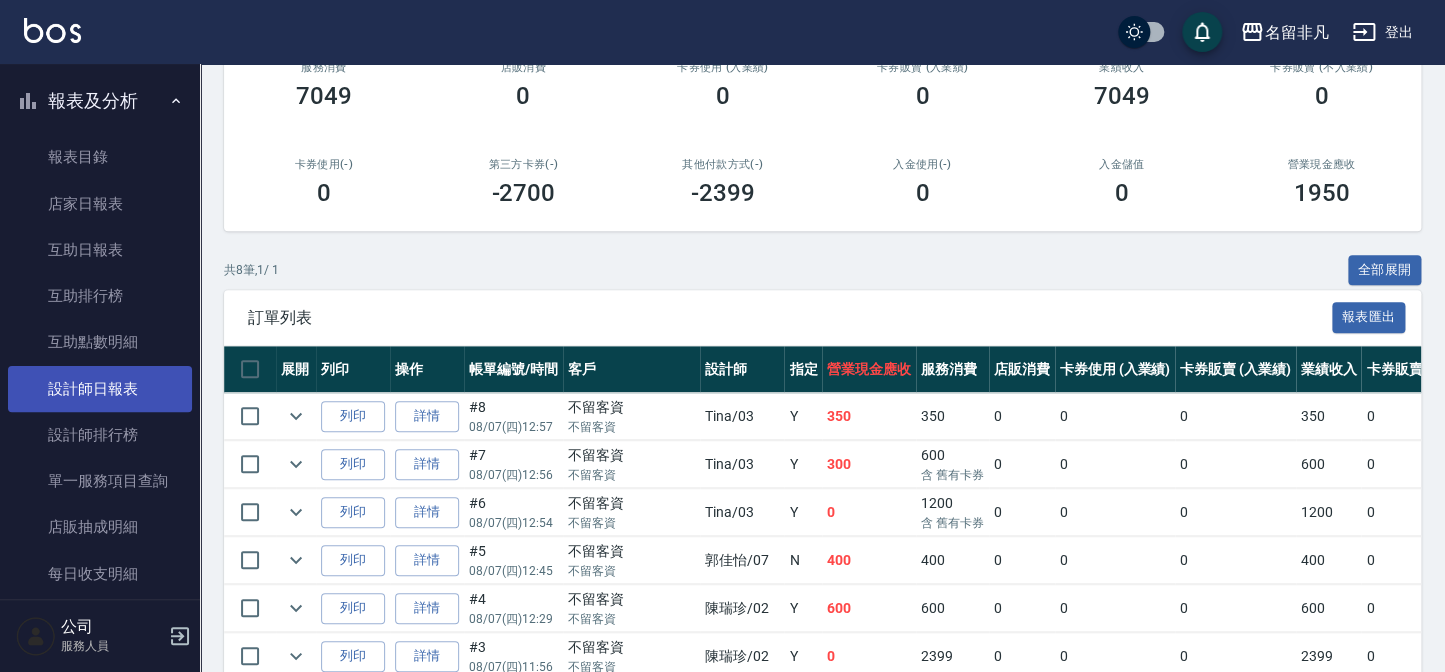 scroll, scrollTop: 454, scrollLeft: 0, axis: vertical 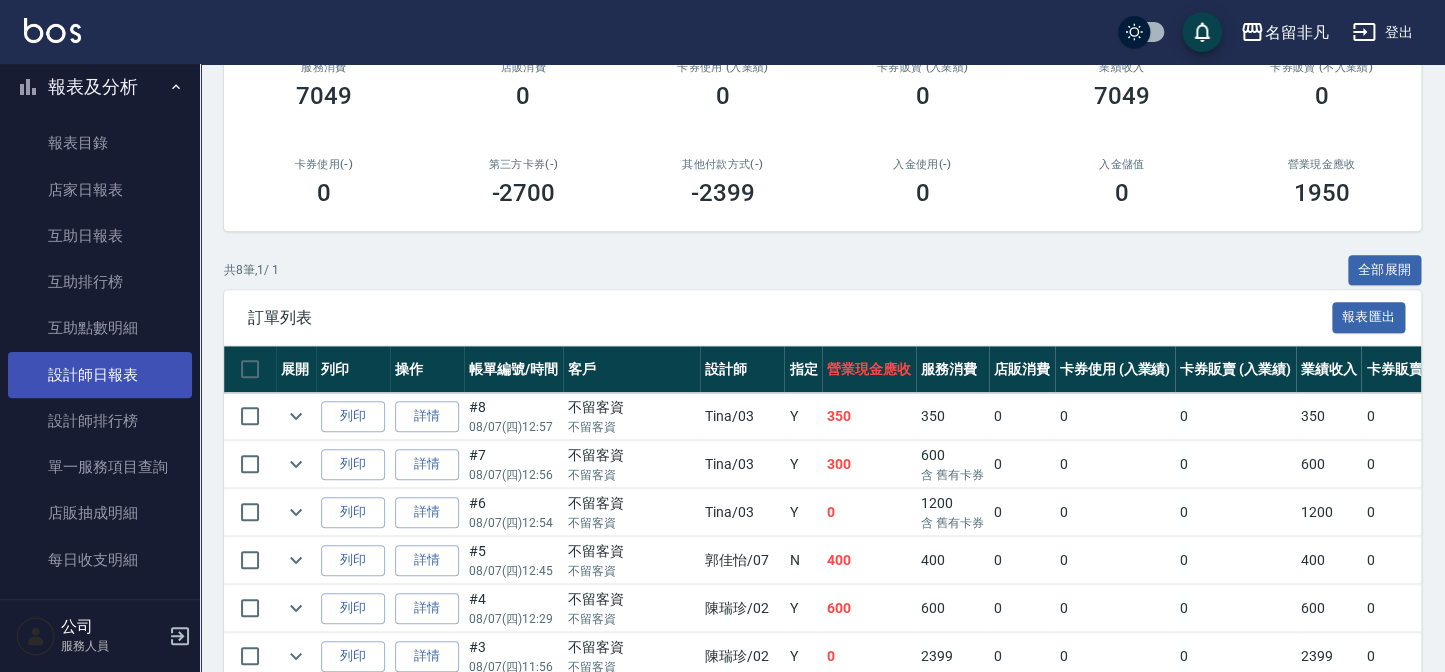 click on "設計師日報表" at bounding box center (100, 375) 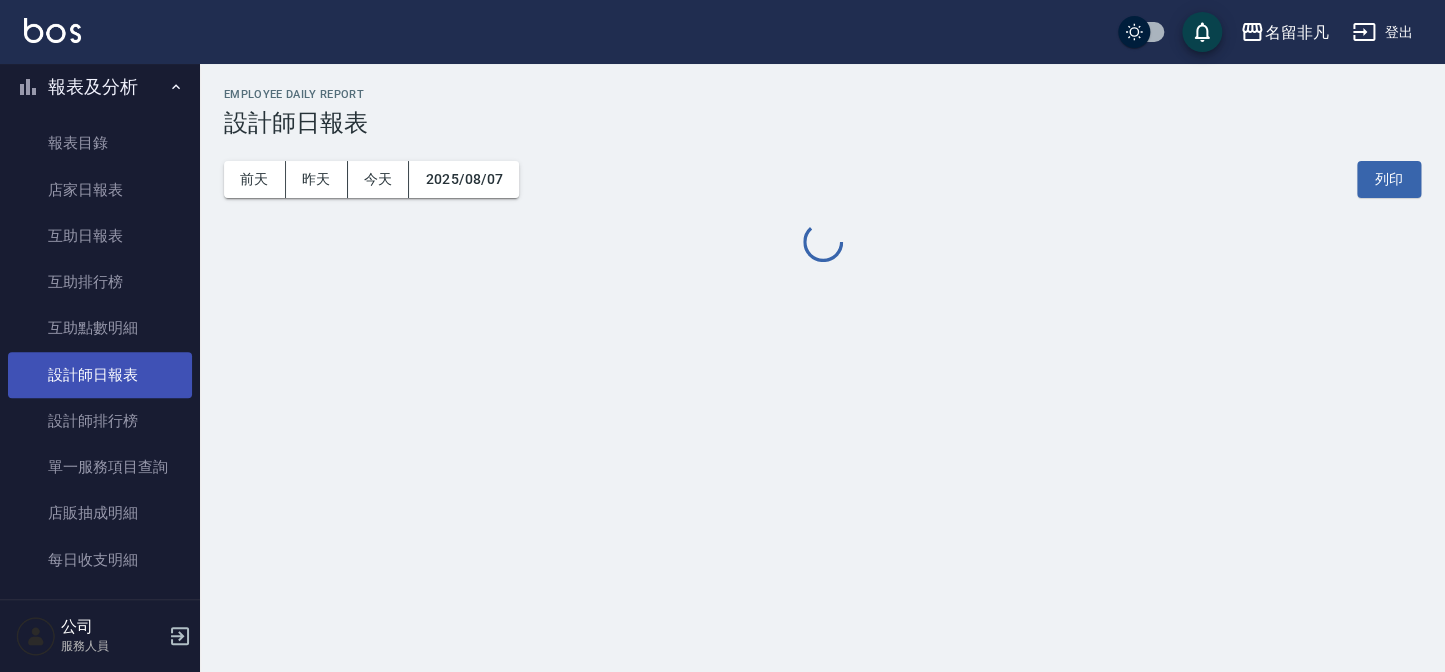 scroll, scrollTop: 0, scrollLeft: 0, axis: both 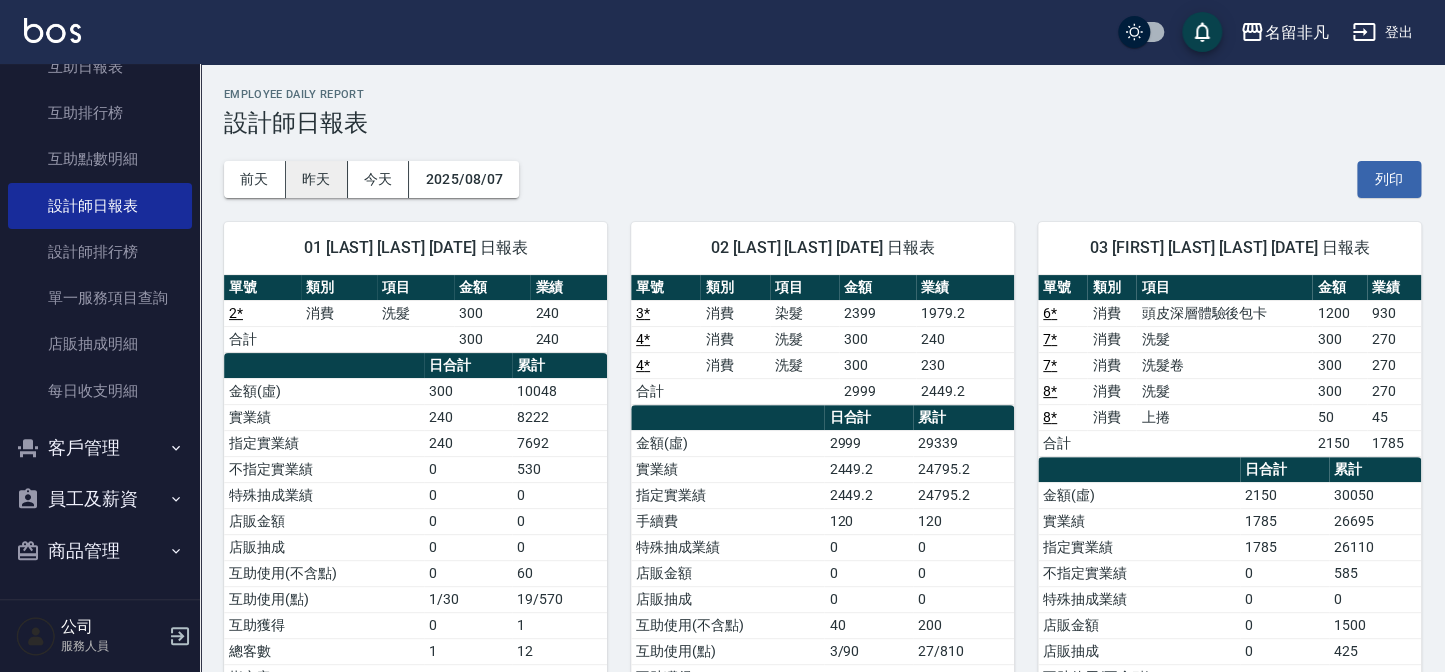 click on "昨天" at bounding box center [317, 179] 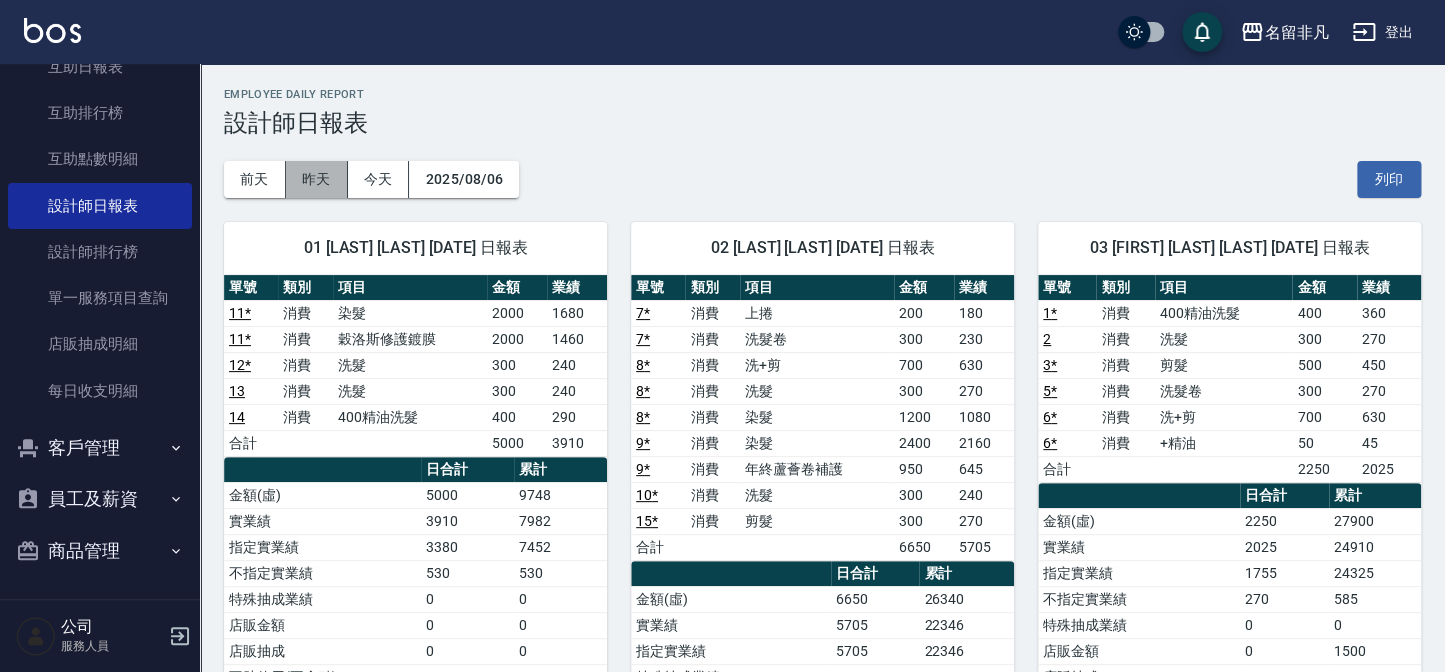 click on "昨天" at bounding box center (317, 179) 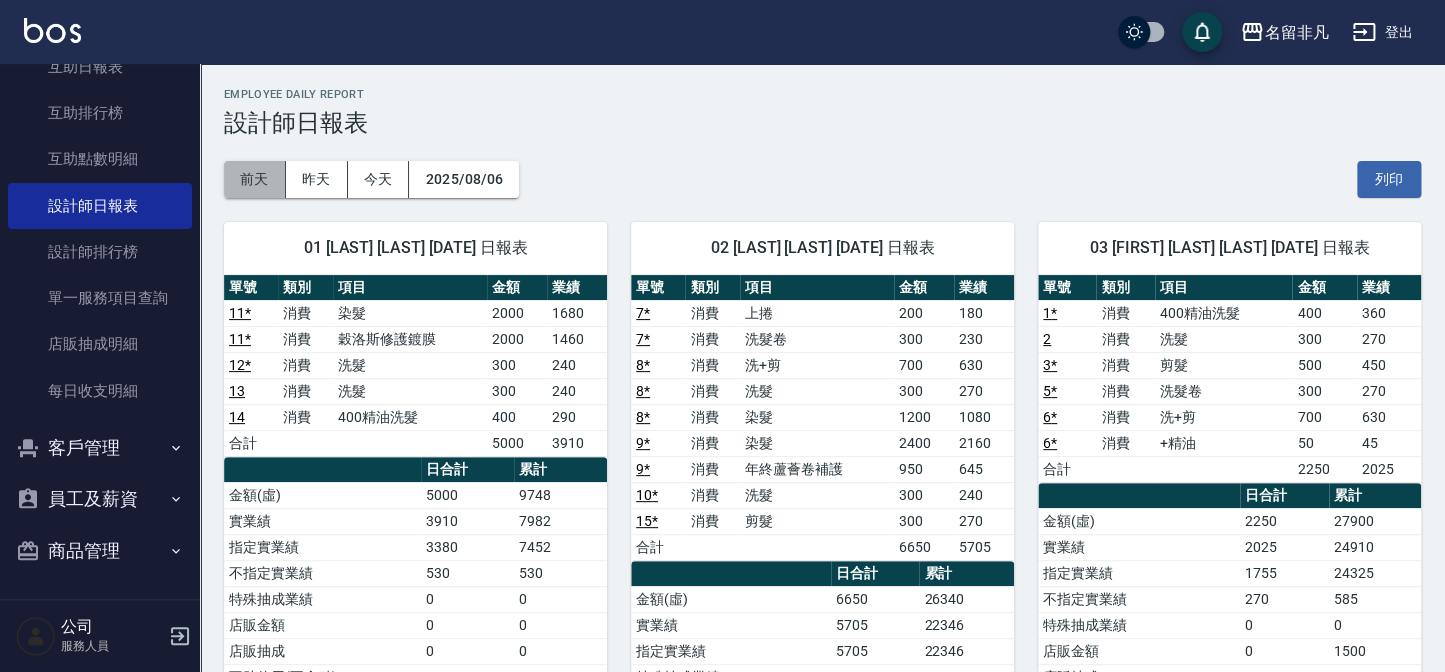 click on "前天" at bounding box center (255, 179) 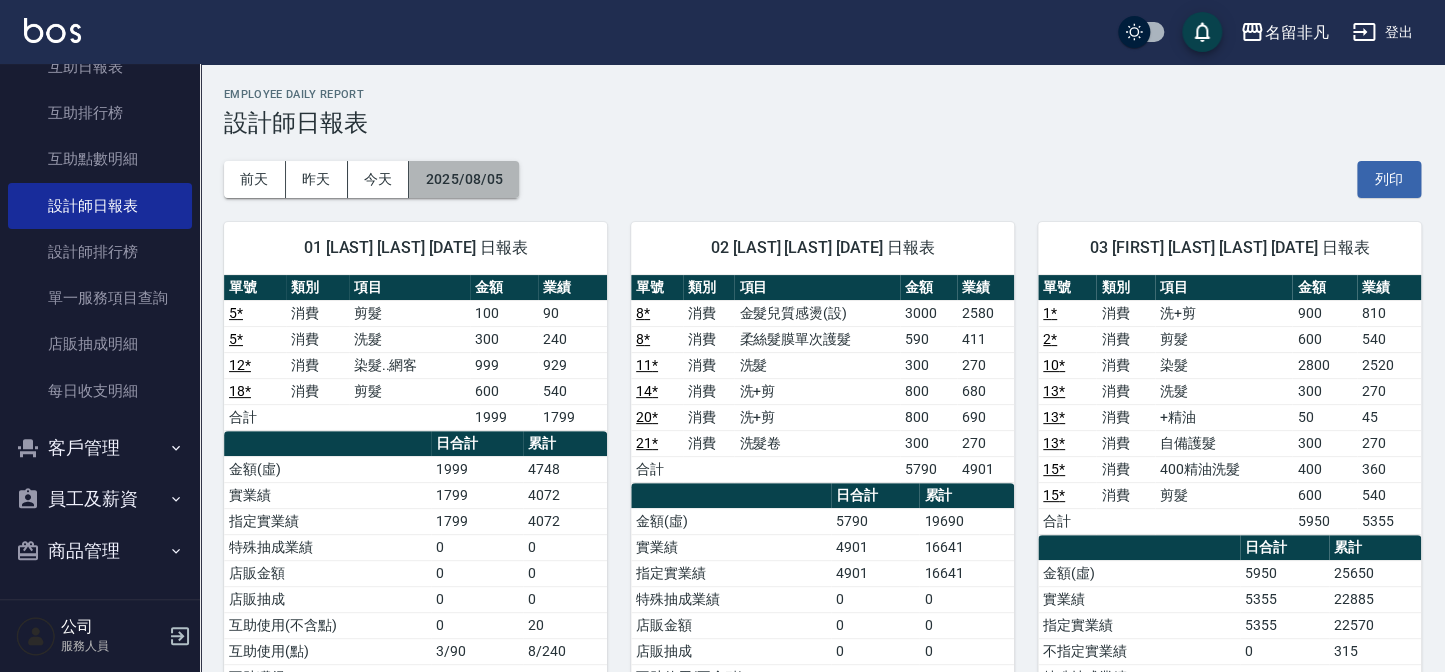 click on "2025/08/05" at bounding box center (464, 179) 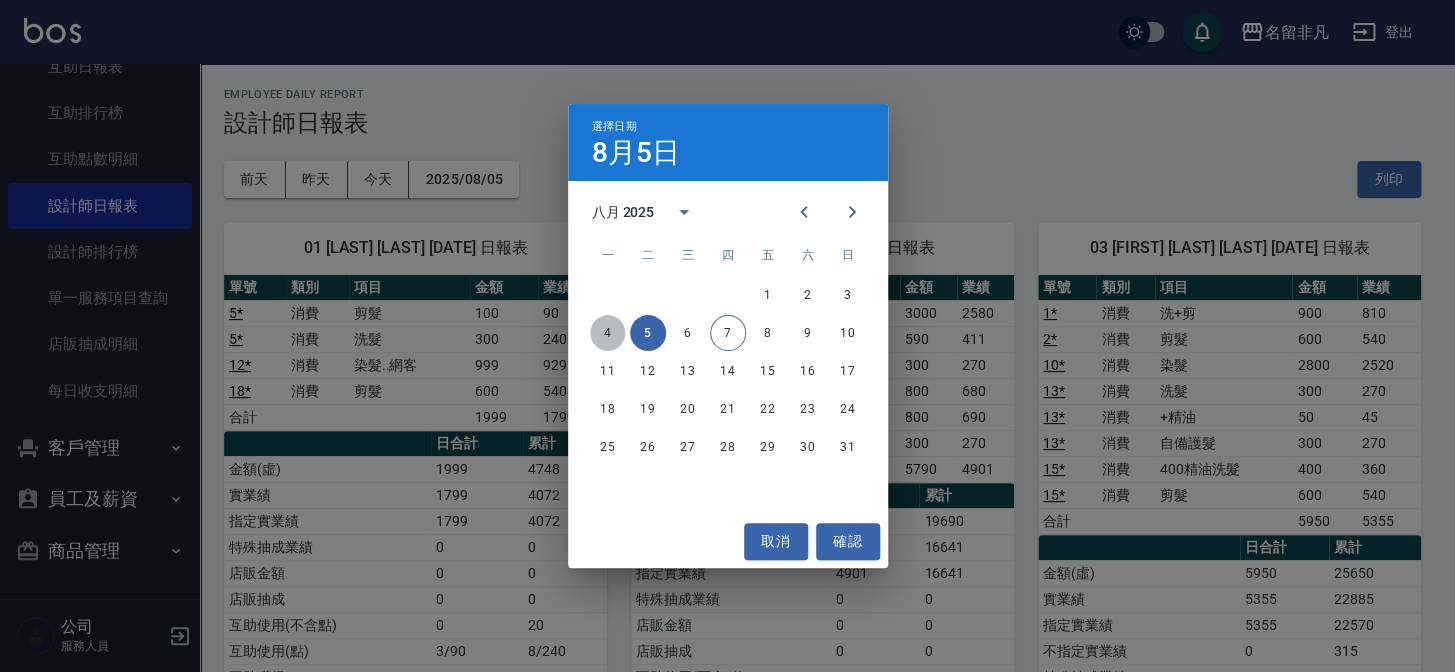 click on "4" at bounding box center (608, 333) 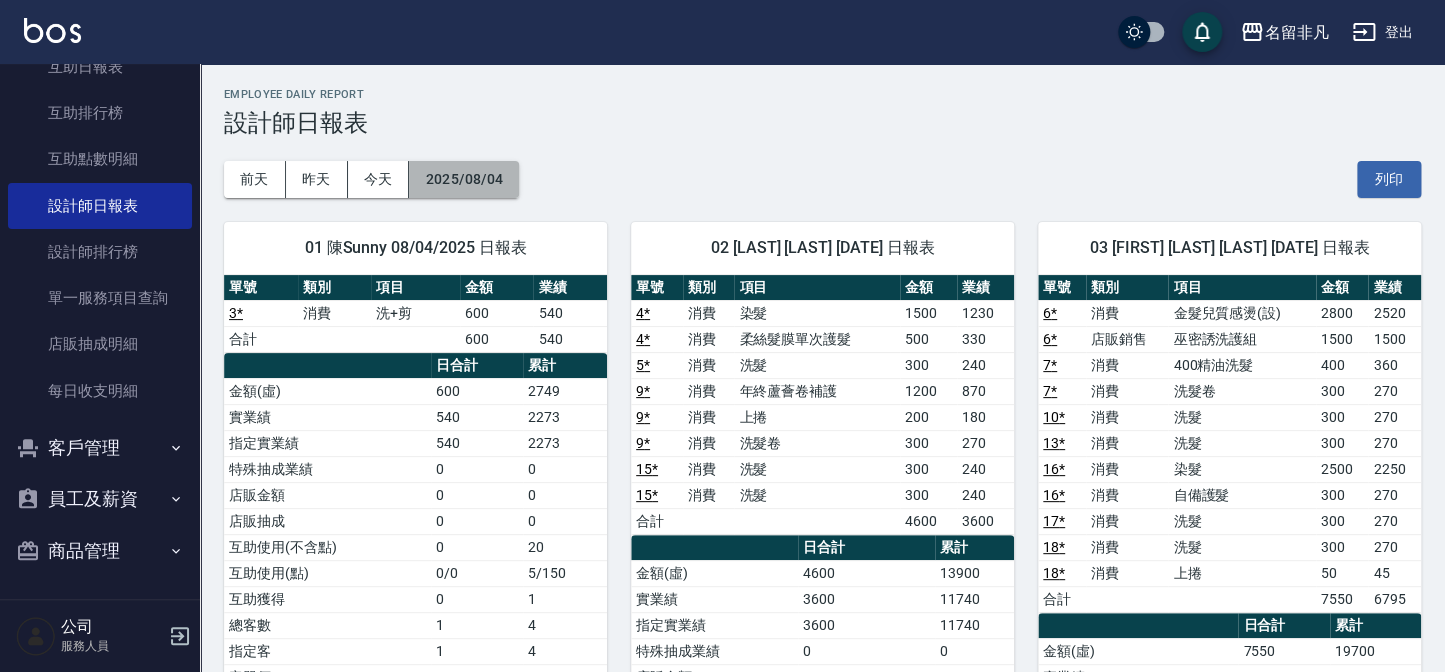 click on "2025/08/04" at bounding box center (464, 179) 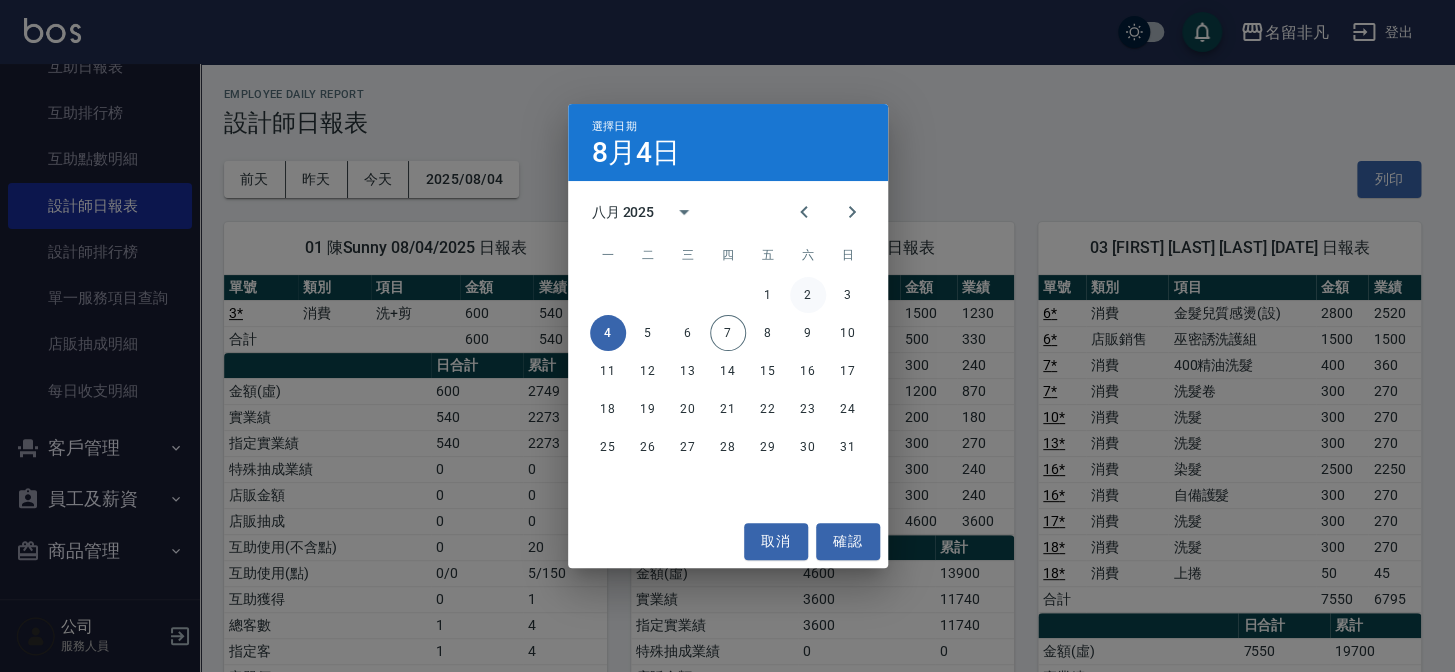 click on "2" at bounding box center [808, 295] 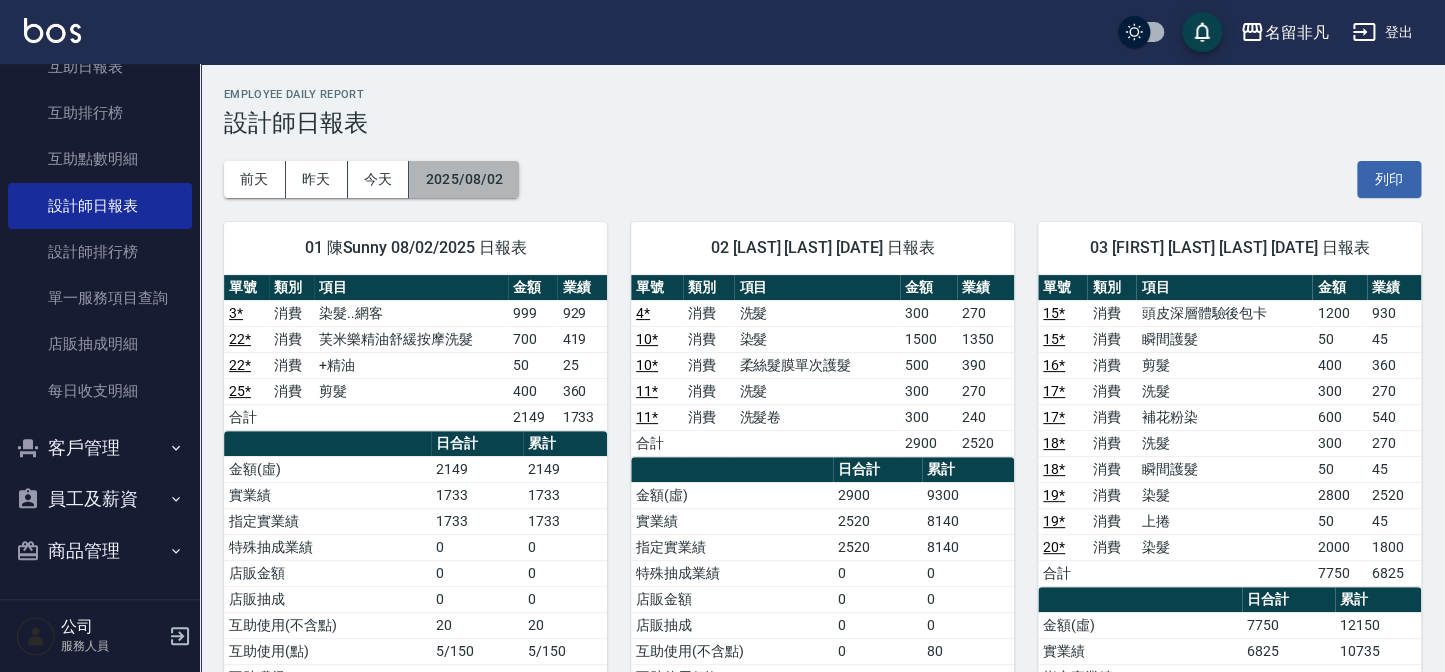 click on "2025/08/02" at bounding box center [464, 179] 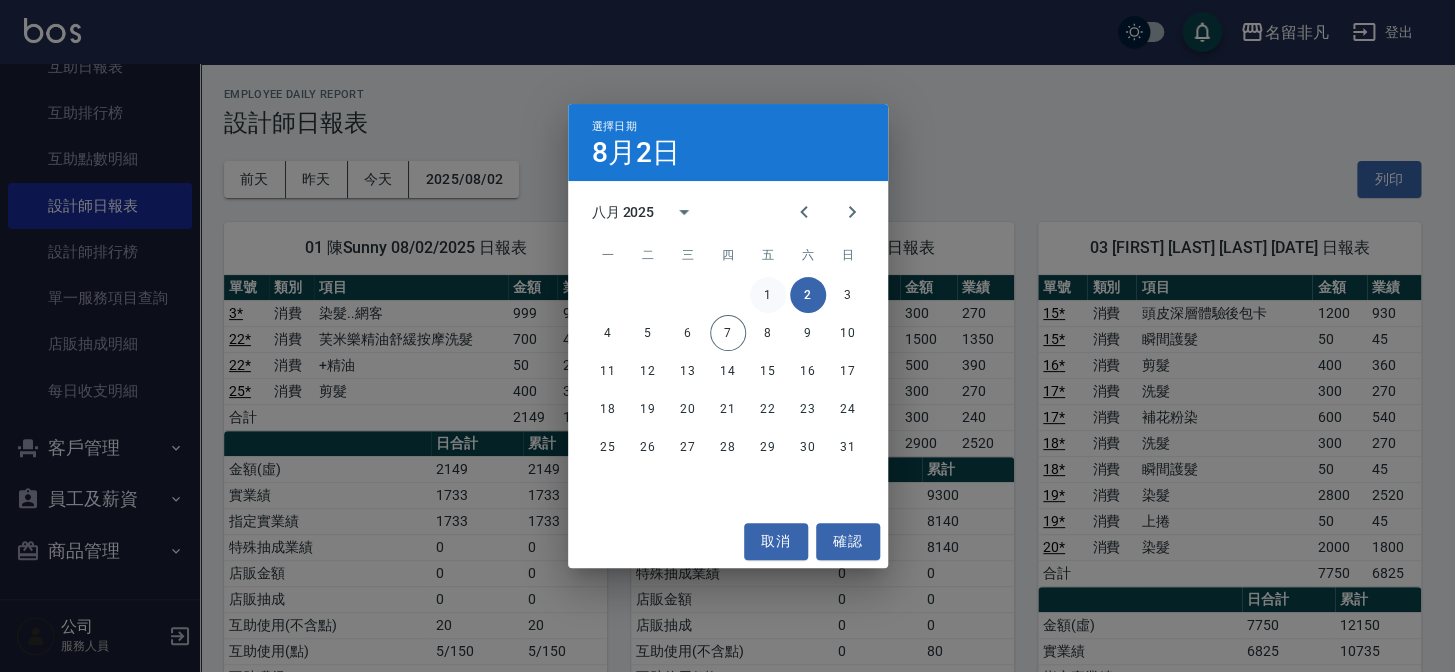 click on "1" at bounding box center (768, 295) 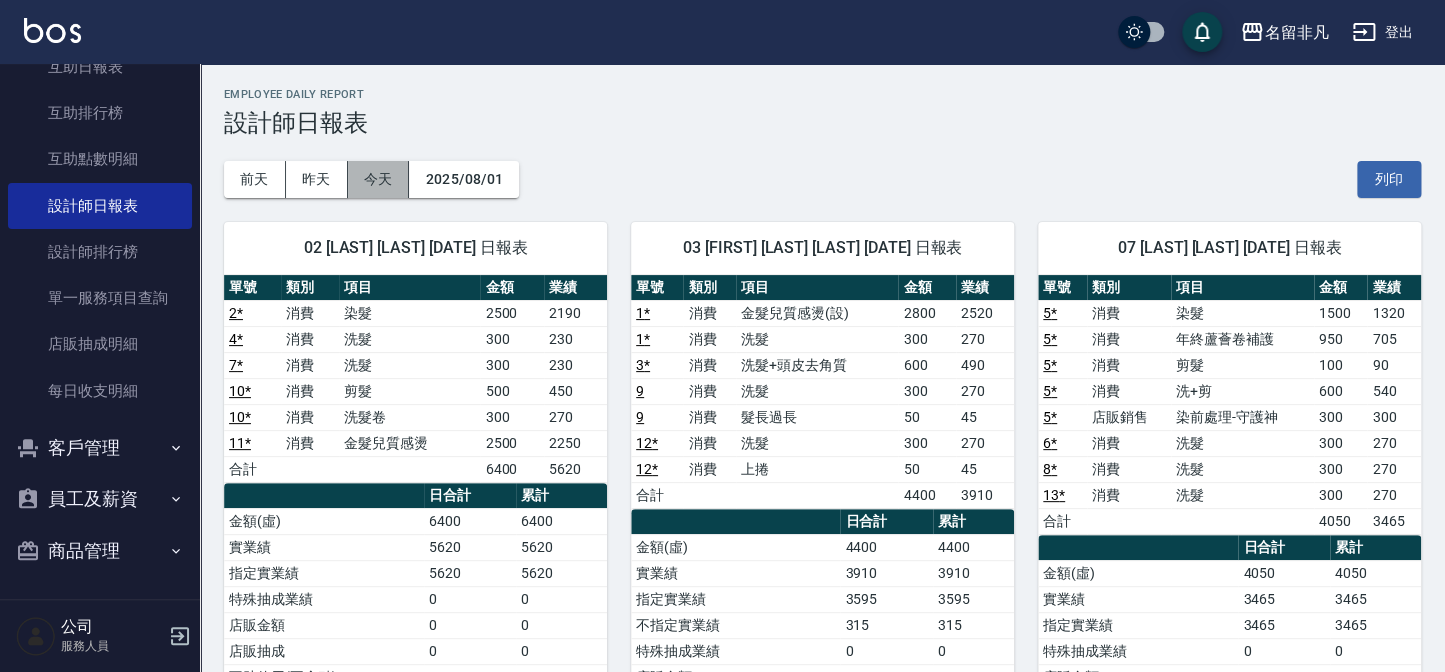 click on "今天" at bounding box center (379, 179) 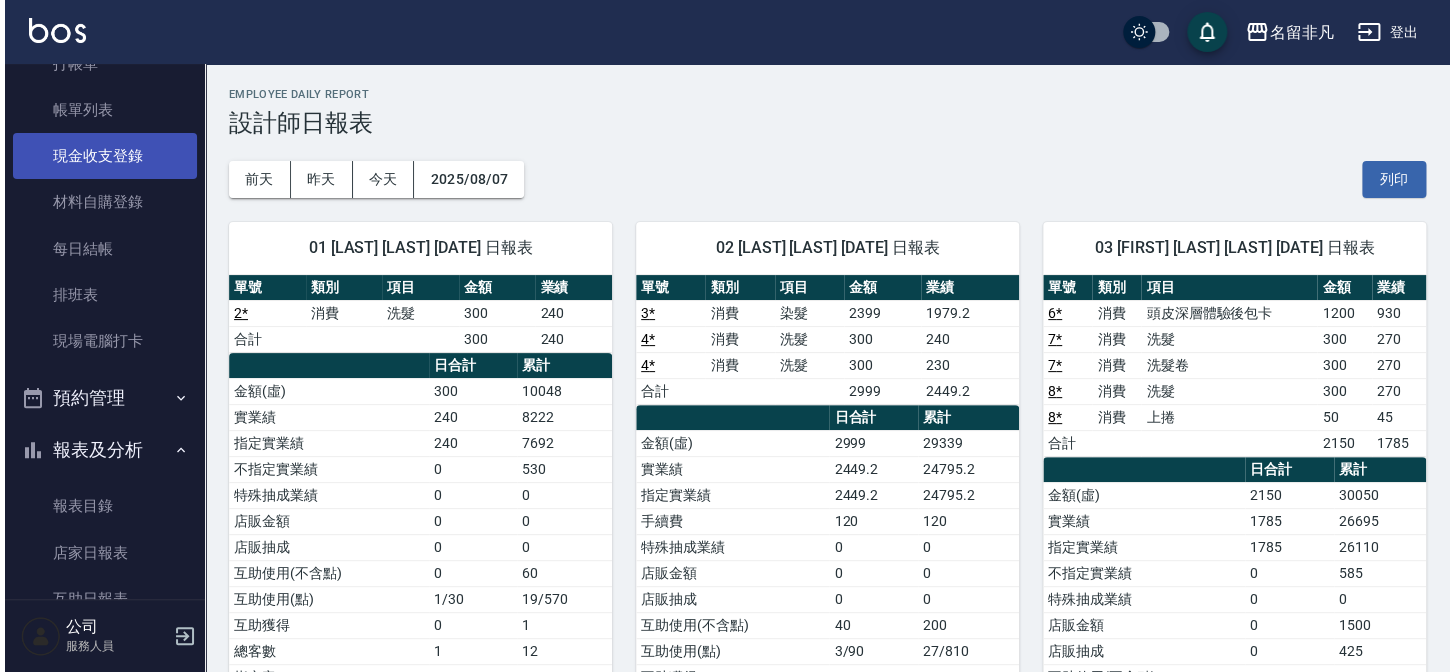 scroll, scrollTop: 0, scrollLeft: 0, axis: both 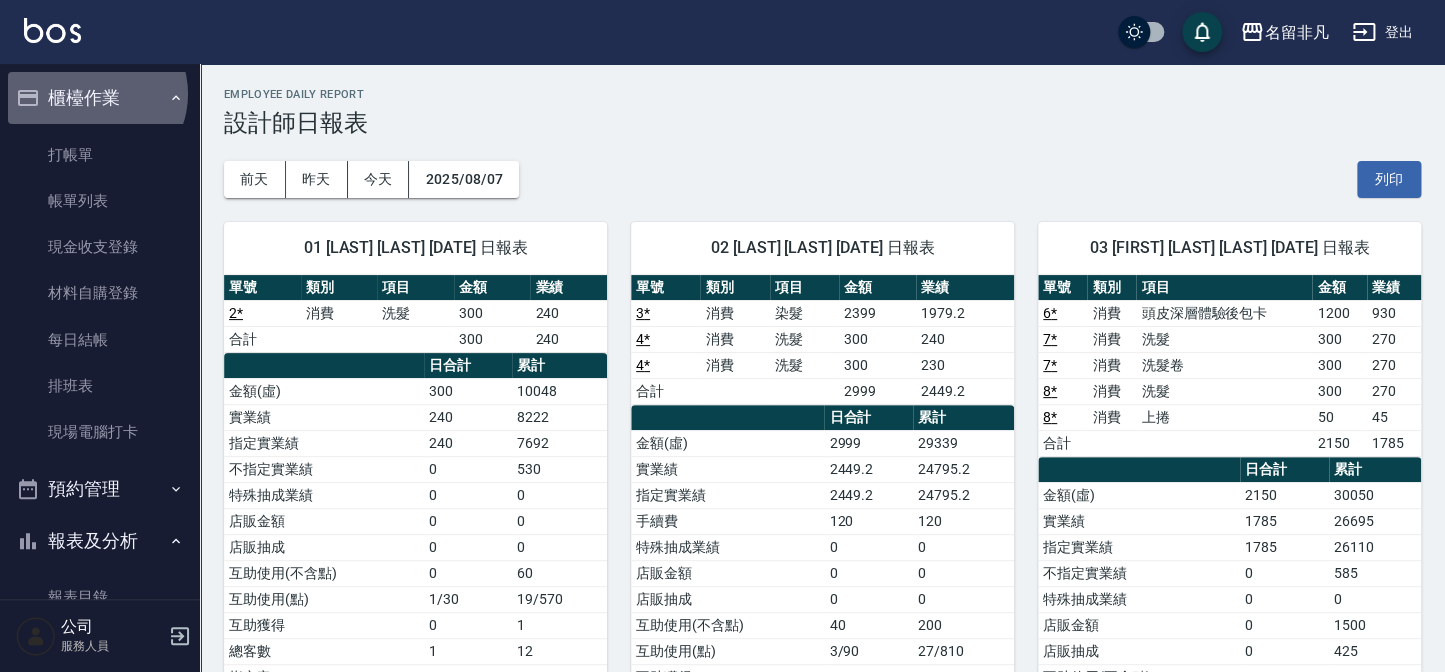 click on "櫃檯作業" at bounding box center [100, 98] 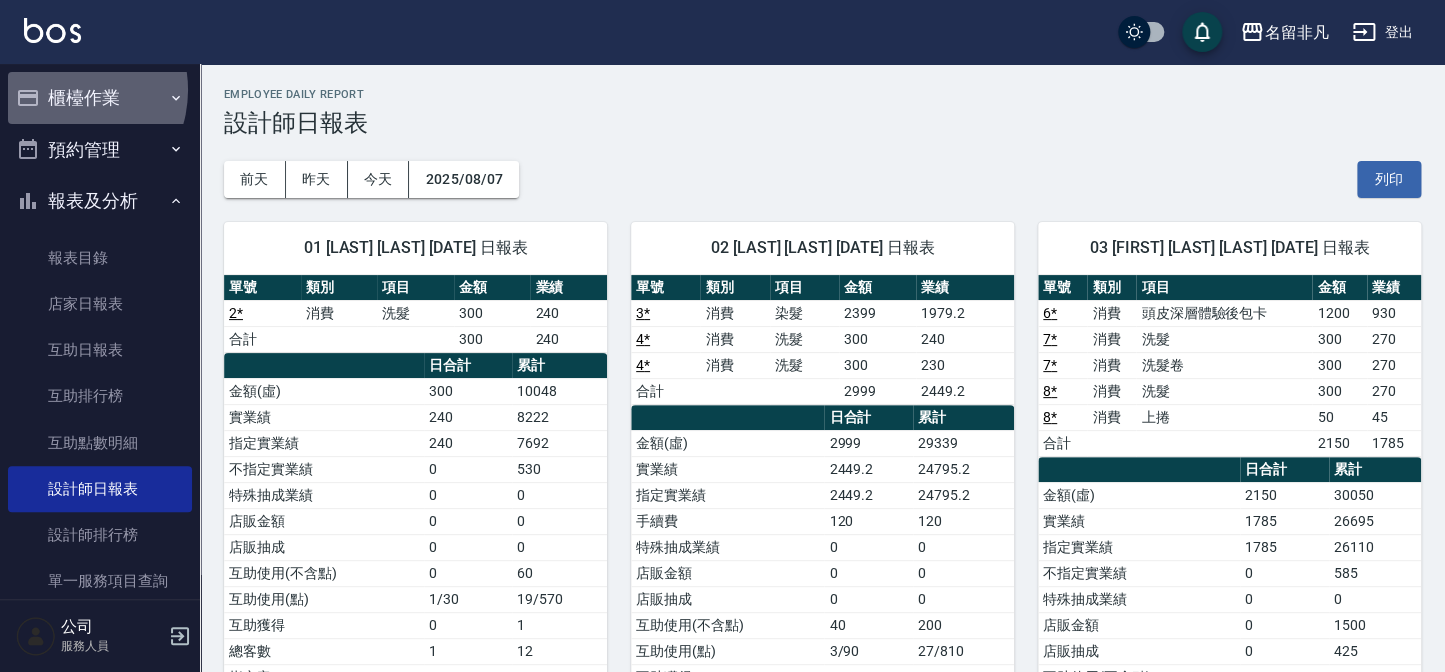 click on "櫃檯作業" at bounding box center (100, 98) 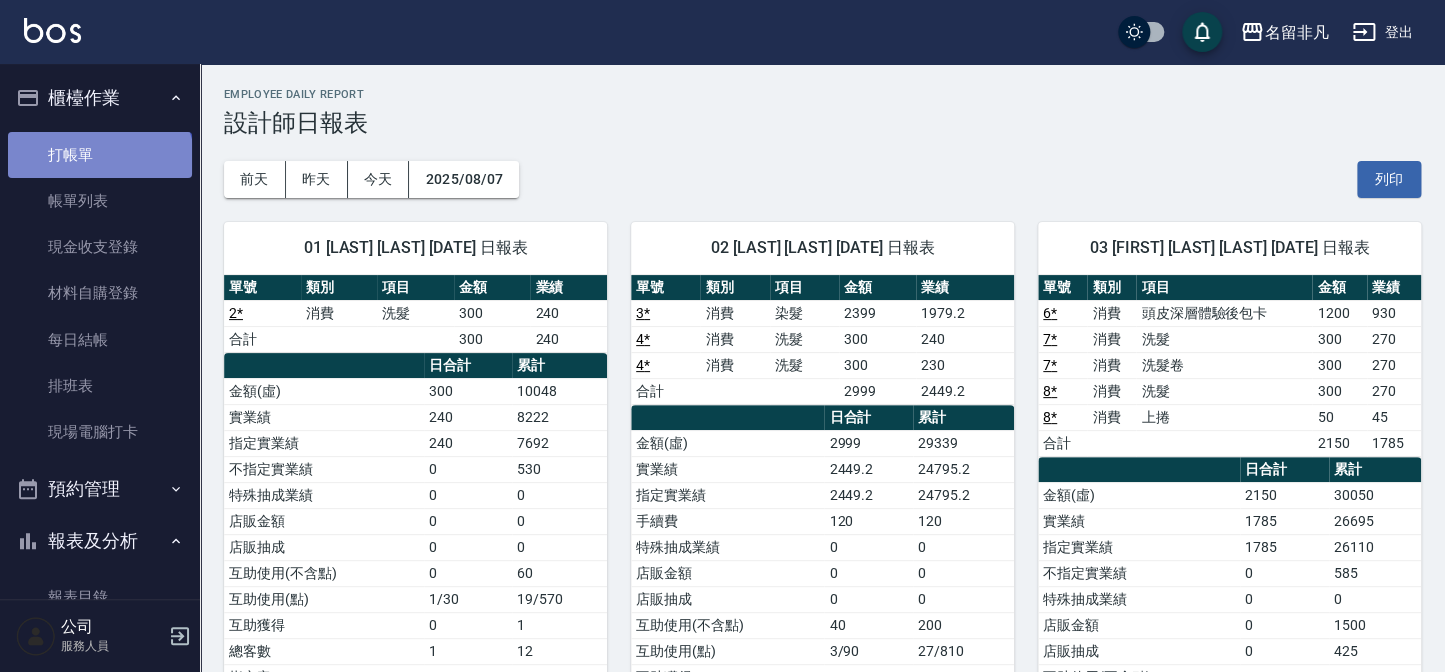 click on "打帳單" at bounding box center (100, 155) 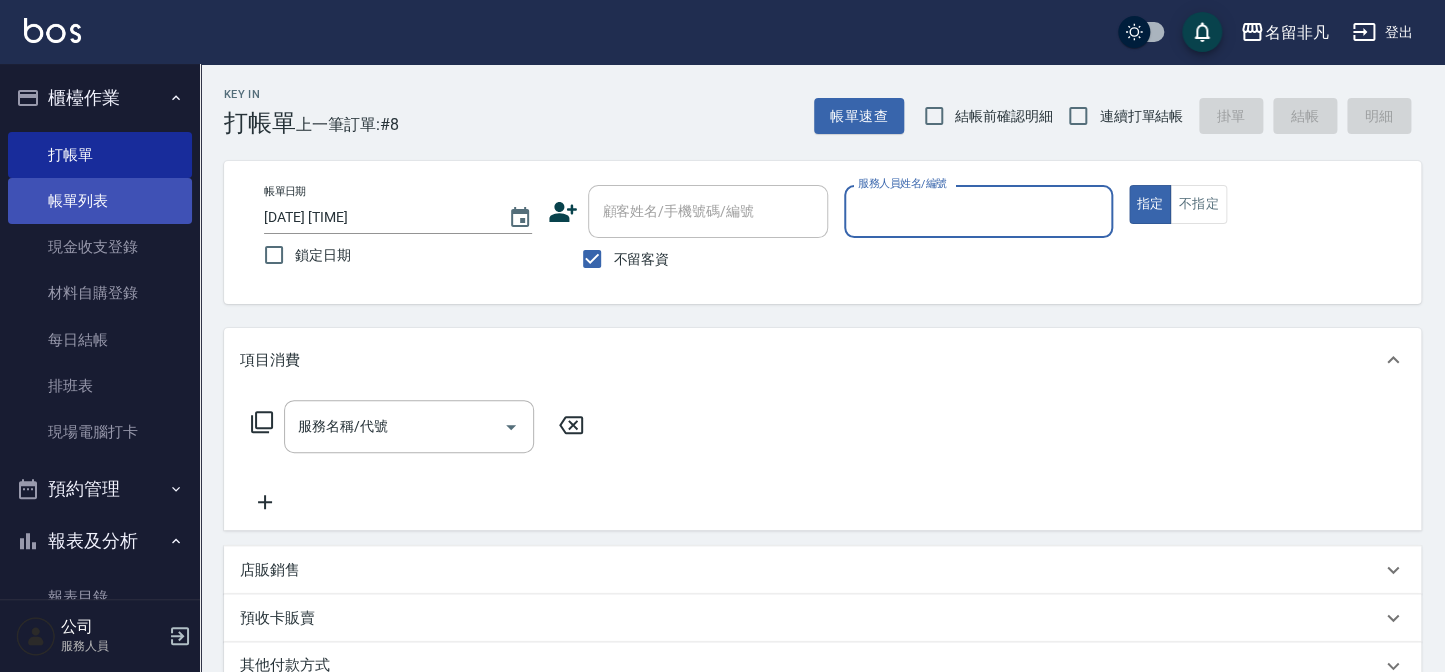 click on "帳單列表" at bounding box center [100, 201] 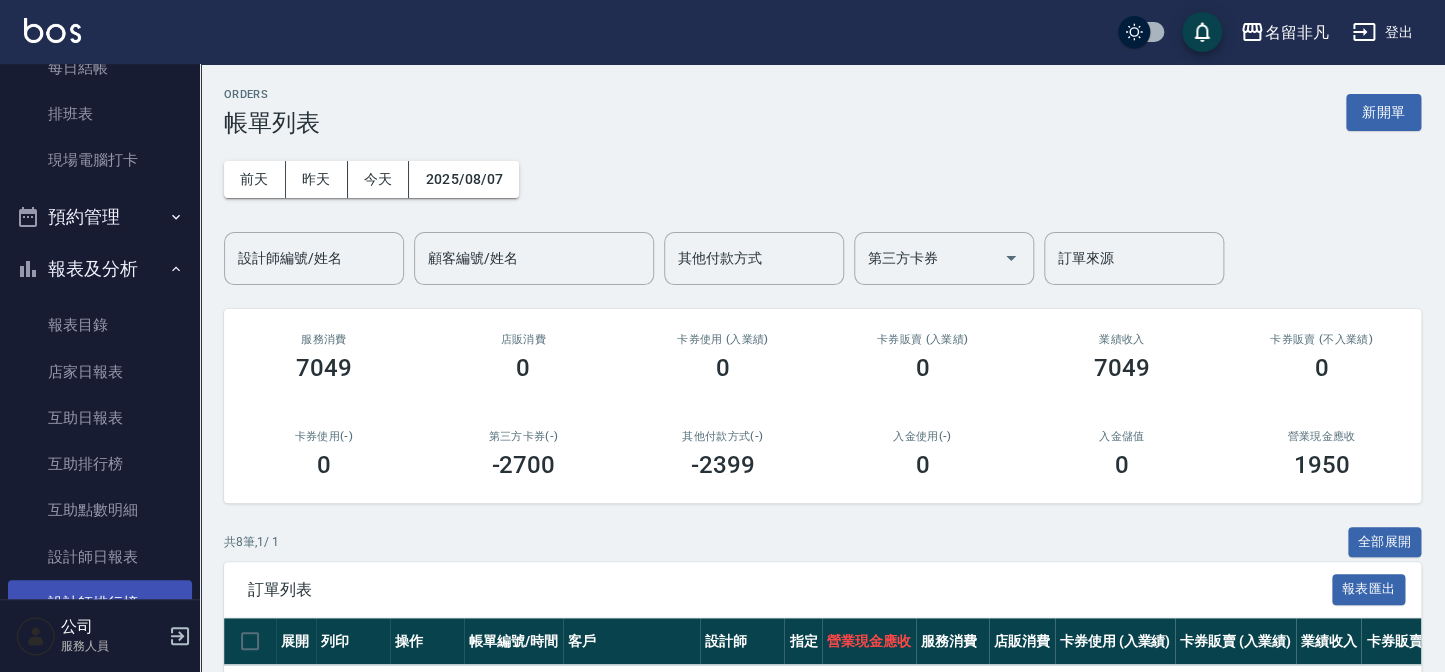 scroll, scrollTop: 363, scrollLeft: 0, axis: vertical 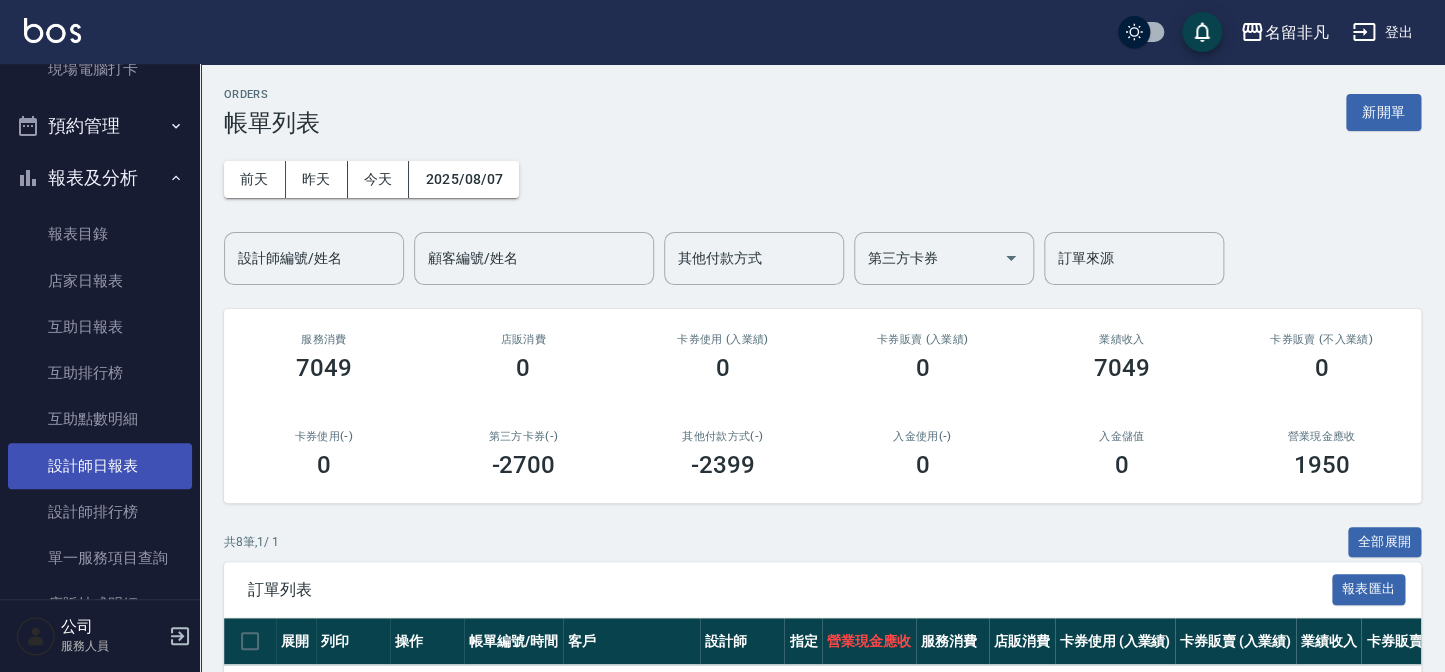 click on "設計師日報表" at bounding box center [100, 466] 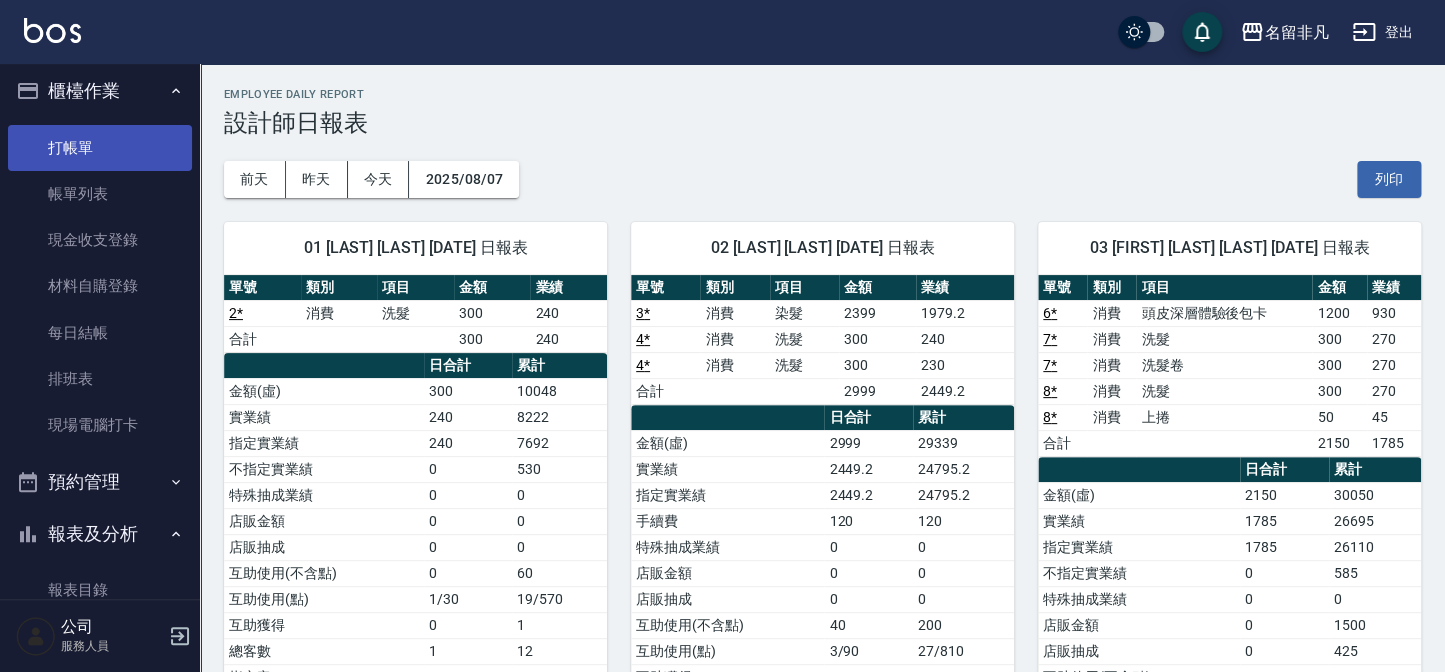 scroll, scrollTop: 0, scrollLeft: 0, axis: both 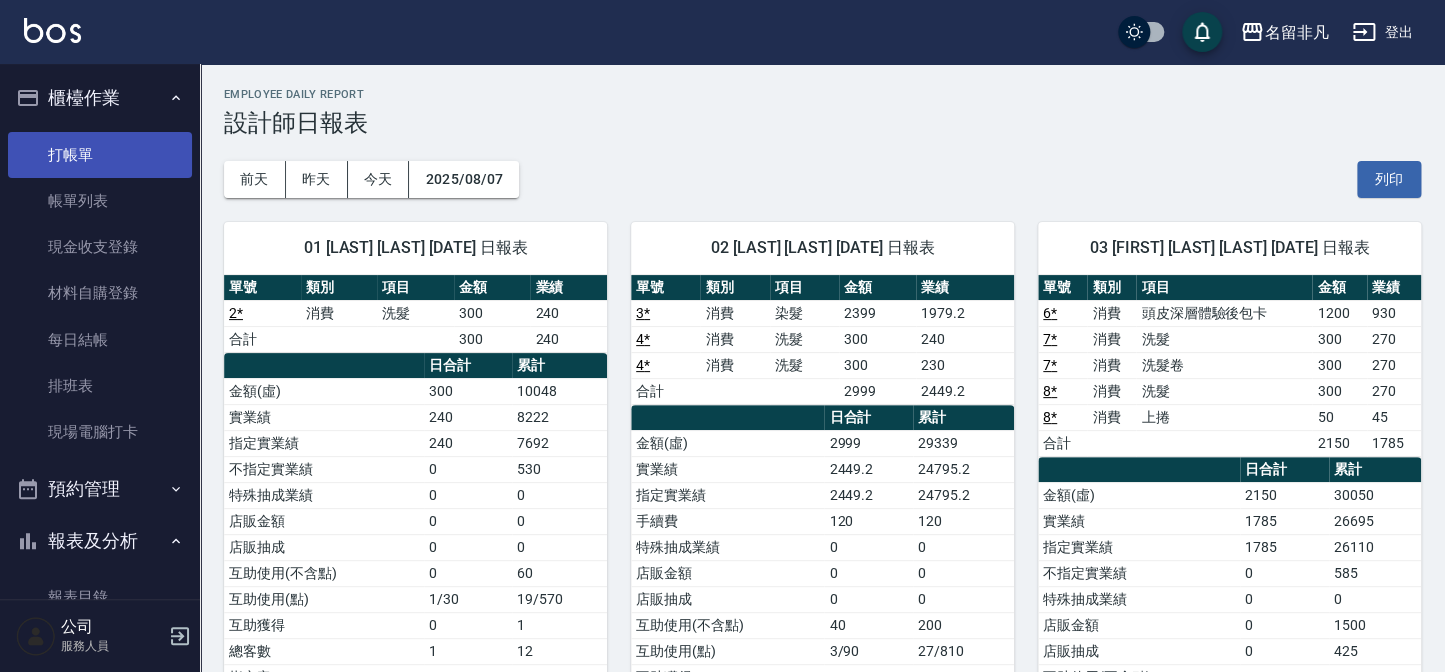 click on "打帳單" at bounding box center [100, 155] 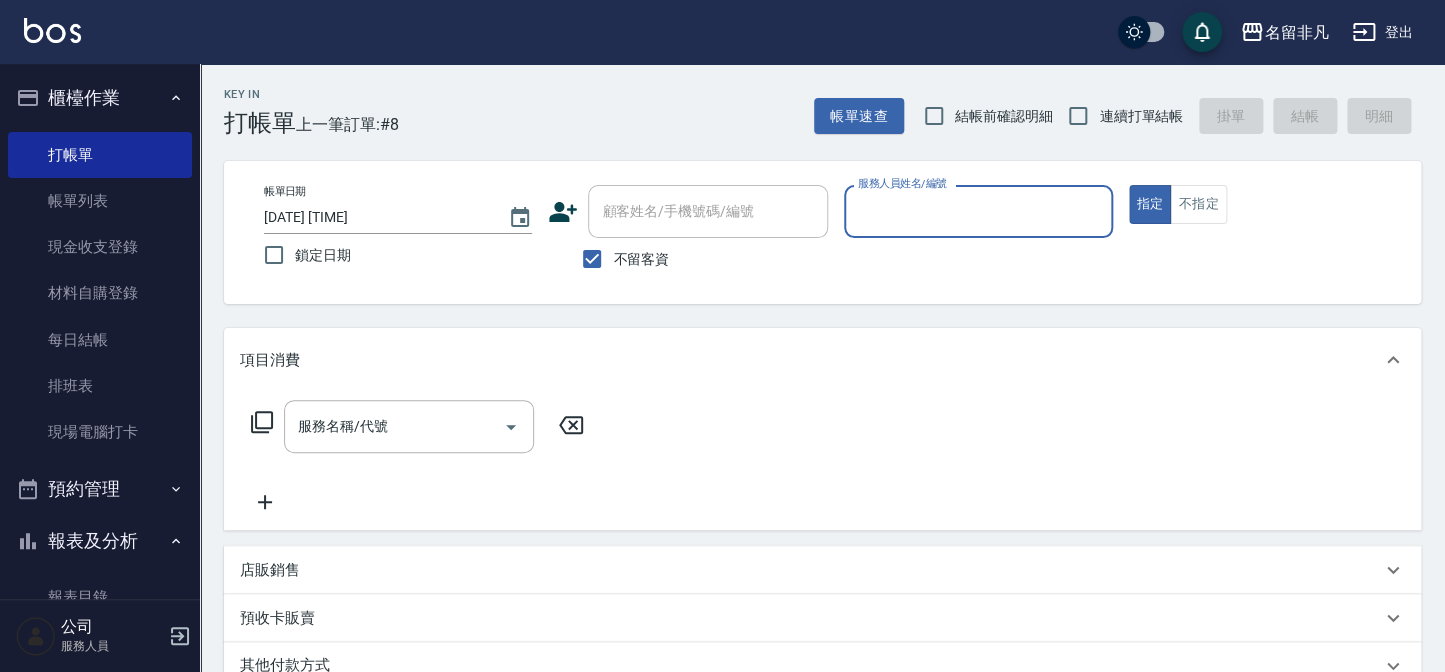 click on "櫃檯作業" at bounding box center [100, 98] 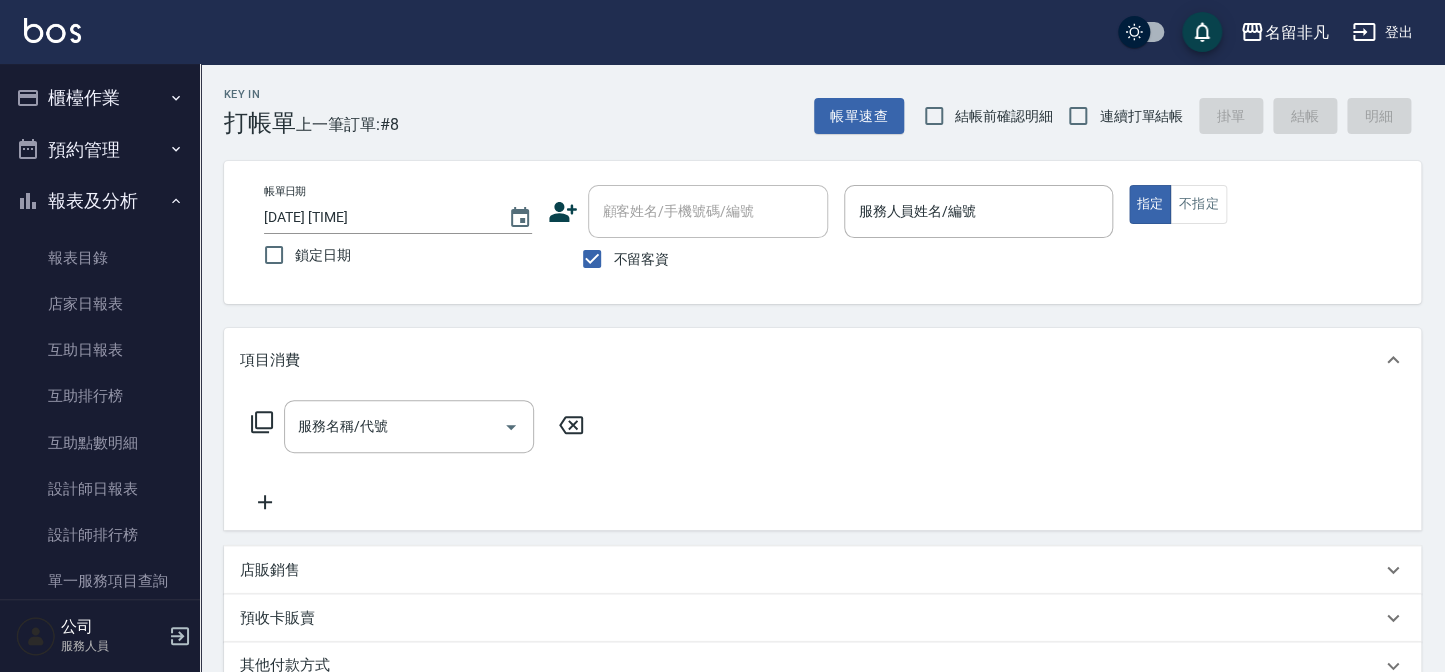 scroll, scrollTop: 284, scrollLeft: 0, axis: vertical 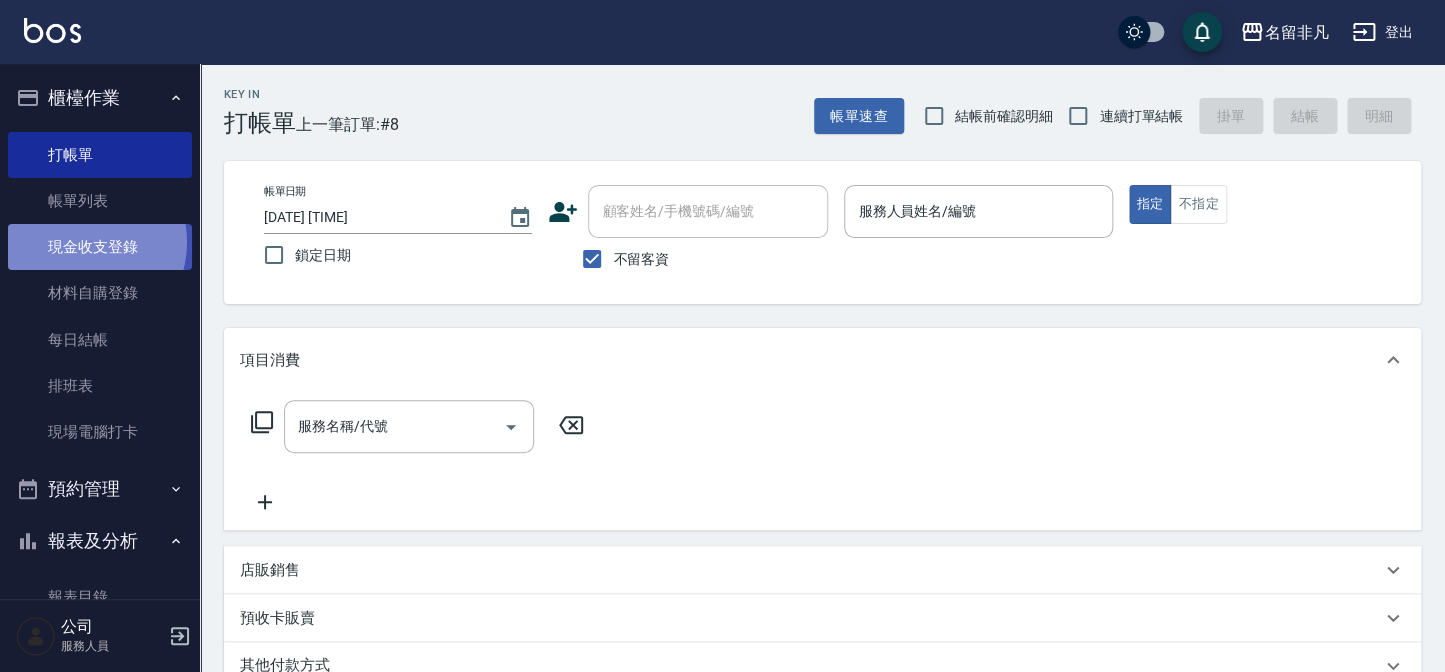 click on "現金收支登錄" at bounding box center [100, 247] 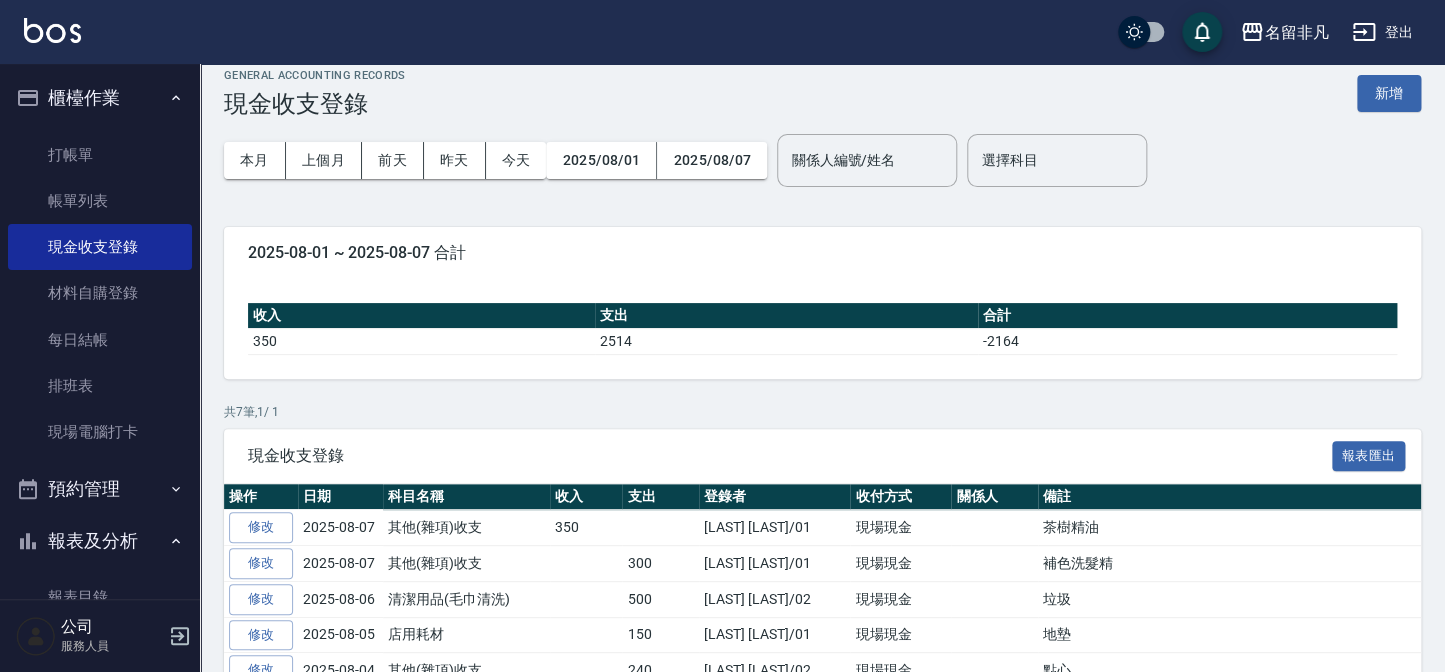 scroll, scrollTop: 0, scrollLeft: 0, axis: both 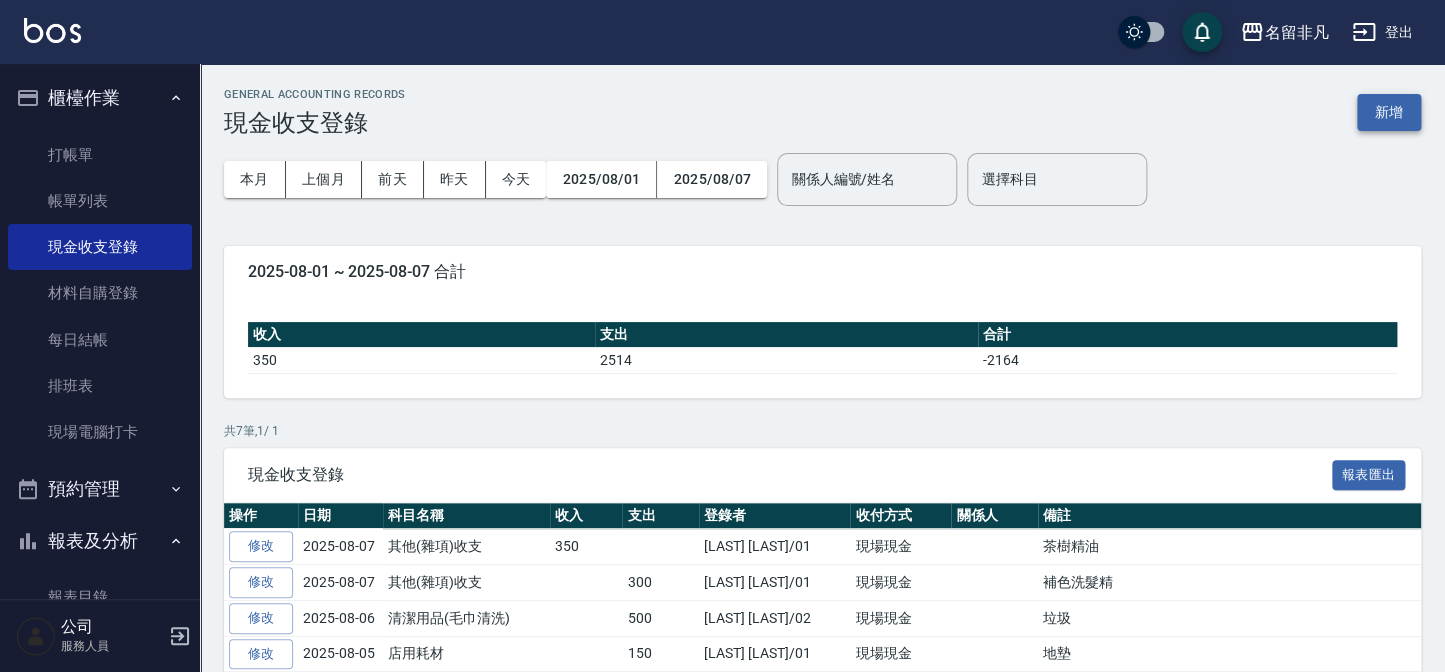 click on "新增" at bounding box center [1389, 112] 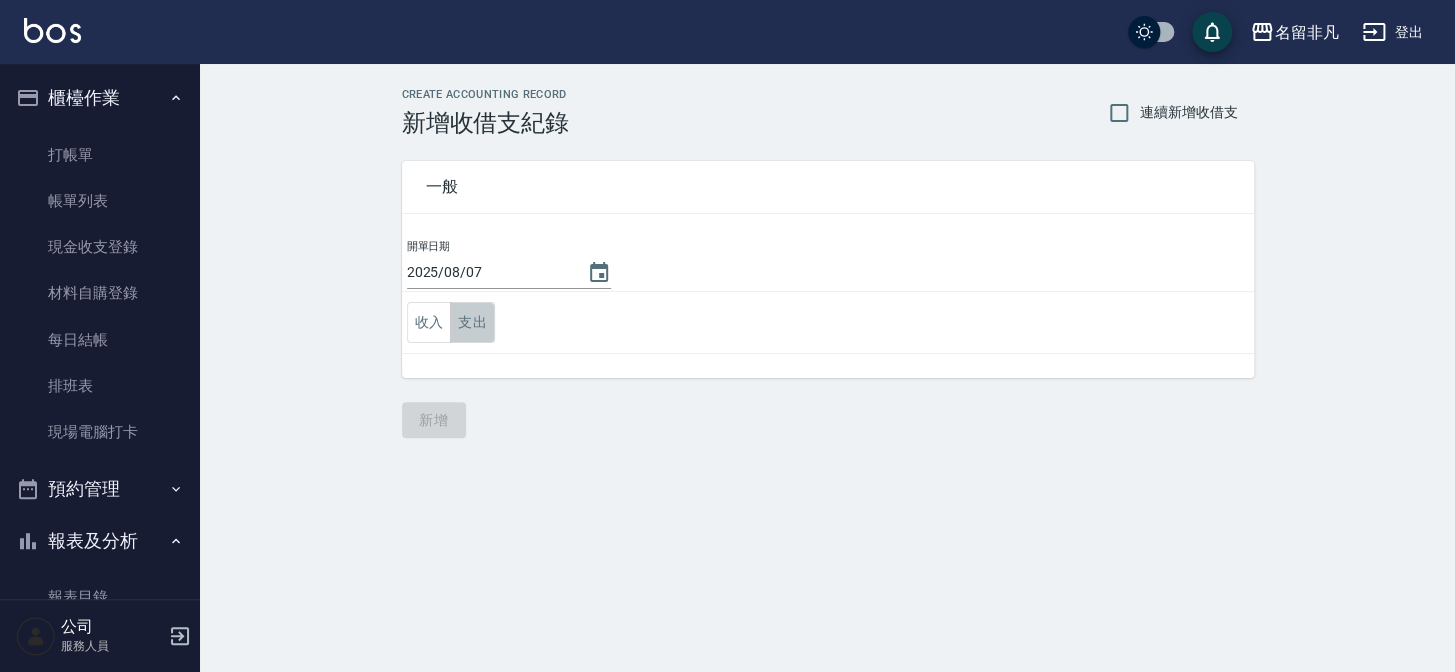 click on "支出" at bounding box center (472, 322) 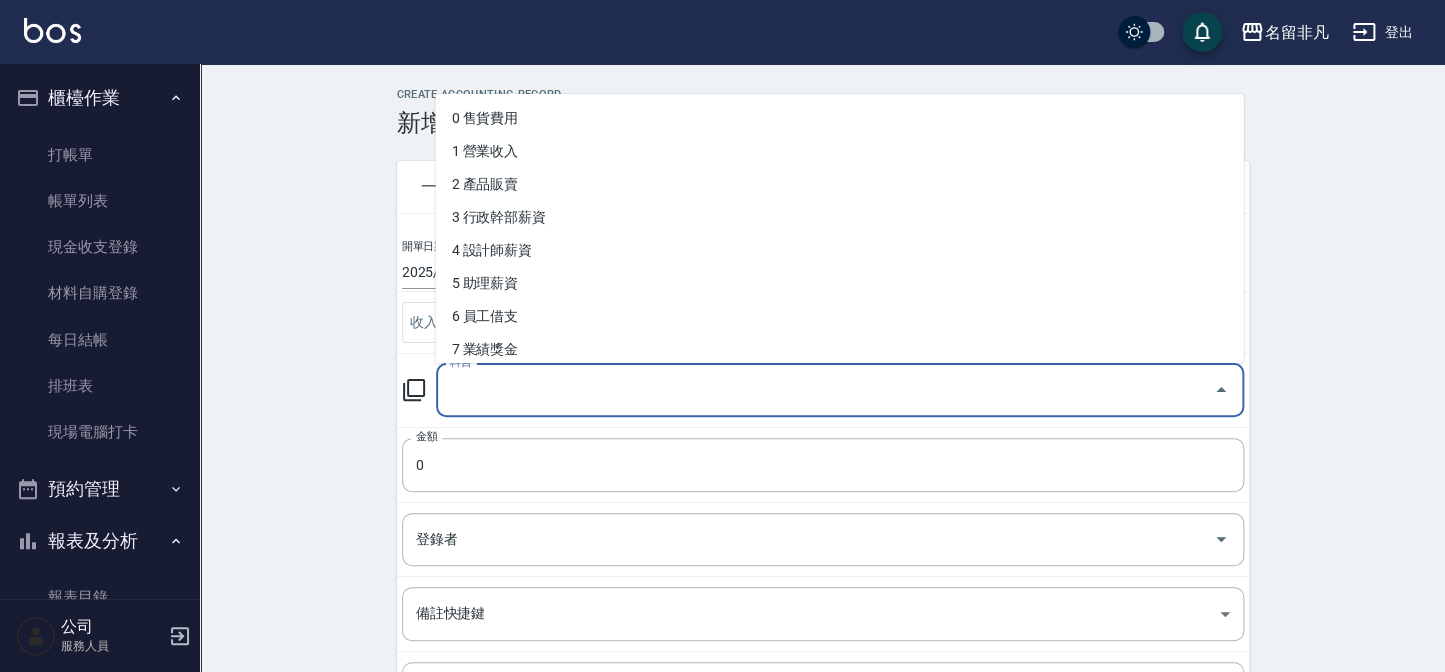 click on "科目" at bounding box center [825, 390] 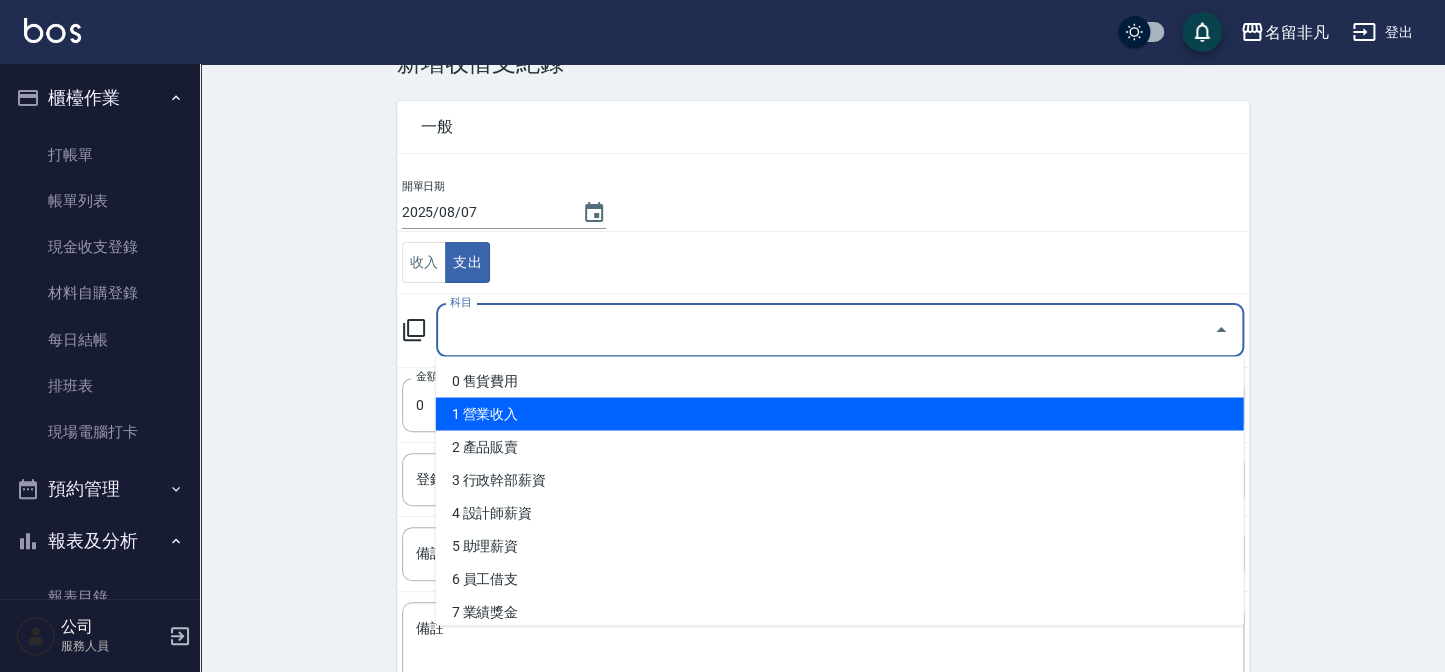 scroll, scrollTop: 90, scrollLeft: 0, axis: vertical 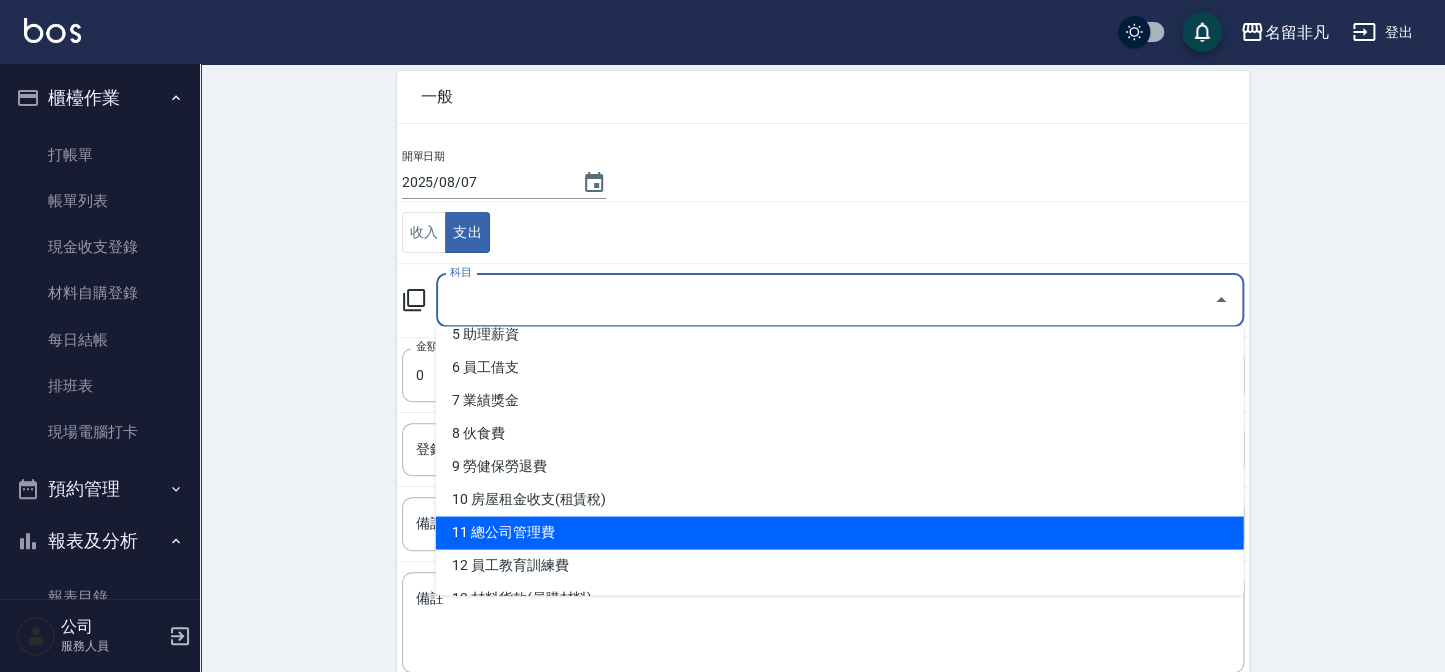 drag, startPoint x: 346, startPoint y: 545, endPoint x: 354, endPoint y: 521, distance: 25.298222 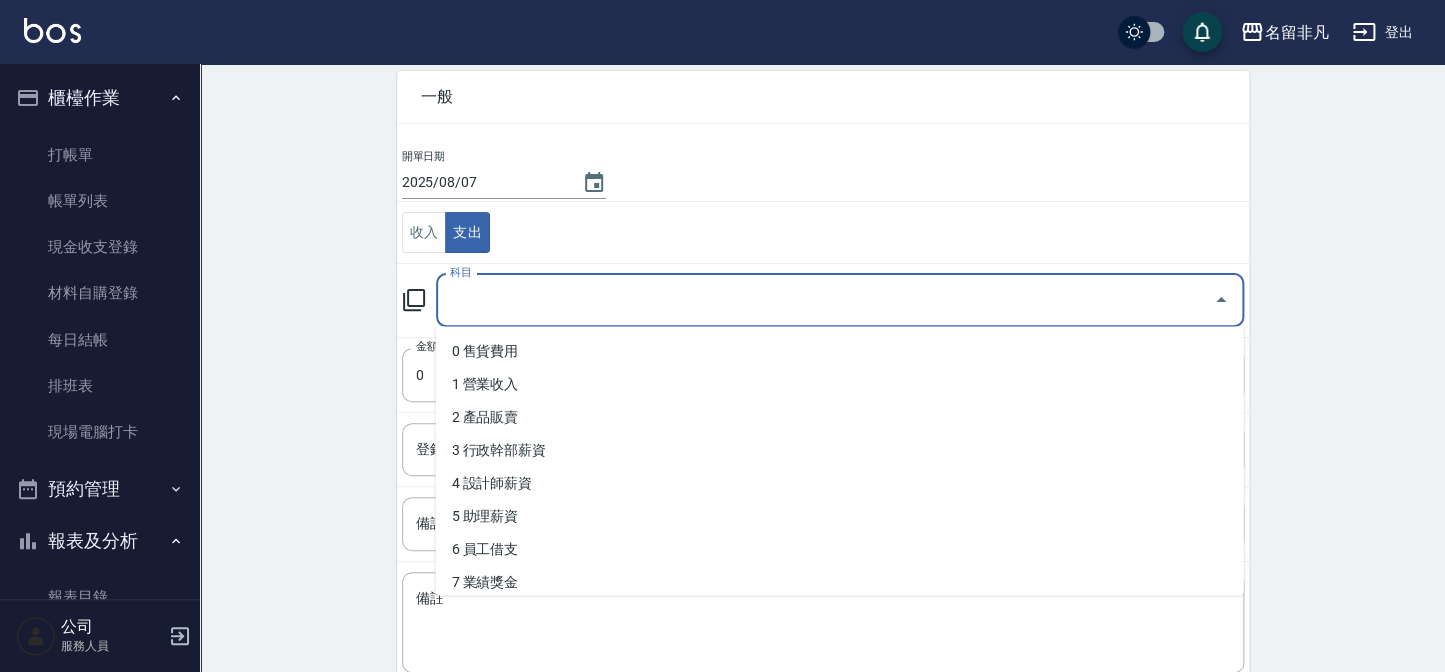 drag, startPoint x: 498, startPoint y: 296, endPoint x: 500, endPoint y: 307, distance: 11.18034 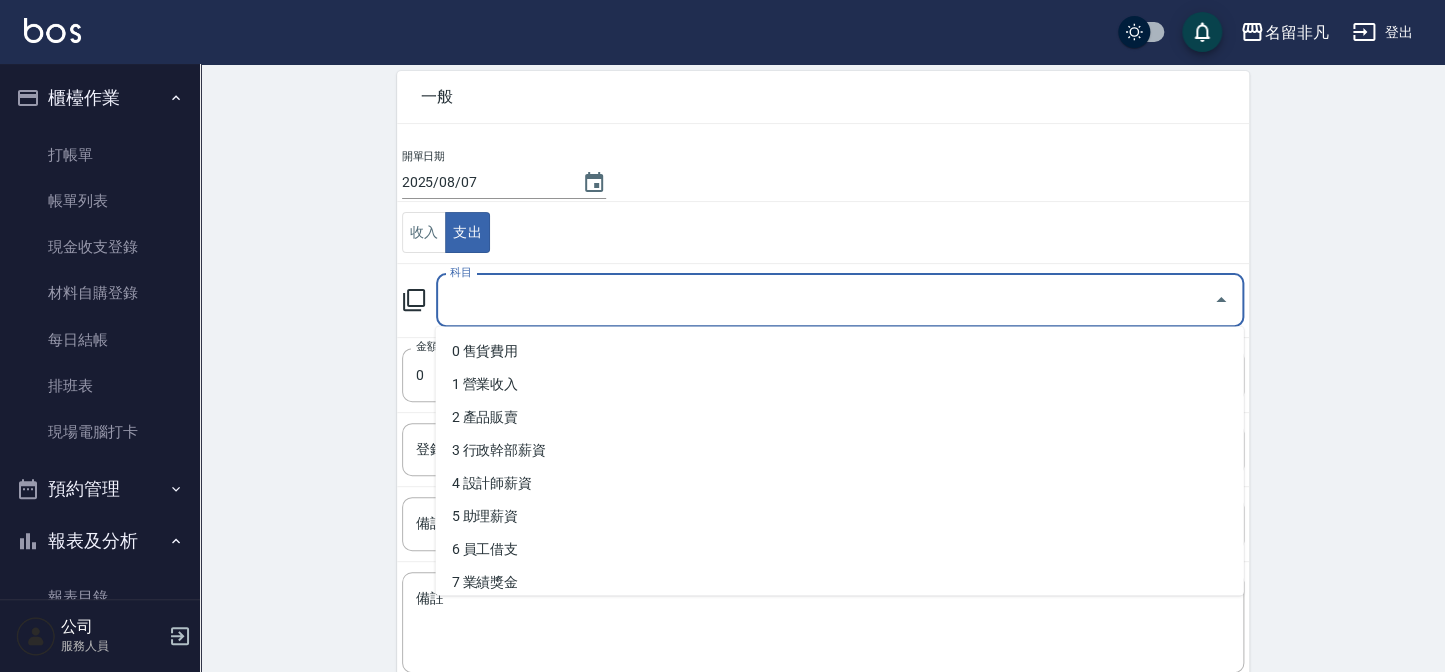 click on "科目" at bounding box center (825, 300) 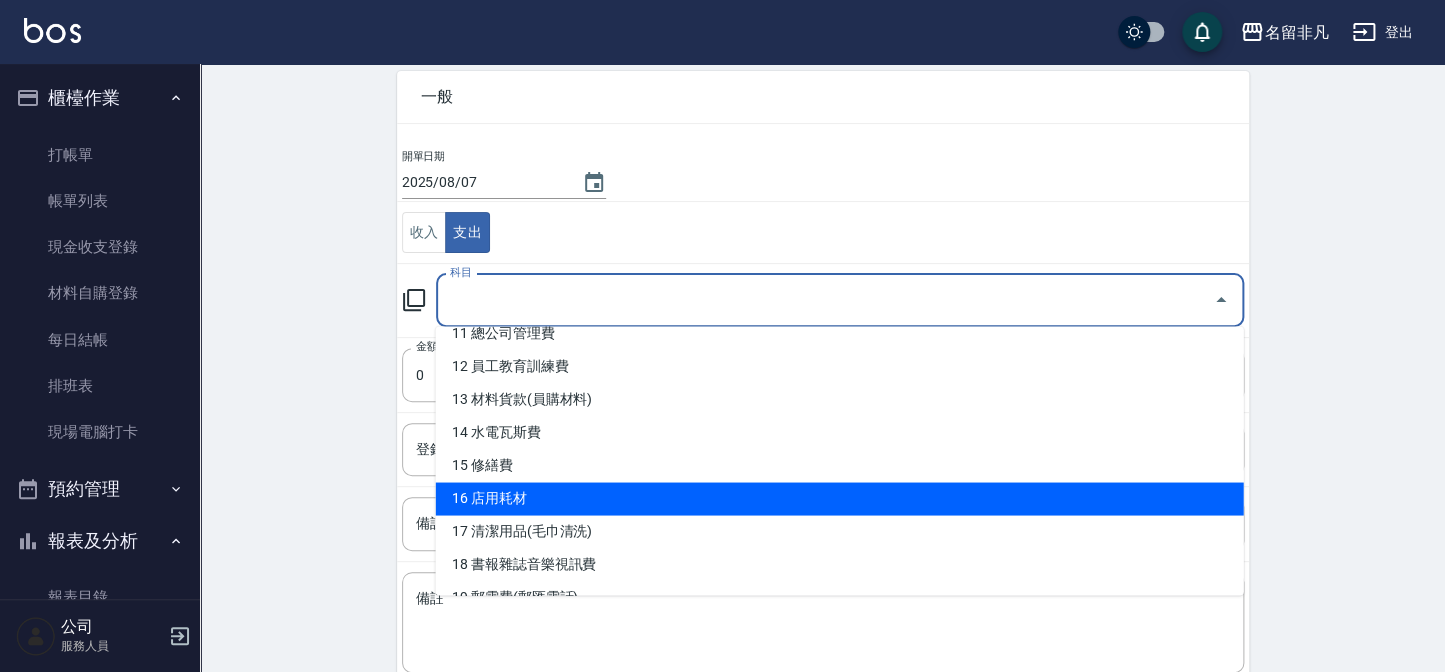 scroll, scrollTop: 272, scrollLeft: 0, axis: vertical 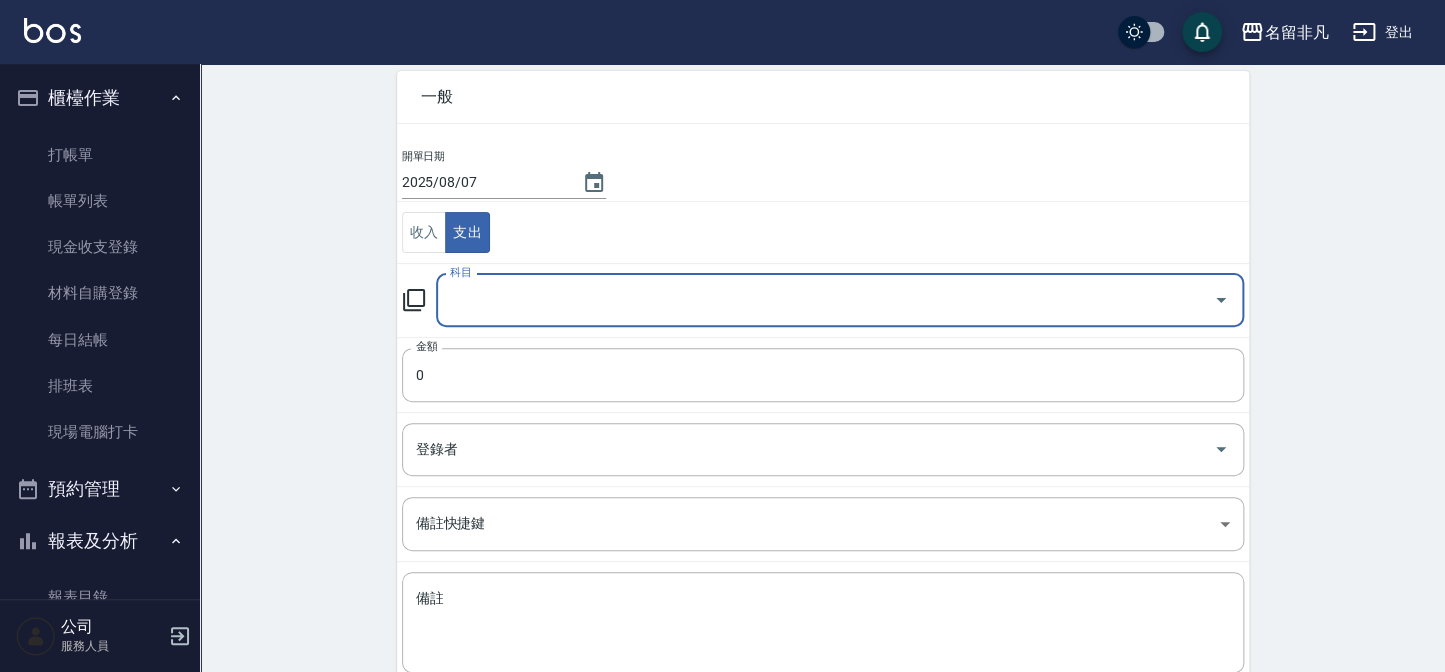 click on "科目" at bounding box center (825, 300) 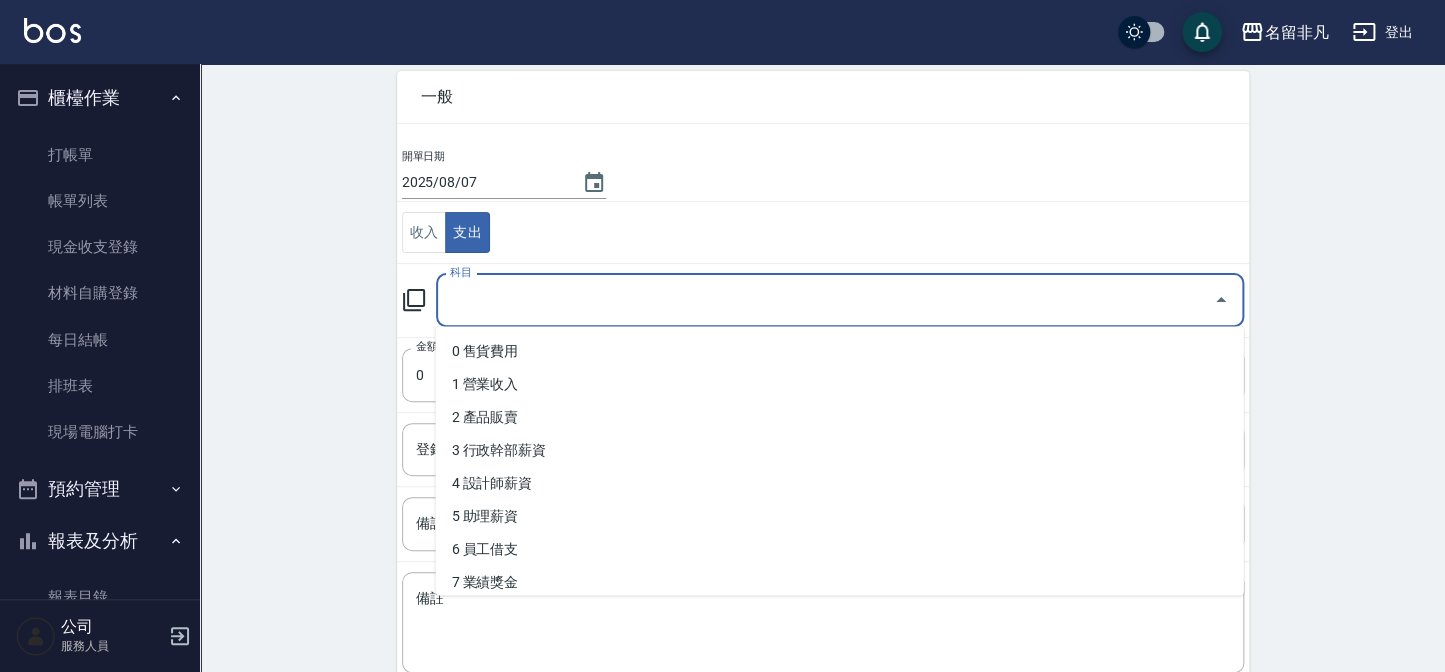 click on "科目" at bounding box center (825, 300) 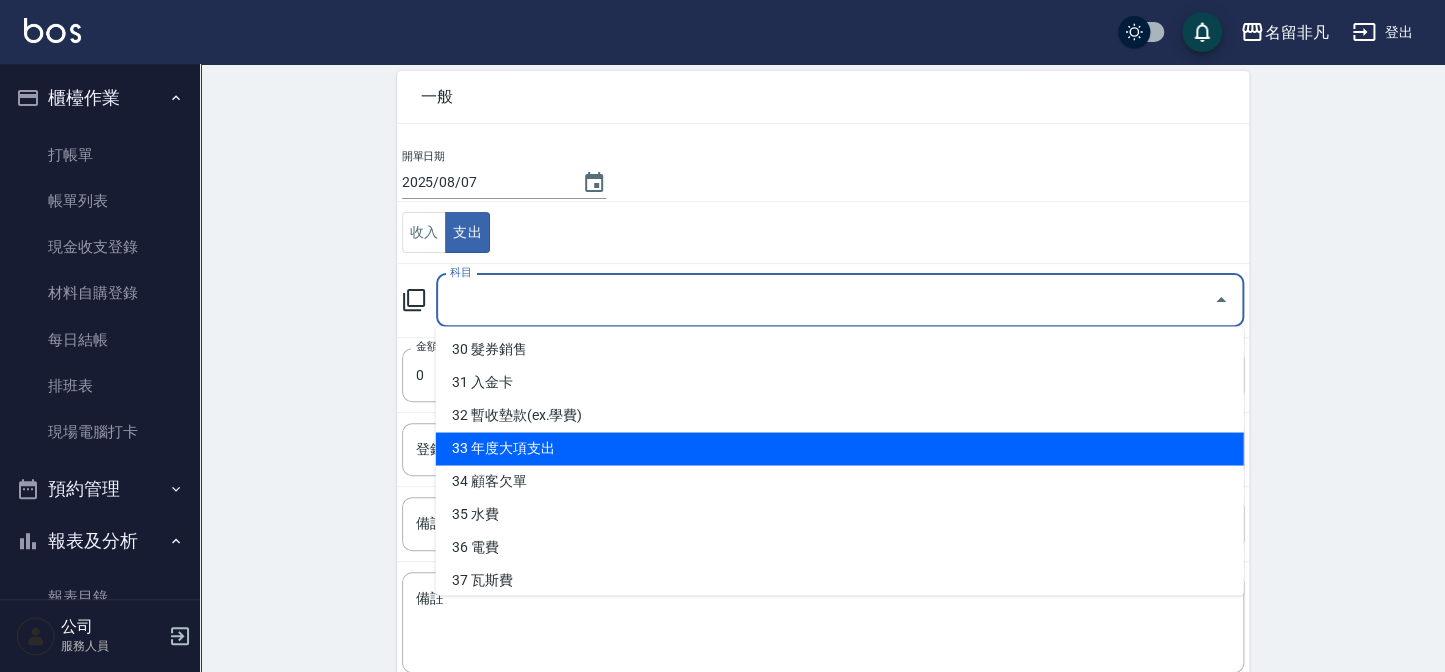 scroll, scrollTop: 1000, scrollLeft: 0, axis: vertical 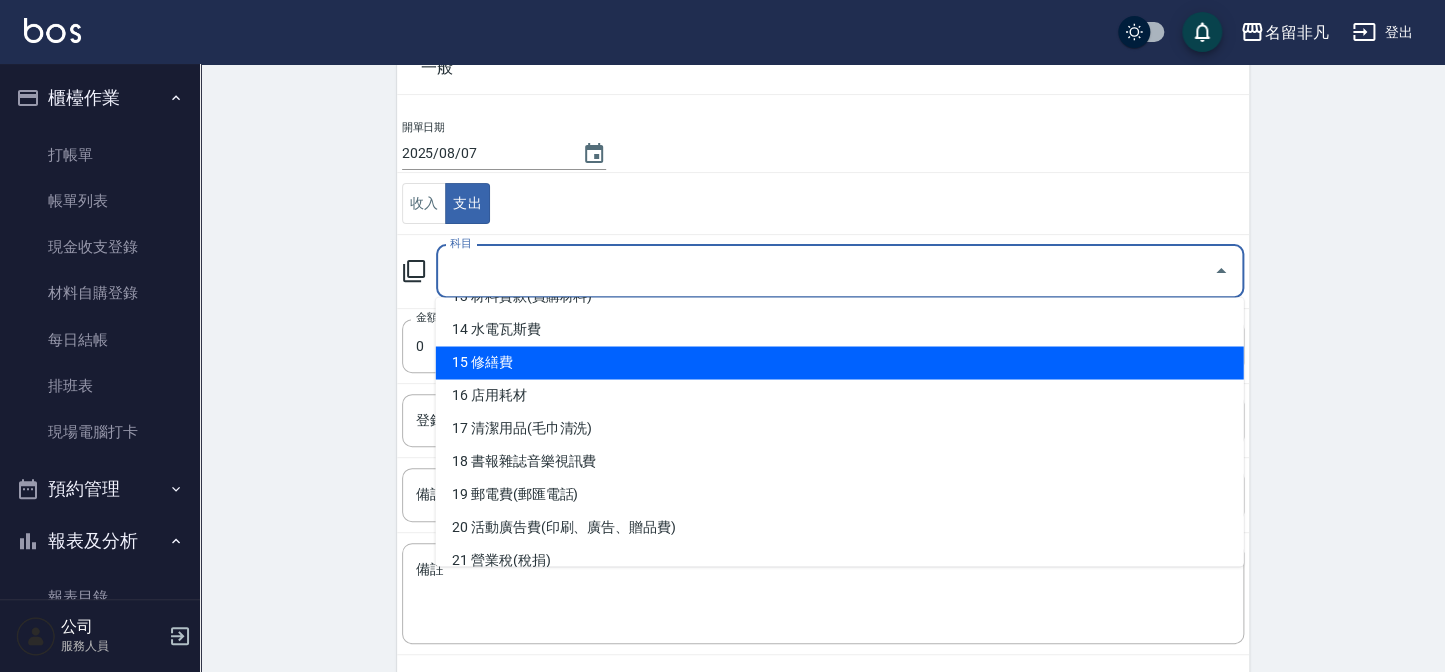 click on "15 修繕費" at bounding box center [839, 362] 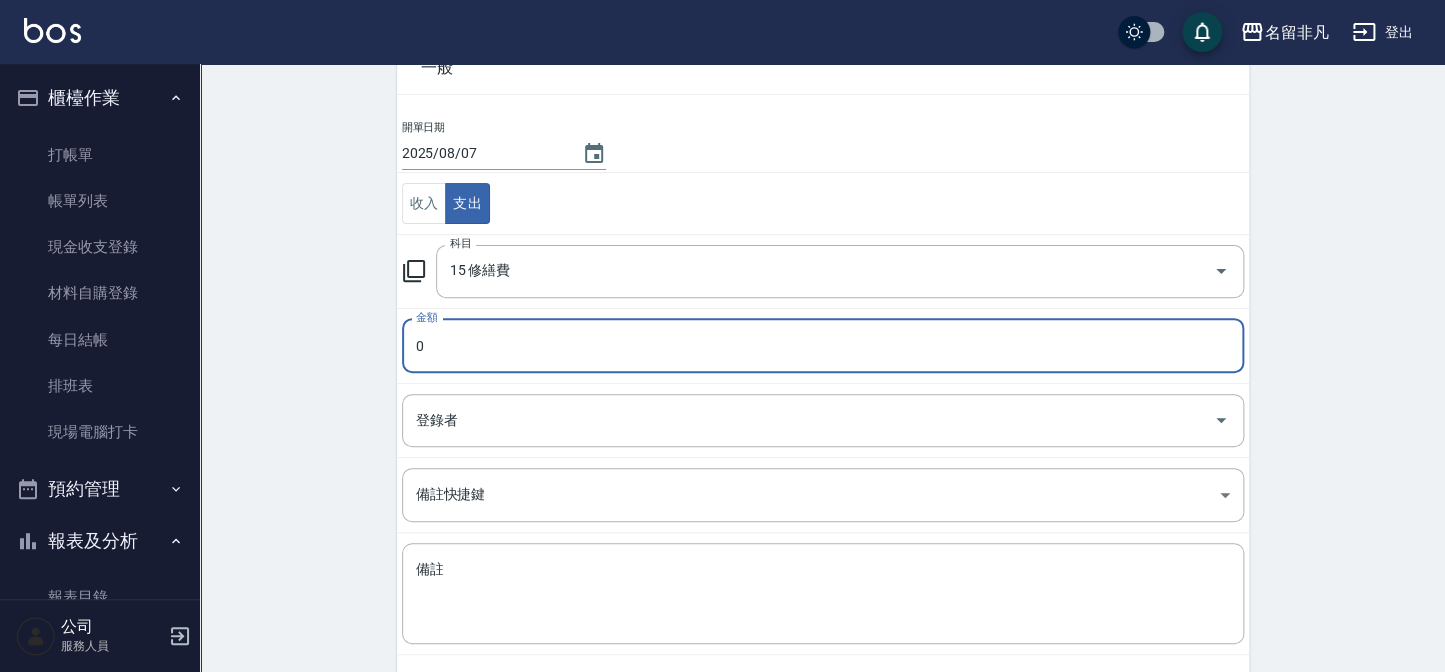 click on "0" at bounding box center [823, 346] 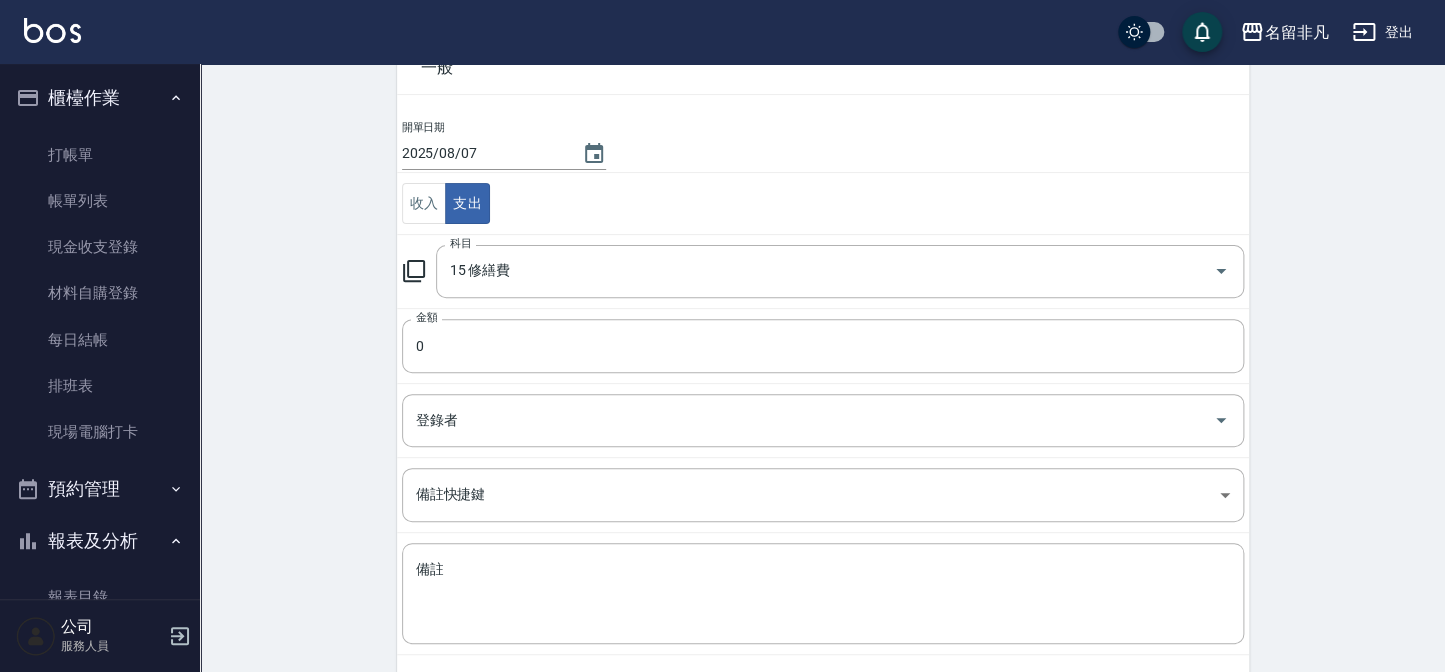 click on "金額 0 金額" at bounding box center [823, 345] 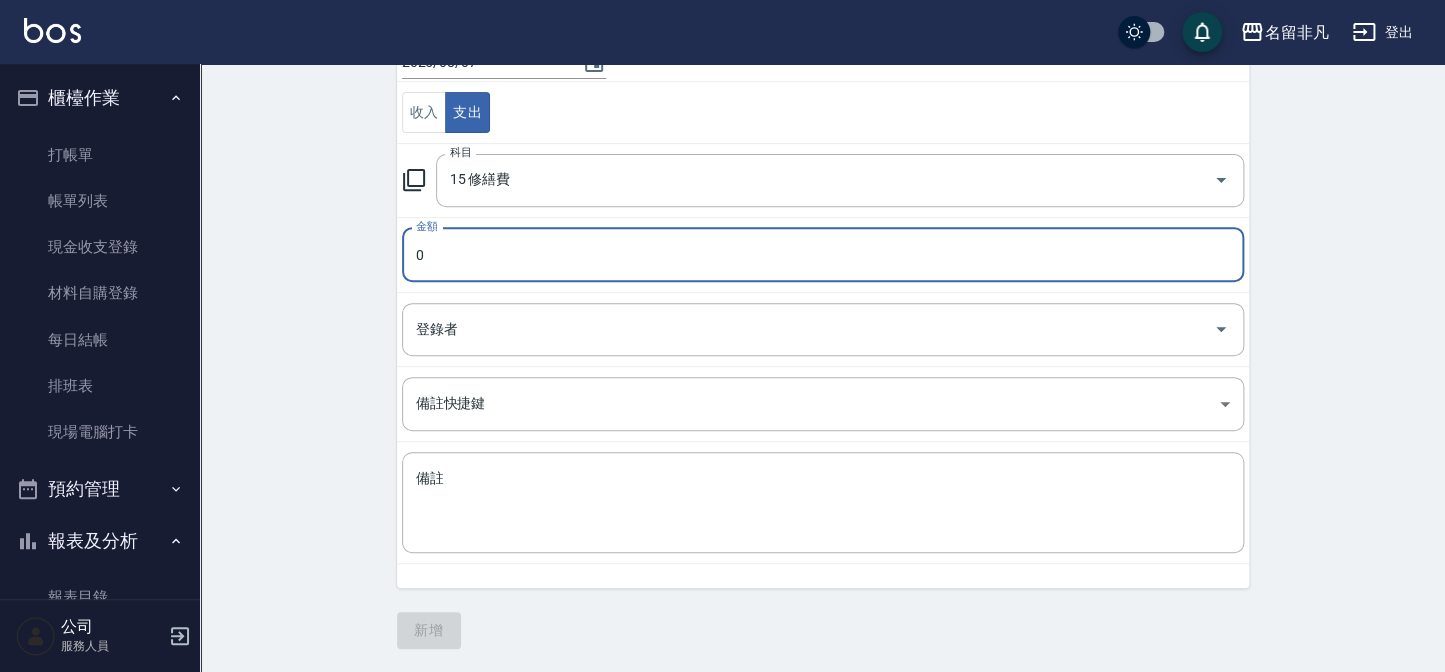 click on "0" at bounding box center [823, 255] 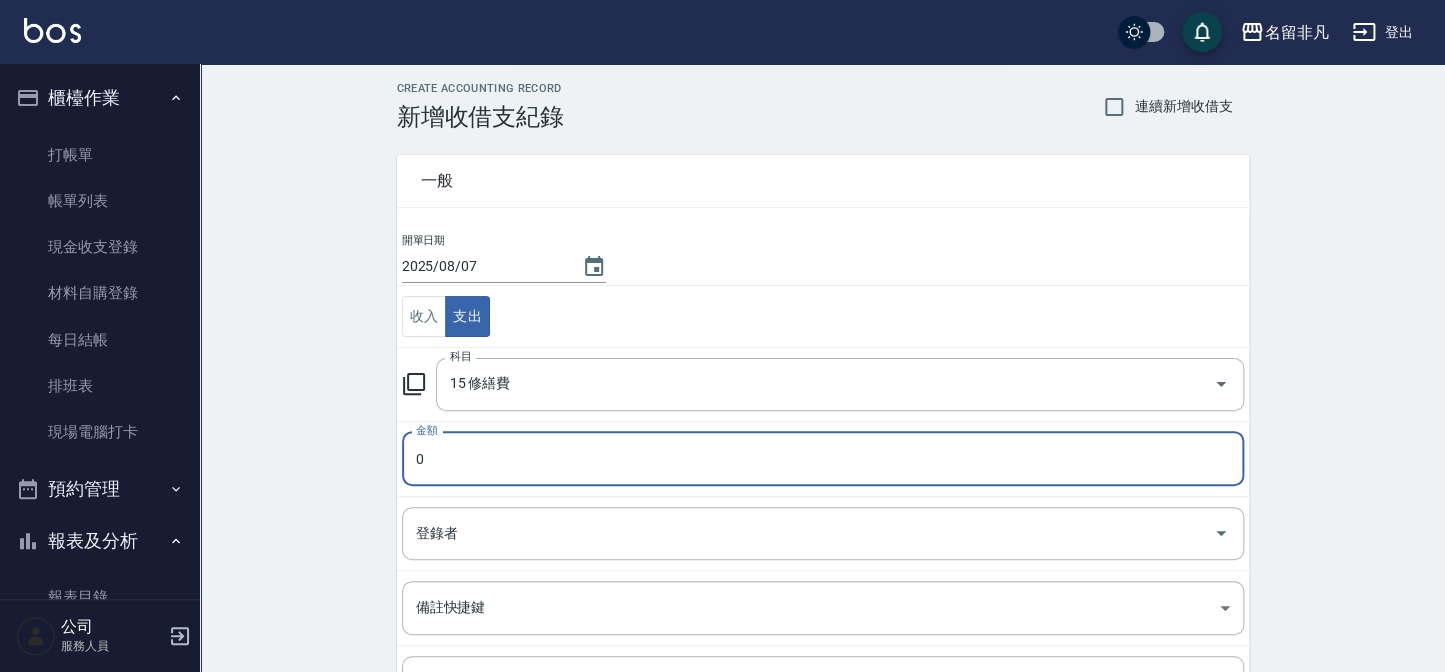 scroll, scrollTop: 0, scrollLeft: 0, axis: both 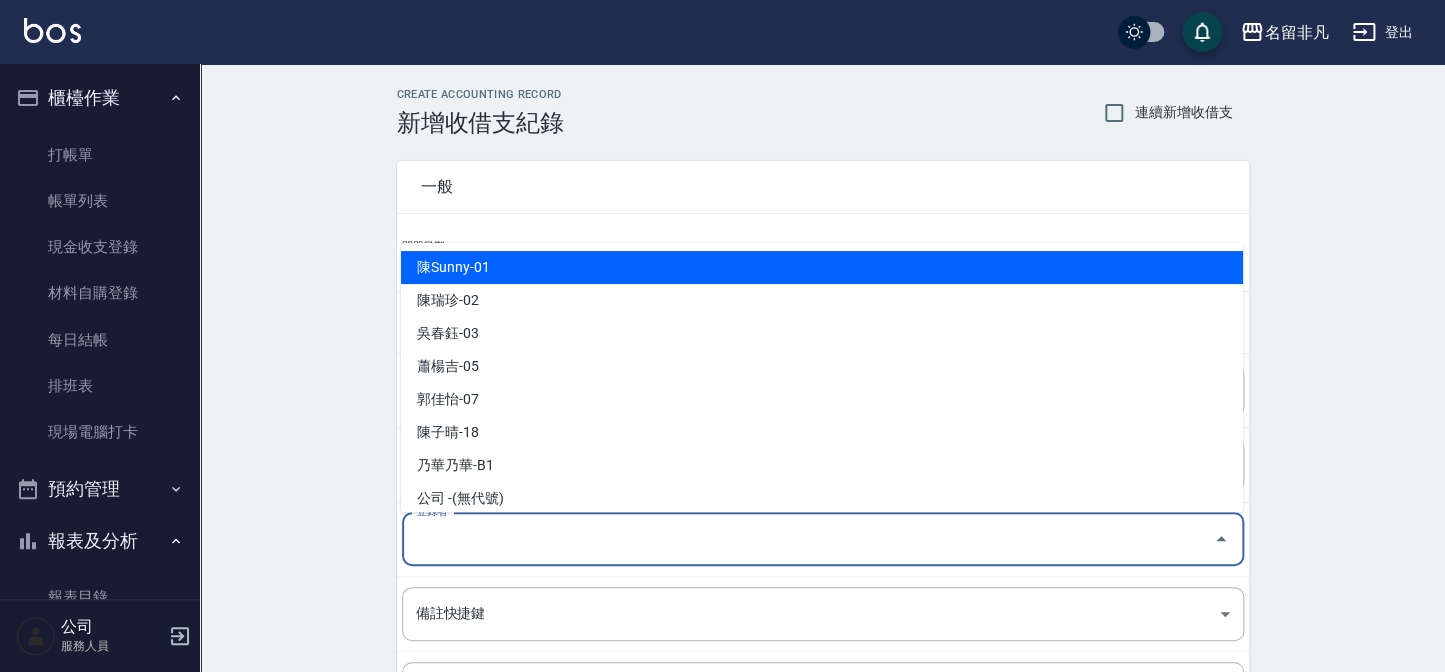 click on "登錄者" at bounding box center (808, 539) 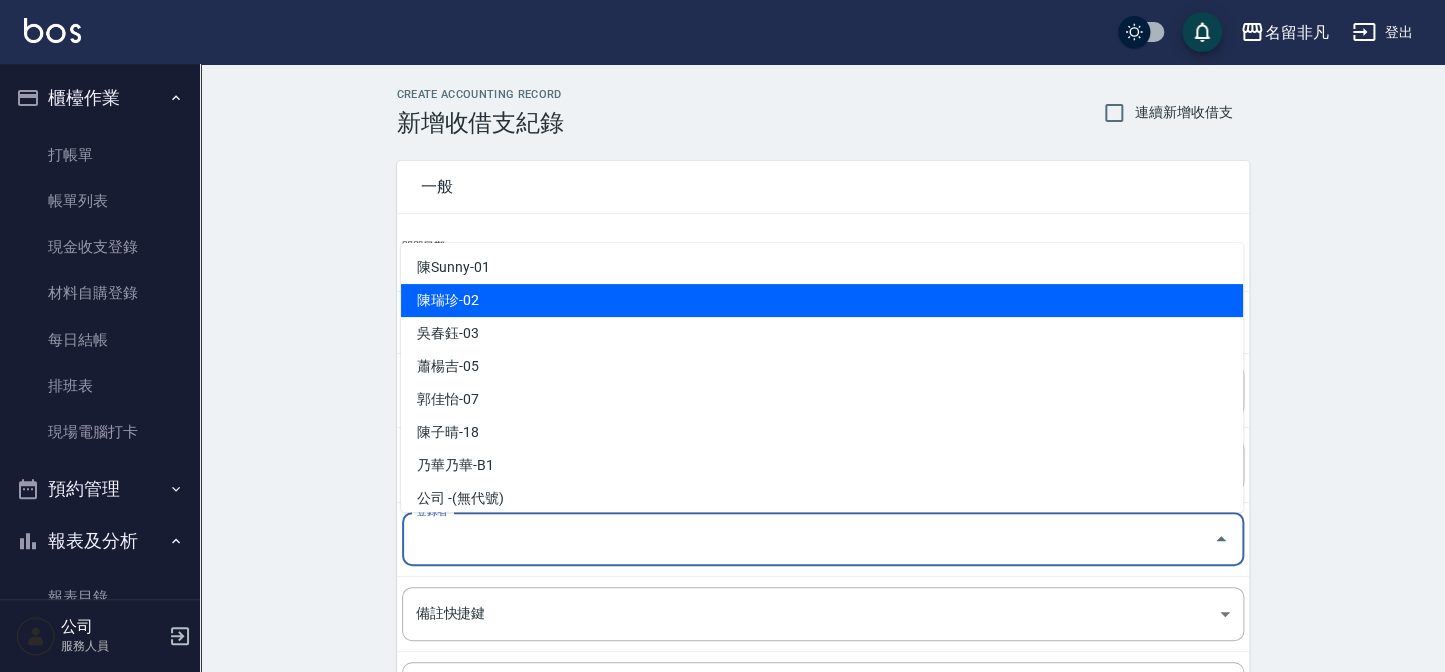 click on "陳瑞珍-02" at bounding box center (822, 300) 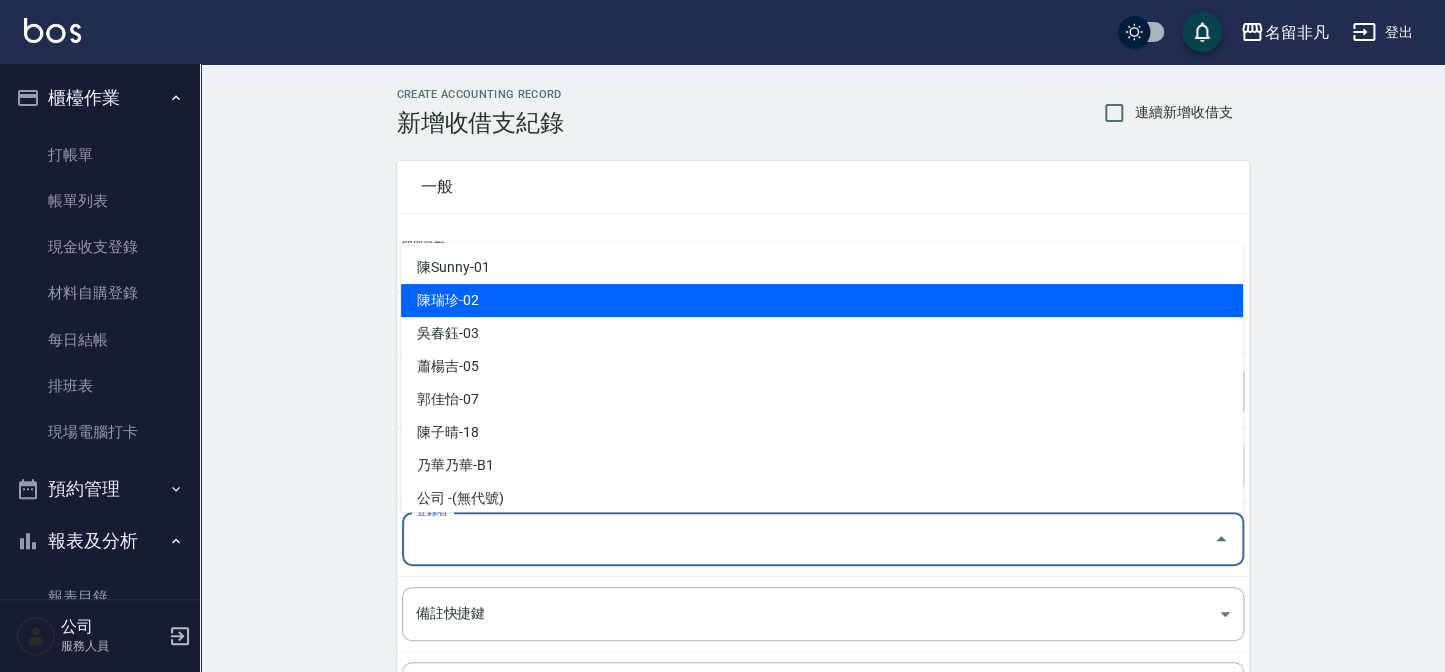 type on "陳瑞珍-02" 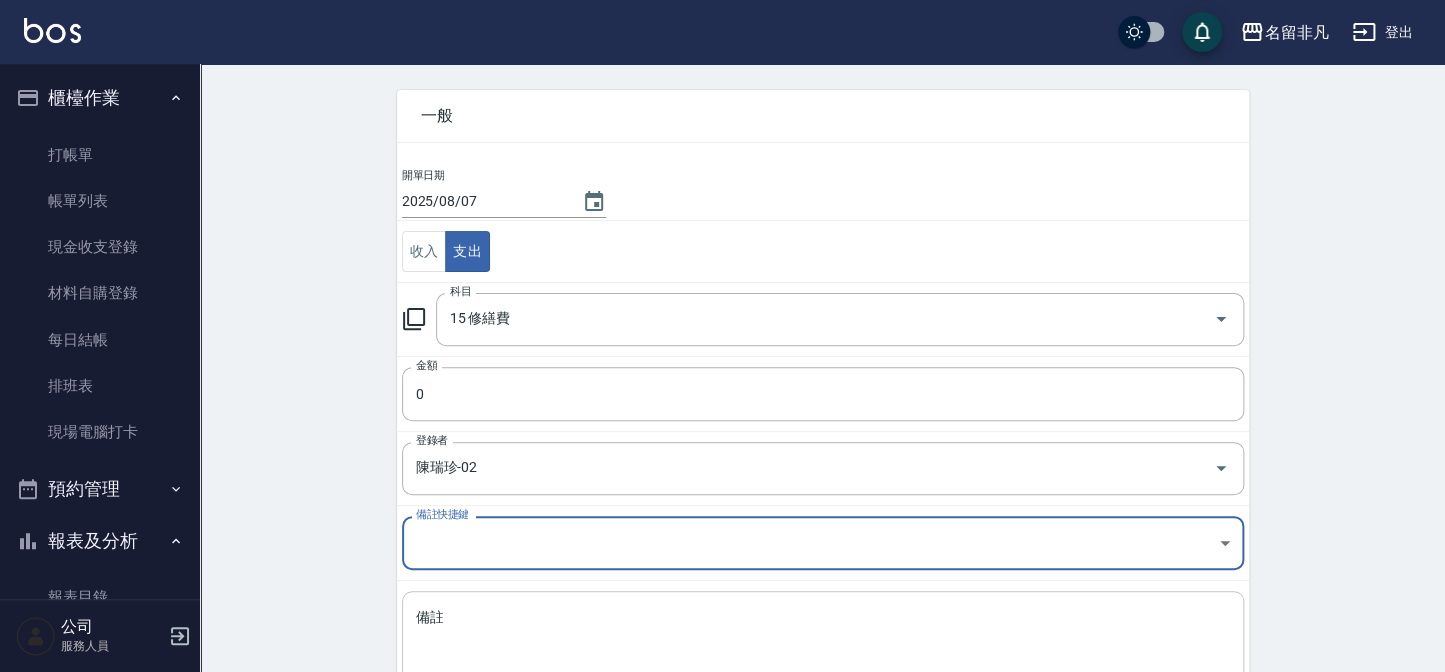scroll, scrollTop: 181, scrollLeft: 0, axis: vertical 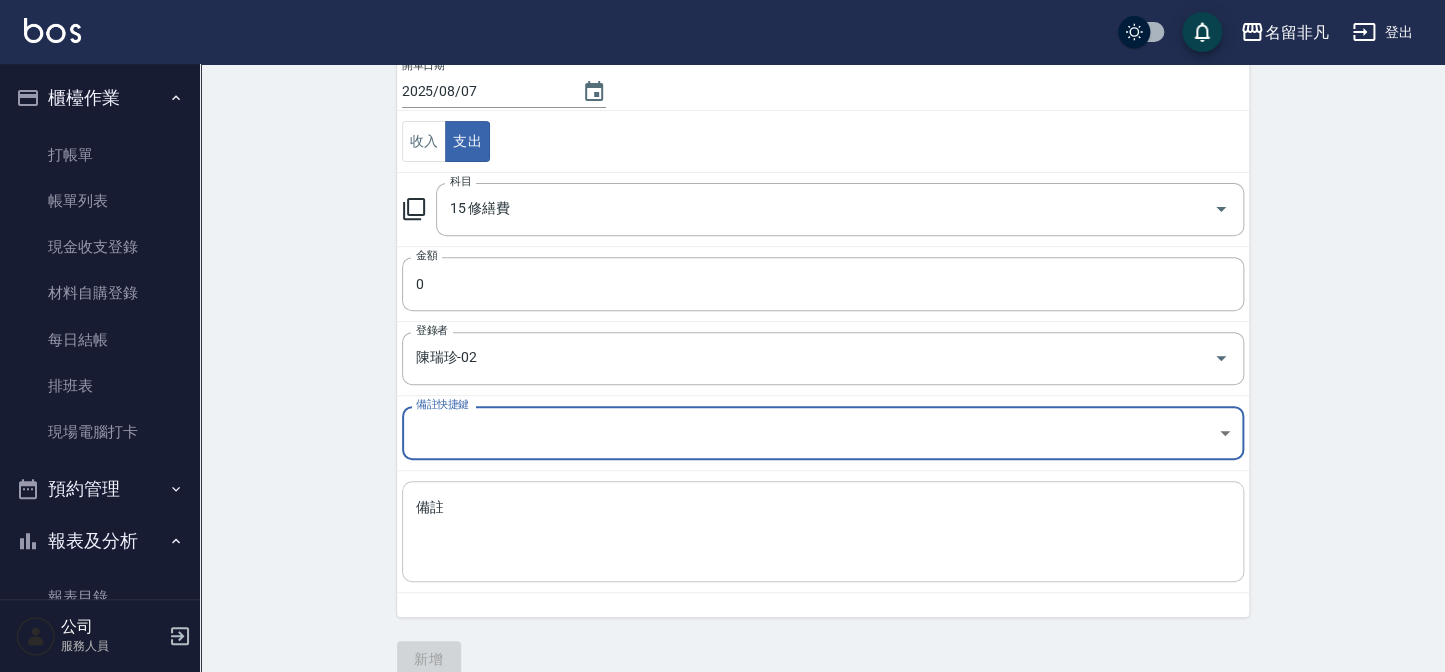 click on "備註" at bounding box center [823, 532] 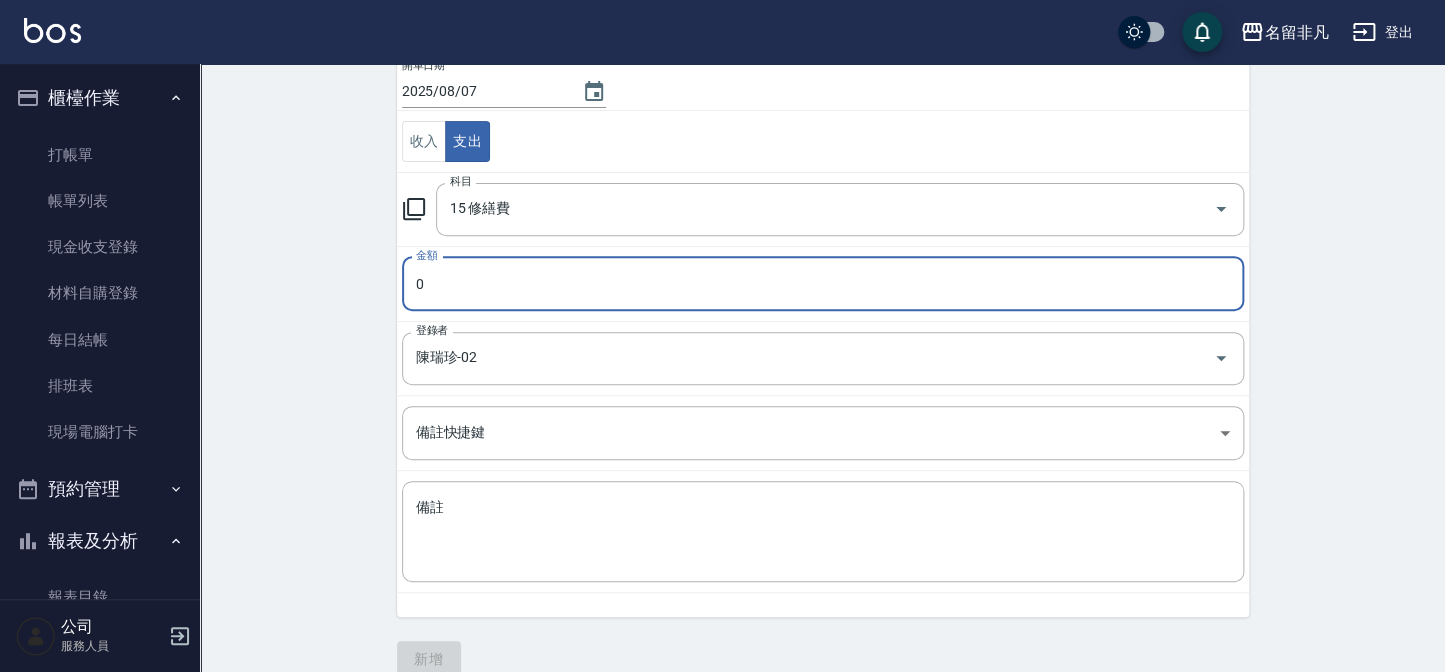 click on "0" at bounding box center [823, 284] 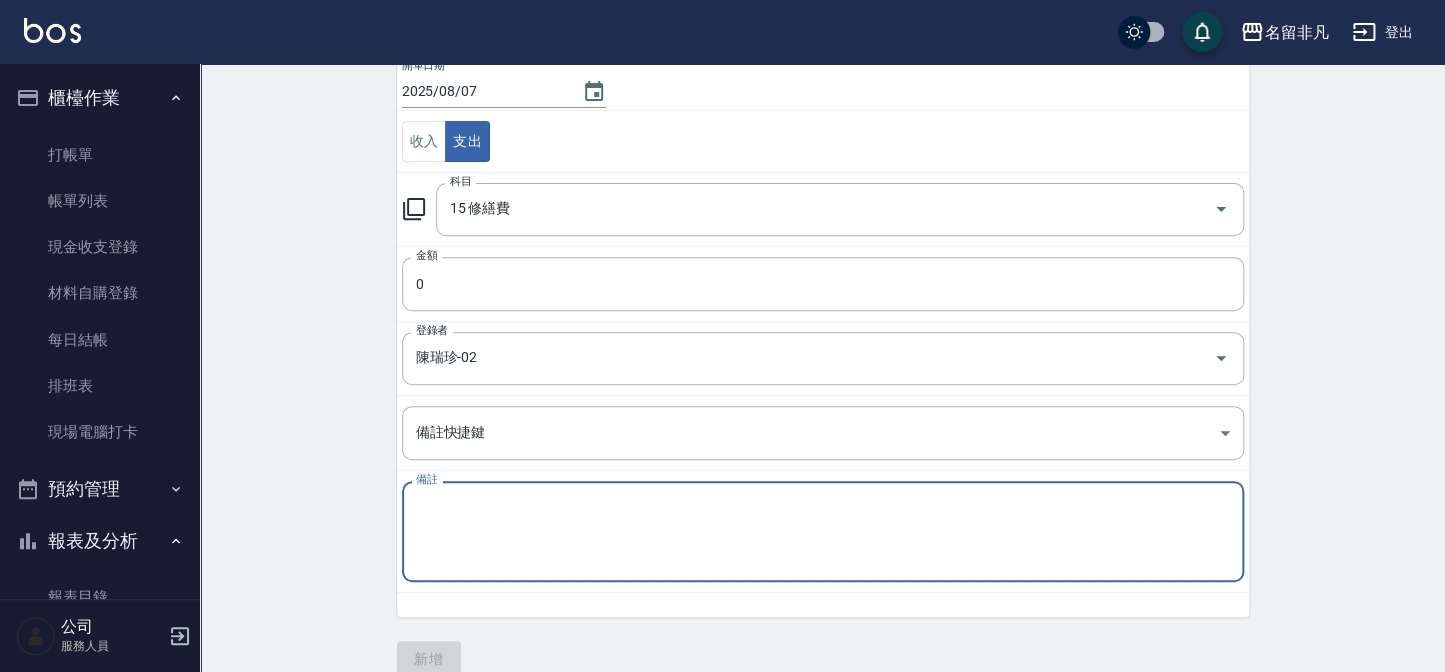 click on "備註" at bounding box center (823, 532) 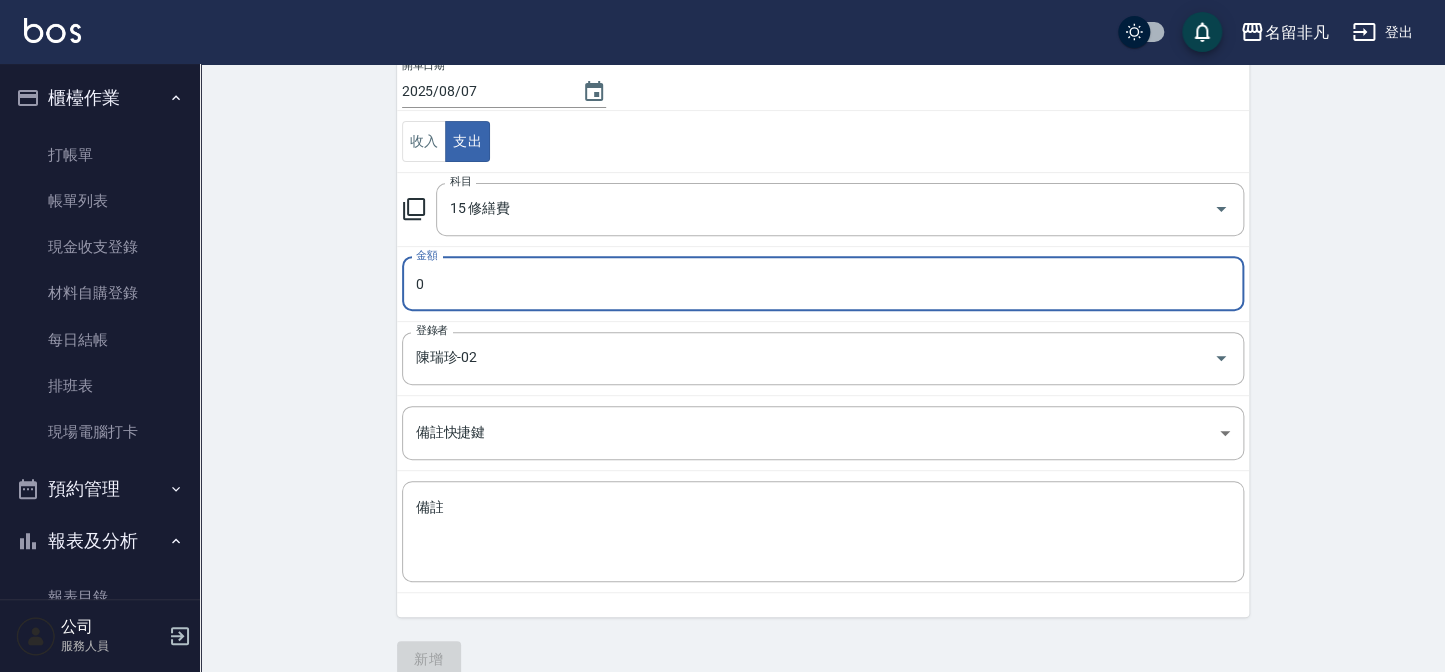 click on "0" at bounding box center [823, 284] 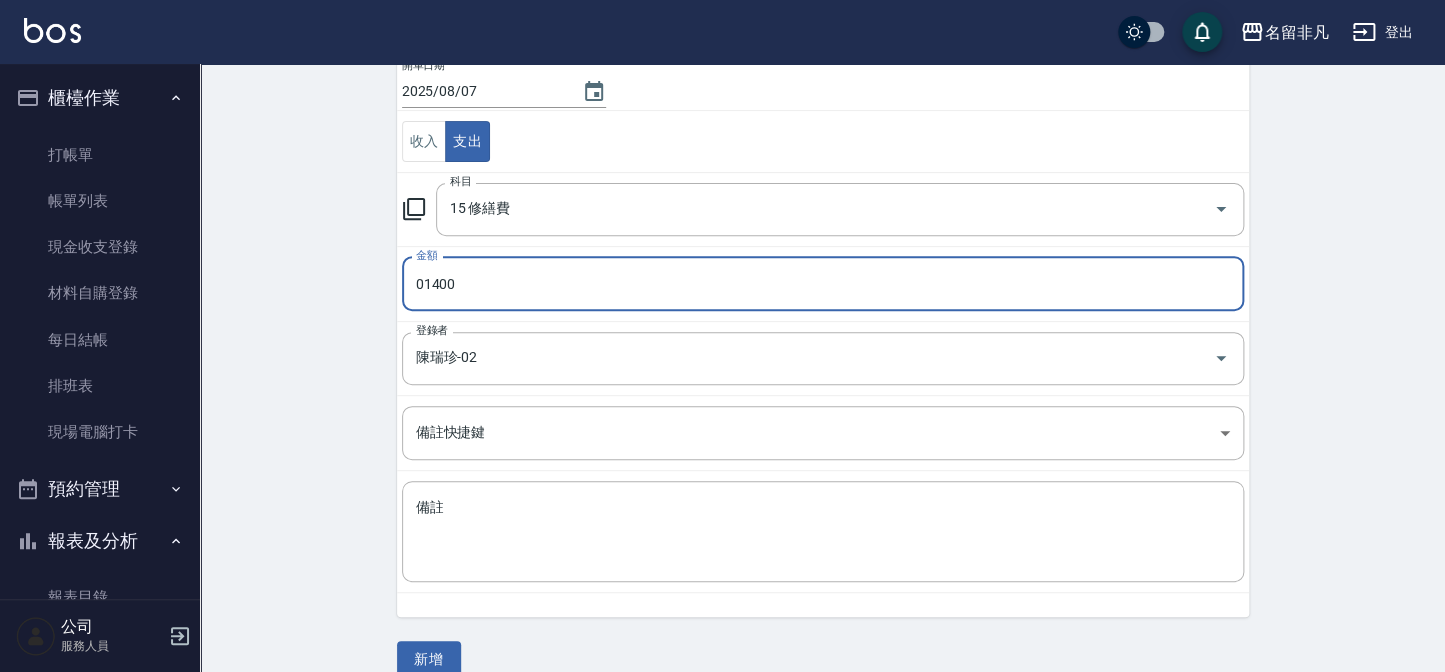 click on "01400" at bounding box center [823, 284] 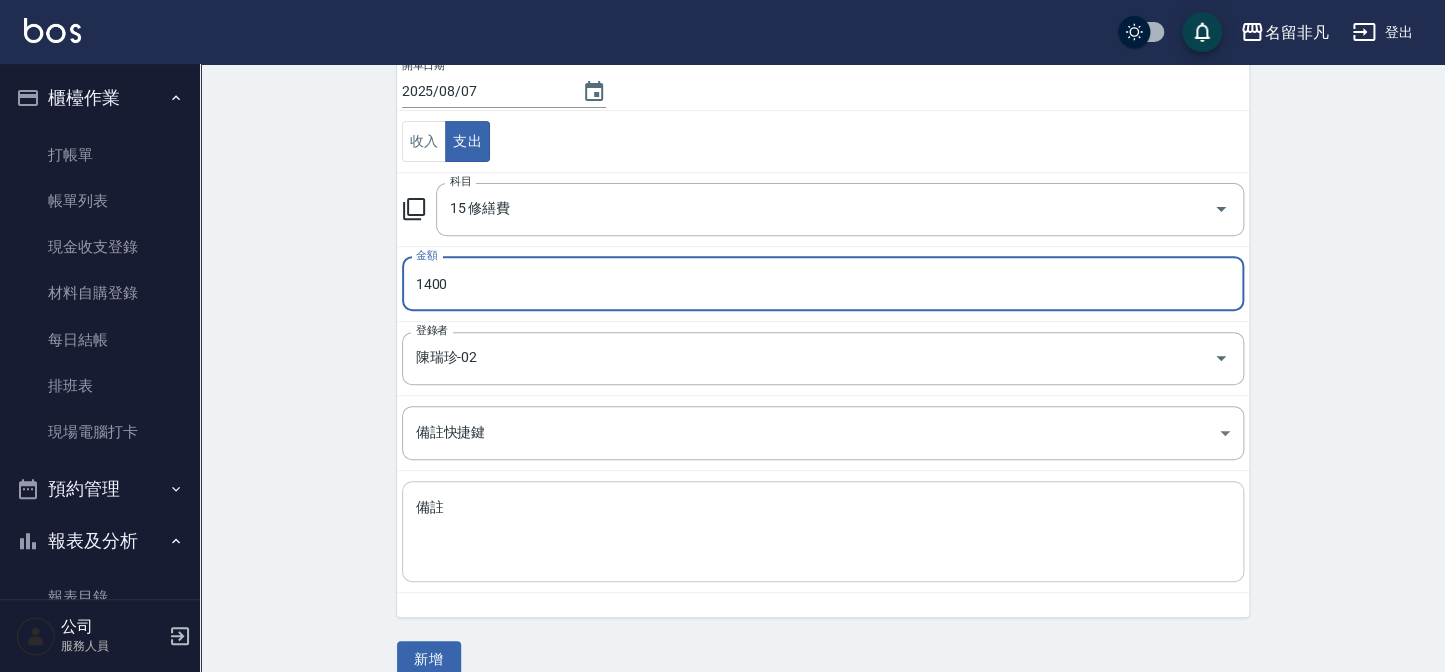 type on "1400" 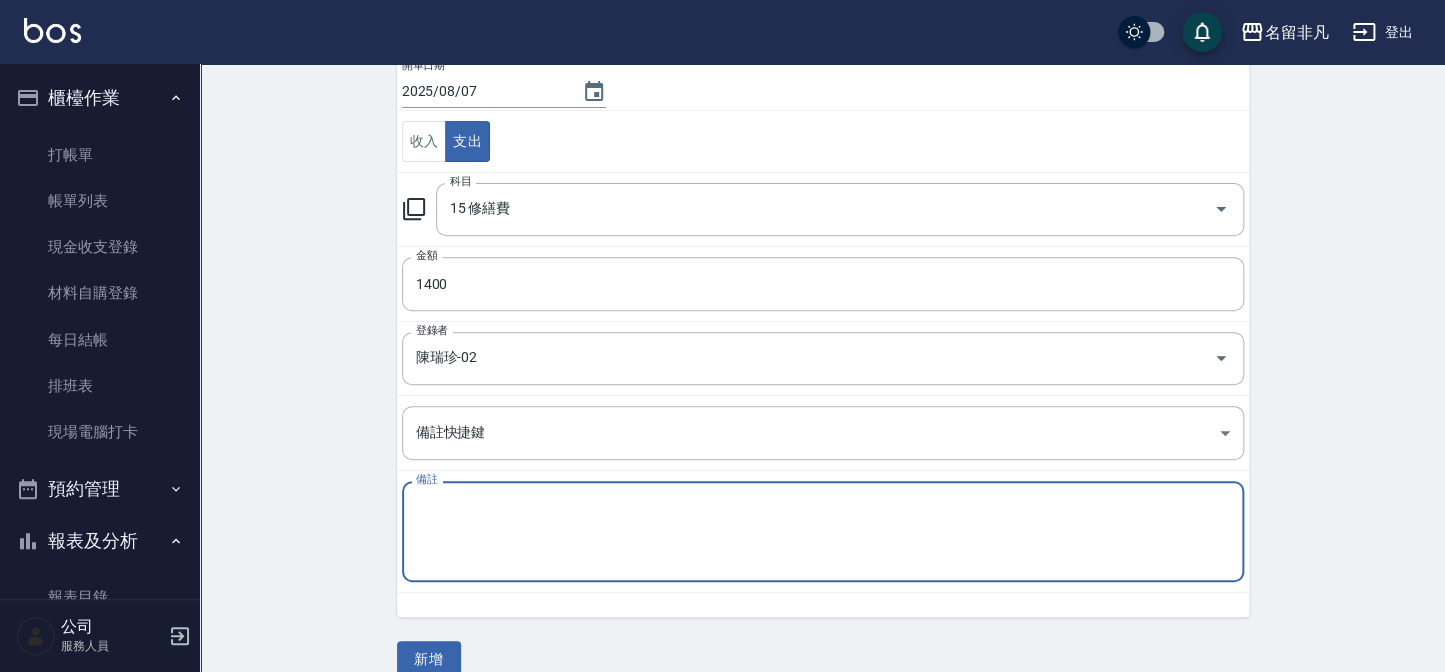 click on "備註" at bounding box center (823, 532) 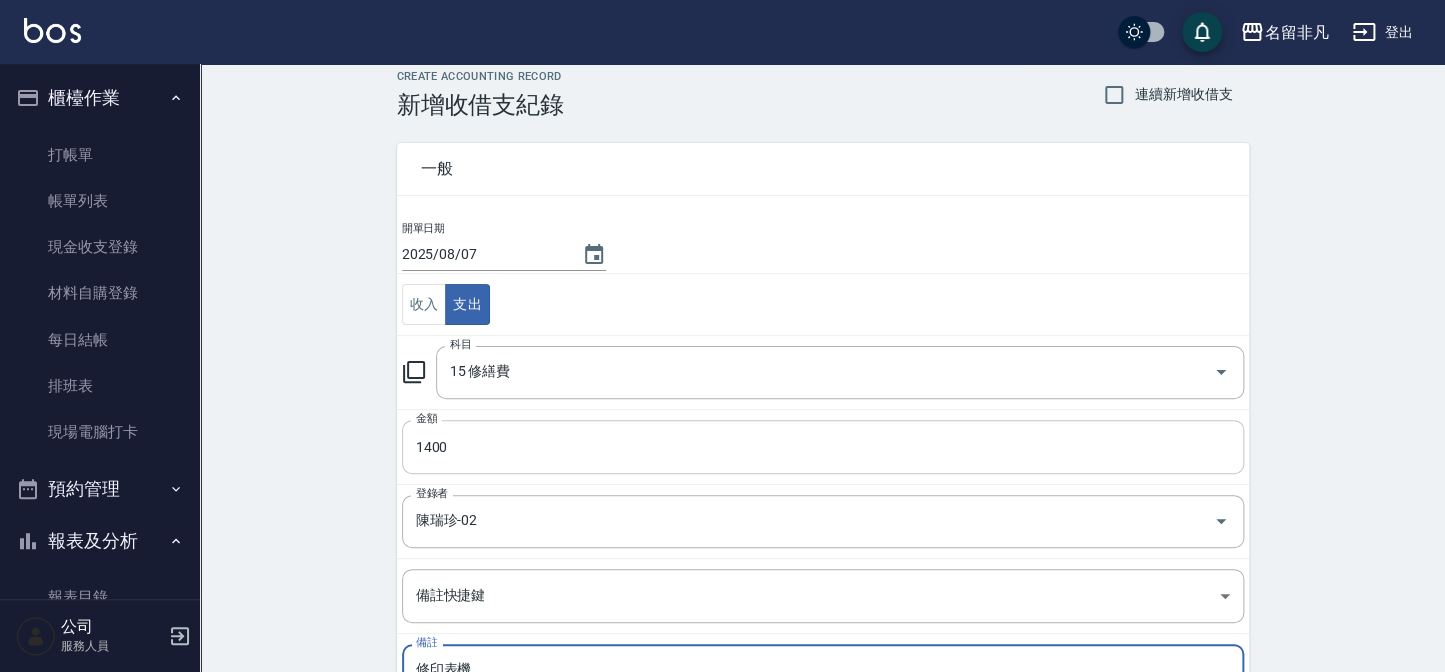 scroll, scrollTop: 0, scrollLeft: 0, axis: both 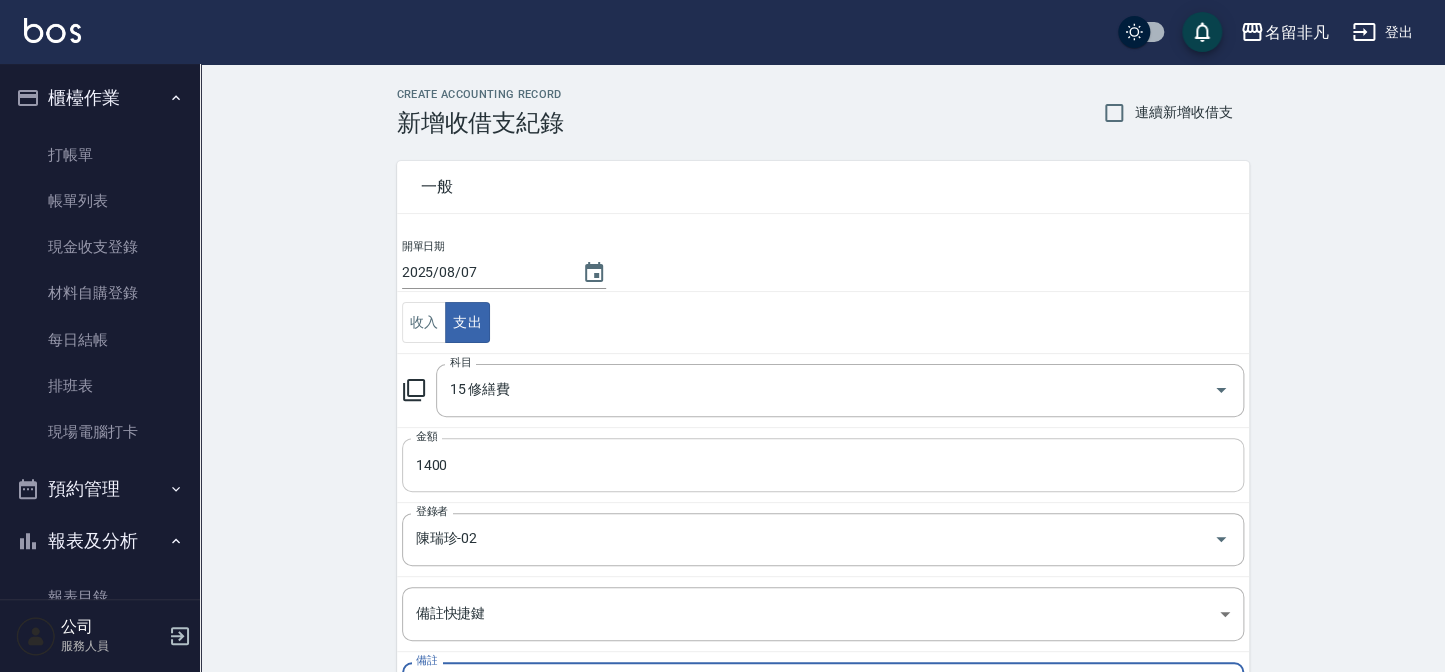 type on "修印表機" 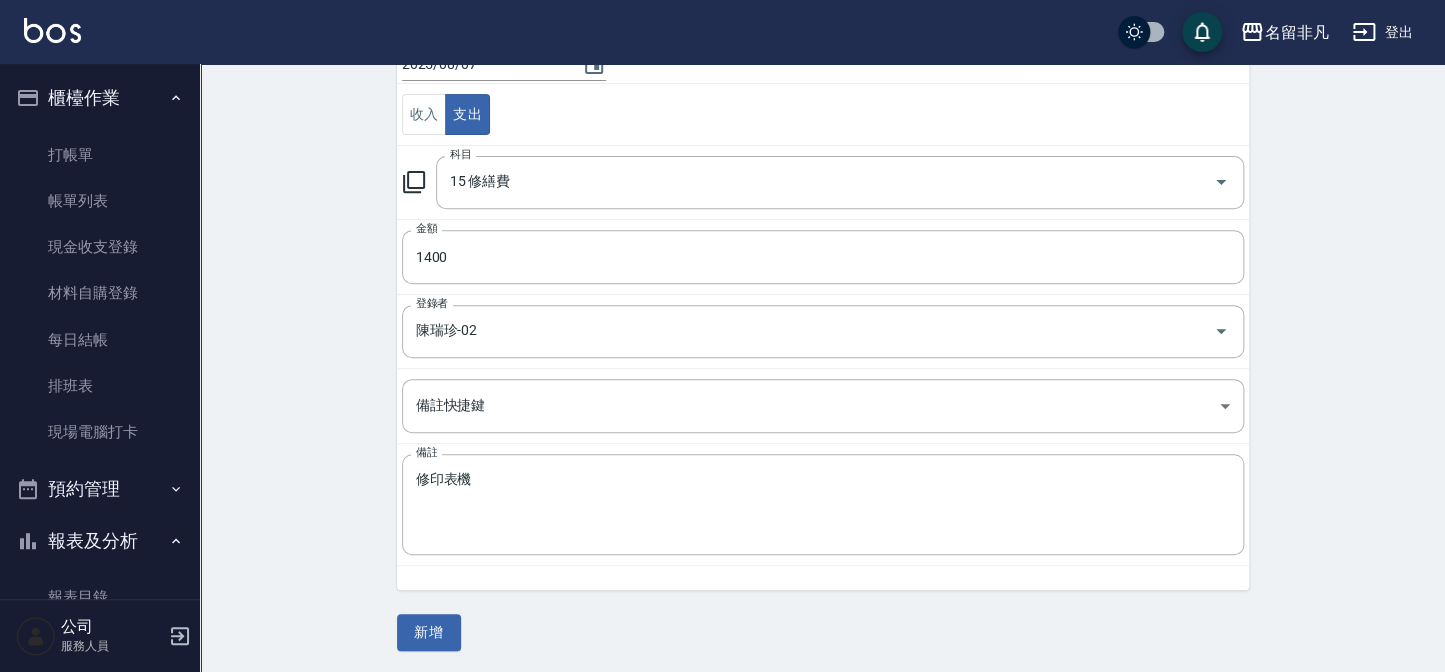 scroll, scrollTop: 210, scrollLeft: 0, axis: vertical 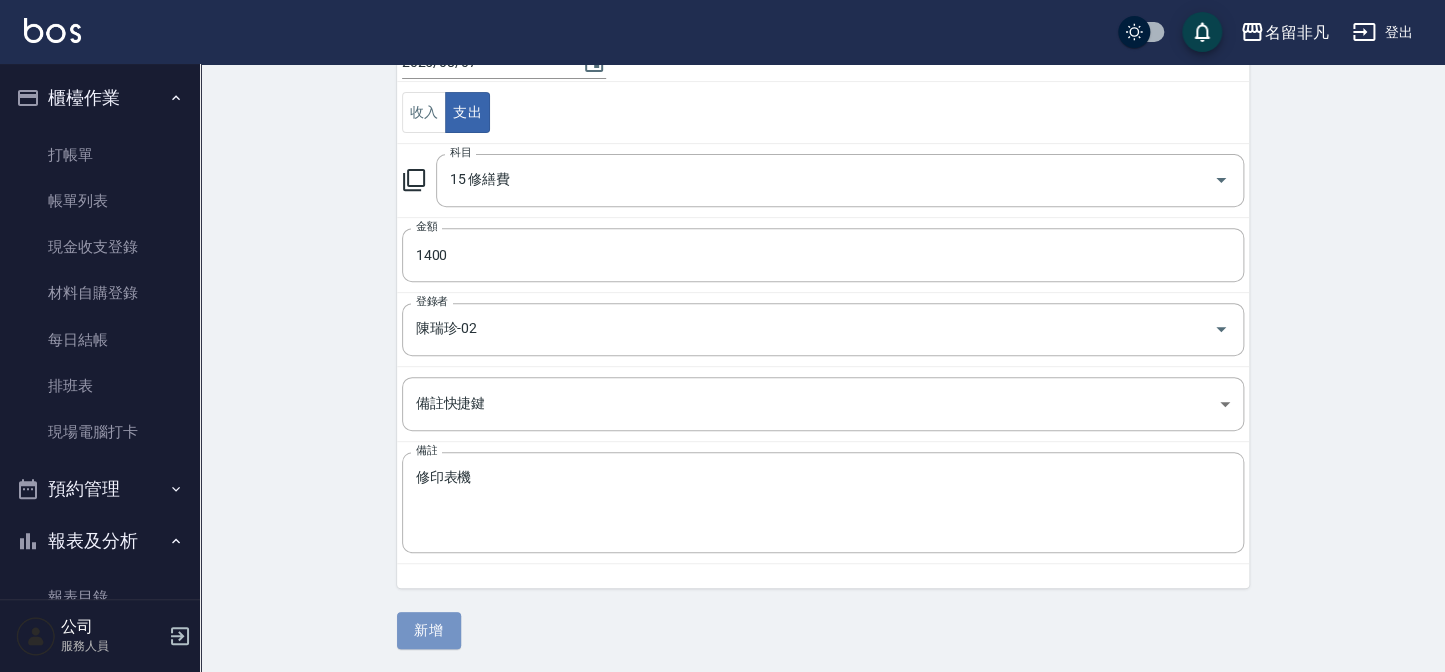 click on "新增" at bounding box center (429, 630) 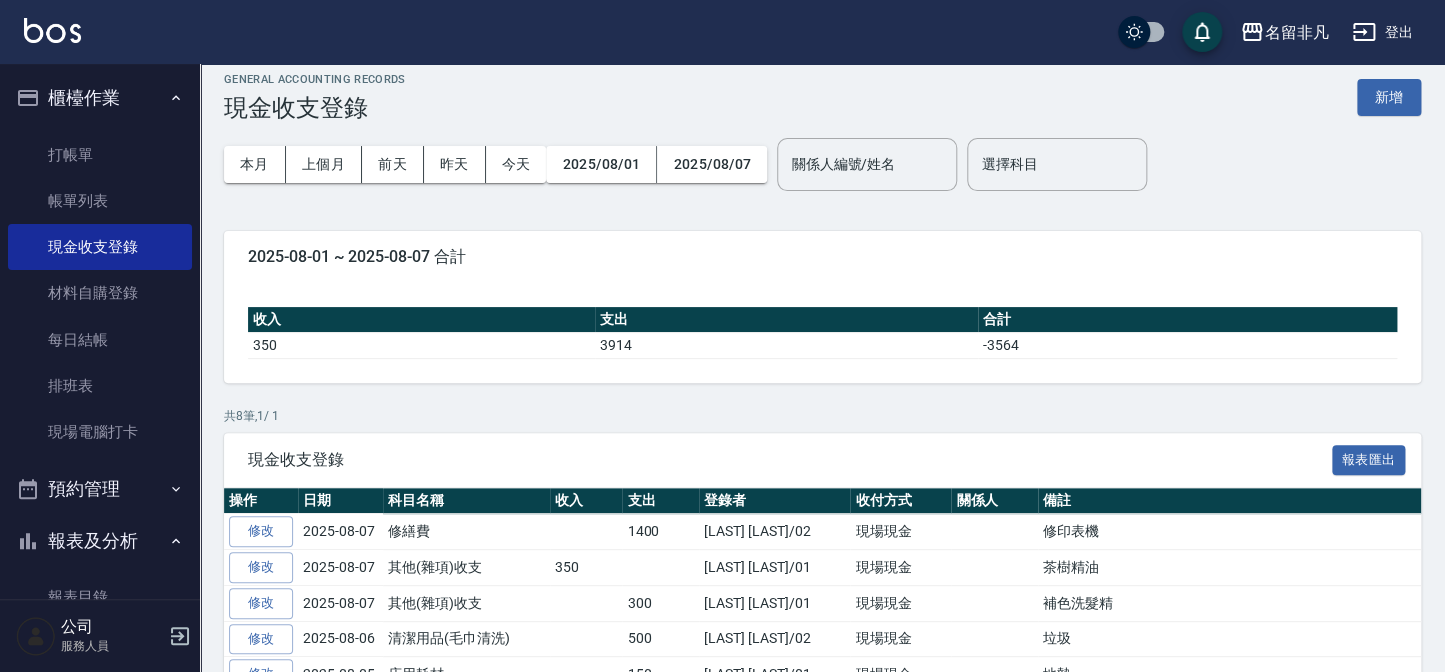 scroll, scrollTop: 0, scrollLeft: 0, axis: both 